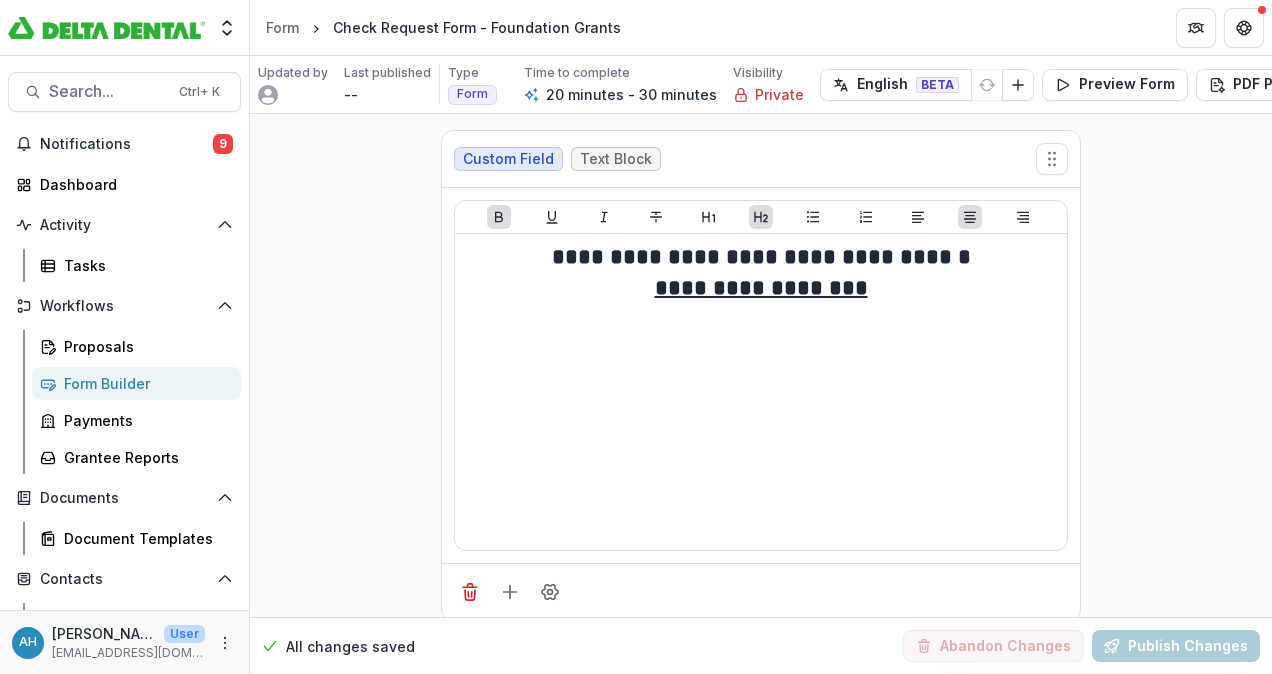 scroll, scrollTop: 0, scrollLeft: 0, axis: both 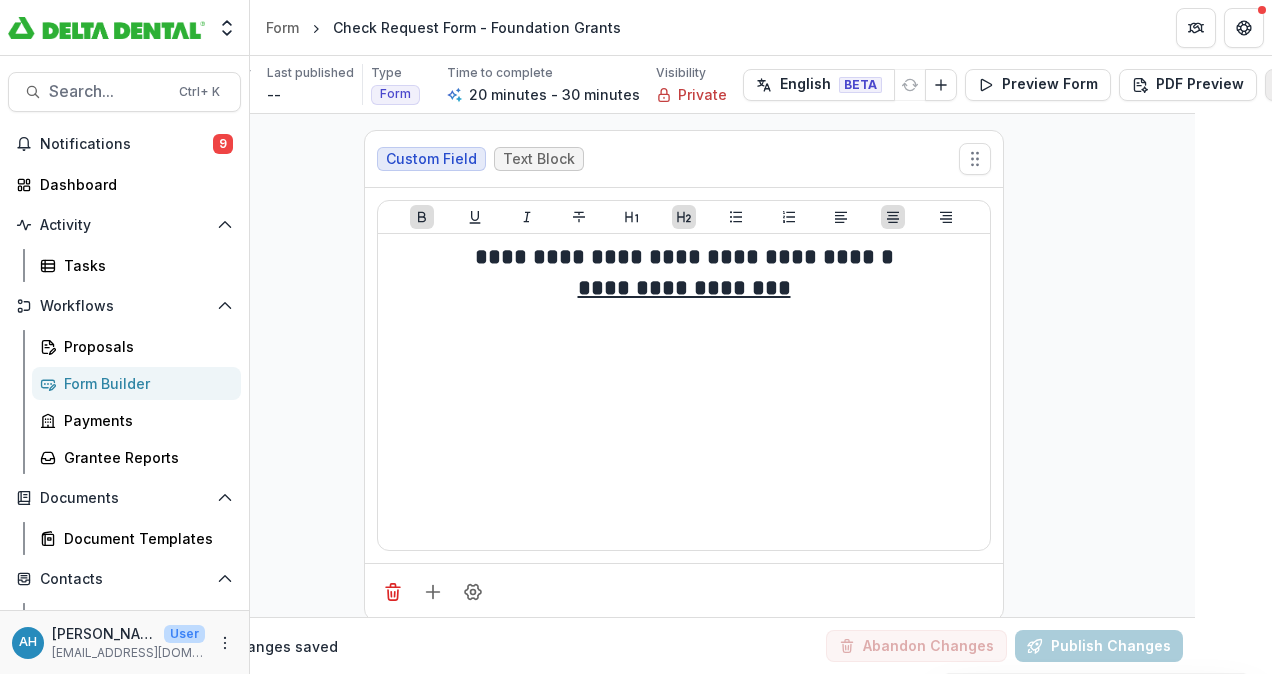click 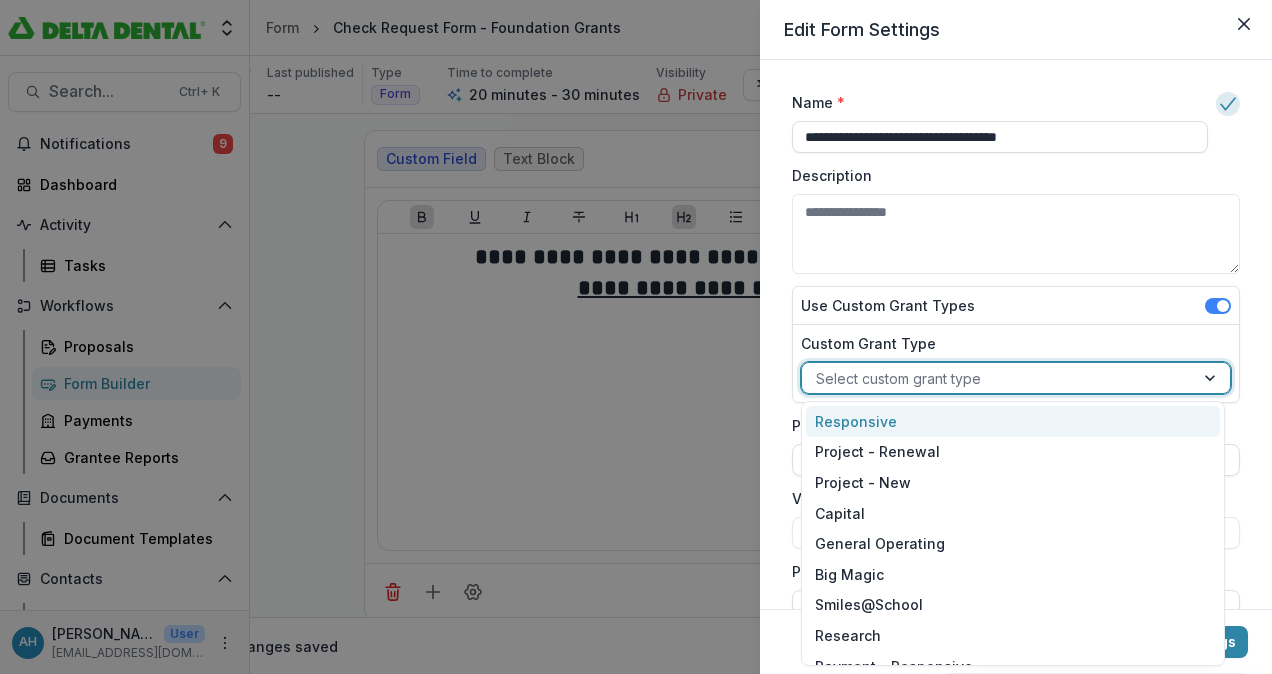 click at bounding box center (998, 378) 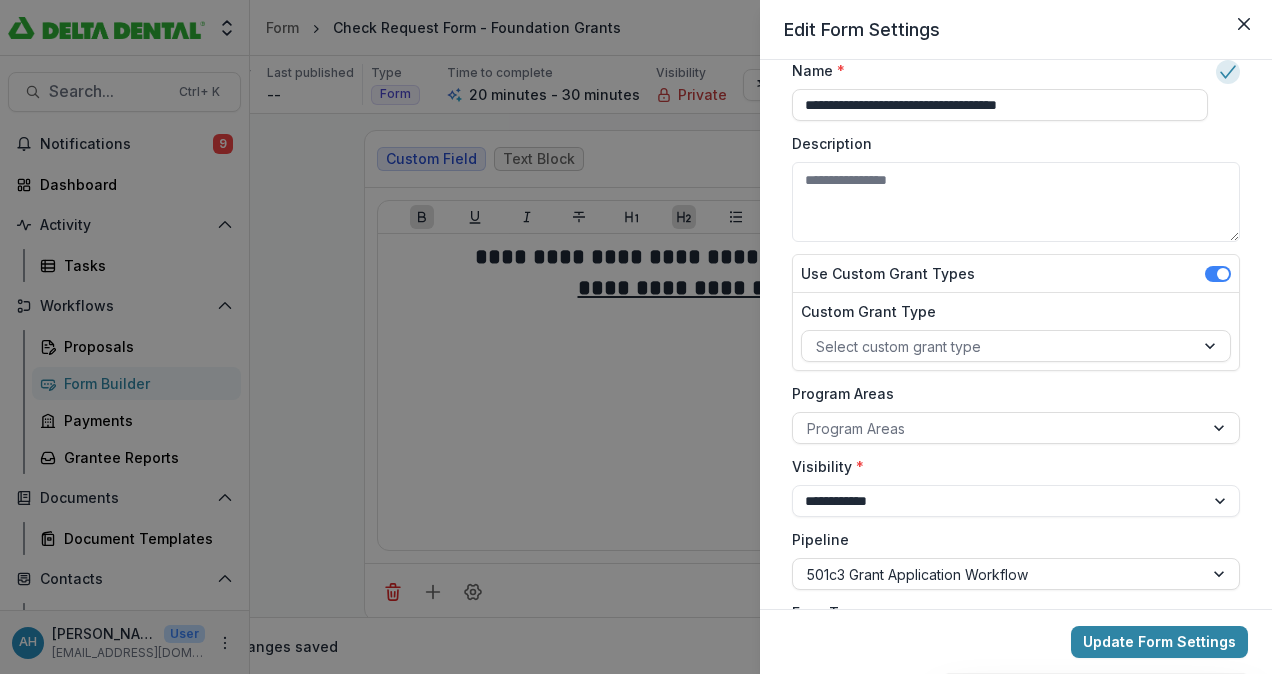 scroll, scrollTop: 0, scrollLeft: 0, axis: both 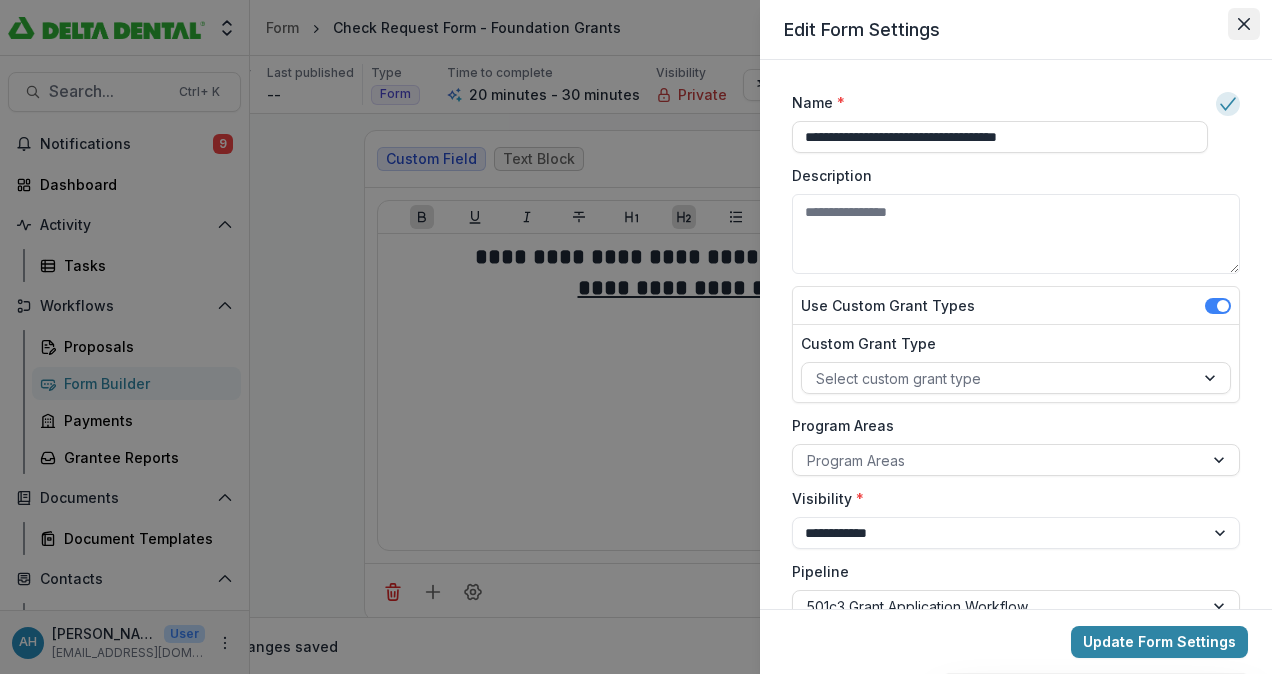 click 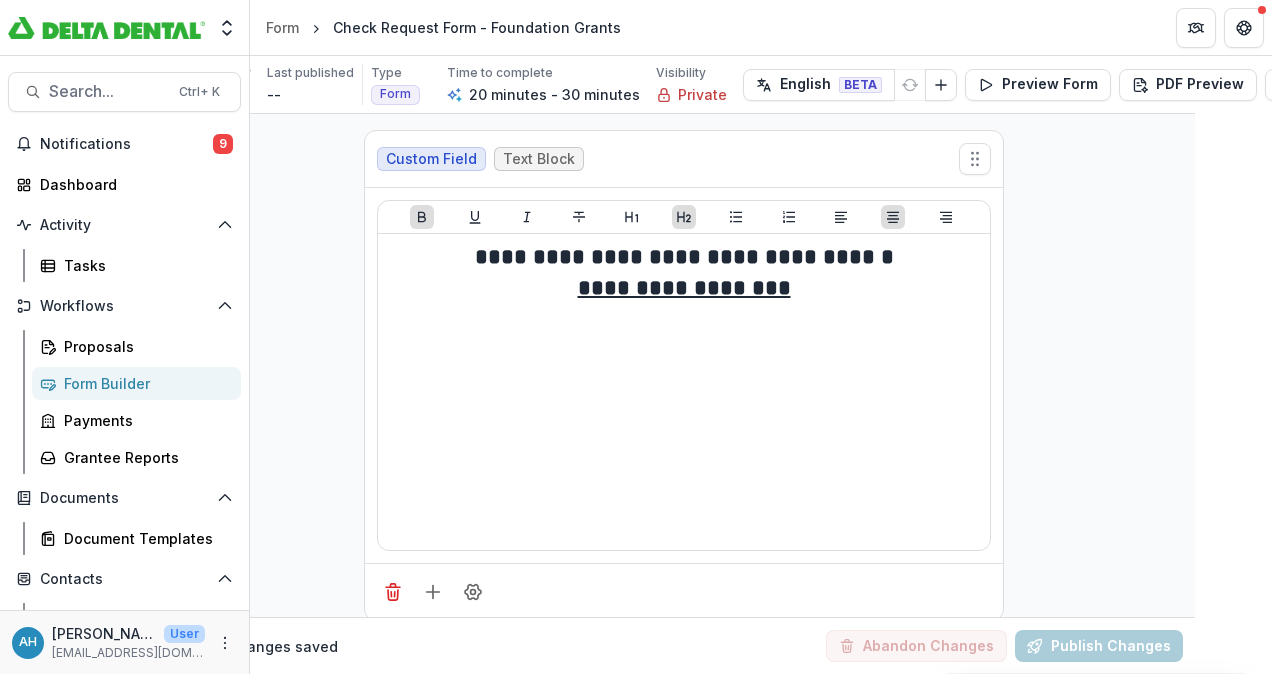 click on "Form Builder" at bounding box center (144, 383) 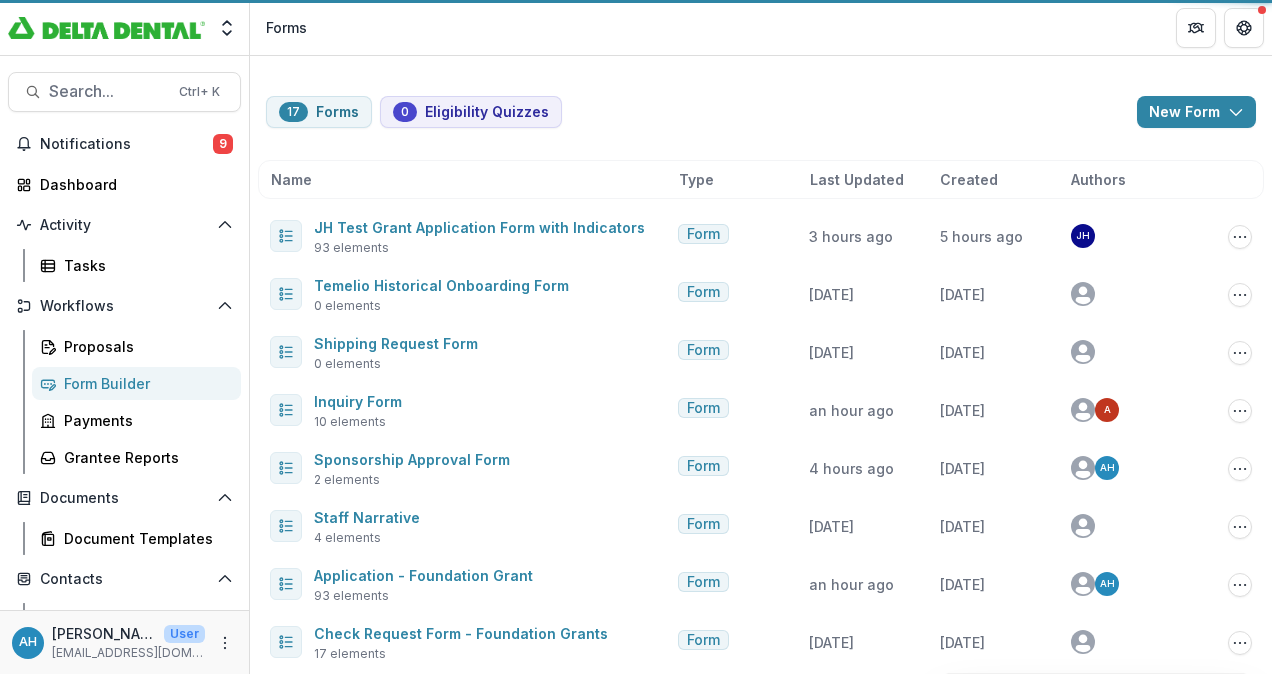 scroll, scrollTop: 0, scrollLeft: 0, axis: both 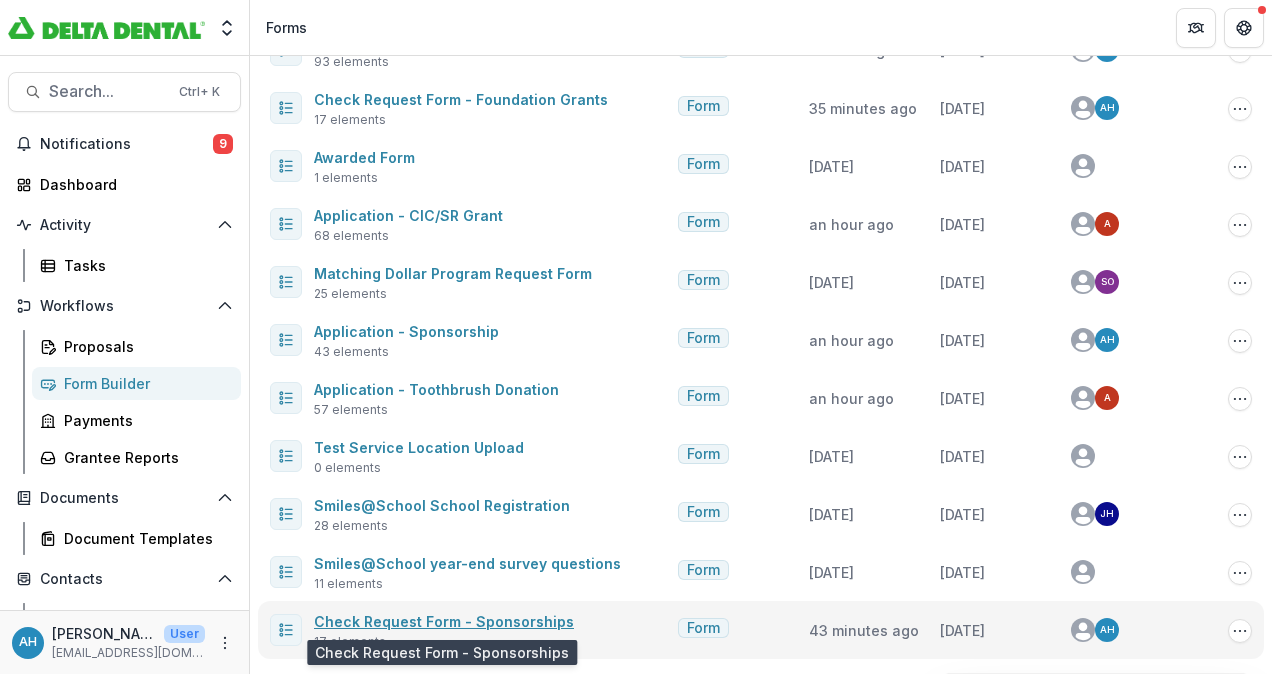 click on "Check Request Form - Sponsorships" at bounding box center [444, 621] 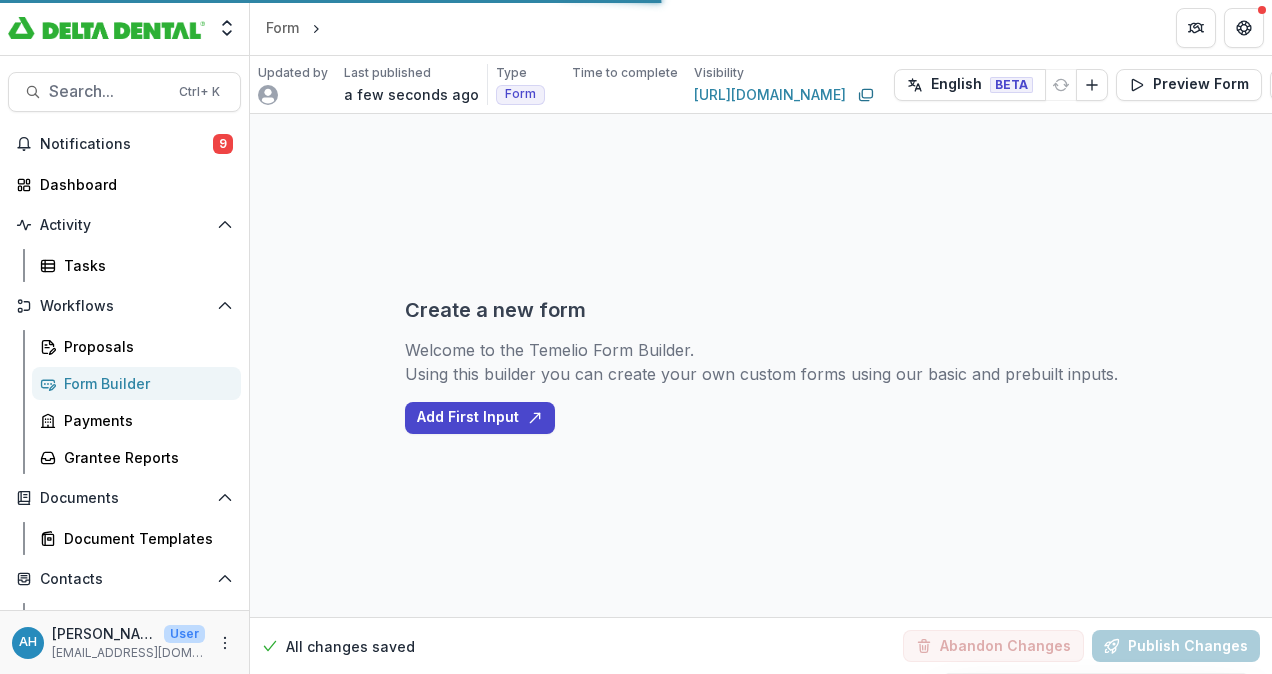 scroll, scrollTop: 0, scrollLeft: 0, axis: both 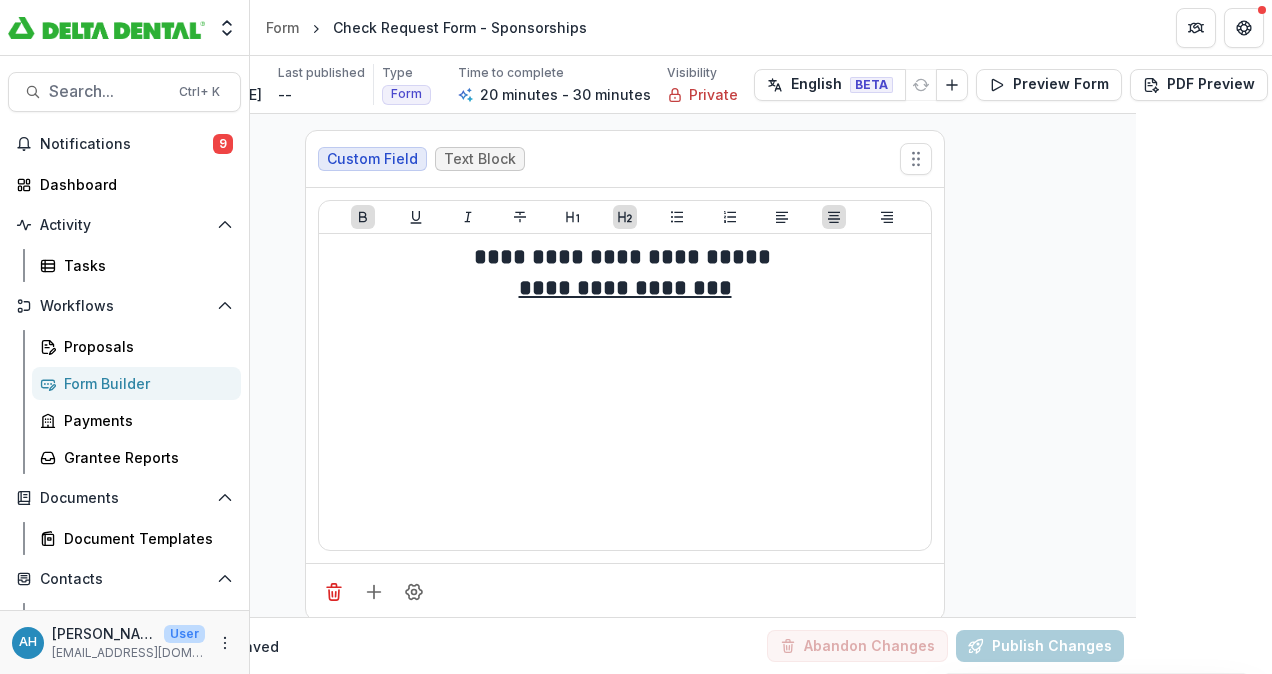 click 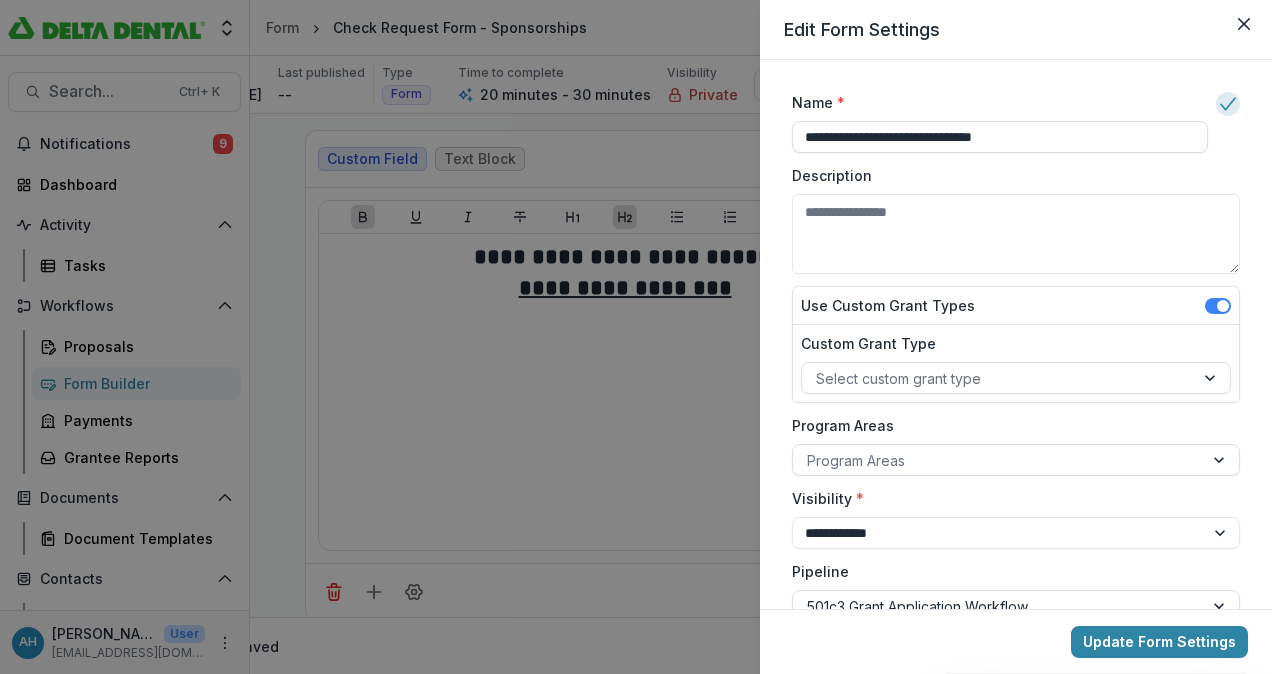 click on "Description" at bounding box center (1010, 175) 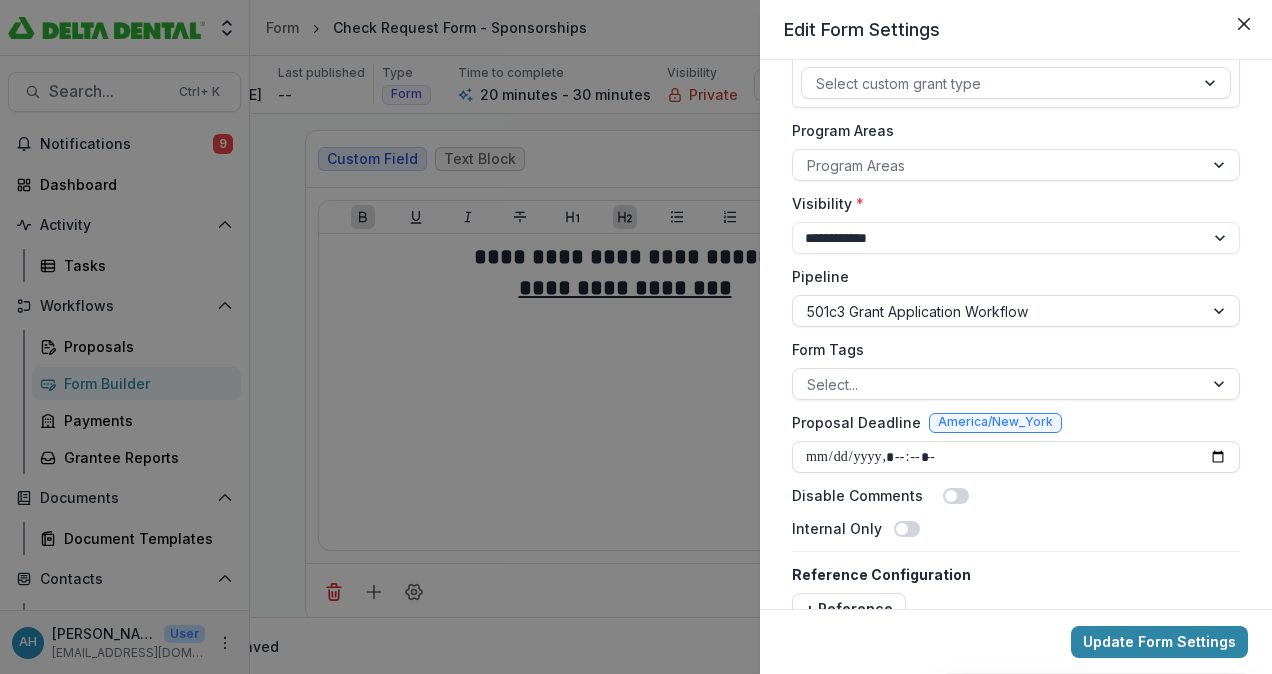 scroll, scrollTop: 340, scrollLeft: 0, axis: vertical 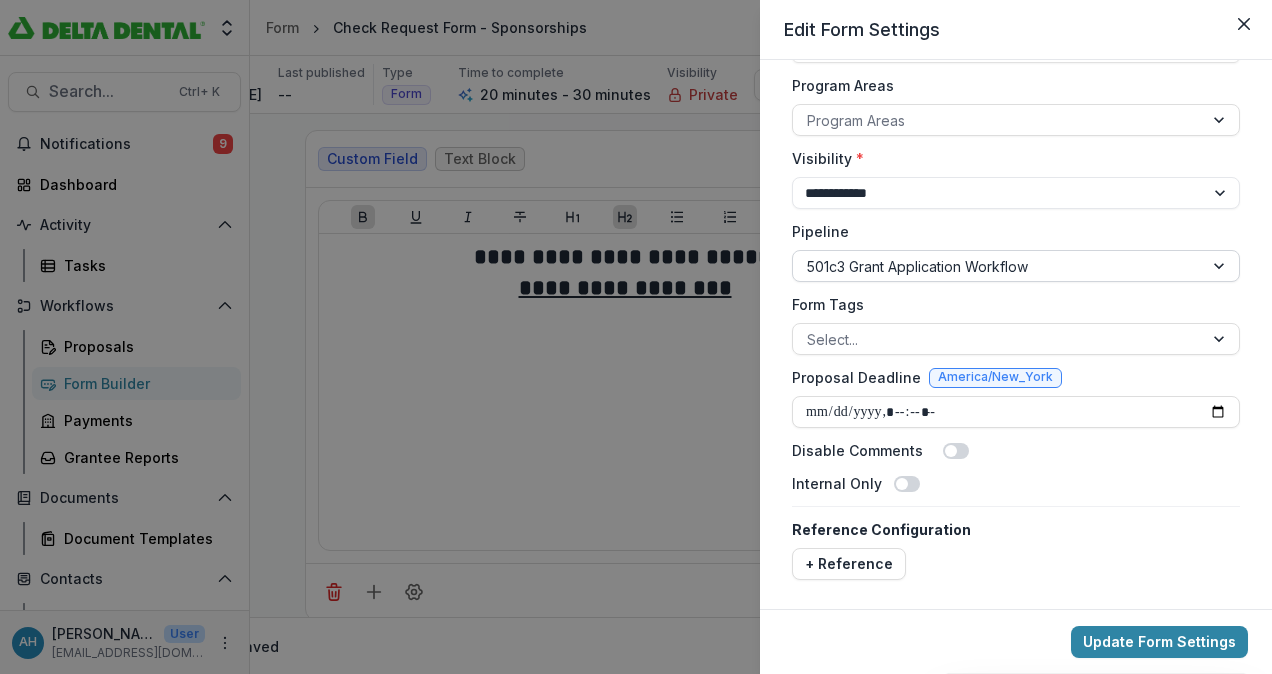 click at bounding box center [998, 266] 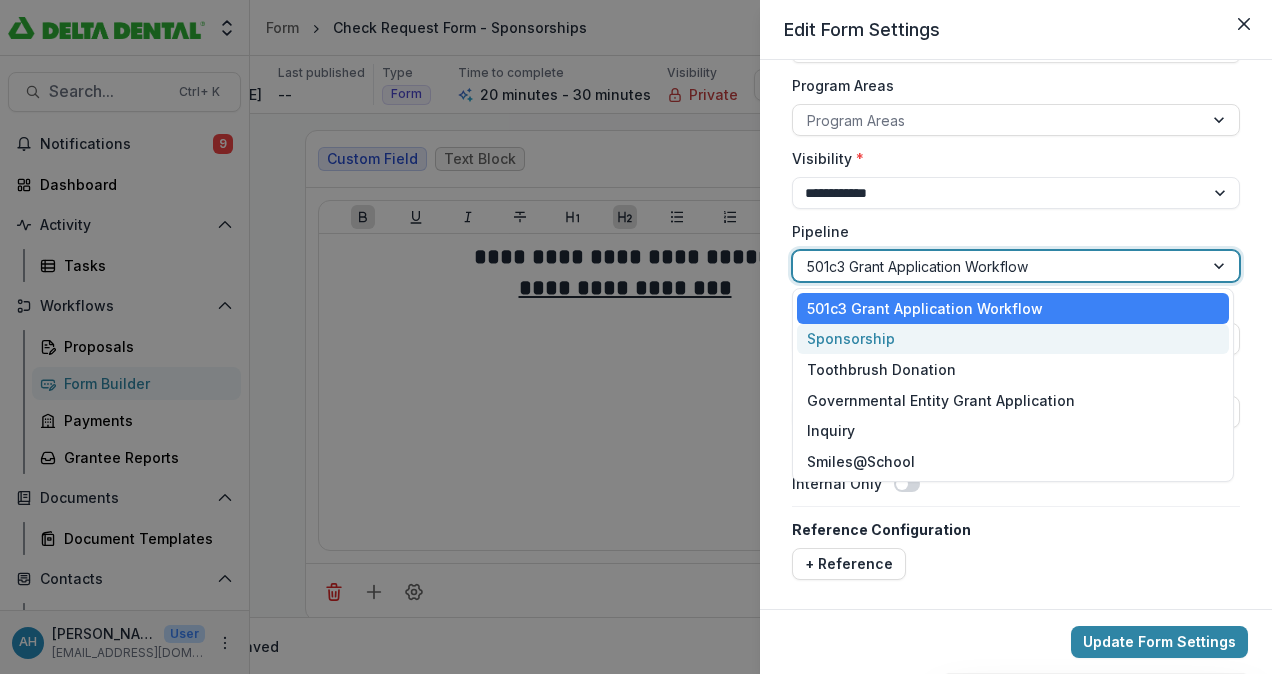 click on "Sponsorship" at bounding box center [1013, 339] 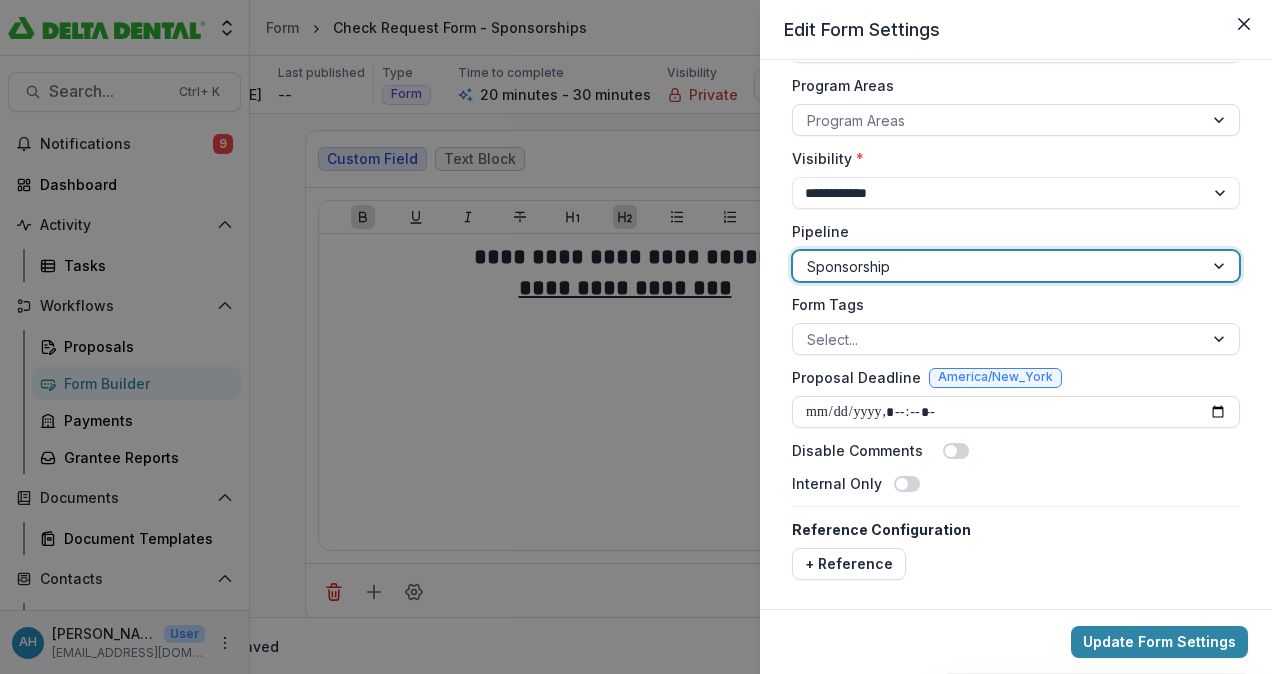 click on "Form Tags" at bounding box center [1010, 304] 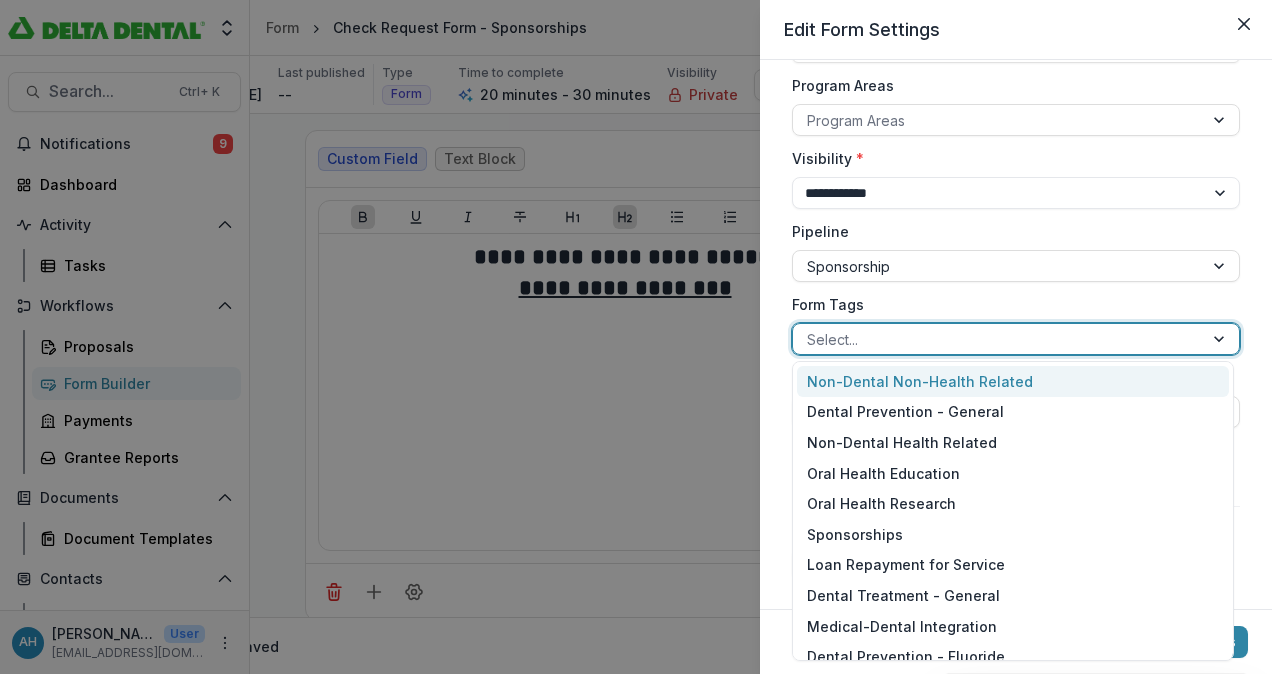 click at bounding box center (998, 339) 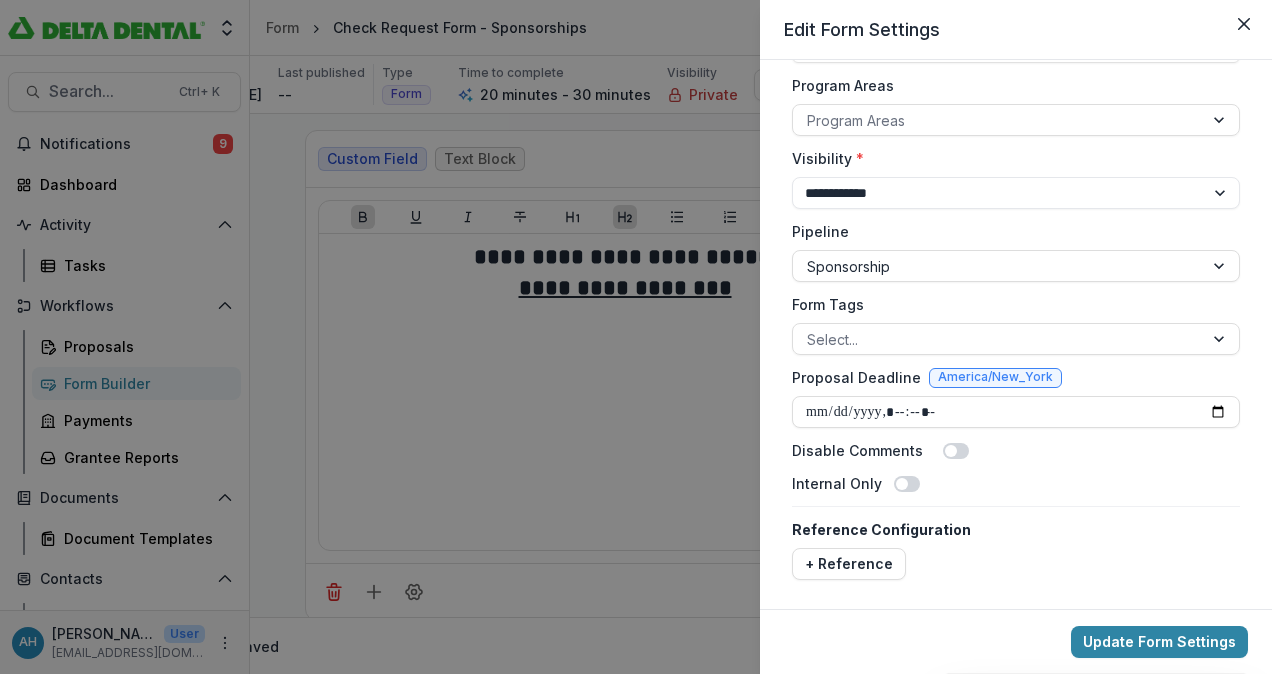 click on "**********" at bounding box center [1016, 166] 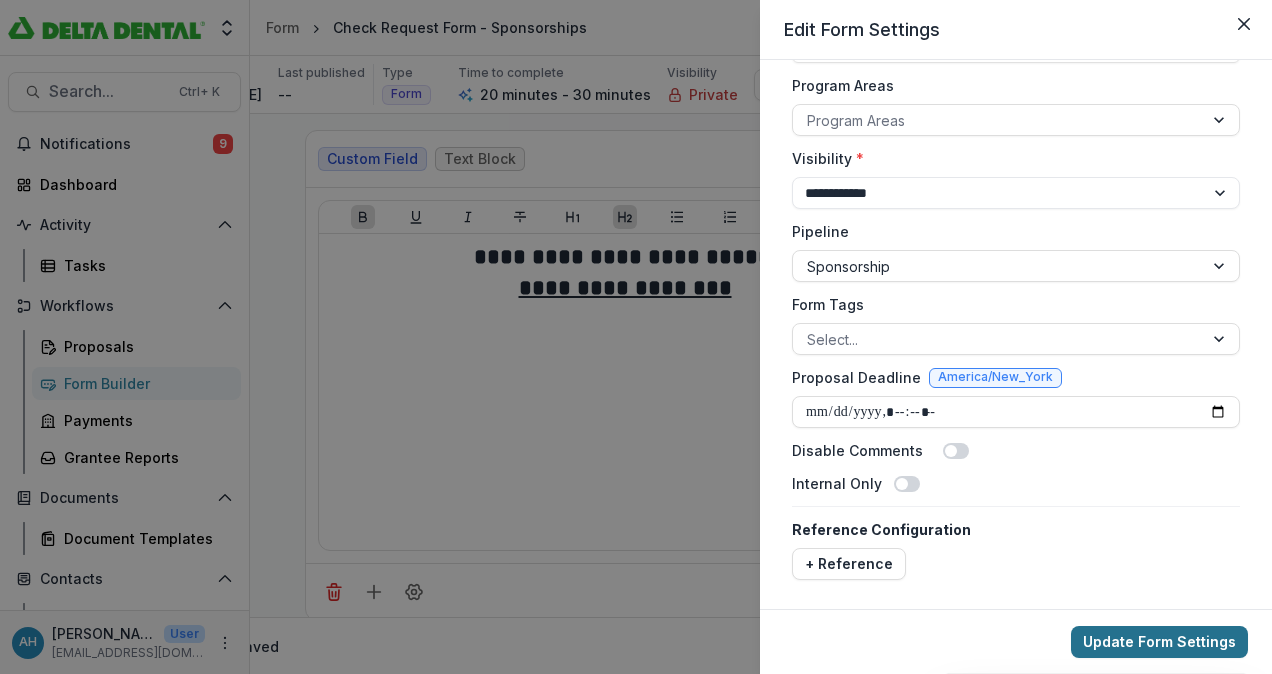 click on "Update Form Settings" at bounding box center [1159, 642] 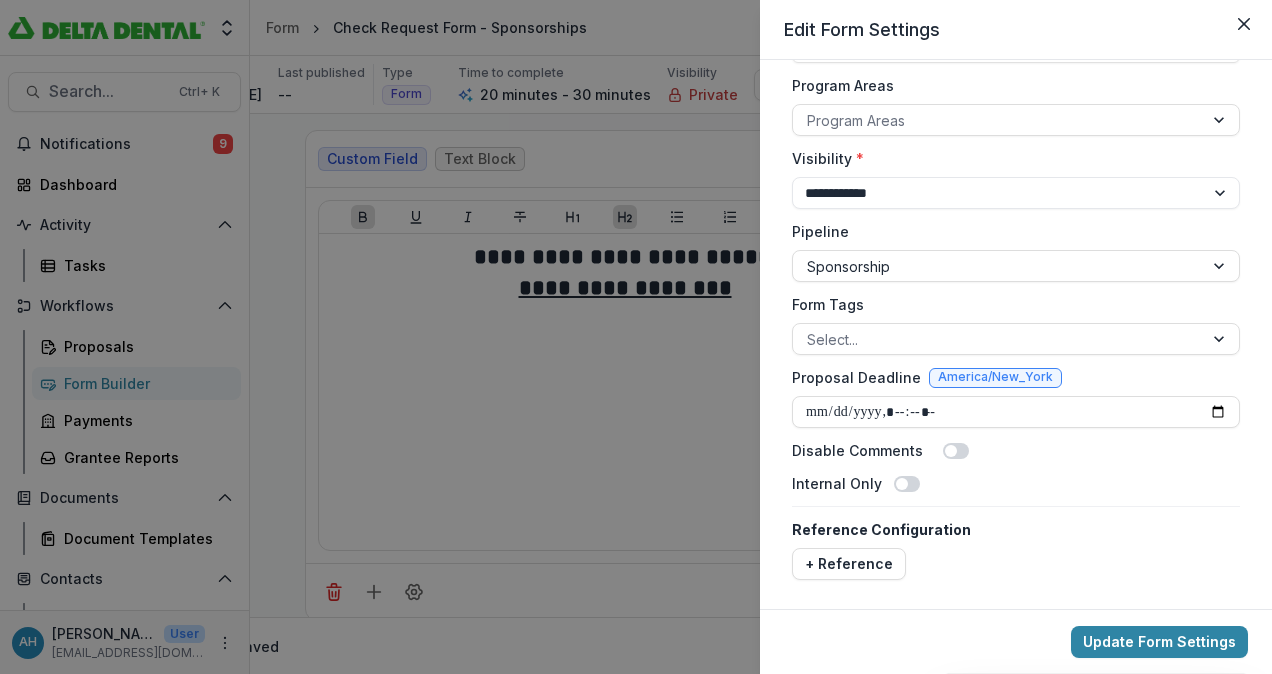click on "**********" at bounding box center [636, 337] 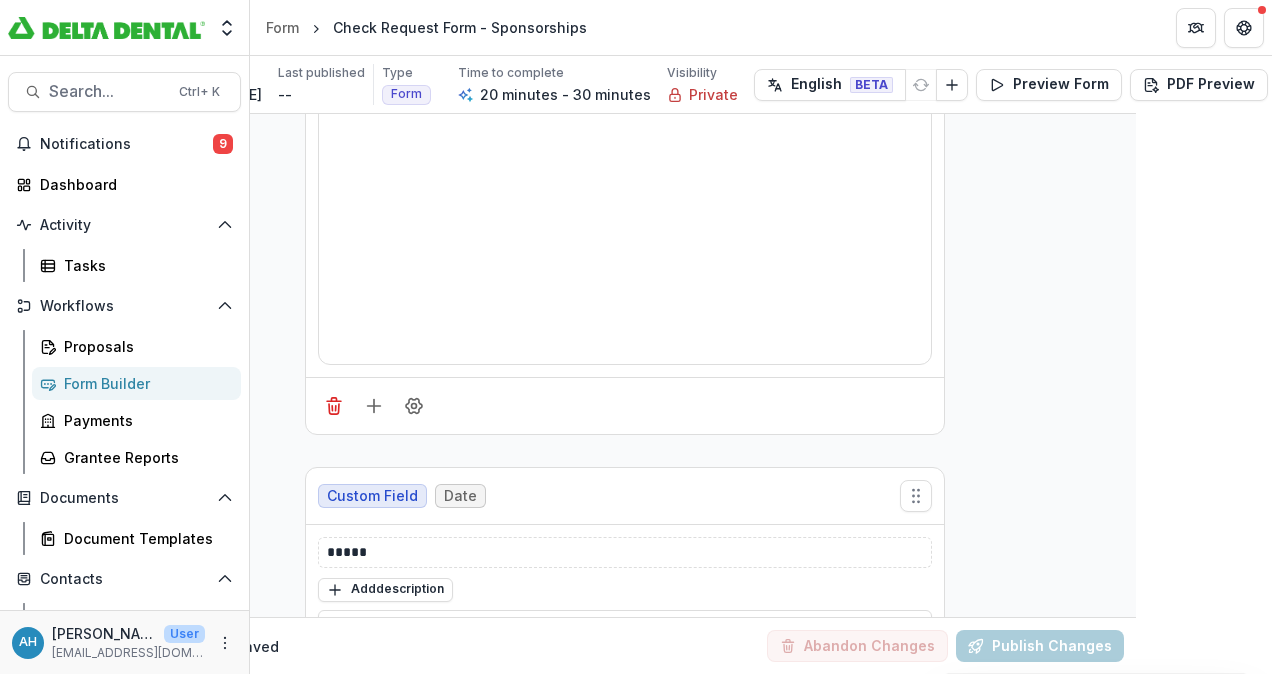 scroll, scrollTop: 0, scrollLeft: 136, axis: horizontal 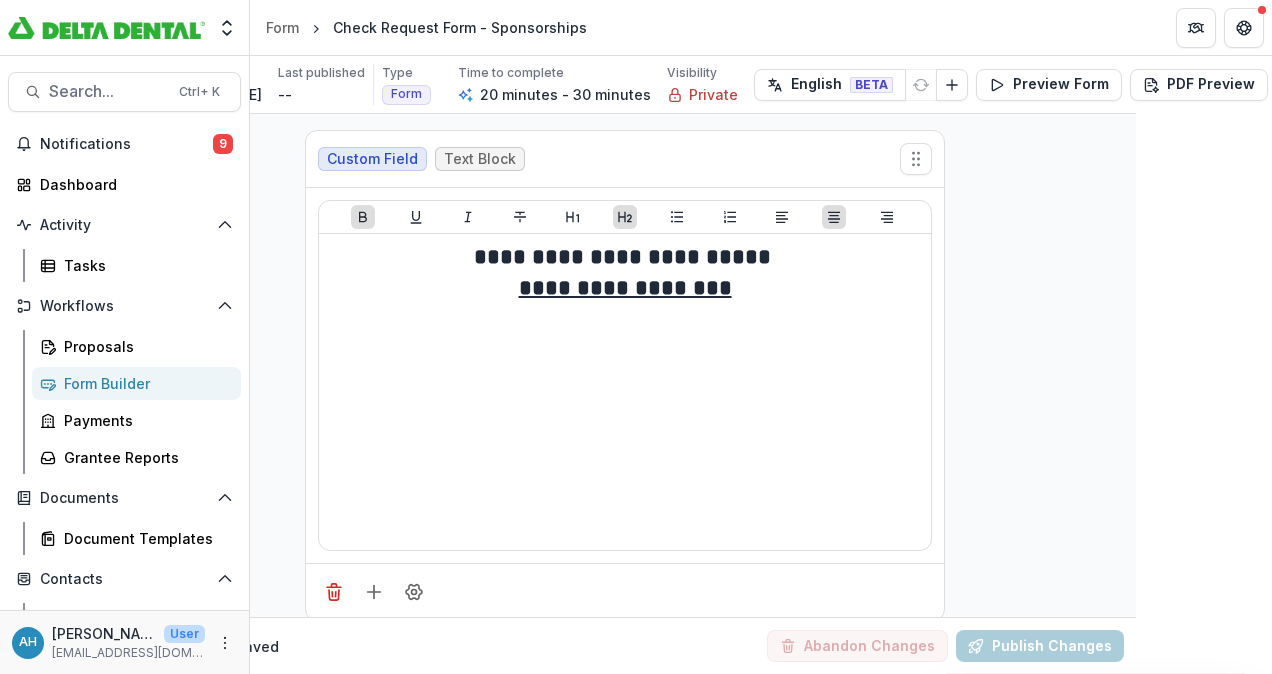 click on "Form Builder" at bounding box center (144, 383) 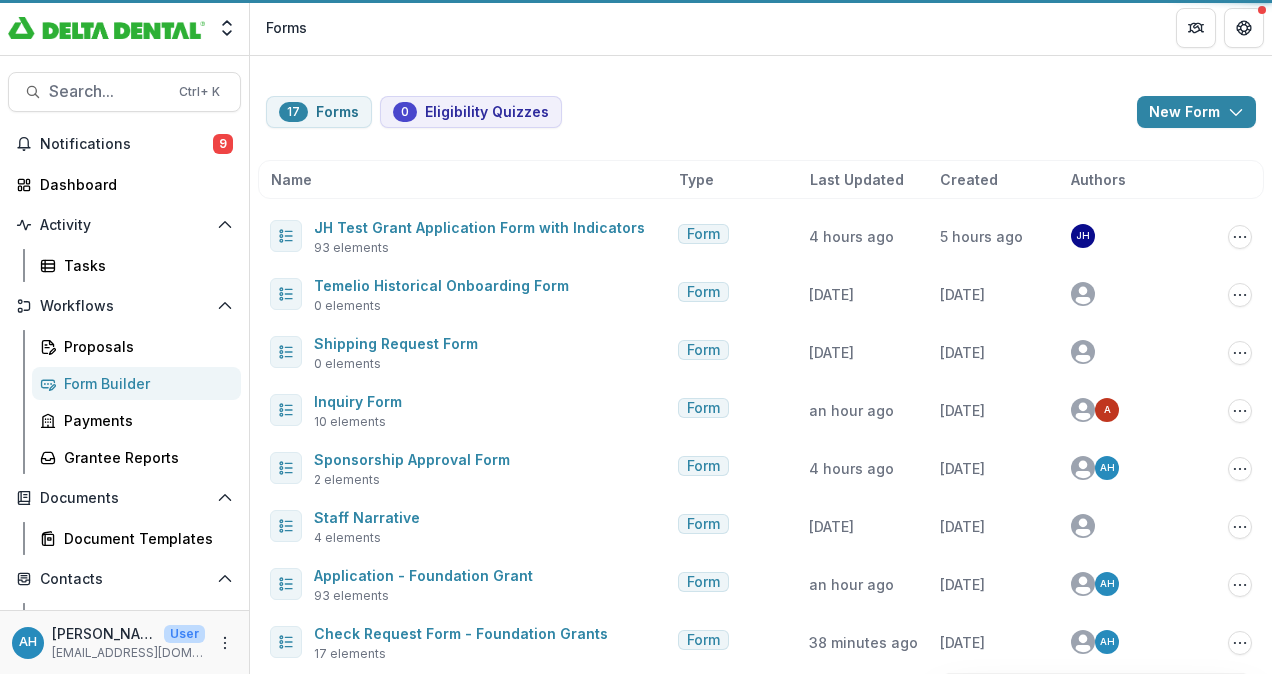 scroll, scrollTop: 0, scrollLeft: 0, axis: both 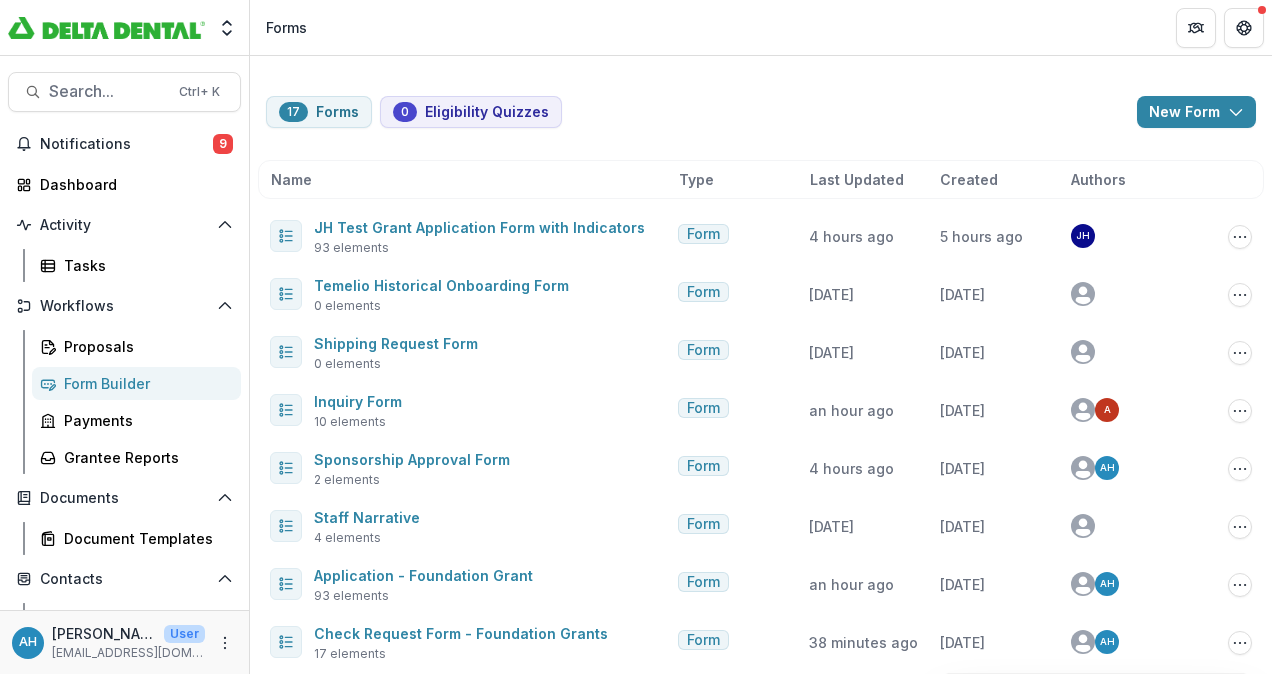 click on "Form Builder" at bounding box center (144, 383) 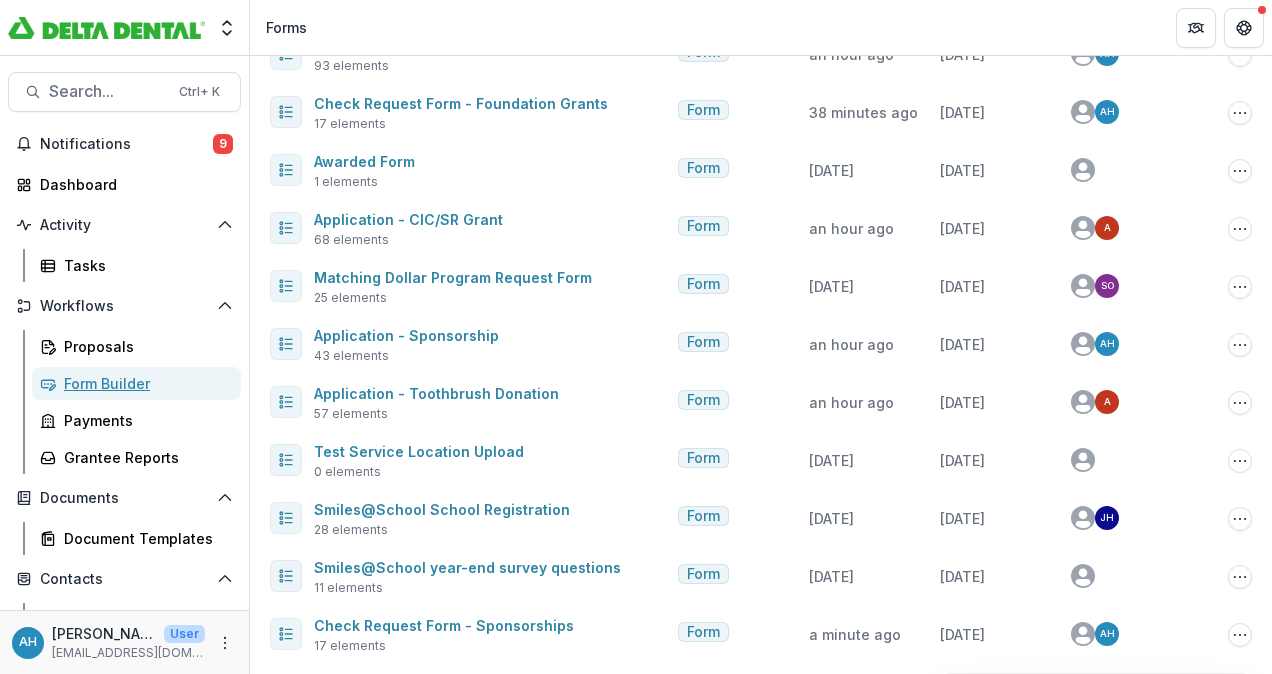 scroll, scrollTop: 534, scrollLeft: 0, axis: vertical 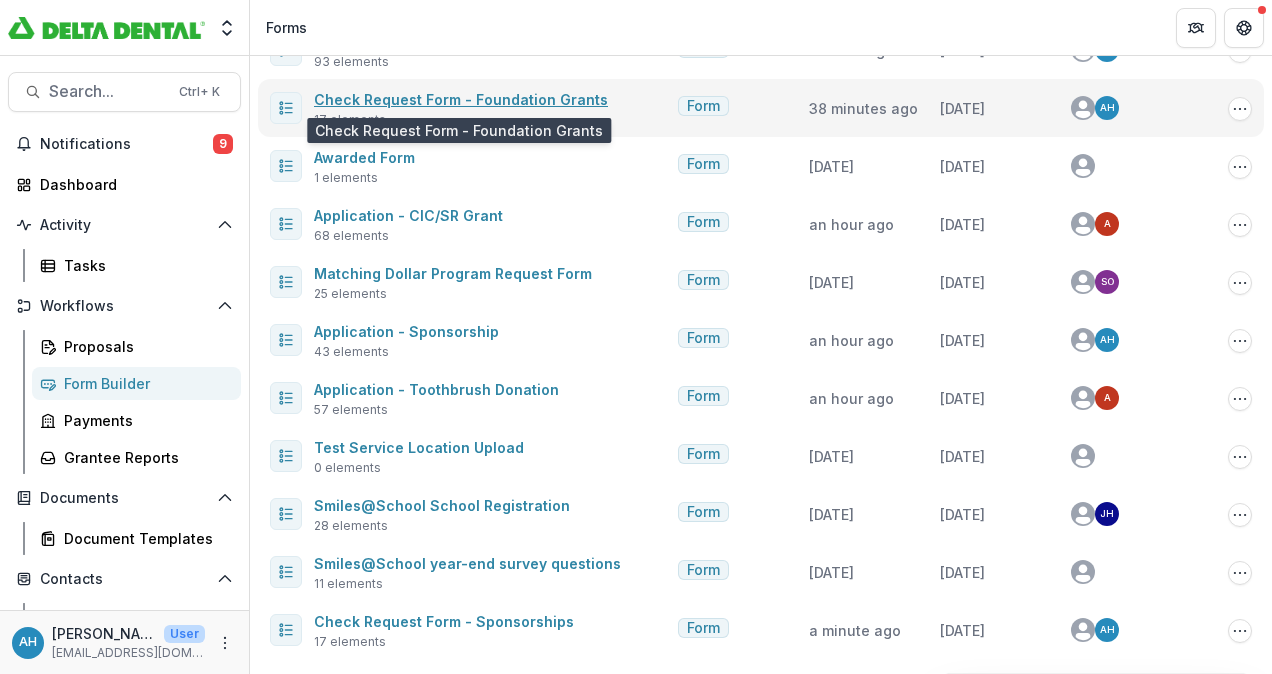 click on "Check Request Form - Foundation Grants" at bounding box center [461, 99] 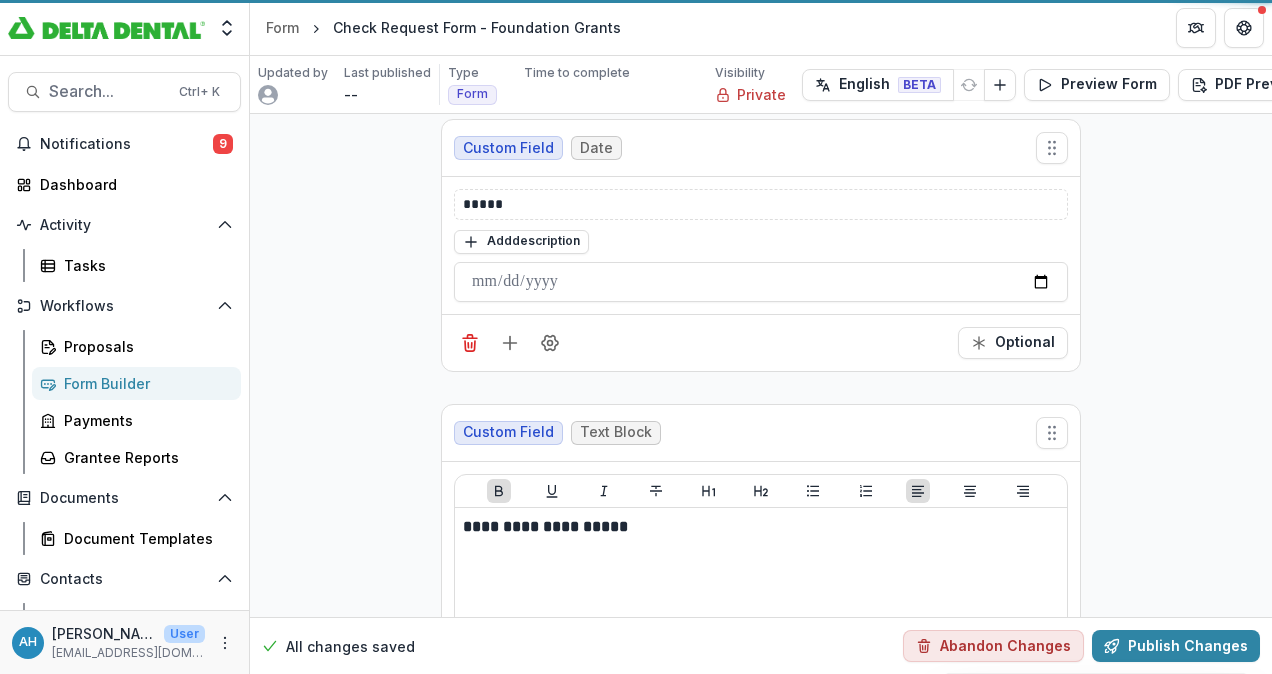 scroll, scrollTop: 0, scrollLeft: 0, axis: both 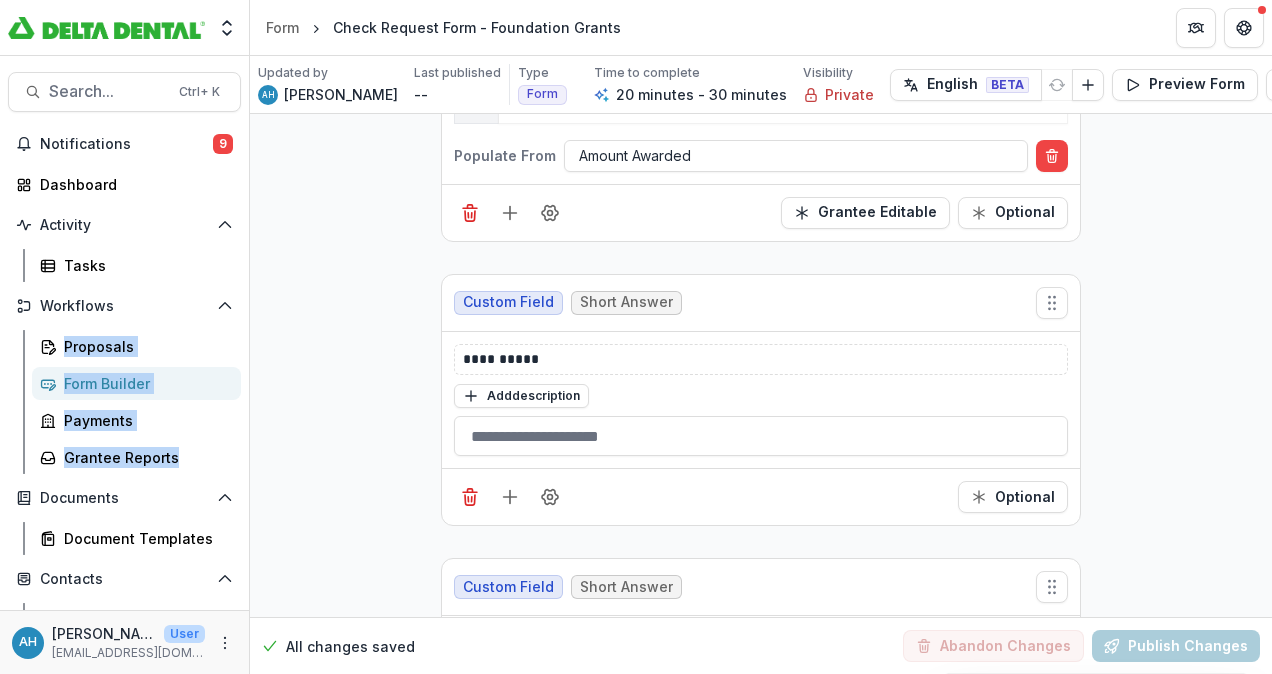 drag, startPoint x: 242, startPoint y: 309, endPoint x: 246, endPoint y: 443, distance: 134.0597 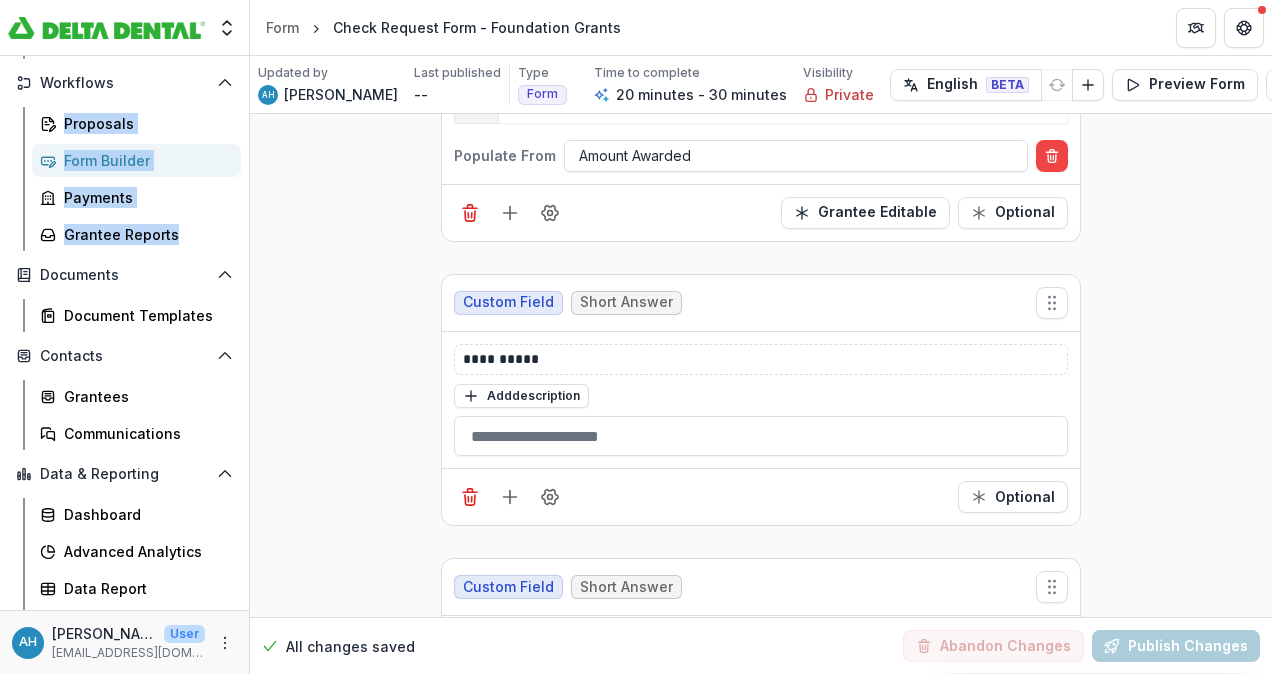 scroll, scrollTop: 254, scrollLeft: 0, axis: vertical 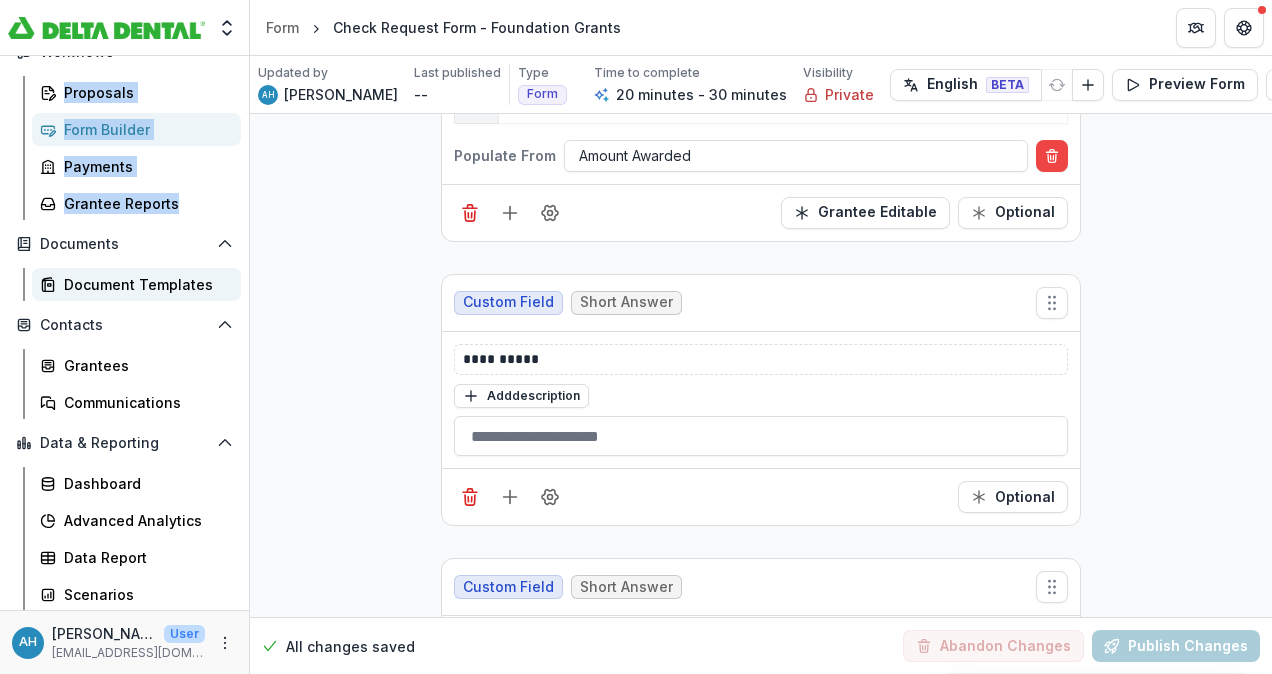 click on "Document Templates" at bounding box center (144, 284) 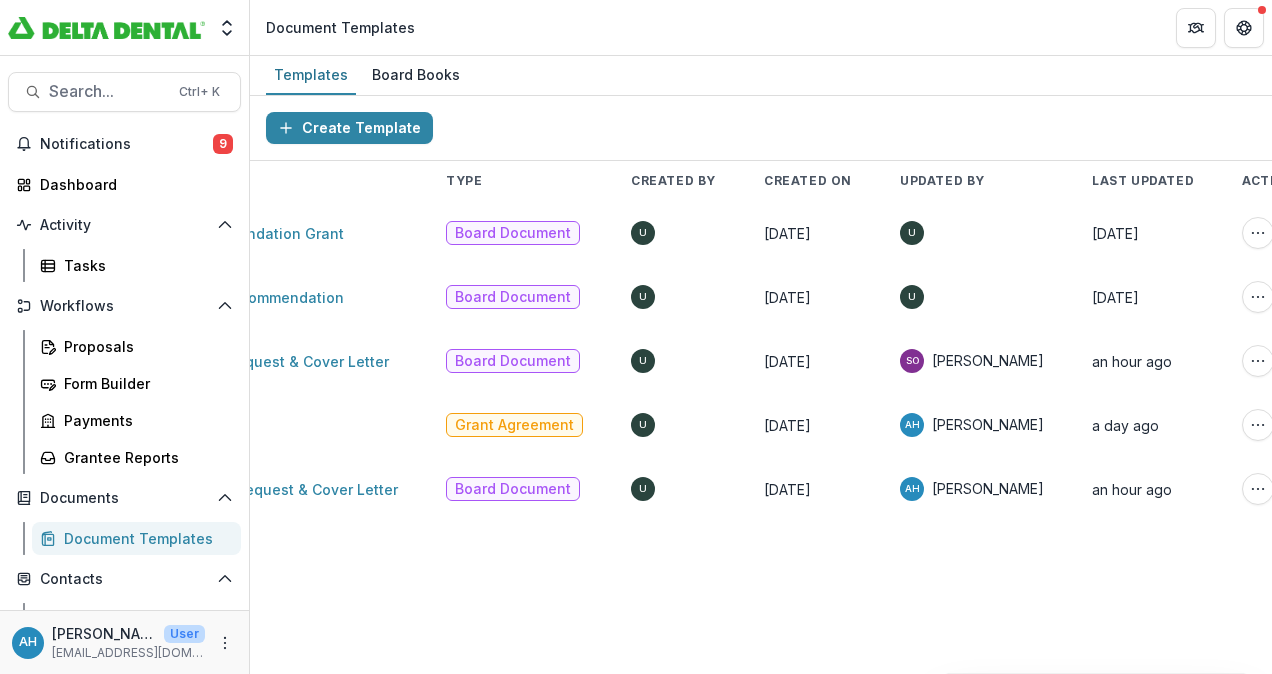scroll, scrollTop: 0, scrollLeft: 189, axis: horizontal 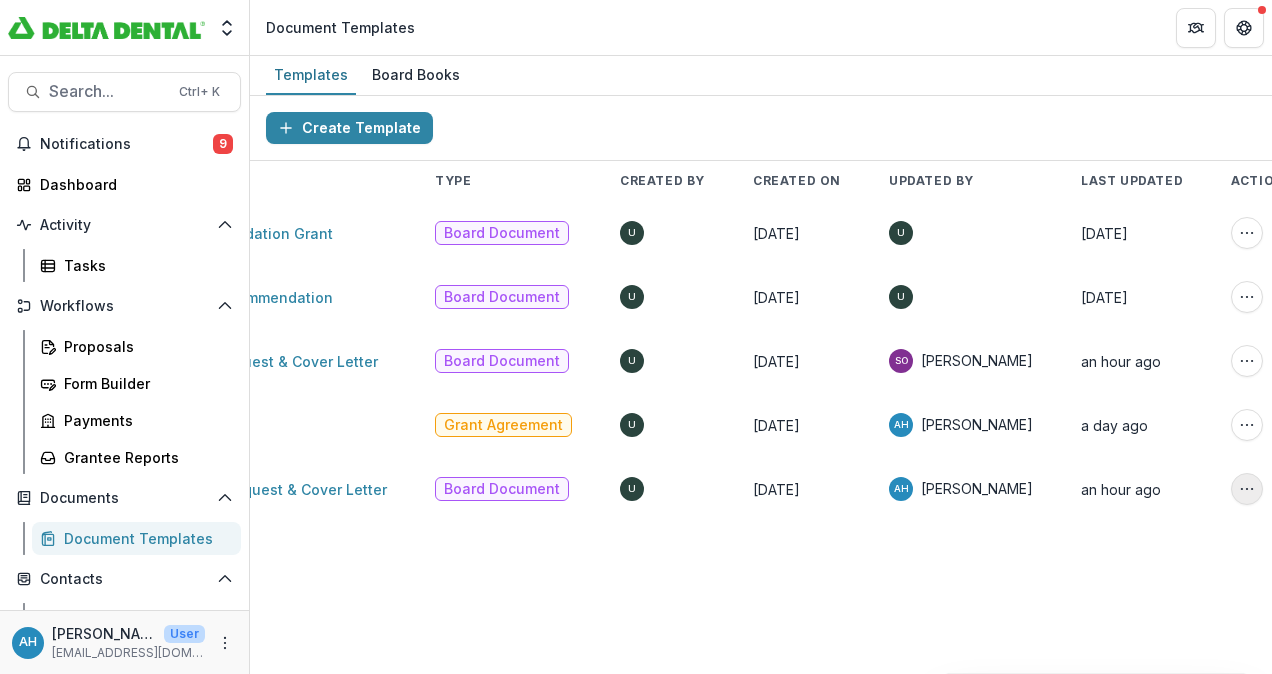 click 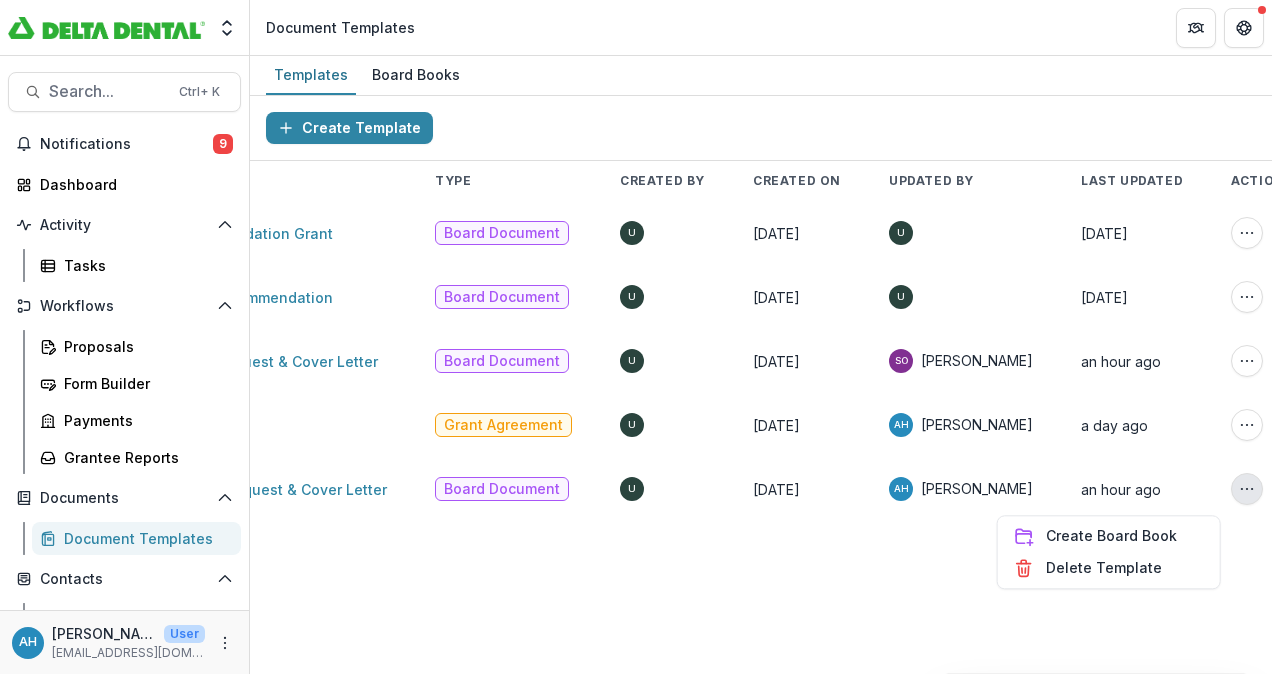 click on "Create Template Name Type Created By Created On Updated By Last Updated Actions Board Summary - Foundation Grant Board Document U 8 days ago U 8 days ago Create Board Book Delete Template Board Summary - Recommendation Board Document U 8 days ago U 8 days ago Create Board Book Delete Template Foundation Check Request & Cover Letter Board Document U 8 days ago SO Sharon Oswald an hour ago Create Board Book Delete Template Grant Agreement Grant Agreement U 8 days ago AH Annessa Hicks a day ago Create Board Book Delete Template Sponsorship Check Request & Cover Letter Board Document U 8 days ago AH Annessa Hicks an hour ago Create Board Book Delete Template" at bounding box center [761, 385] 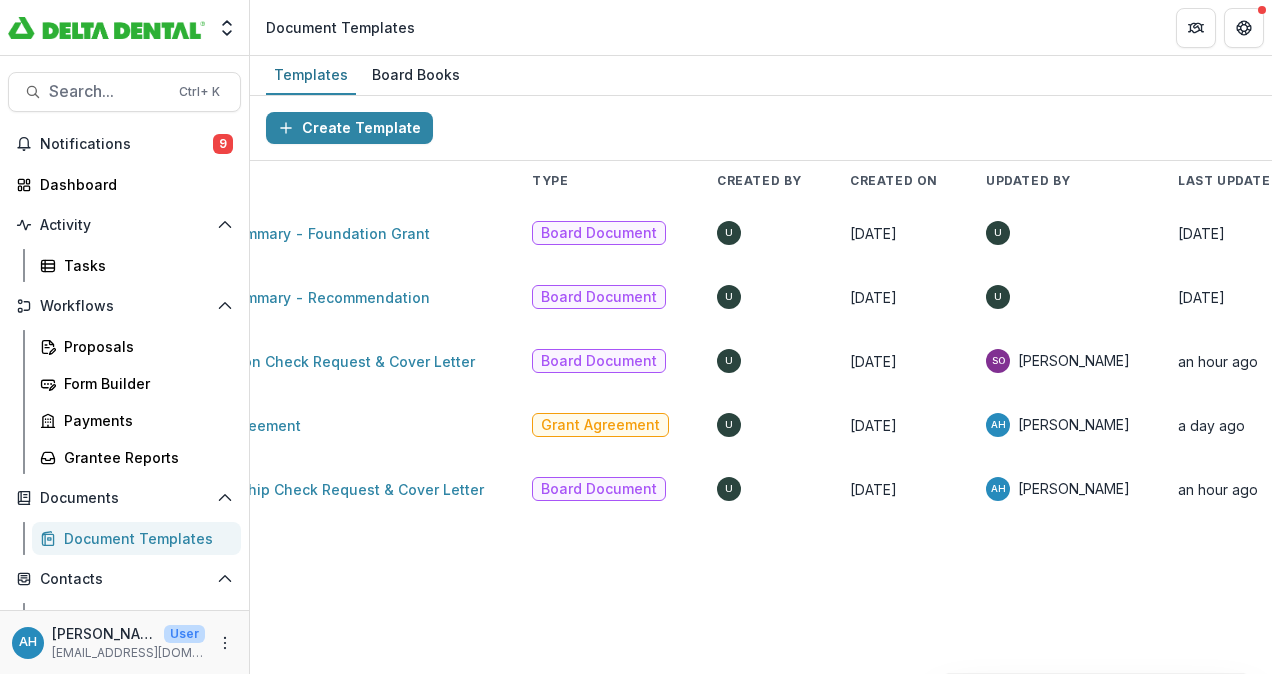 scroll, scrollTop: 0, scrollLeft: 0, axis: both 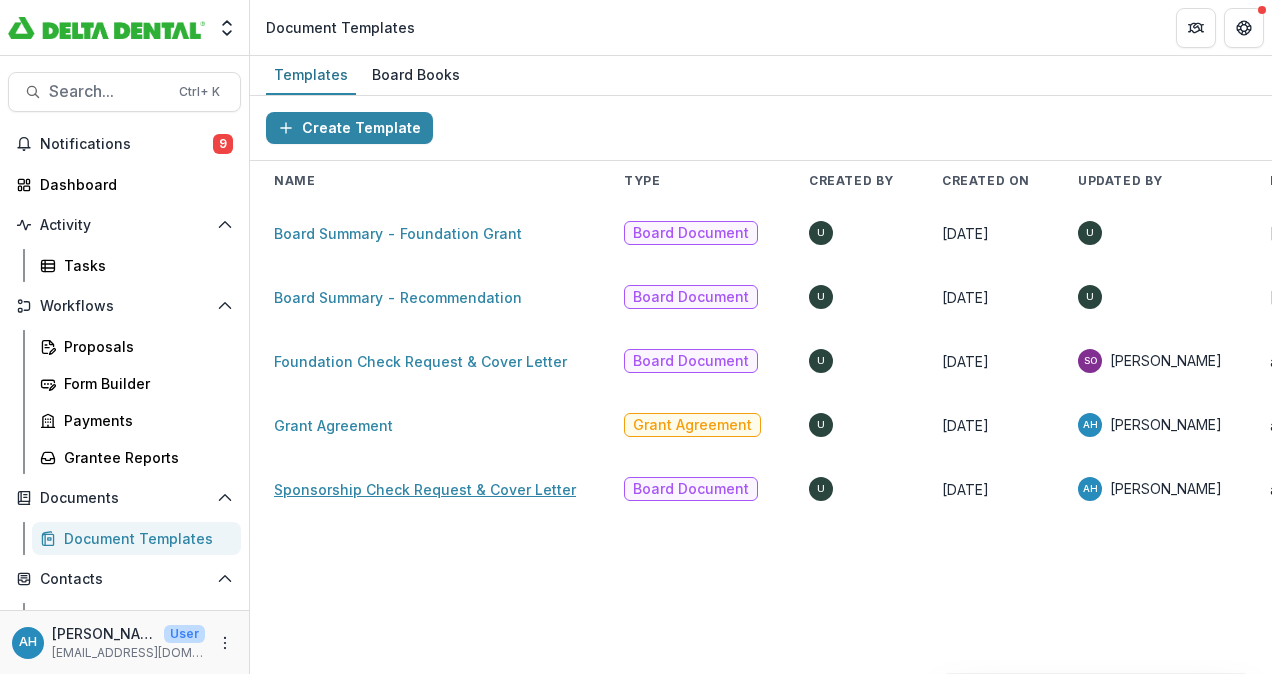click on "Sponsorship Check Request & Cover Letter" at bounding box center [425, 489] 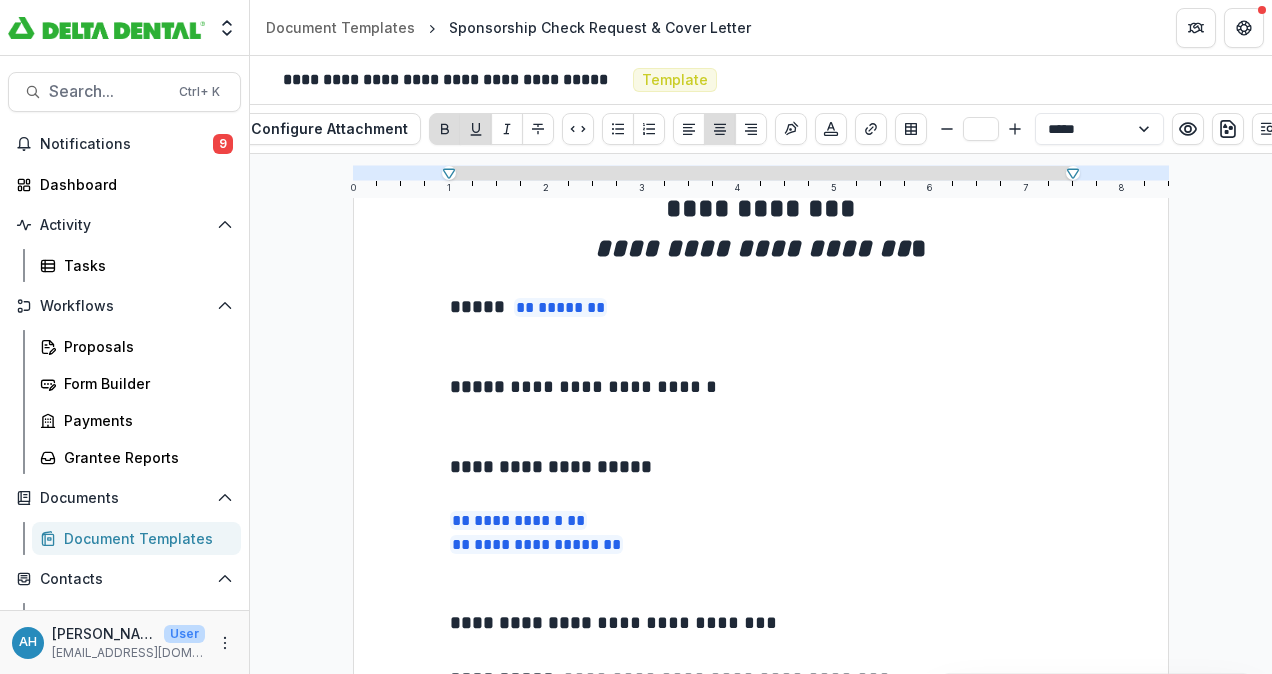 scroll, scrollTop: 0, scrollLeft: 0, axis: both 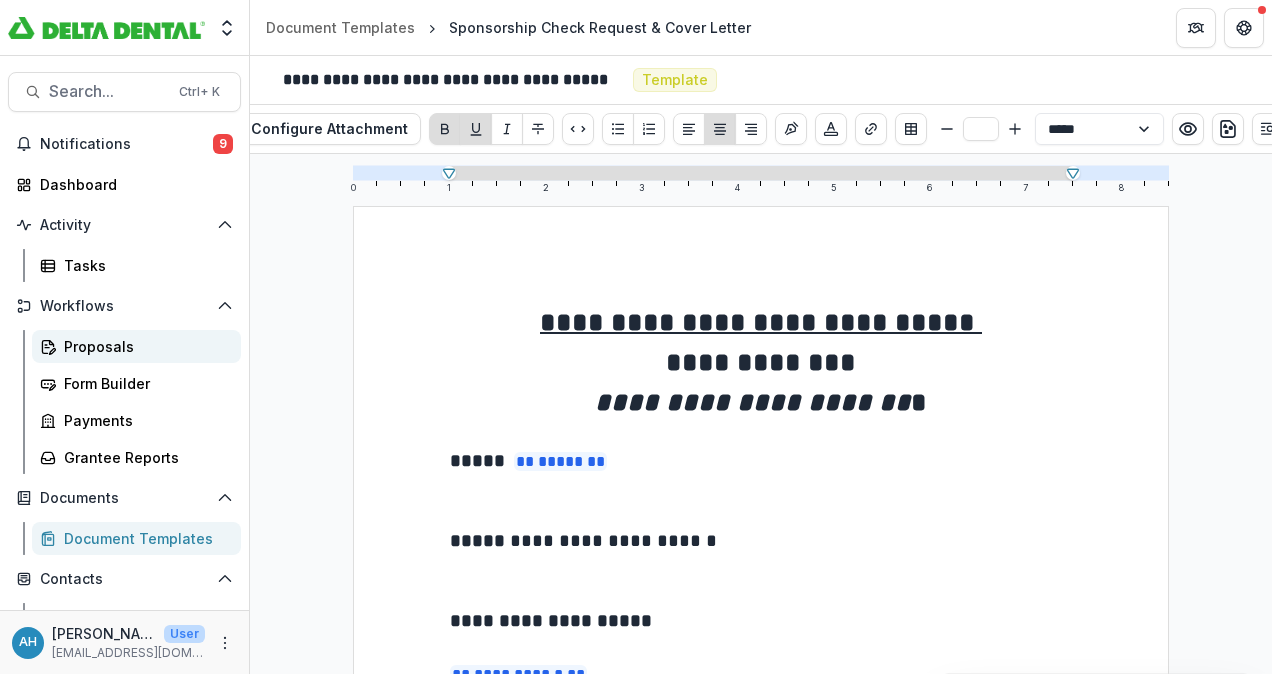 click on "Proposals" at bounding box center [136, 346] 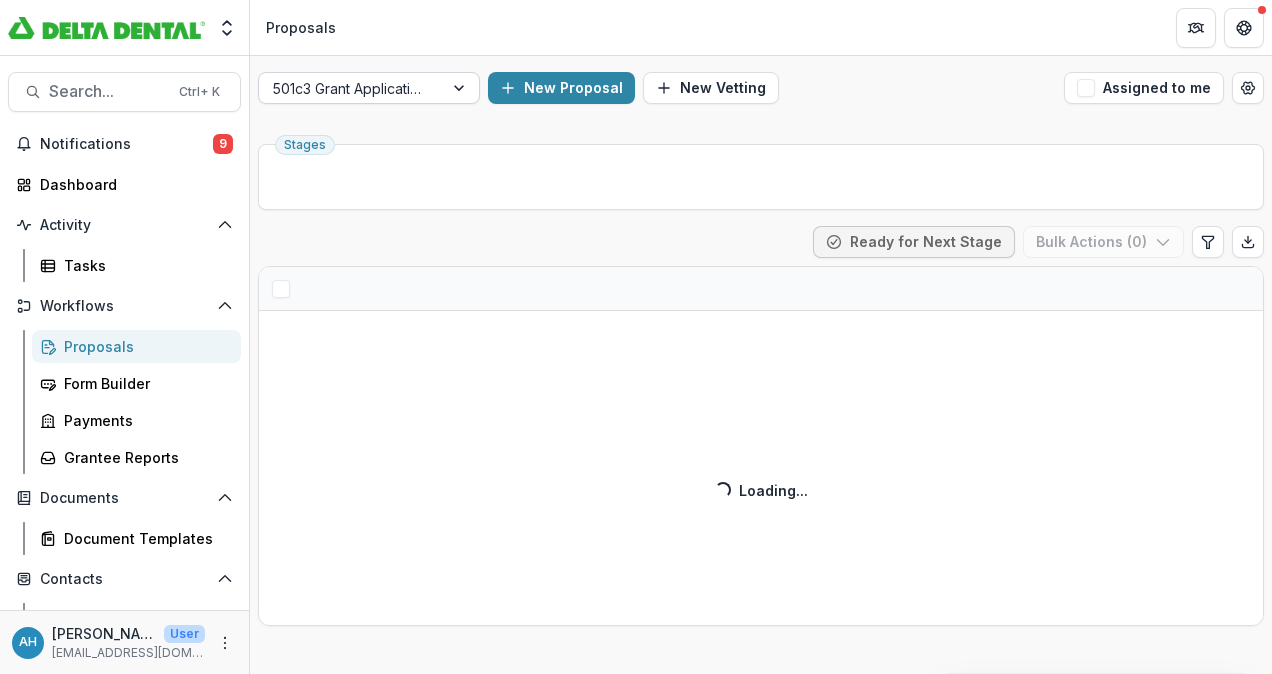 click at bounding box center [351, 88] 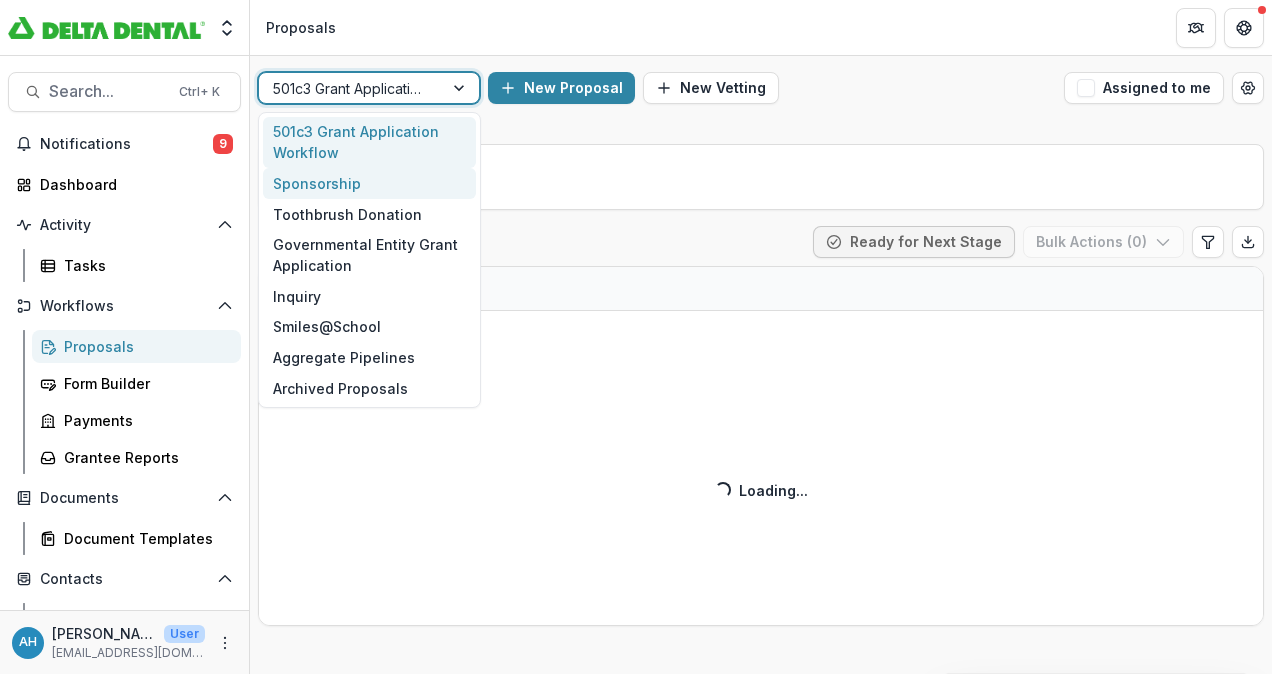 click on "Sponsorship" at bounding box center (369, 183) 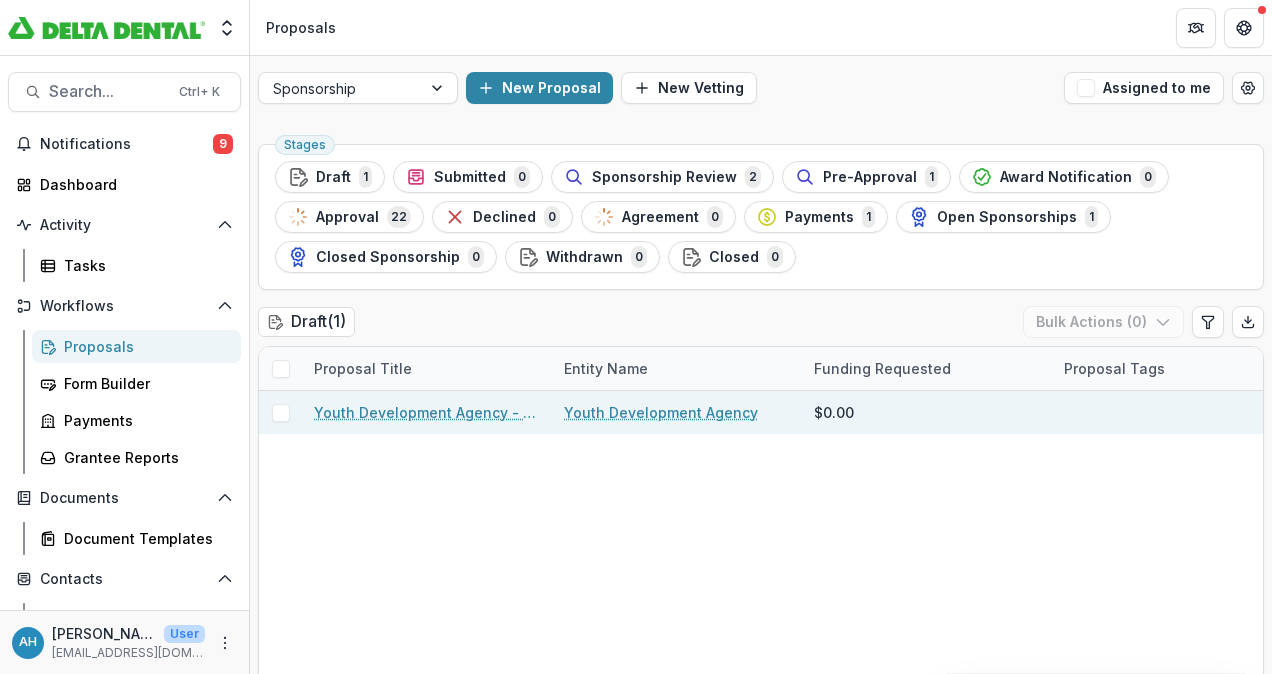 click on "Youth Development Agency - 2025 - Application - Sponsorship" at bounding box center [427, 412] 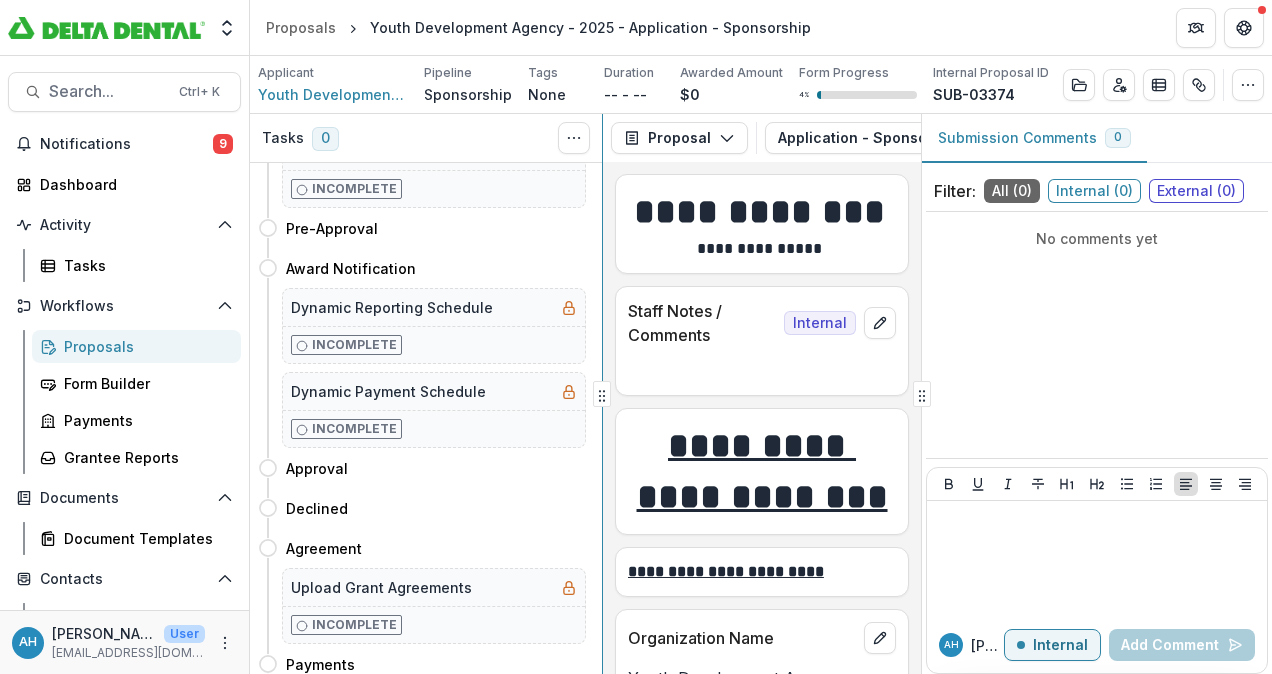 scroll, scrollTop: 0, scrollLeft: 0, axis: both 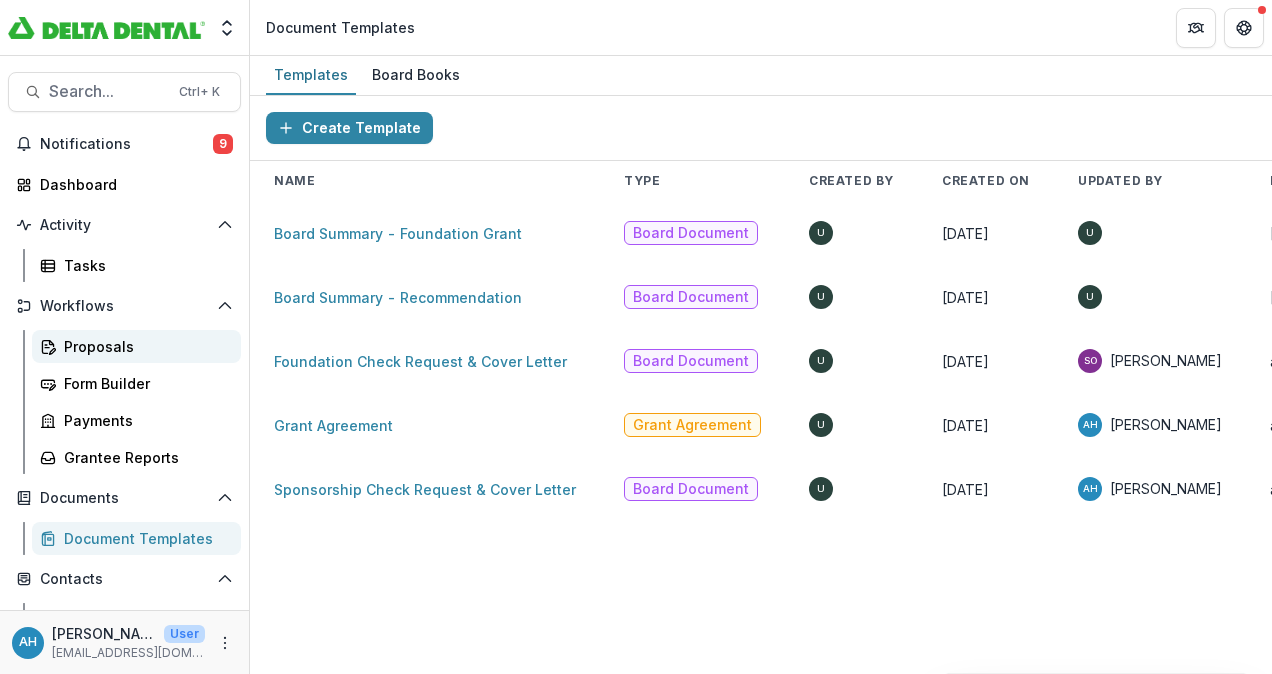 click on "Proposals" at bounding box center (144, 346) 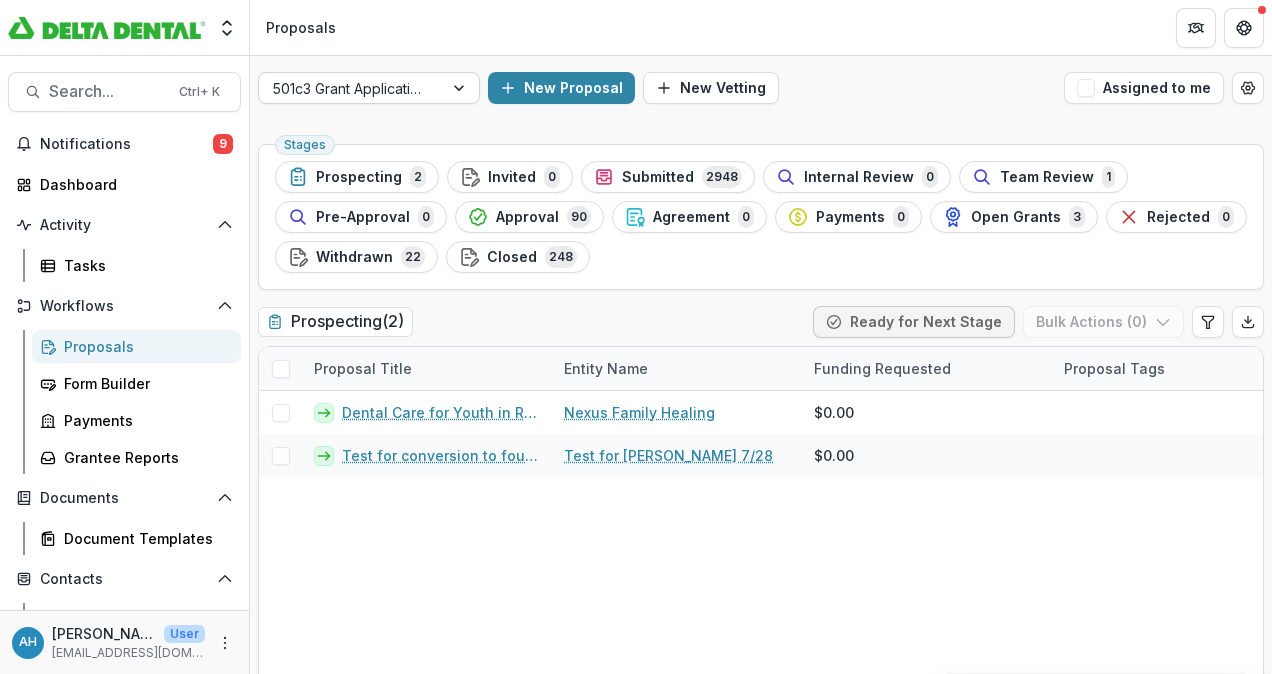 click at bounding box center [351, 88] 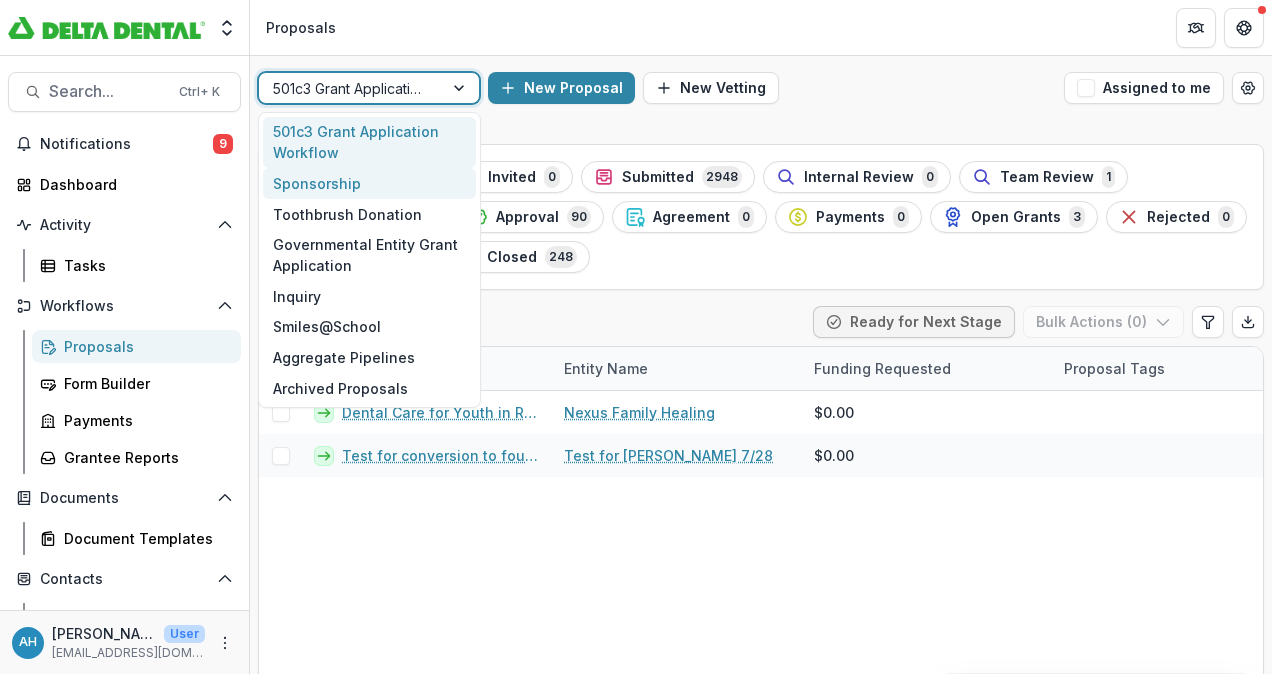 click on "Sponsorship" at bounding box center [369, 183] 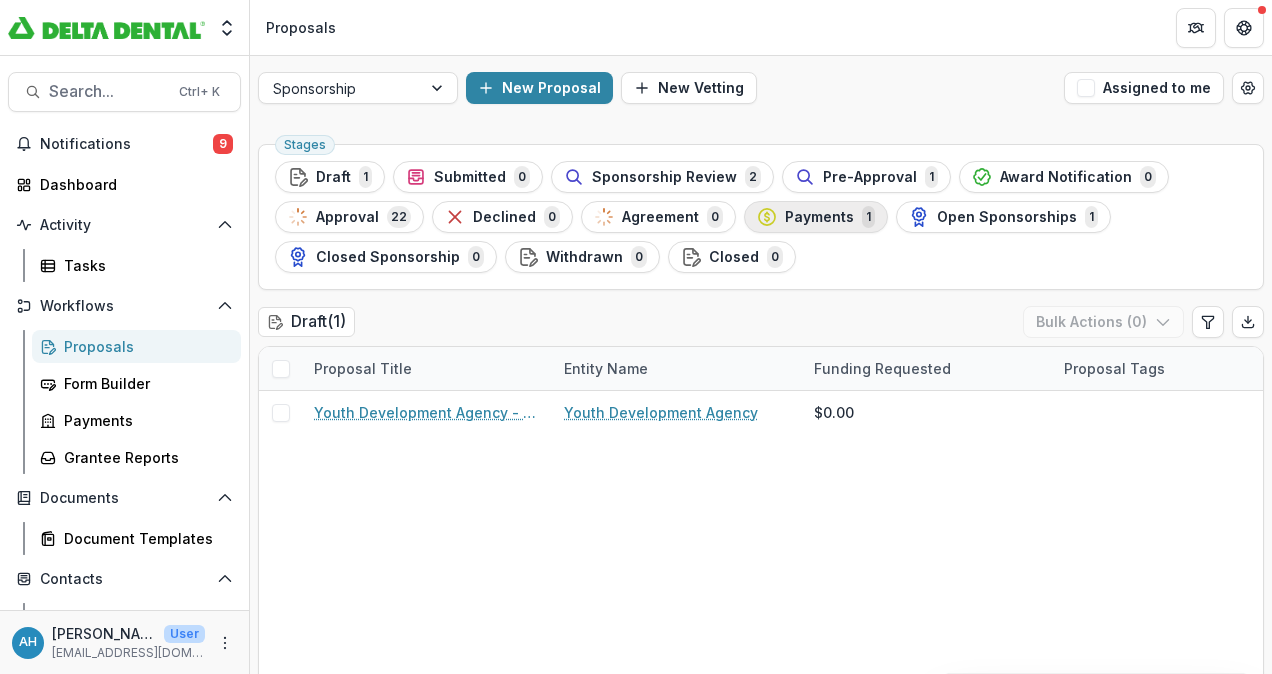 click on "Payments" at bounding box center [819, 217] 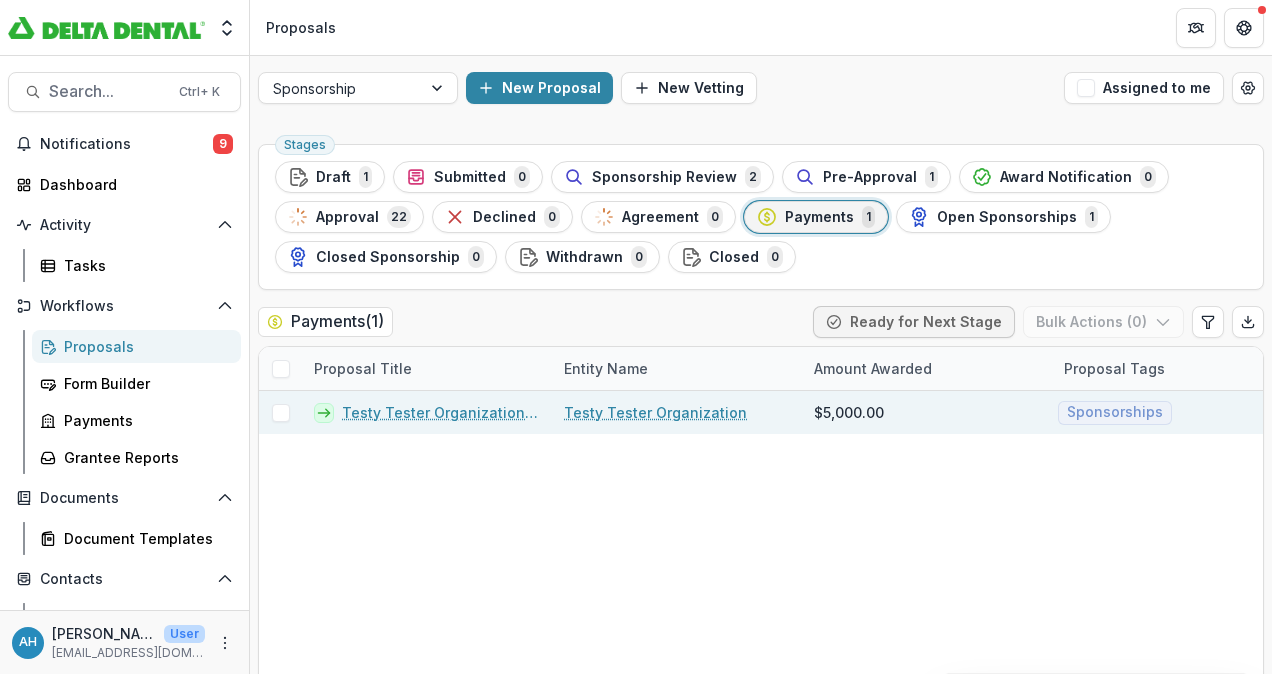 click on "Testy Tester Organization - 2025 - Application - Sponsorship" at bounding box center (441, 412) 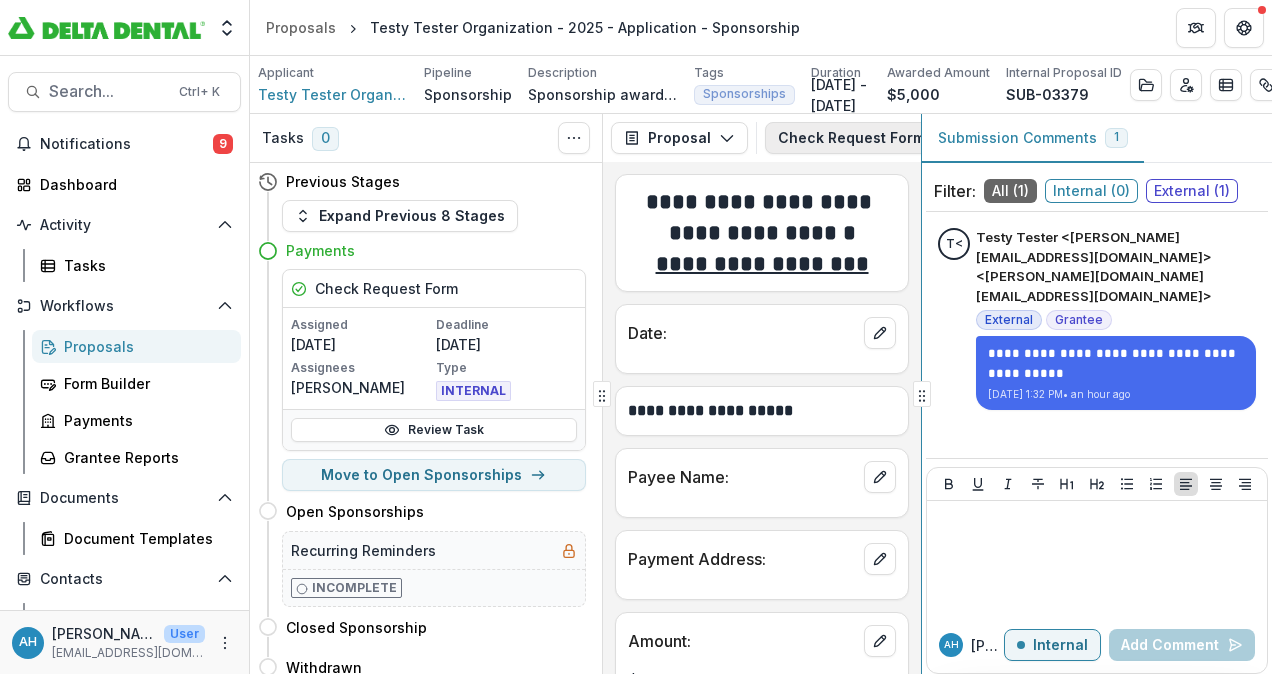 click on "**********" at bounding box center [761, 394] 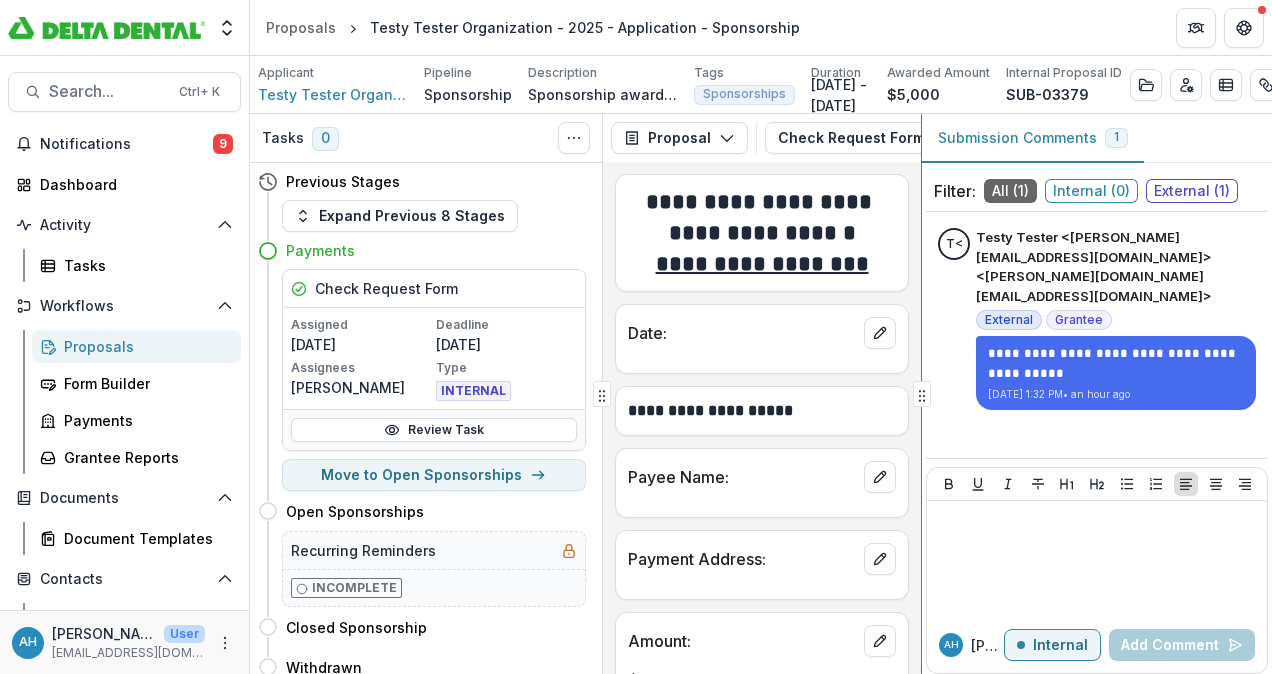 click on "**********" at bounding box center [761, 394] 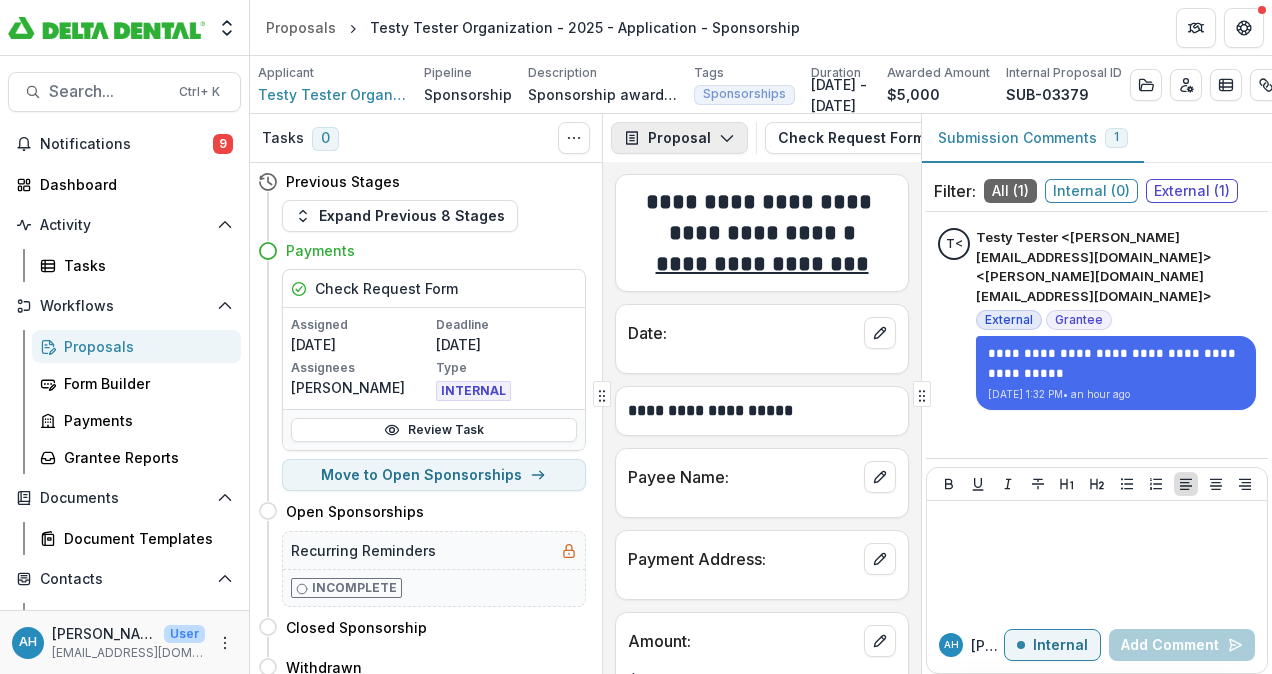 click on "Proposal" at bounding box center (679, 138) 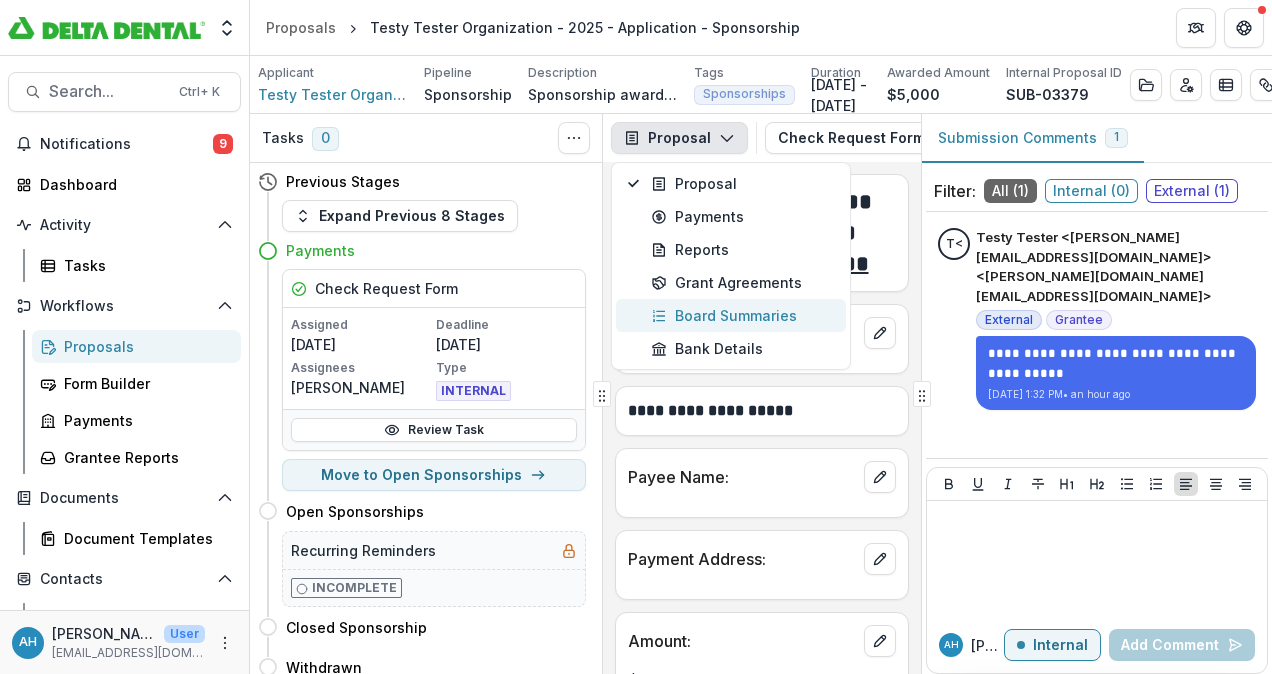 click on "Board Summaries" at bounding box center (742, 315) 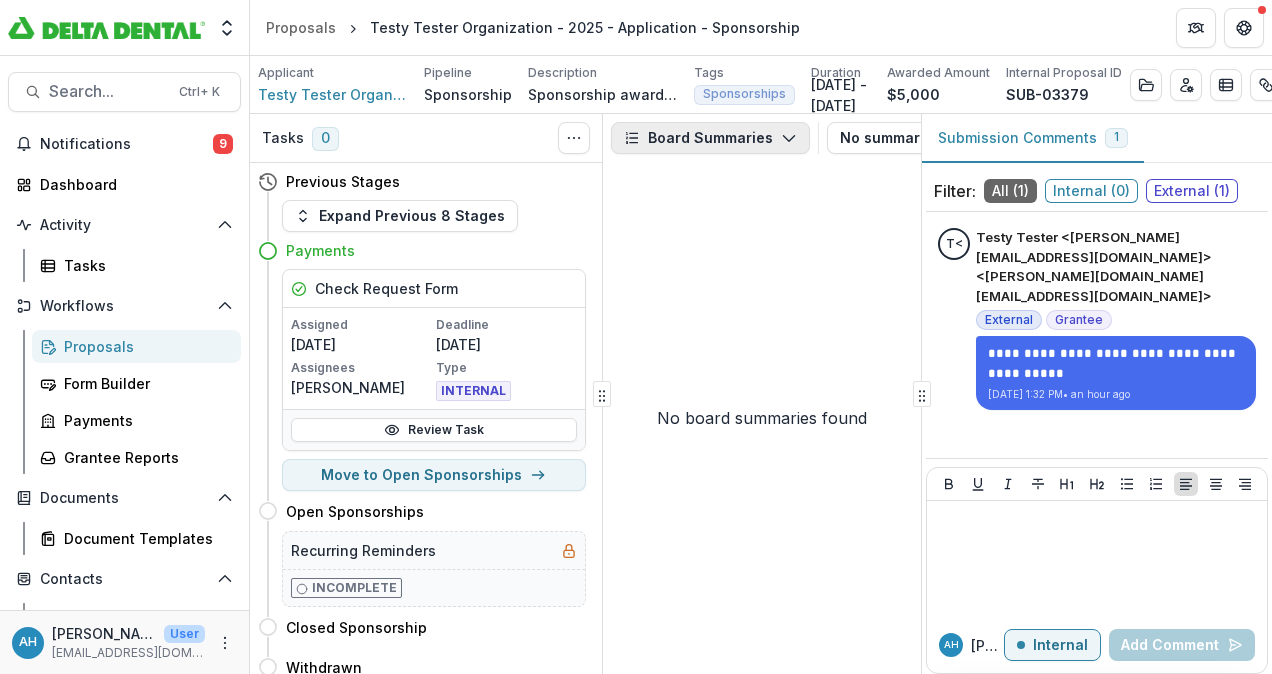 click on "Board Summaries" at bounding box center [710, 138] 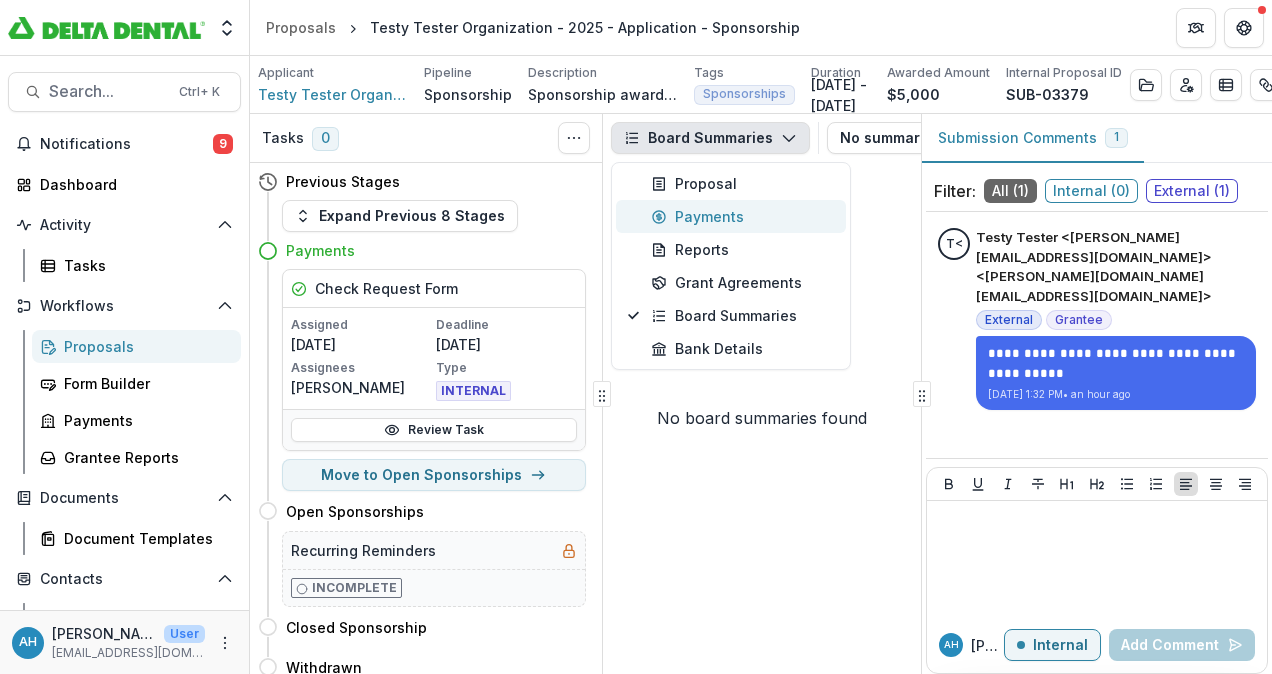 click on "Payments" at bounding box center [742, 216] 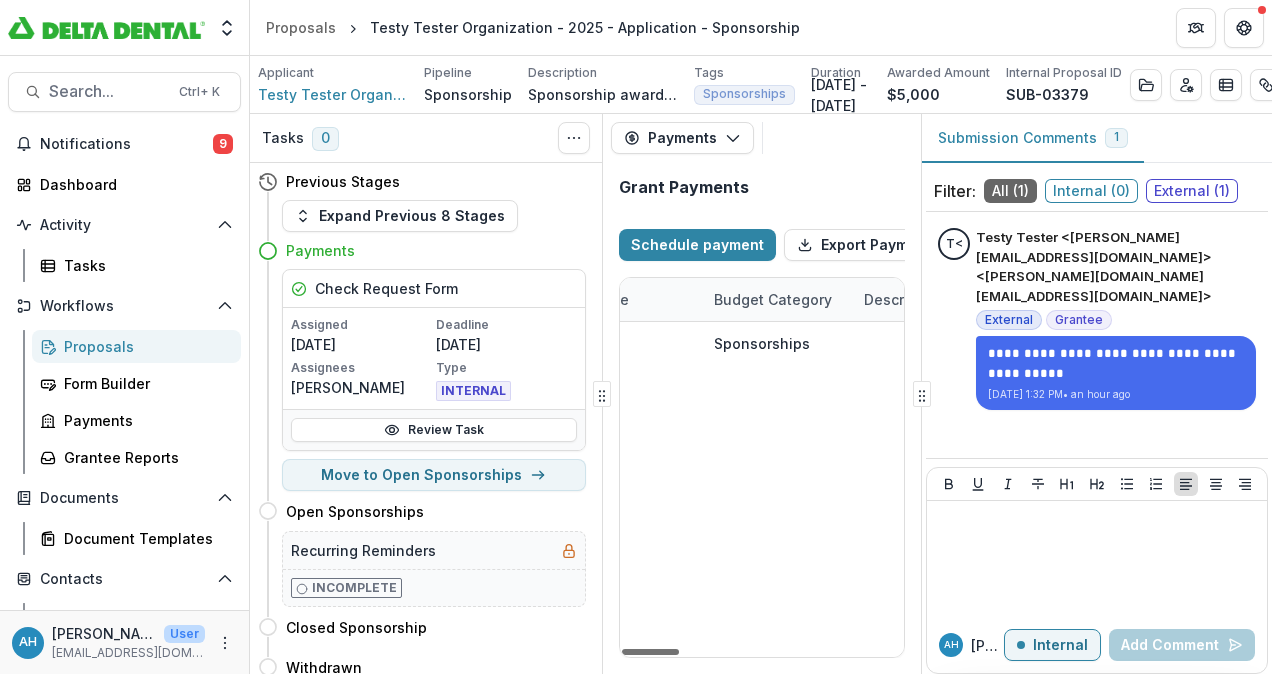 scroll, scrollTop: 0, scrollLeft: 0, axis: both 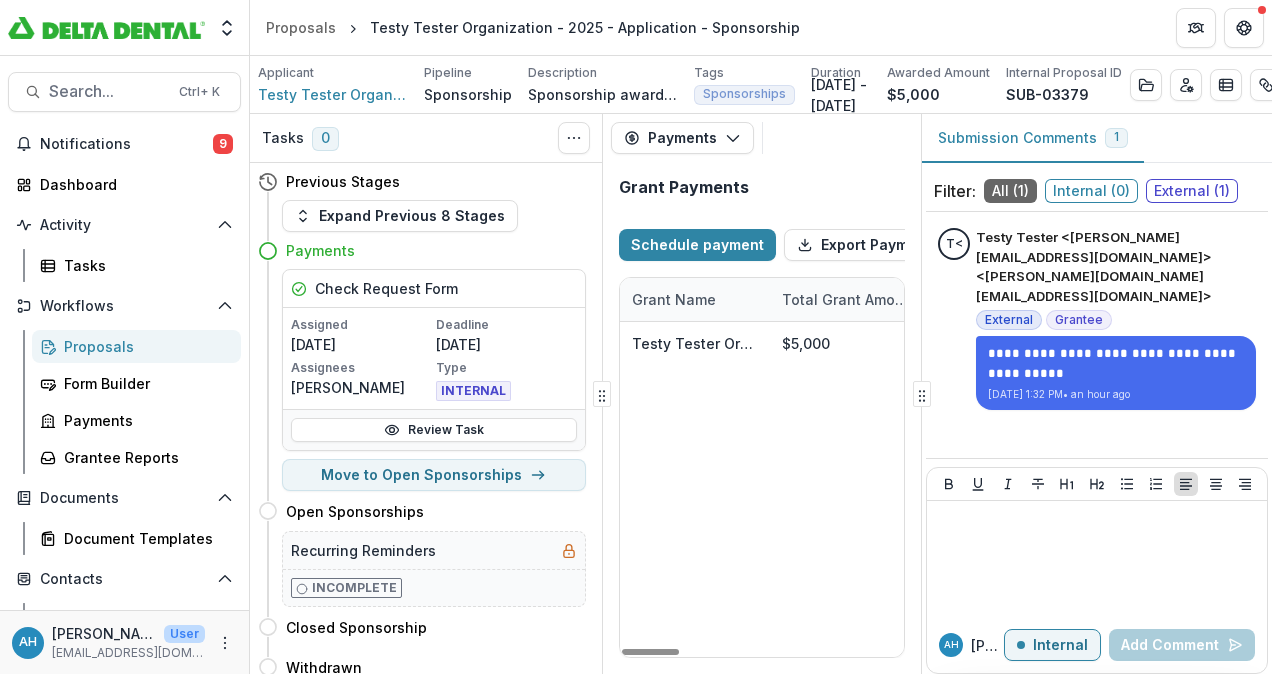 drag, startPoint x: 646, startPoint y: 651, endPoint x: 592, endPoint y: 594, distance: 78.51752 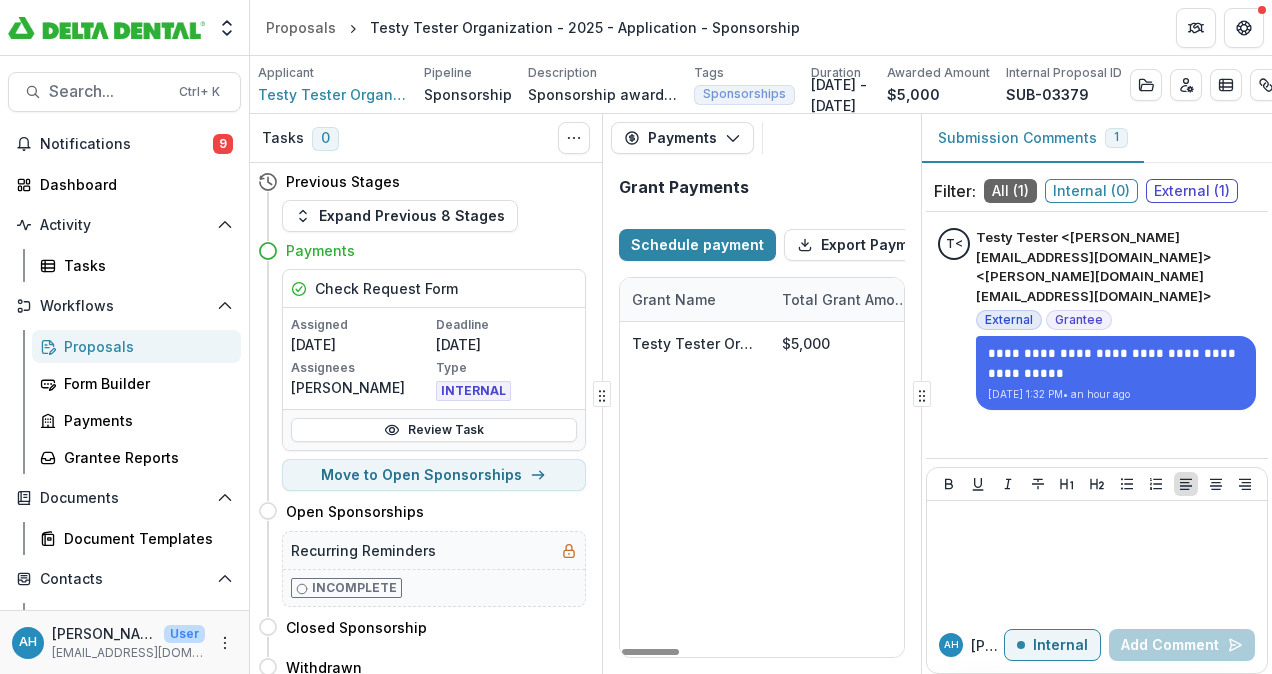 click on "Testy Tester Organization - 2025 - Application - Sponsorship" at bounding box center (847, 343) 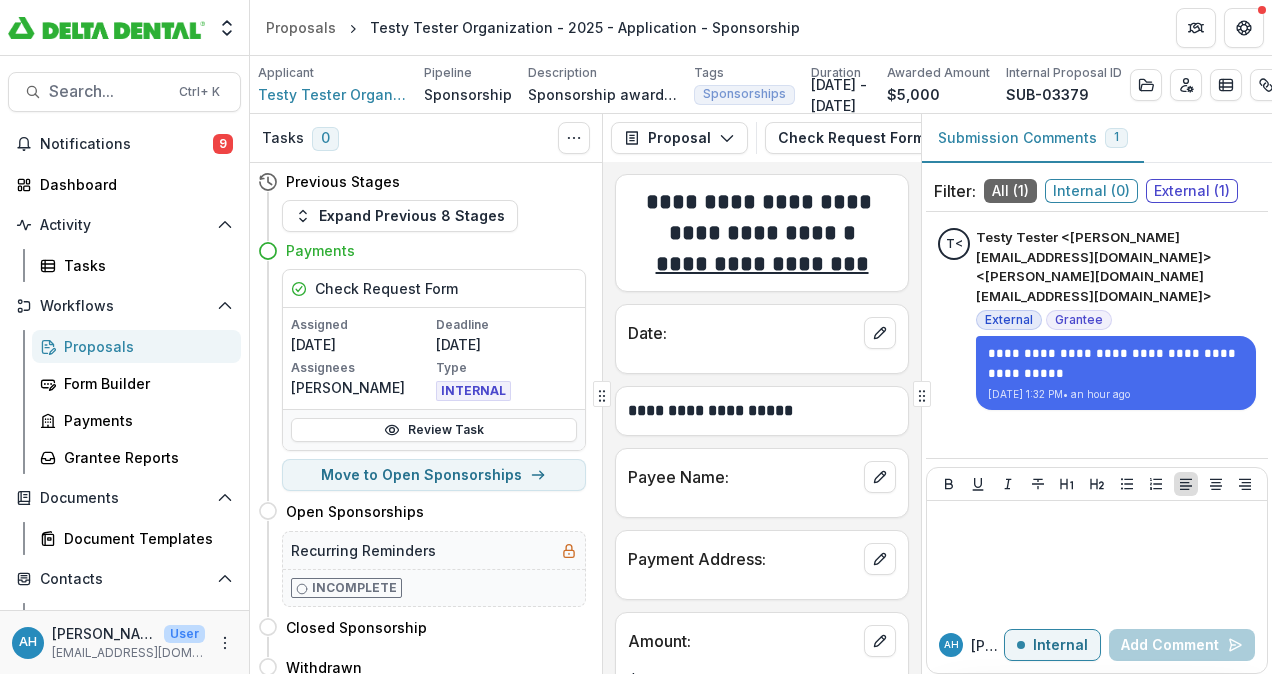 click on "**********" at bounding box center (762, 411) 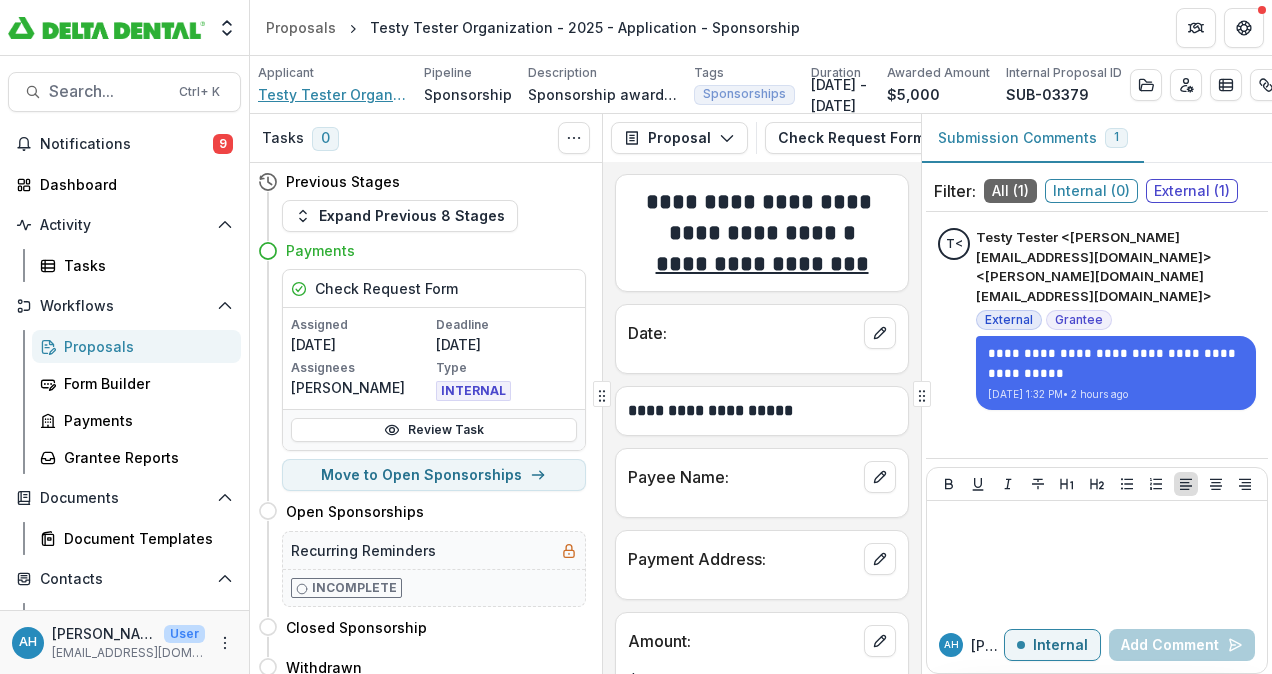 click on "Testy Tester Organization" at bounding box center [333, 94] 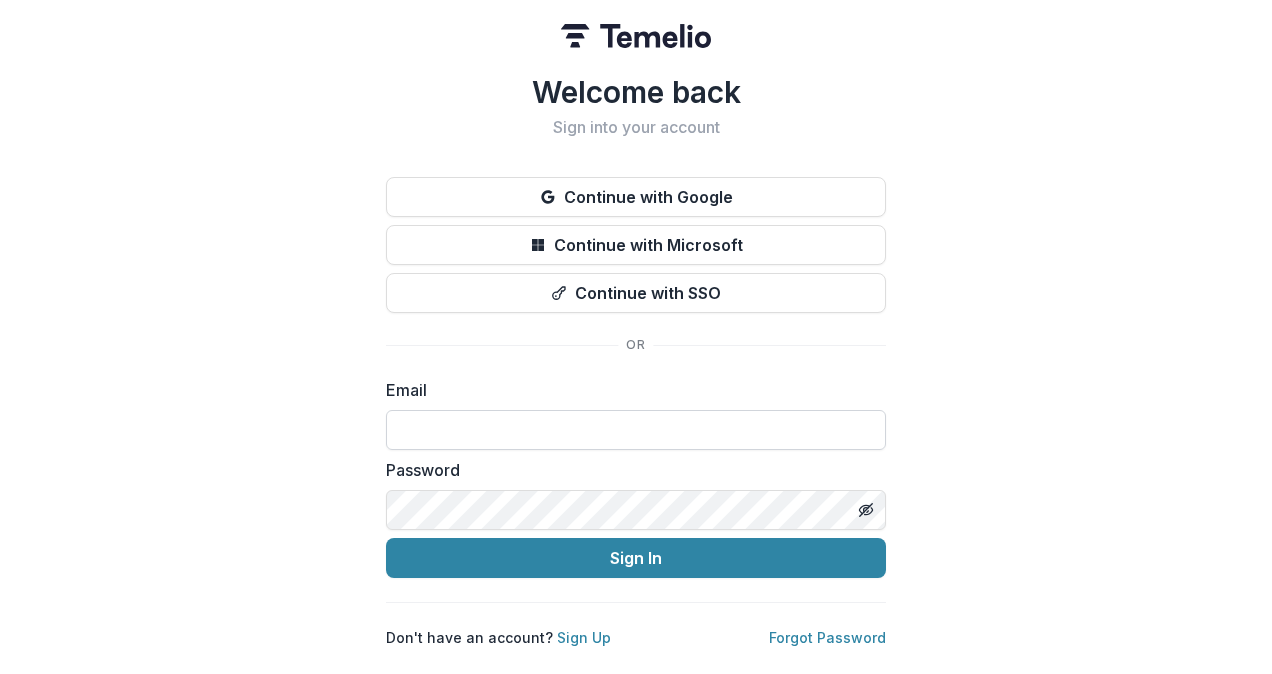 click at bounding box center [636, 430] 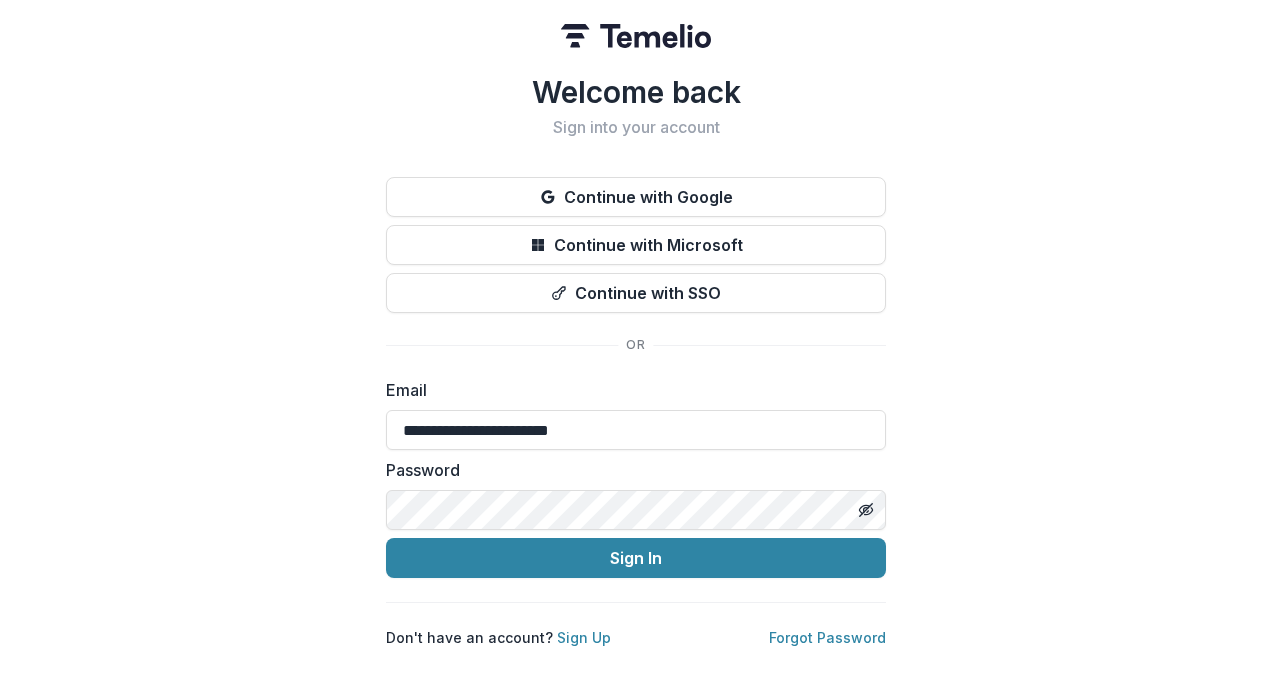 type on "**********" 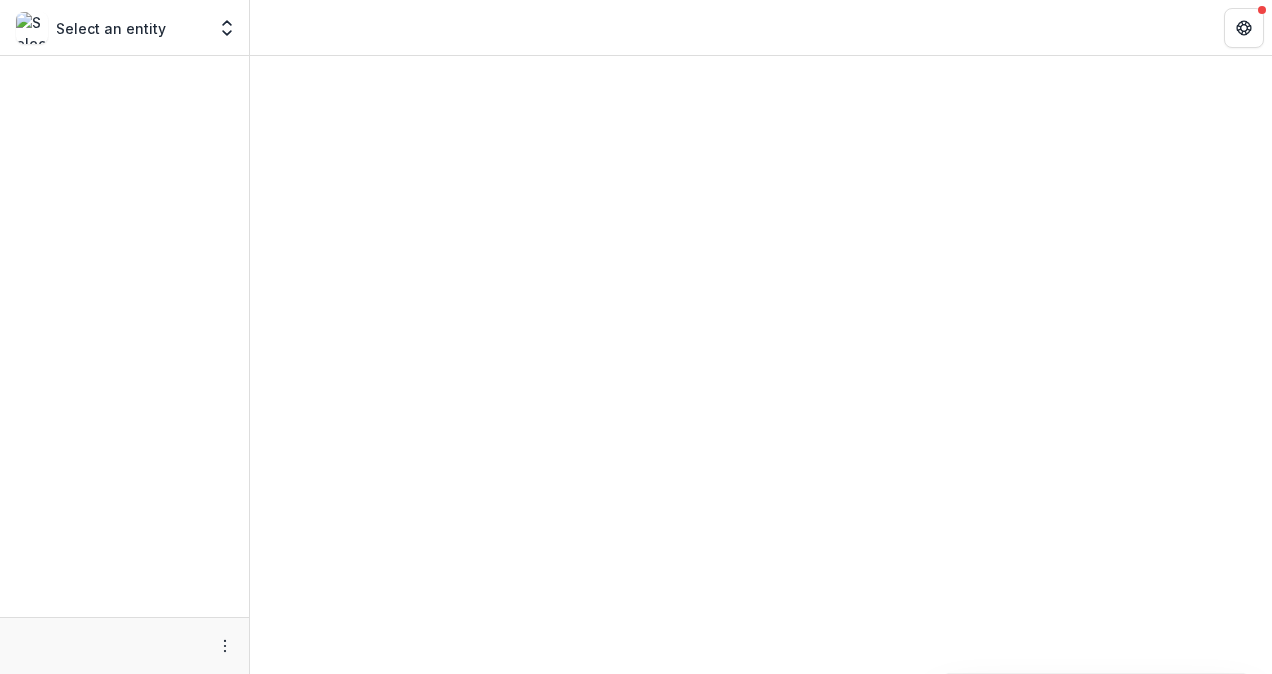 scroll, scrollTop: 0, scrollLeft: 0, axis: both 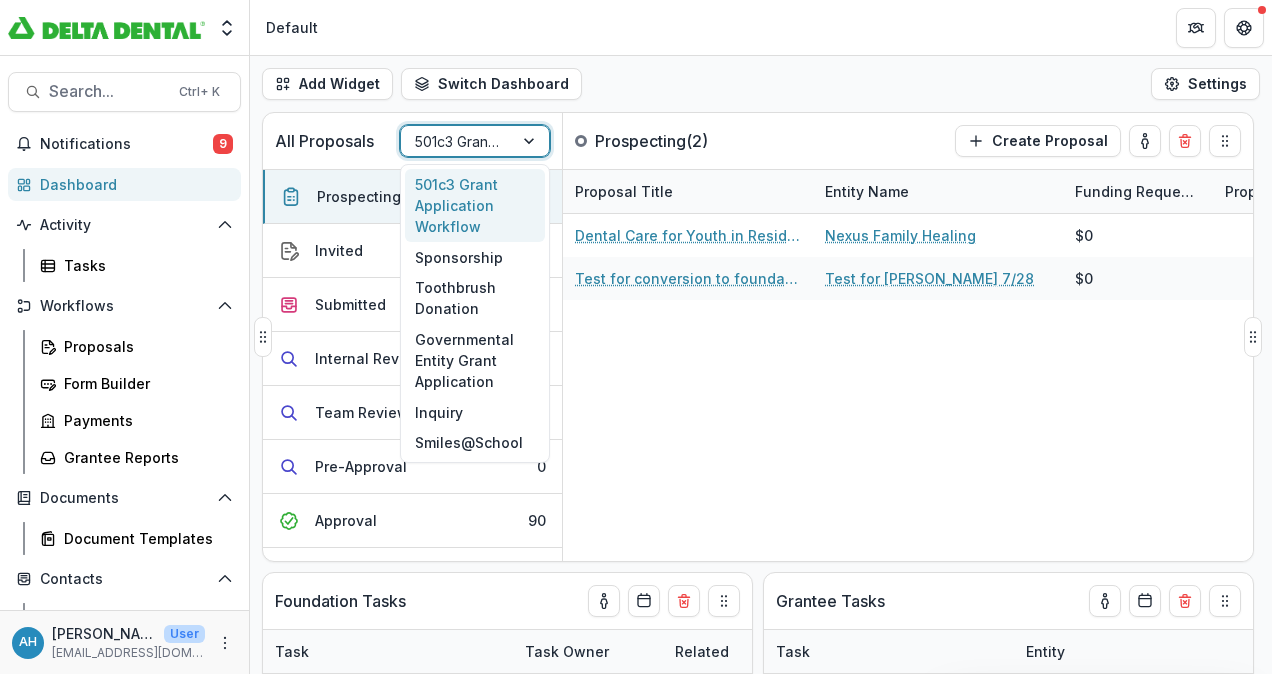 click at bounding box center [457, 141] 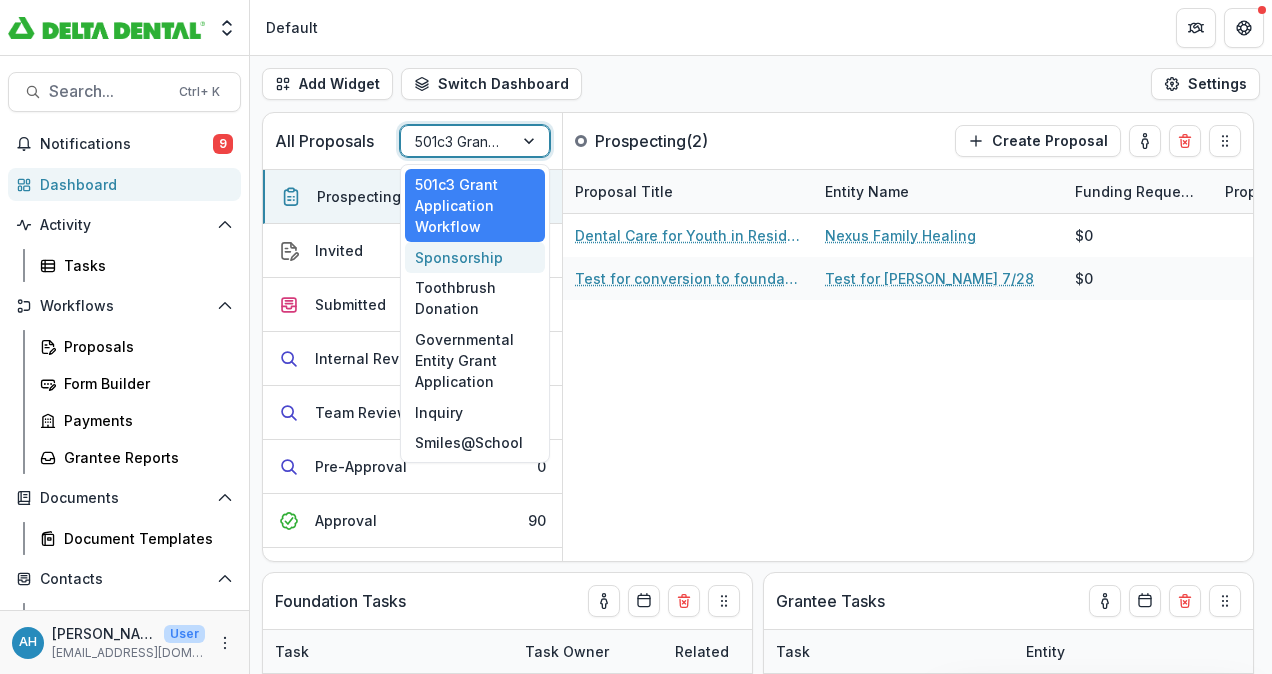 click on "Sponsorship" at bounding box center [475, 257] 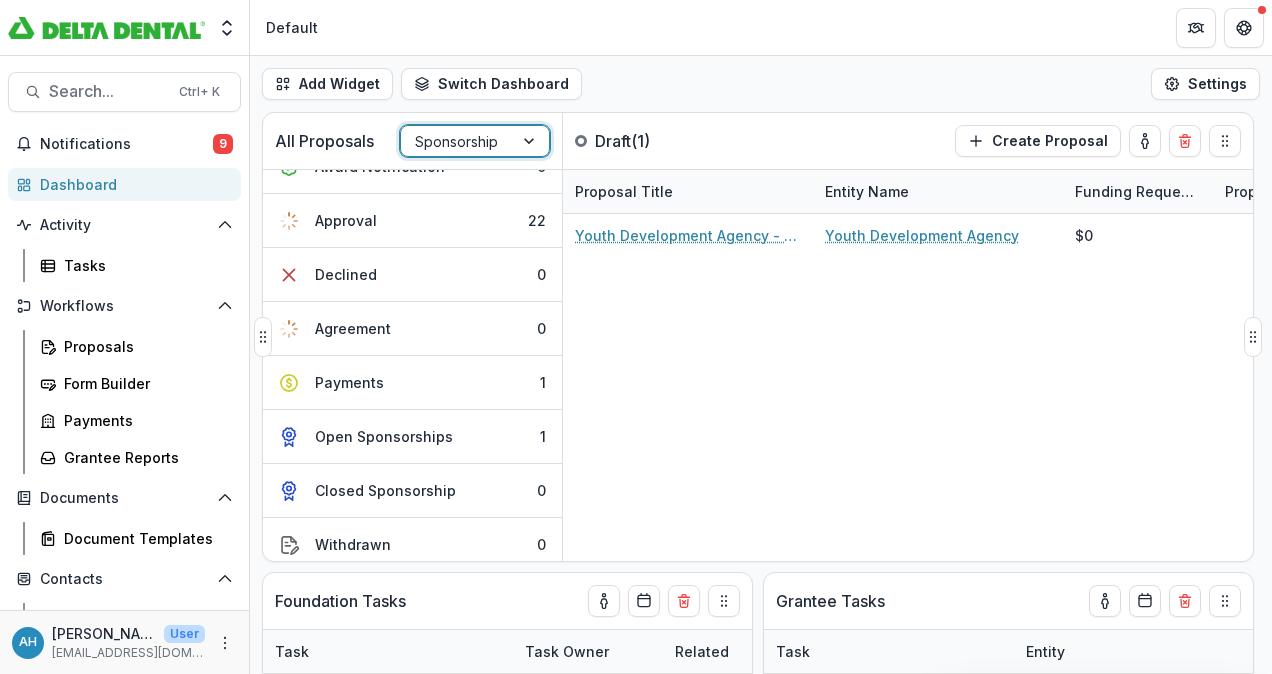 scroll, scrollTop: 304, scrollLeft: 0, axis: vertical 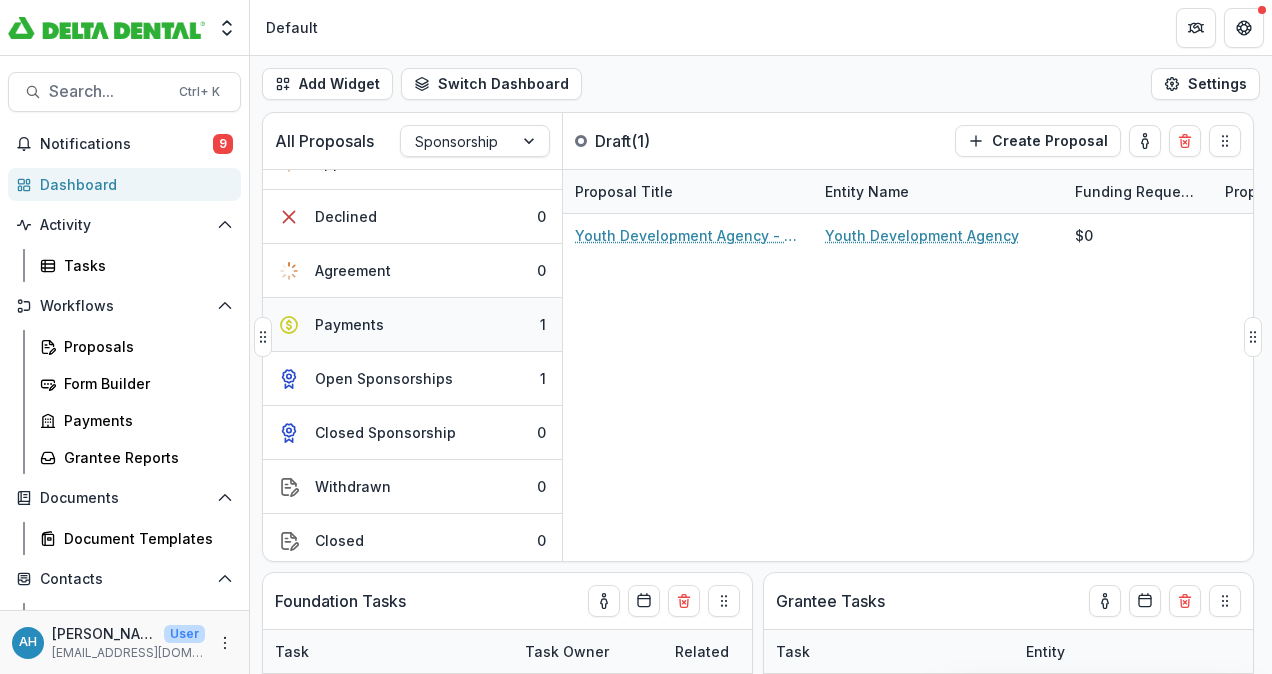 click on "Payments" at bounding box center (349, 324) 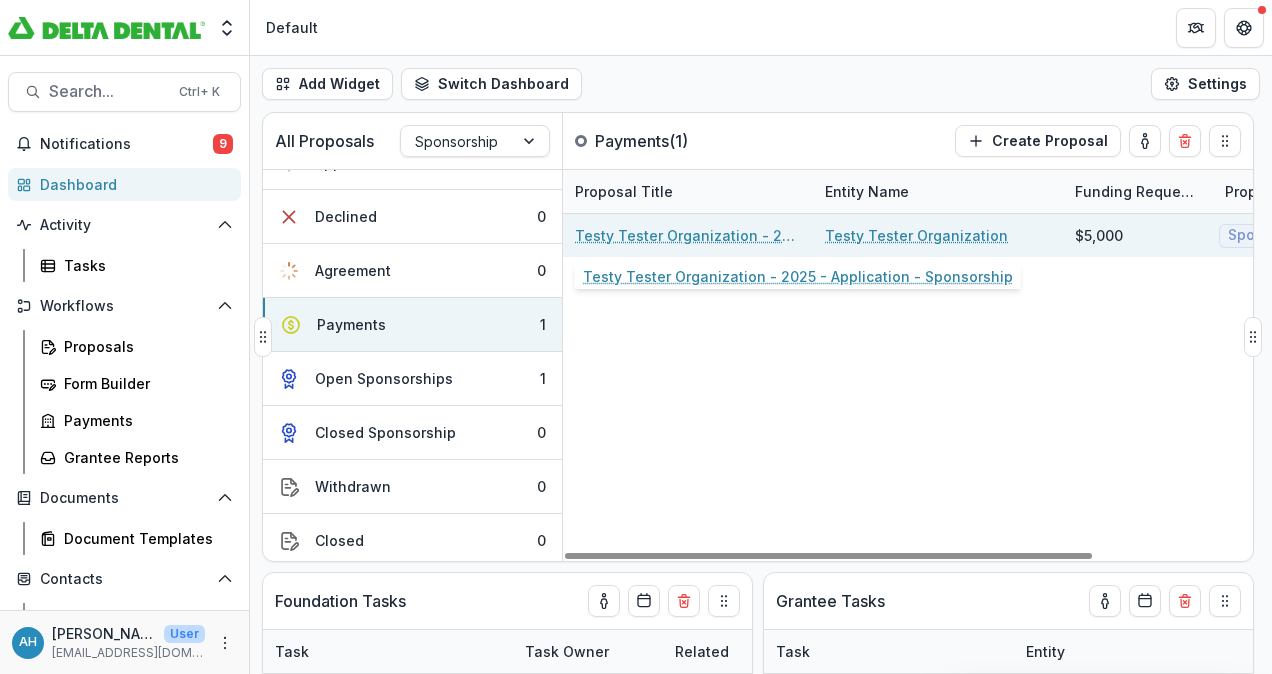 click on "Testy Tester Organization - 2025 - Application - Sponsorship" at bounding box center (688, 235) 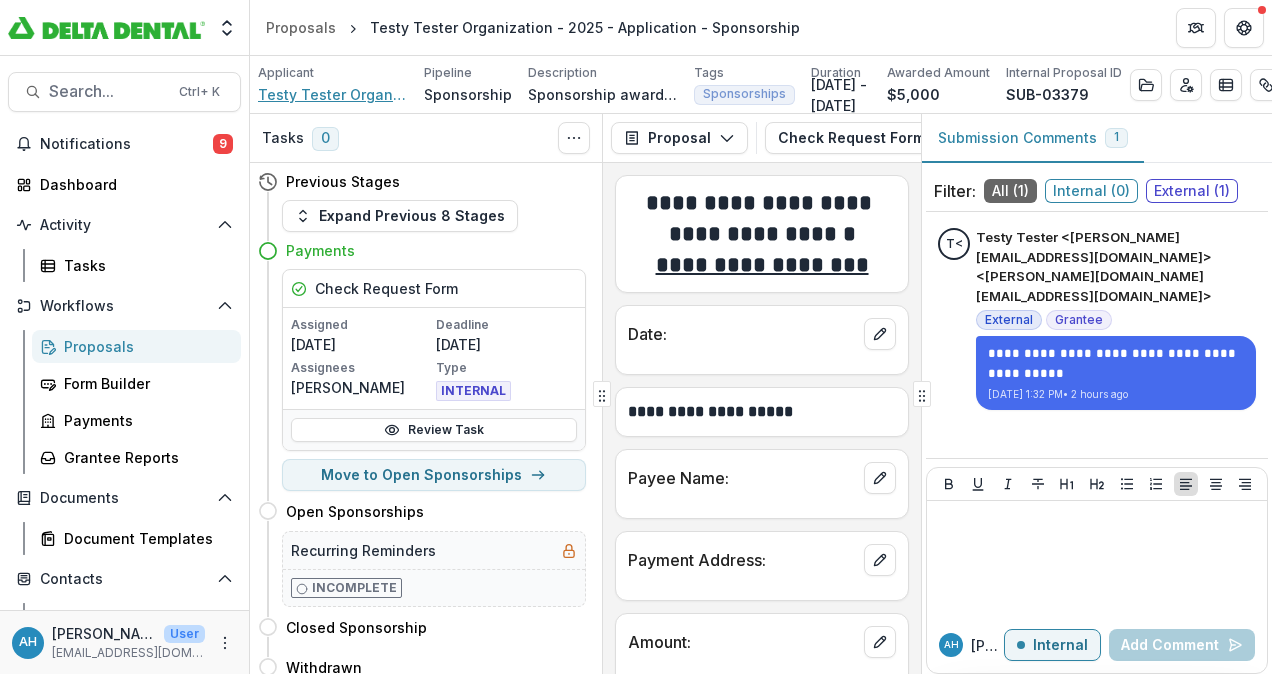 click on "Testy Tester Organization" at bounding box center (333, 94) 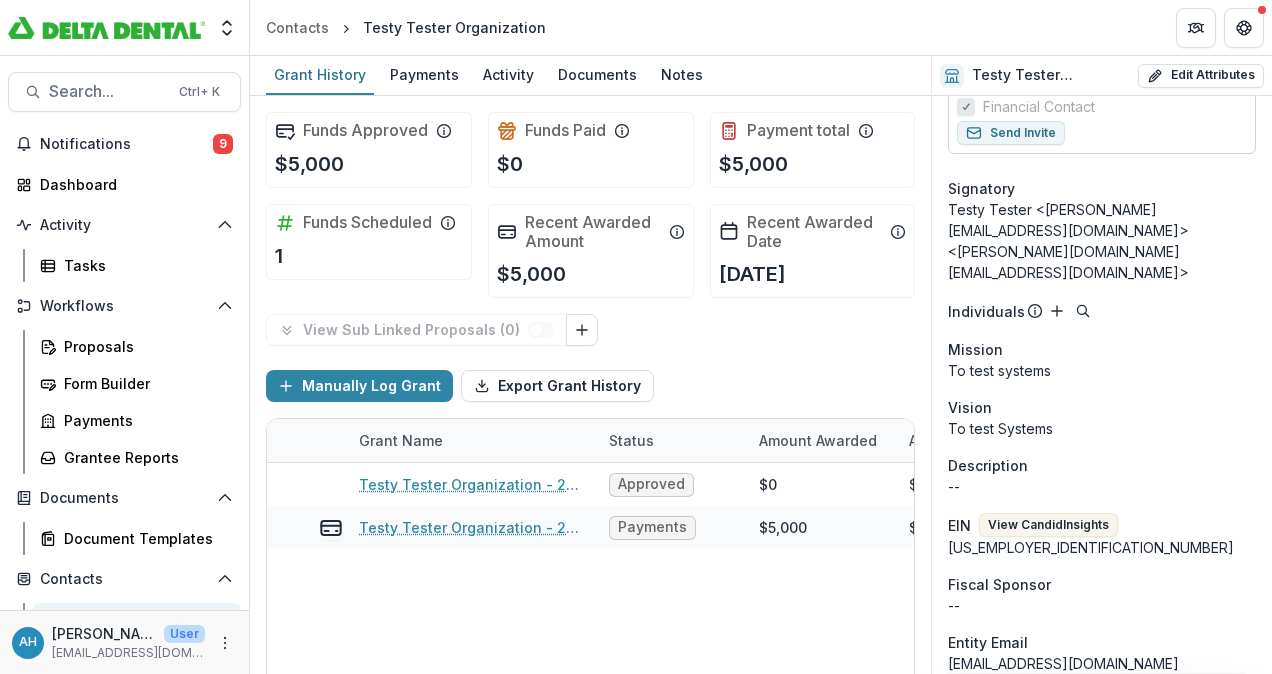 scroll, scrollTop: 507, scrollLeft: 0, axis: vertical 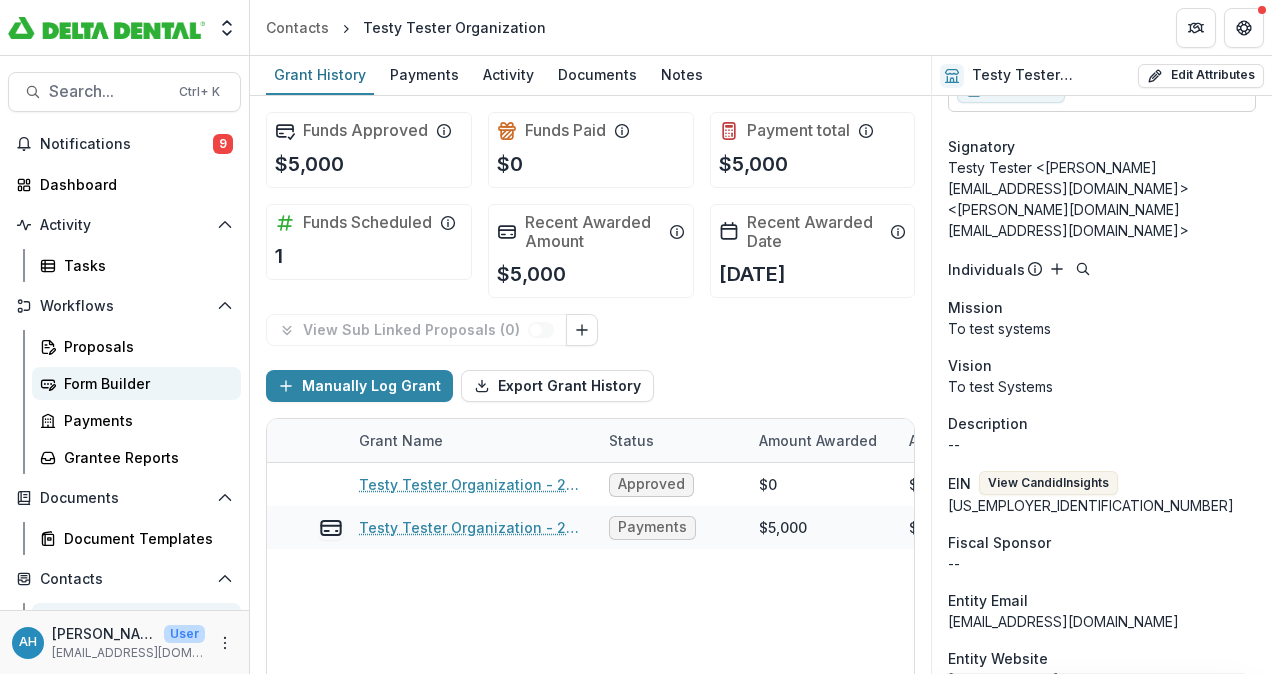 click on "Form Builder" at bounding box center [144, 383] 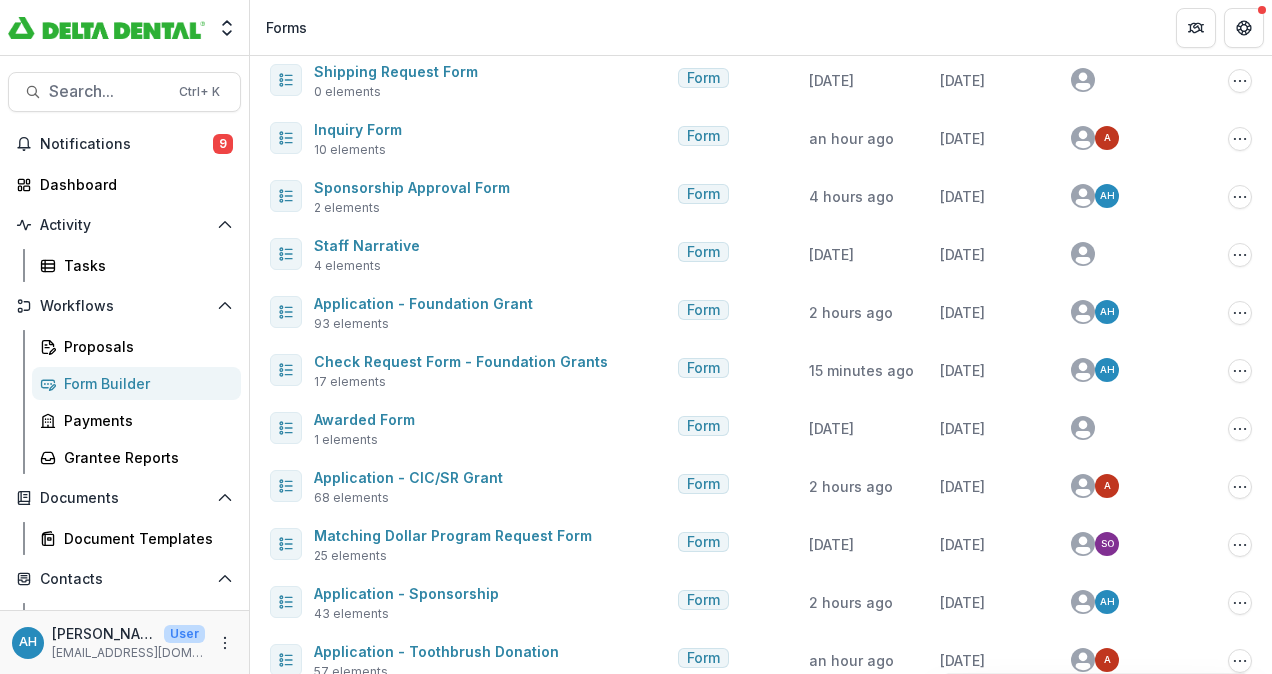 scroll, scrollTop: 265, scrollLeft: 0, axis: vertical 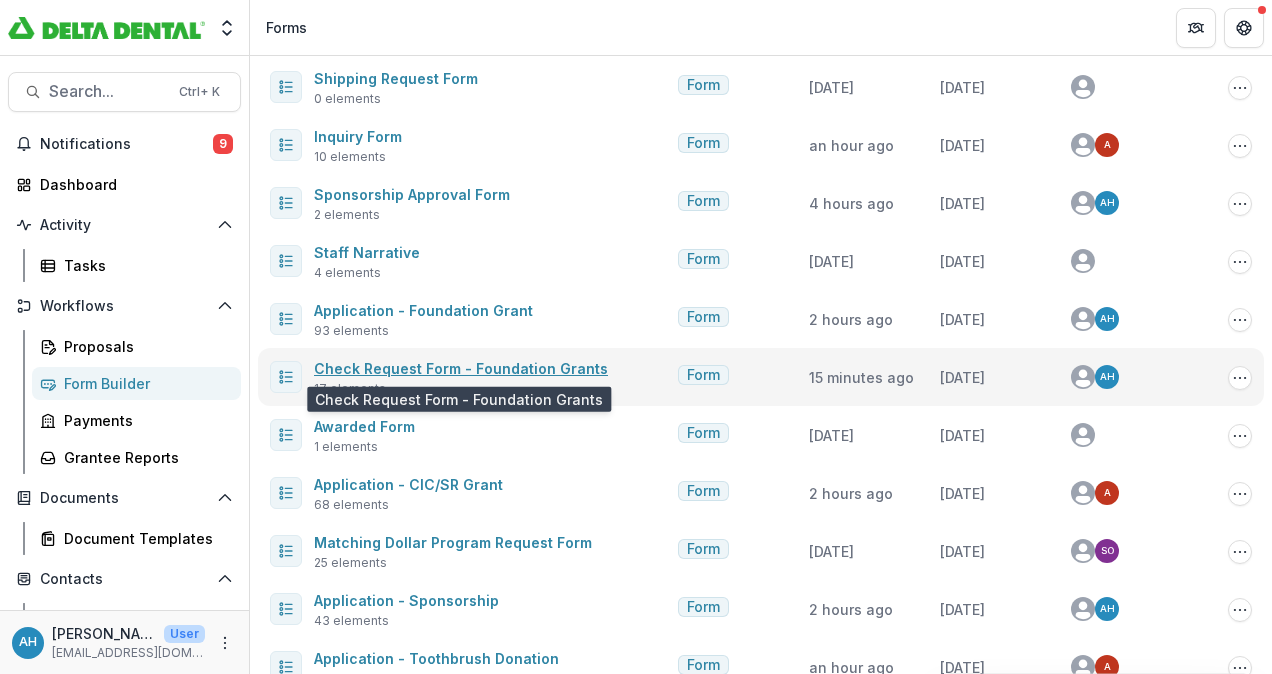 click on "Check Request Form - Foundation Grants" at bounding box center [461, 368] 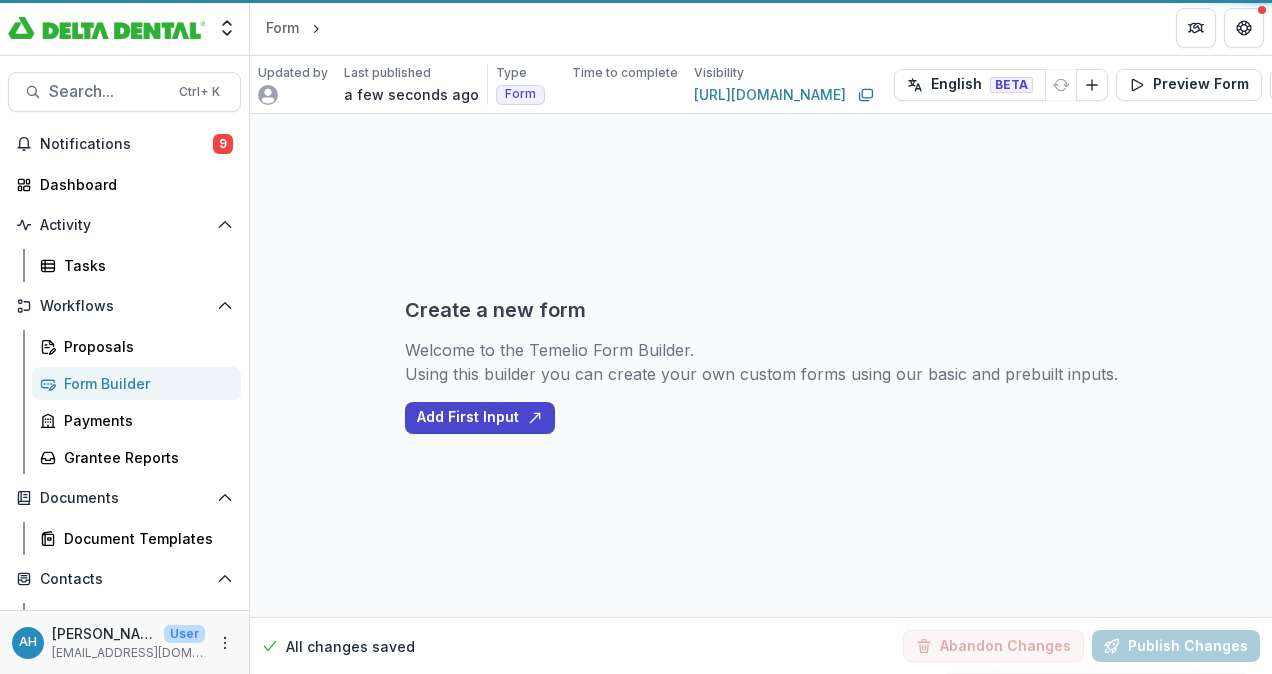 scroll, scrollTop: 0, scrollLeft: 0, axis: both 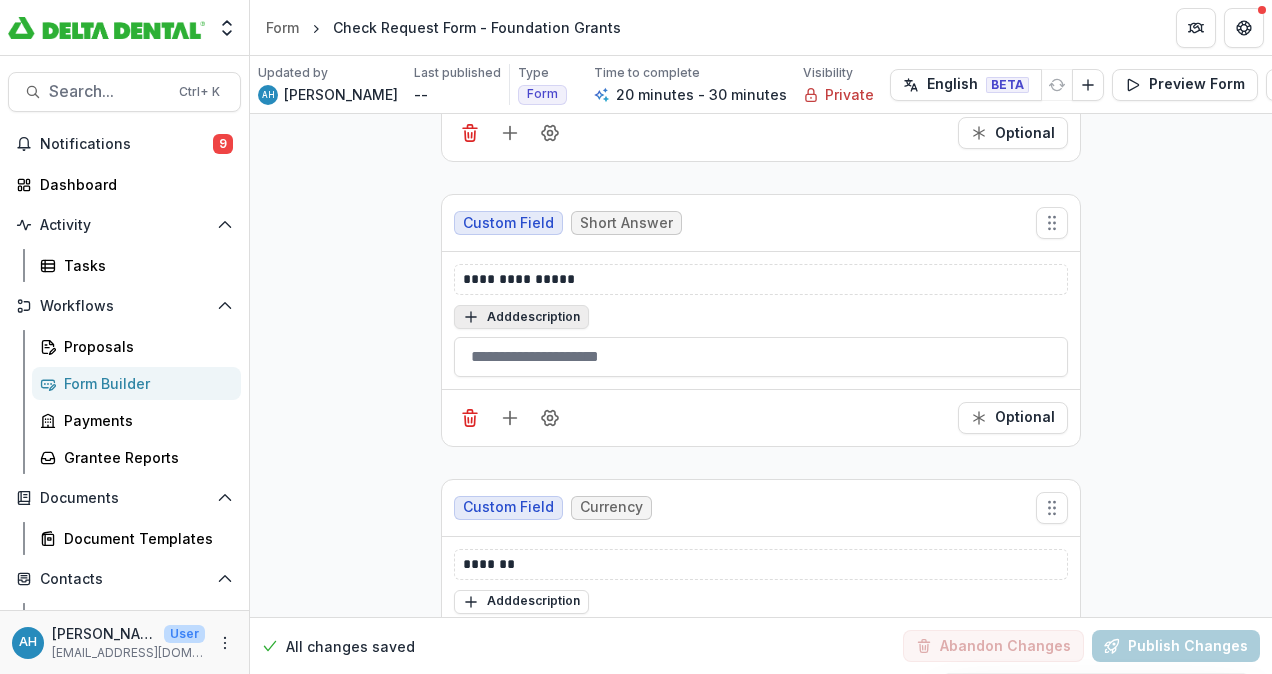 click on "Add  description" at bounding box center (521, 317) 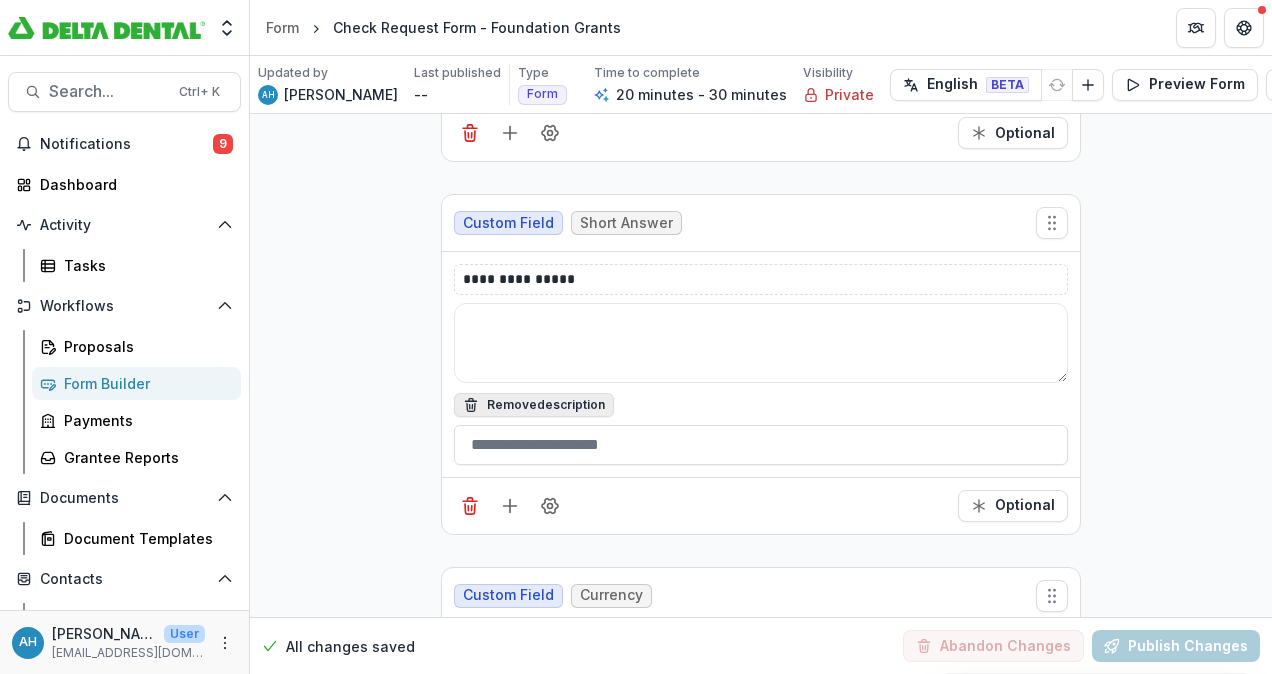 click on "Remove  description" at bounding box center [534, 405] 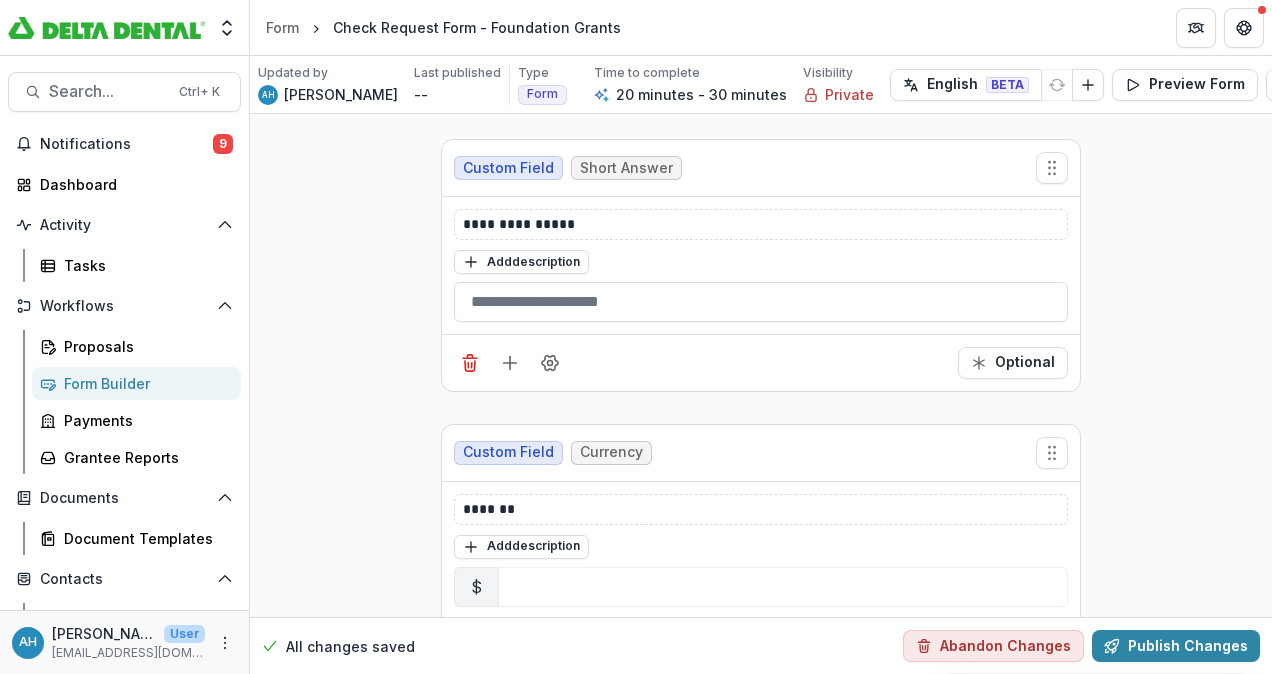 scroll, scrollTop: 1544, scrollLeft: 0, axis: vertical 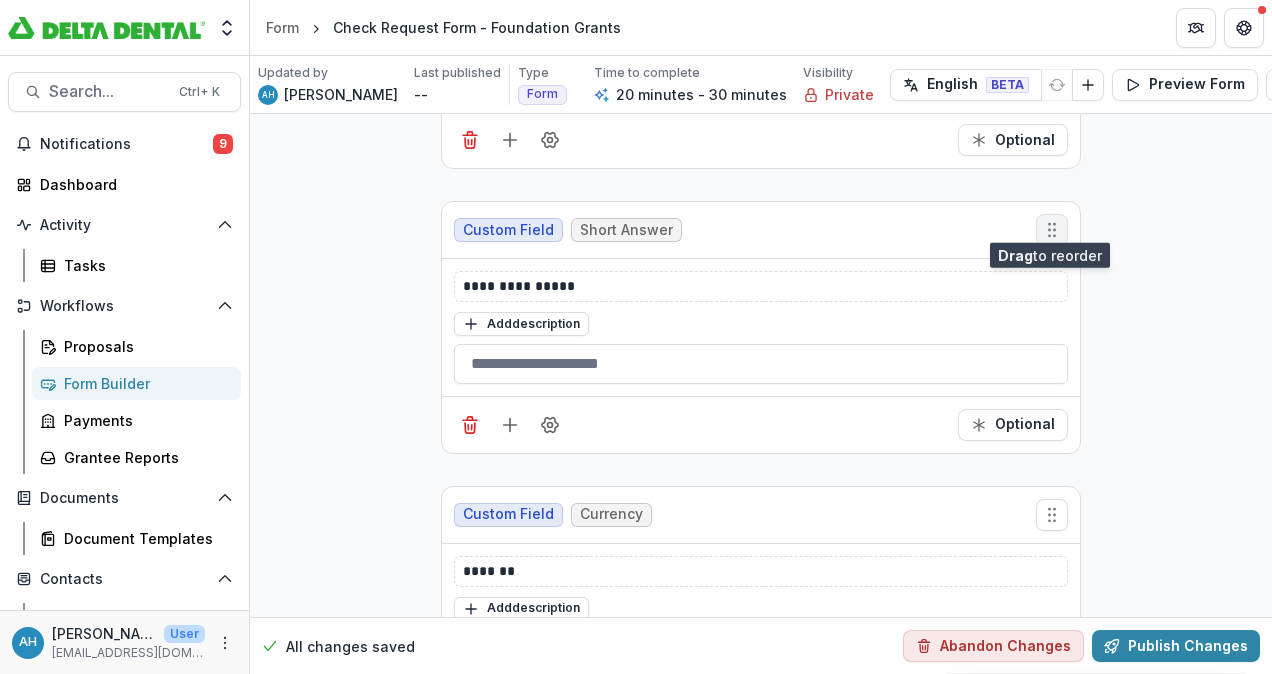click 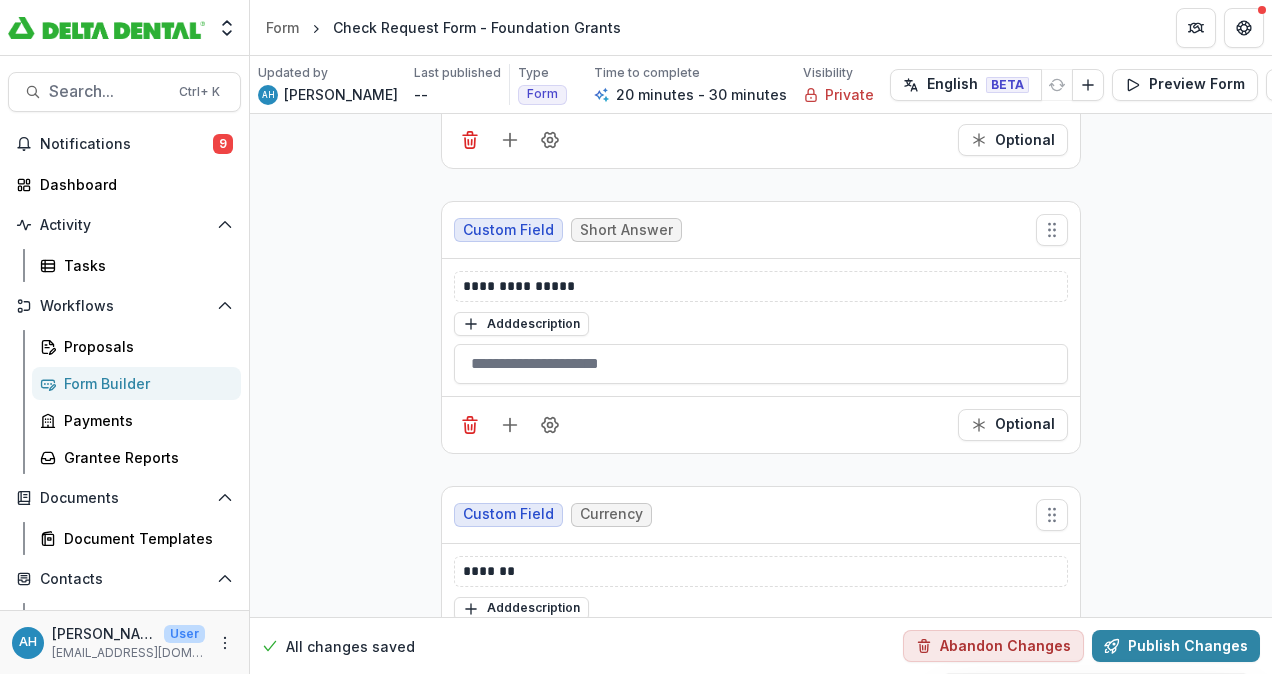 click on "**********" at bounding box center (761, 327) 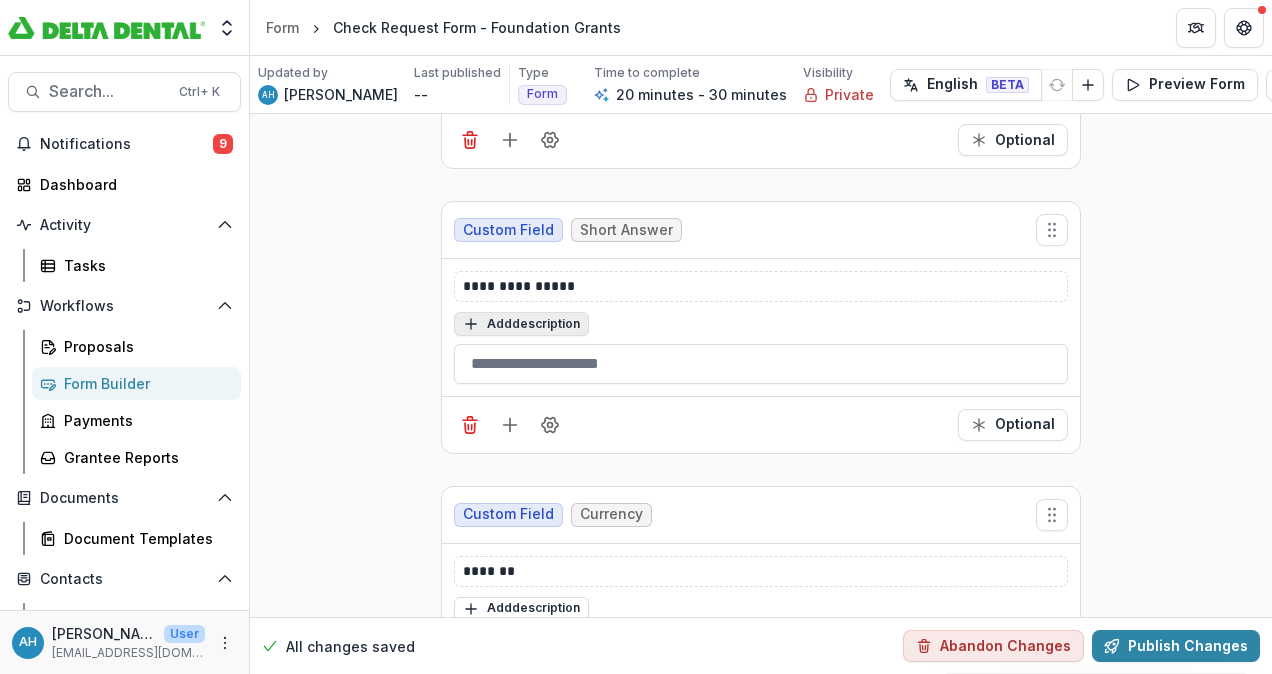 click on "Add  description" at bounding box center (521, 324) 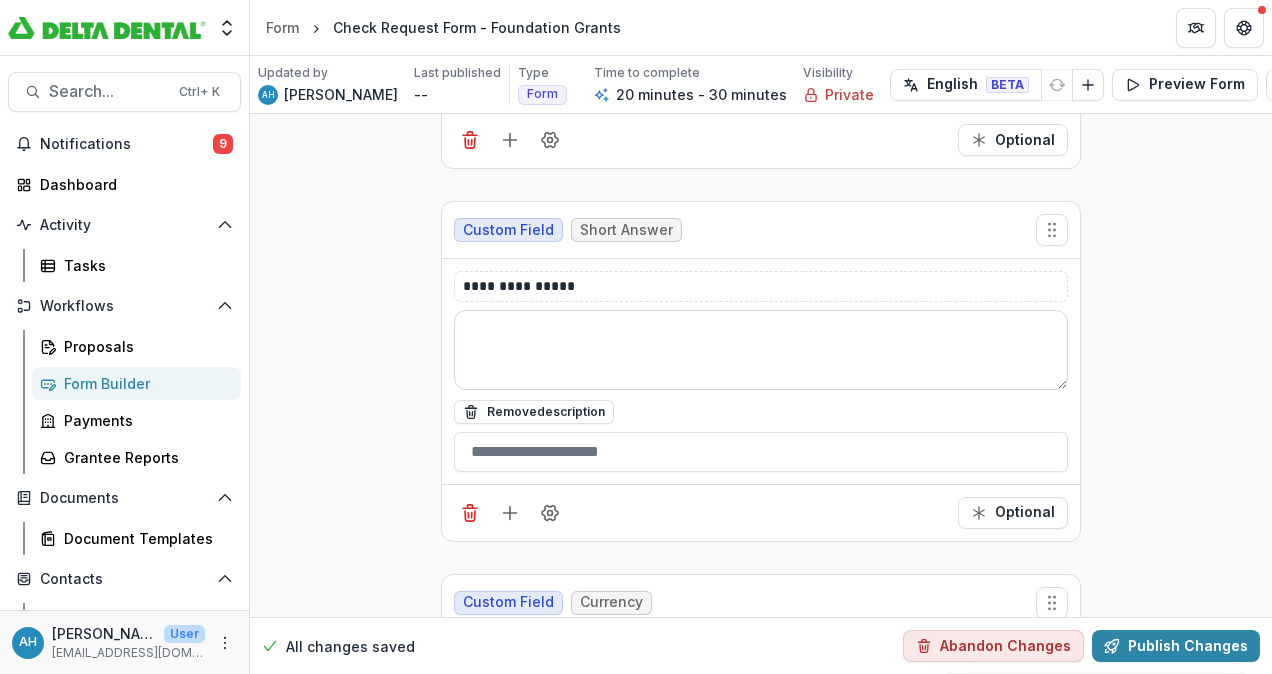 click at bounding box center [761, 350] 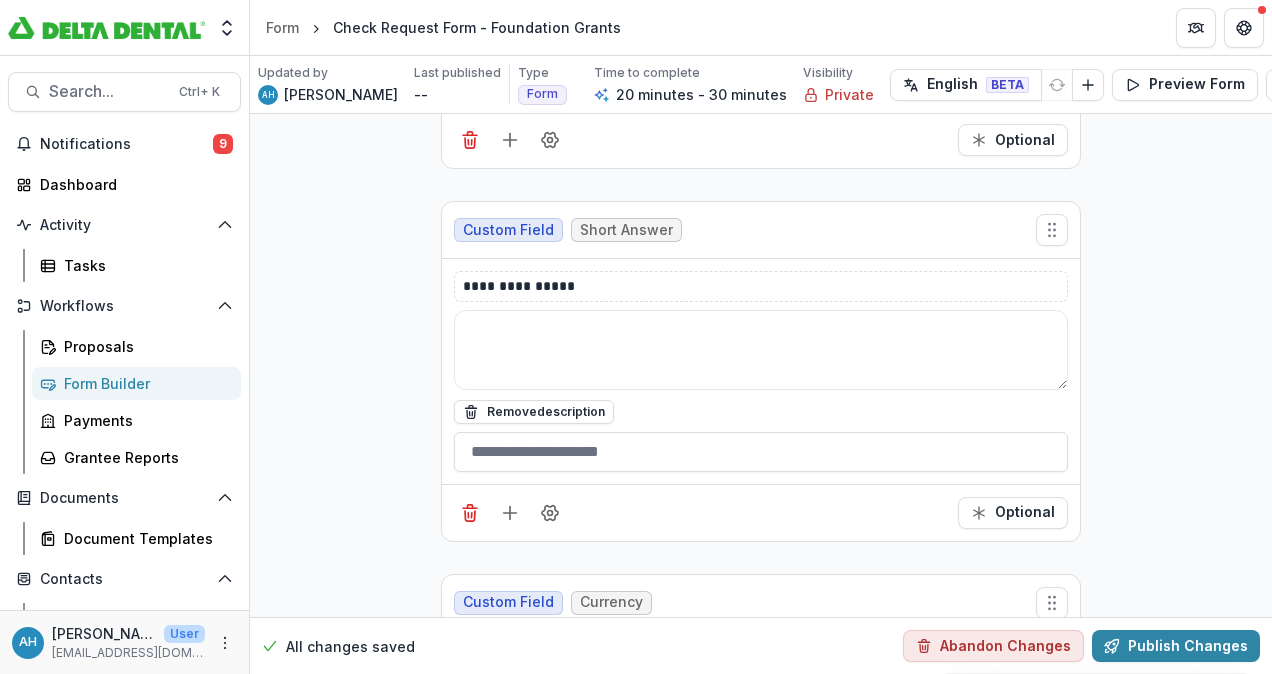 click on "Remove  description" at bounding box center (761, 411) 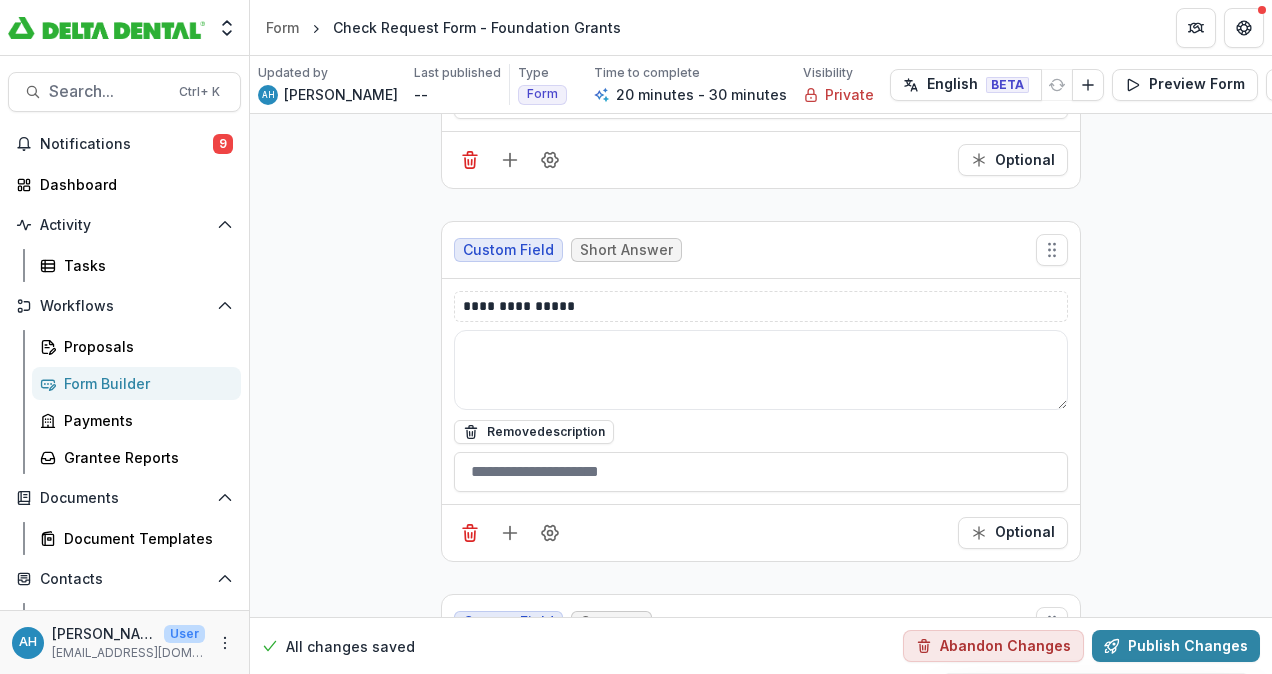 scroll, scrollTop: 1496, scrollLeft: 0, axis: vertical 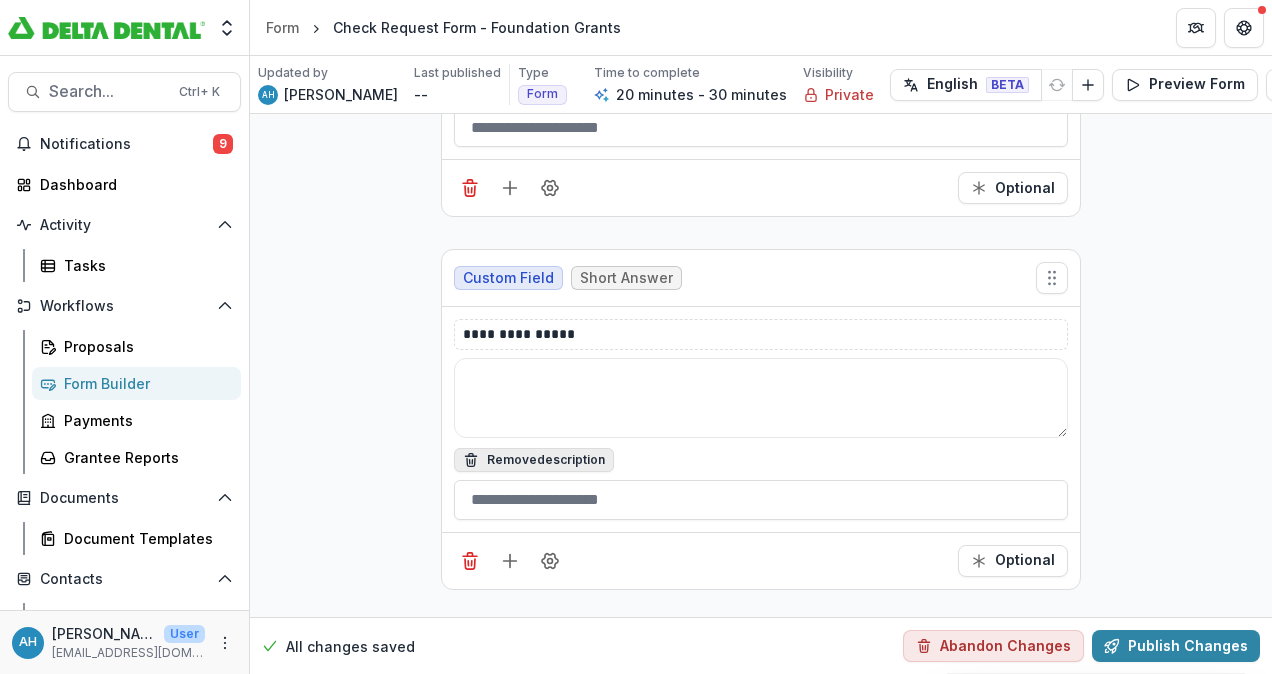 click on "Remove  description" at bounding box center (534, 460) 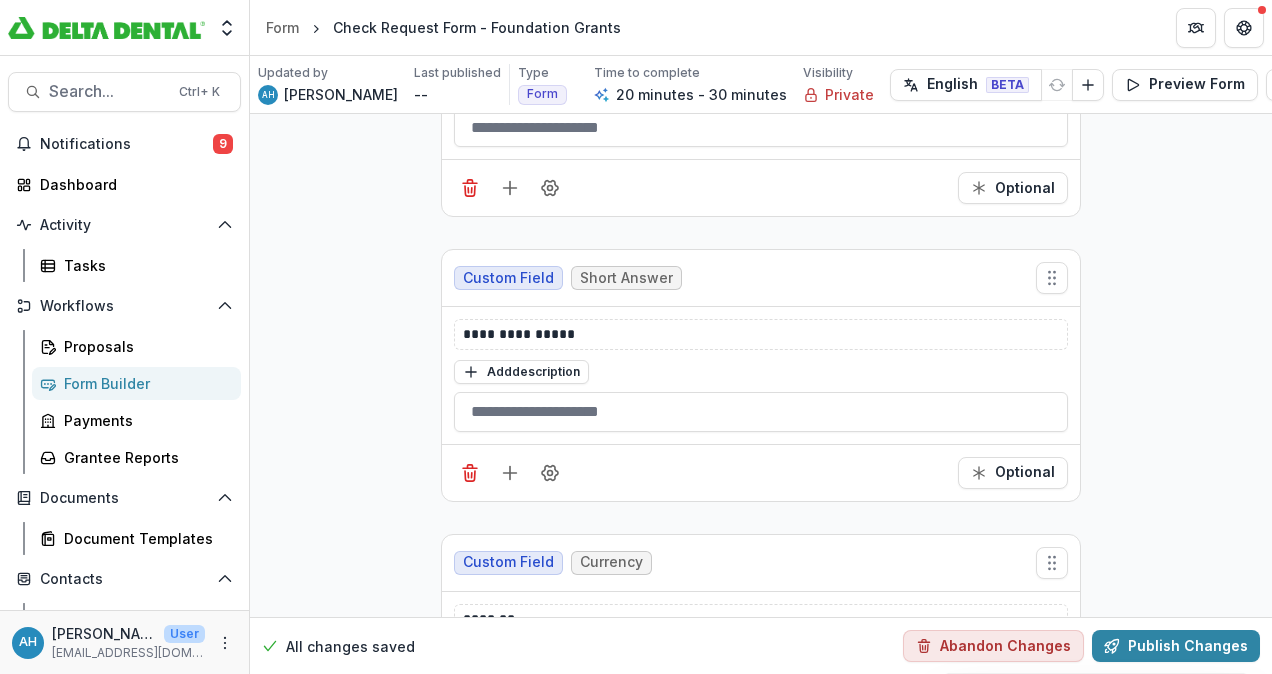 scroll, scrollTop: 1992, scrollLeft: 0, axis: vertical 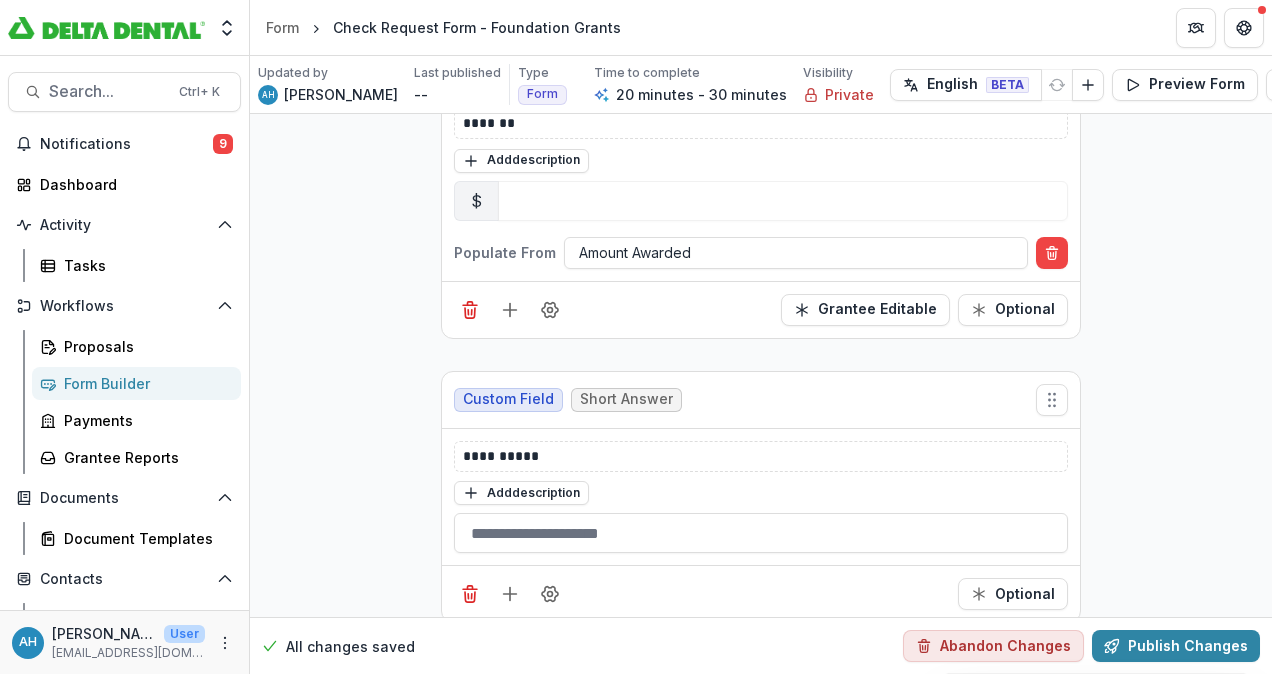 click on "**********" at bounding box center (761, 1206) 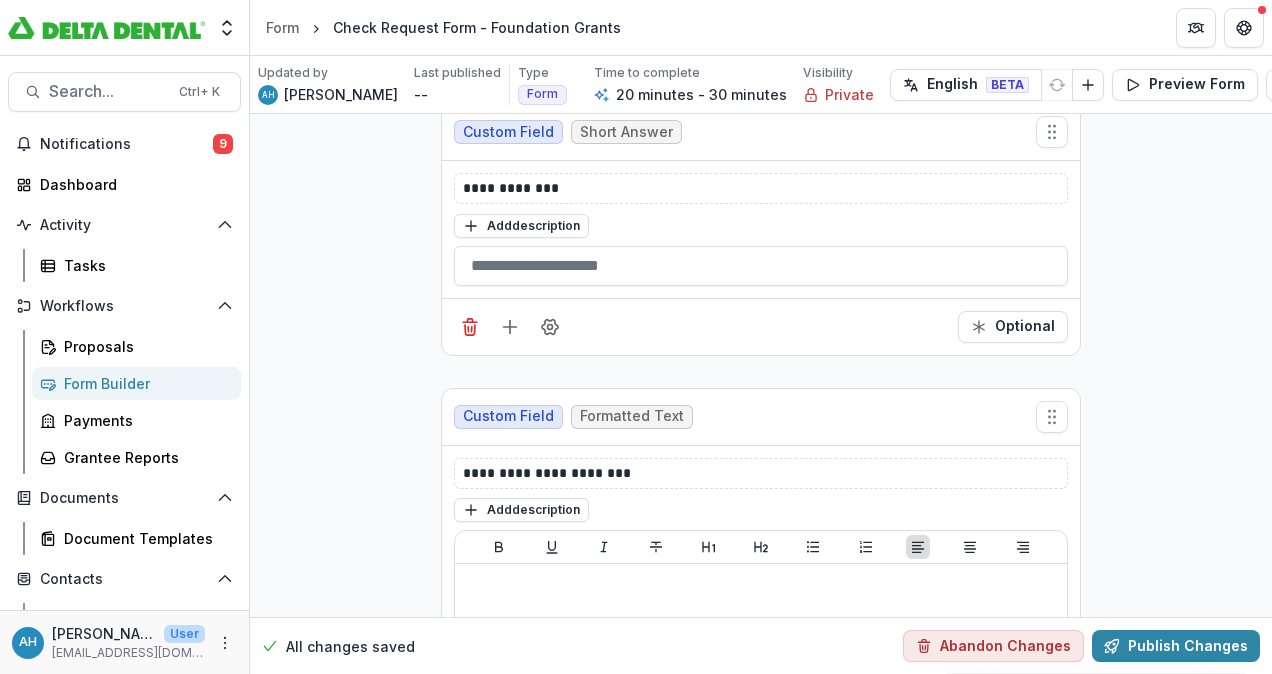 scroll, scrollTop: 2552, scrollLeft: 0, axis: vertical 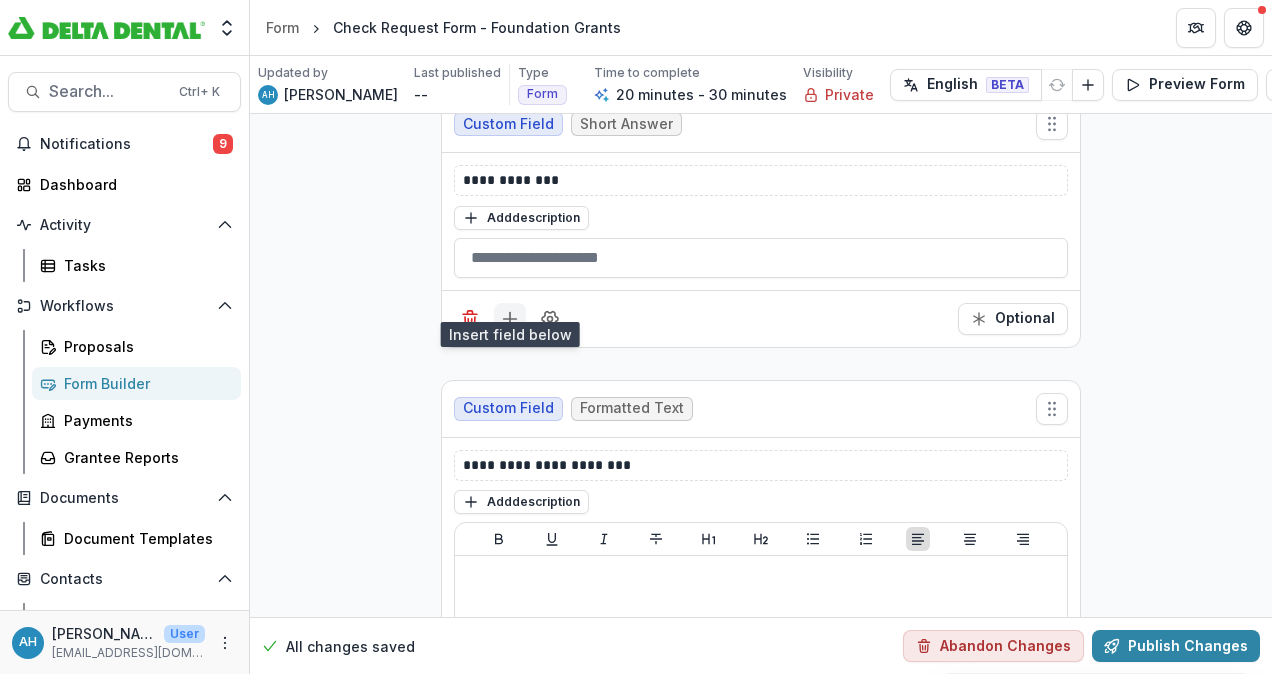 click at bounding box center (510, 319) 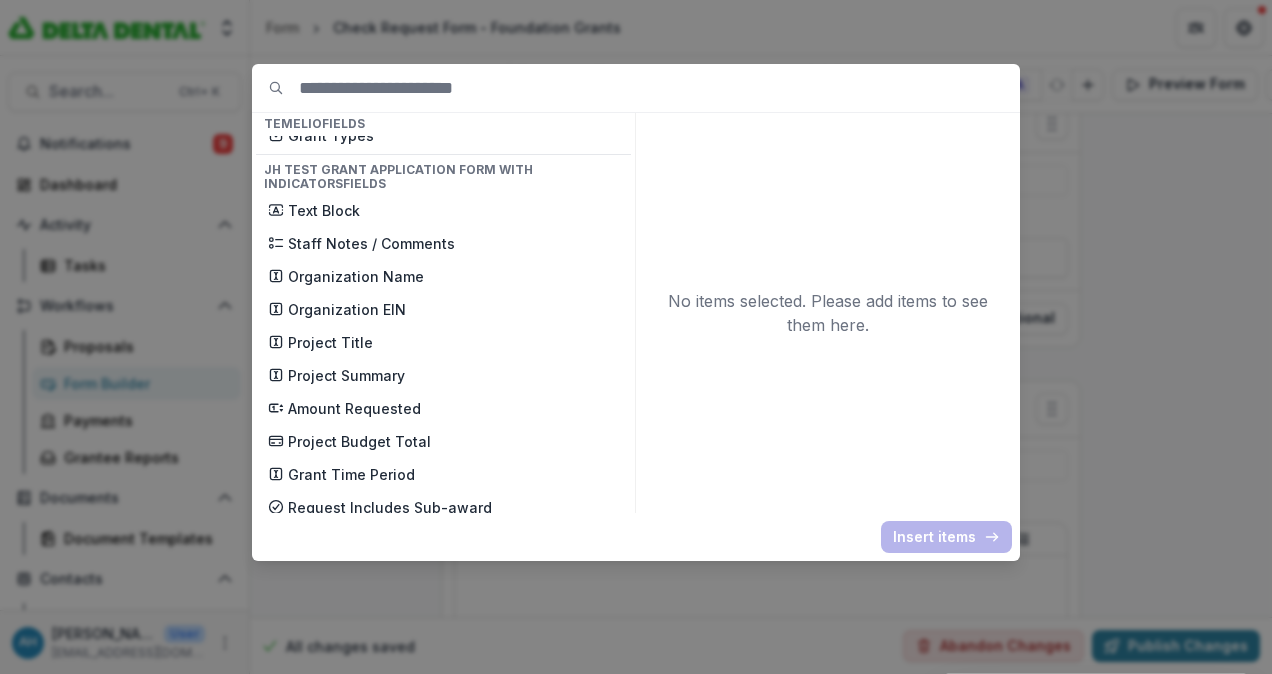 scroll, scrollTop: 0, scrollLeft: 0, axis: both 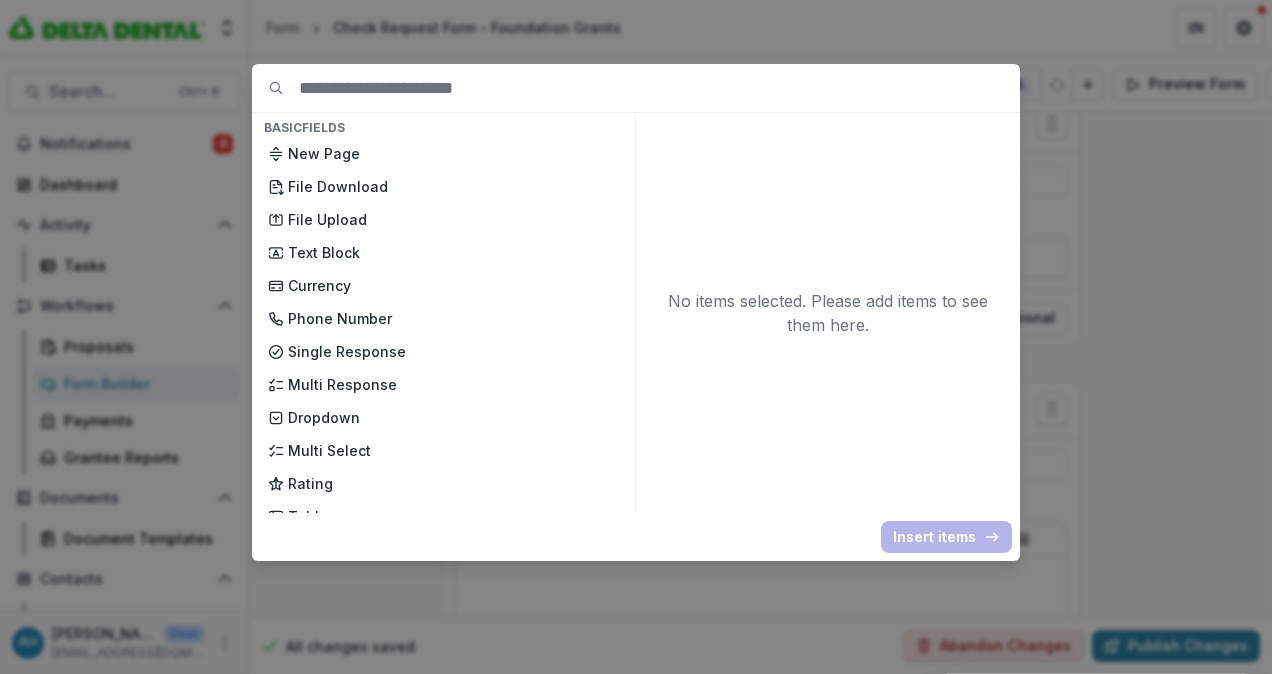 click on "Basic  Fields New Page File Download File Upload Text Block Currency Phone Number Single Response Multi Response Dropdown Multi Select Rating Table Short Answer Number Date Long answer Formatted Text Conditional Dropdown Spreadsheet Temelio  Fields External References Score Card Formula Foundation Users Foundation Tags Foundation Program Areas Grant Types JH Test Grant Application Form with Indicators  Fields Text Block Staff Notes / Comments Organization Name Organization EIN Project Title Project Summary Amount Requested Project Budget Total Grant Time Period Request Includes Sub-award  Subcontractor Name(s) Primary Contact Name Primary Contact Title Primary Contact Email Address Primary Contact Phone Number Organization Budget Organization Type Other Organization Type Geographic Area Served Organization's History Organization's Mission and Goals Organization's Current Programs Organization's Financial Circumstances Organization's Relationships Project Description Oral Health Status and Experience Age Group" at bounding box center (636, 337) 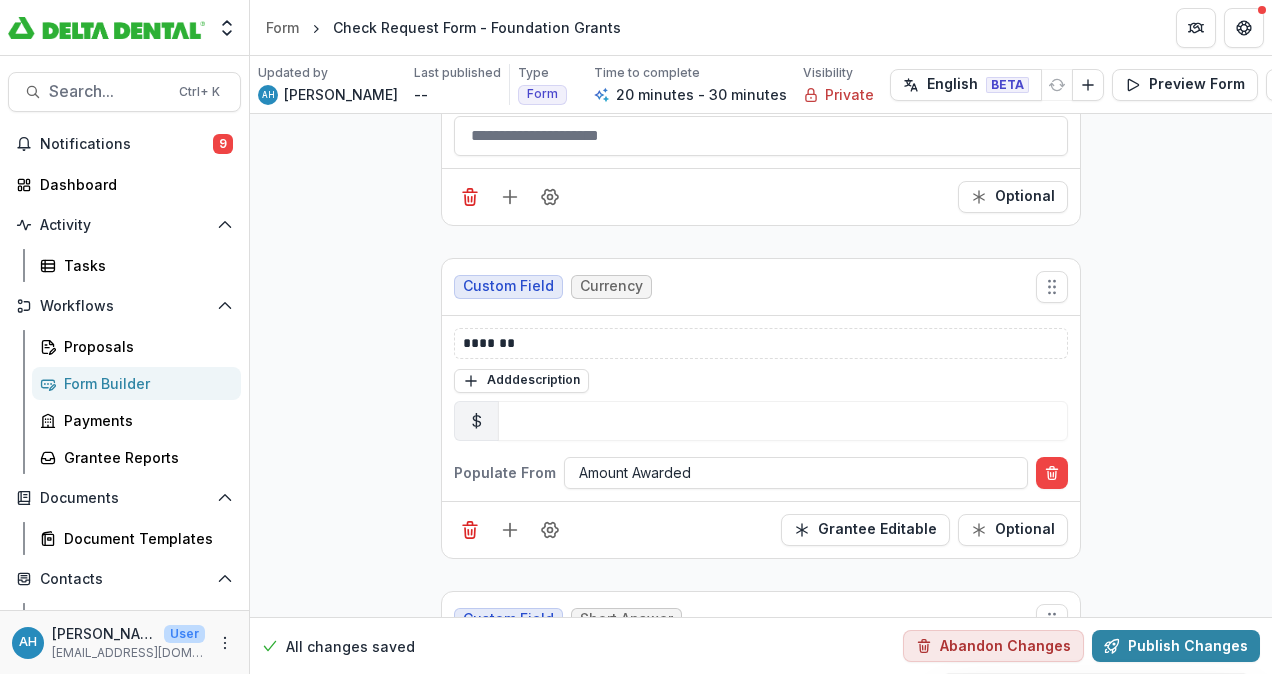 scroll, scrollTop: 1758, scrollLeft: 0, axis: vertical 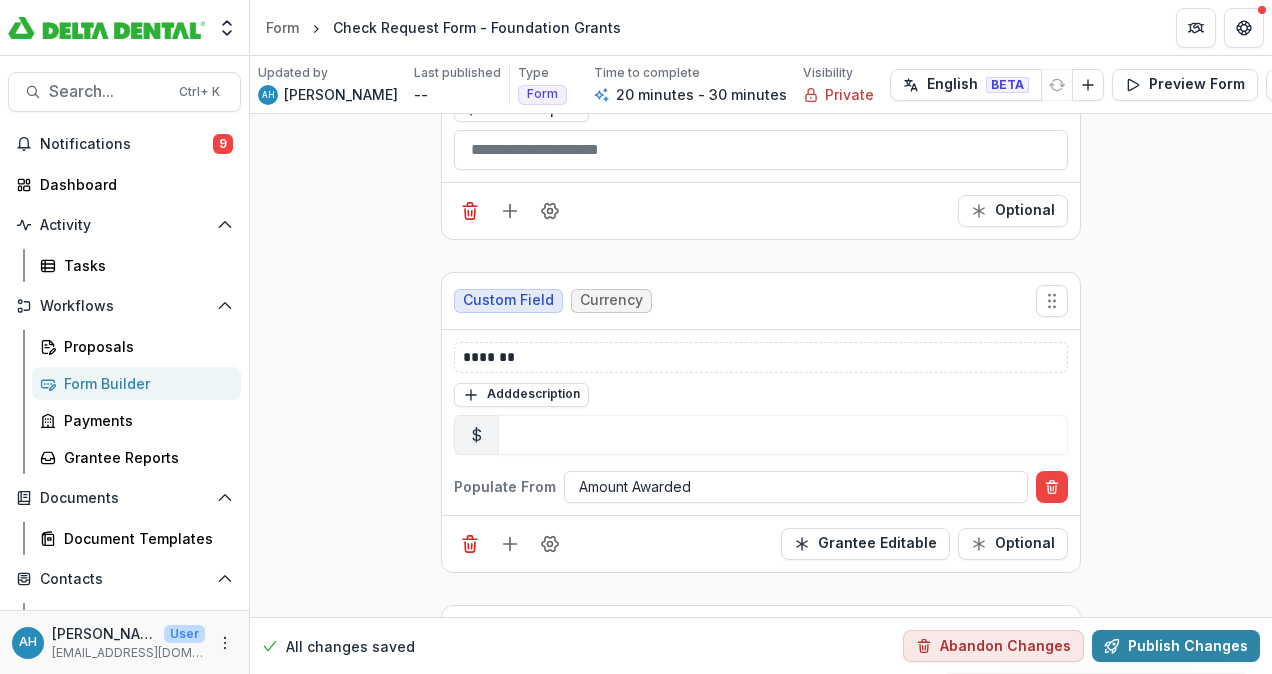 click on "Populate From" at bounding box center (505, 486) 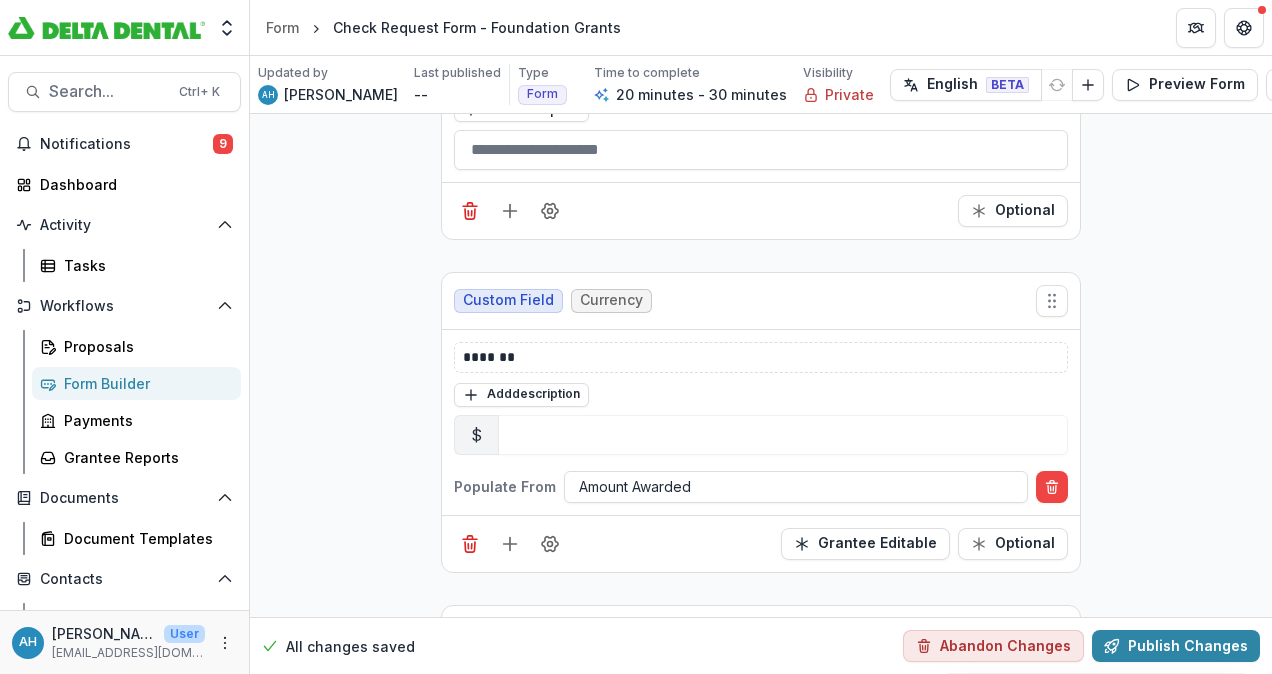 click on "Custom Field" at bounding box center (508, 300) 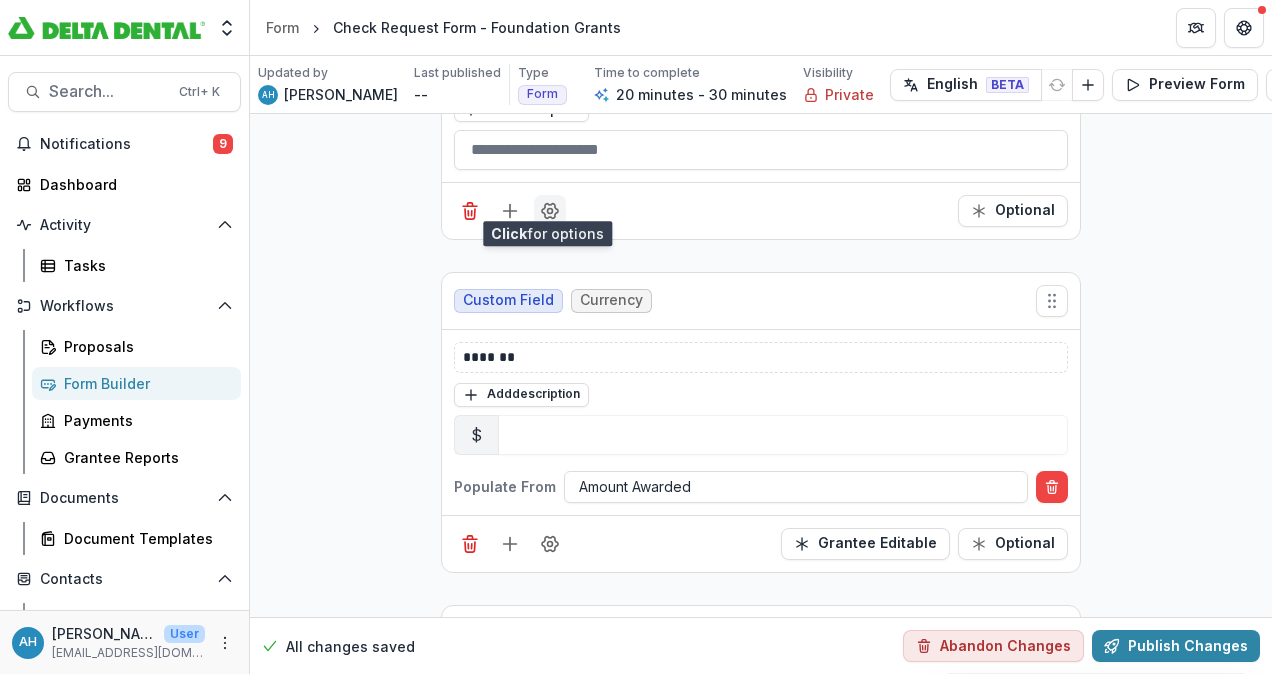 click 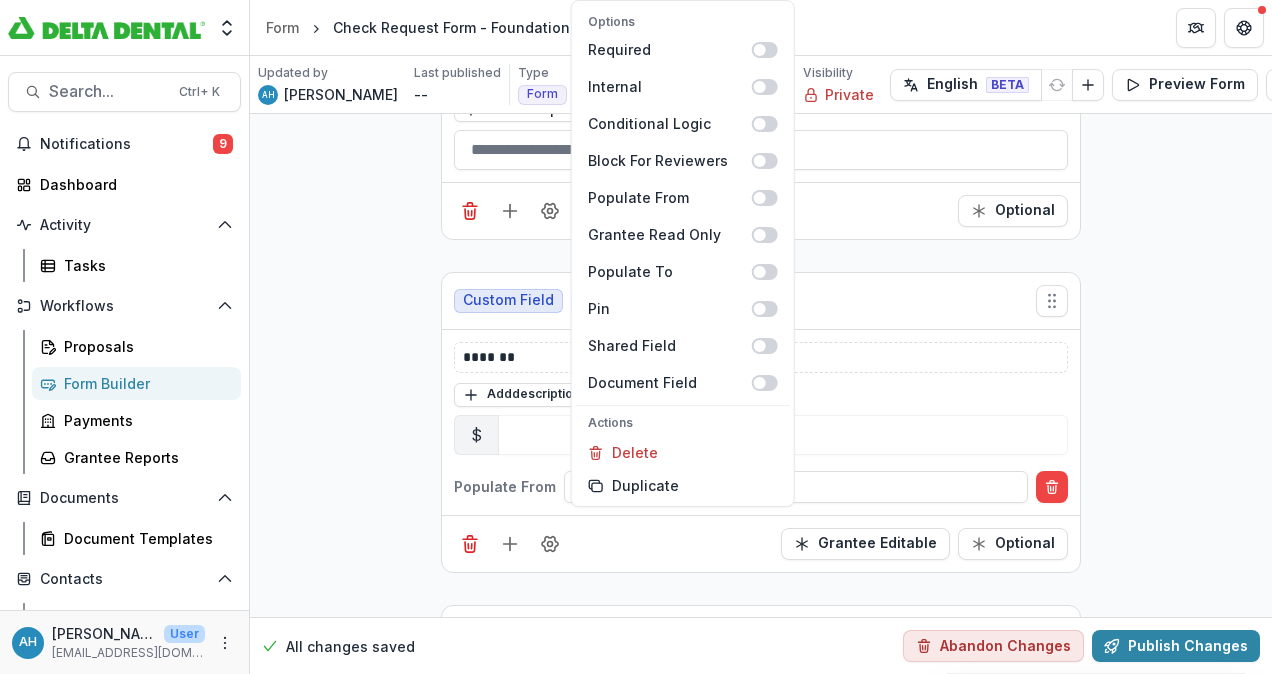 drag, startPoint x: 1226, startPoint y: 274, endPoint x: 1270, endPoint y: 262, distance: 45.607018 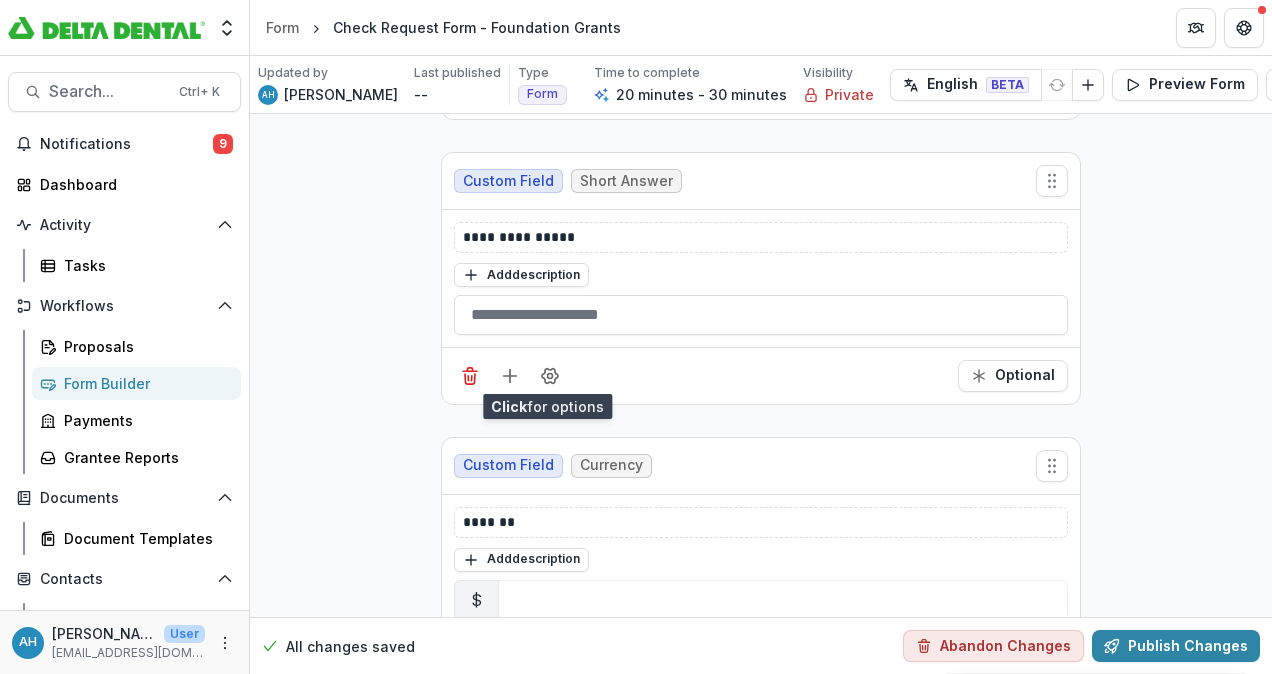 scroll, scrollTop: 1586, scrollLeft: 0, axis: vertical 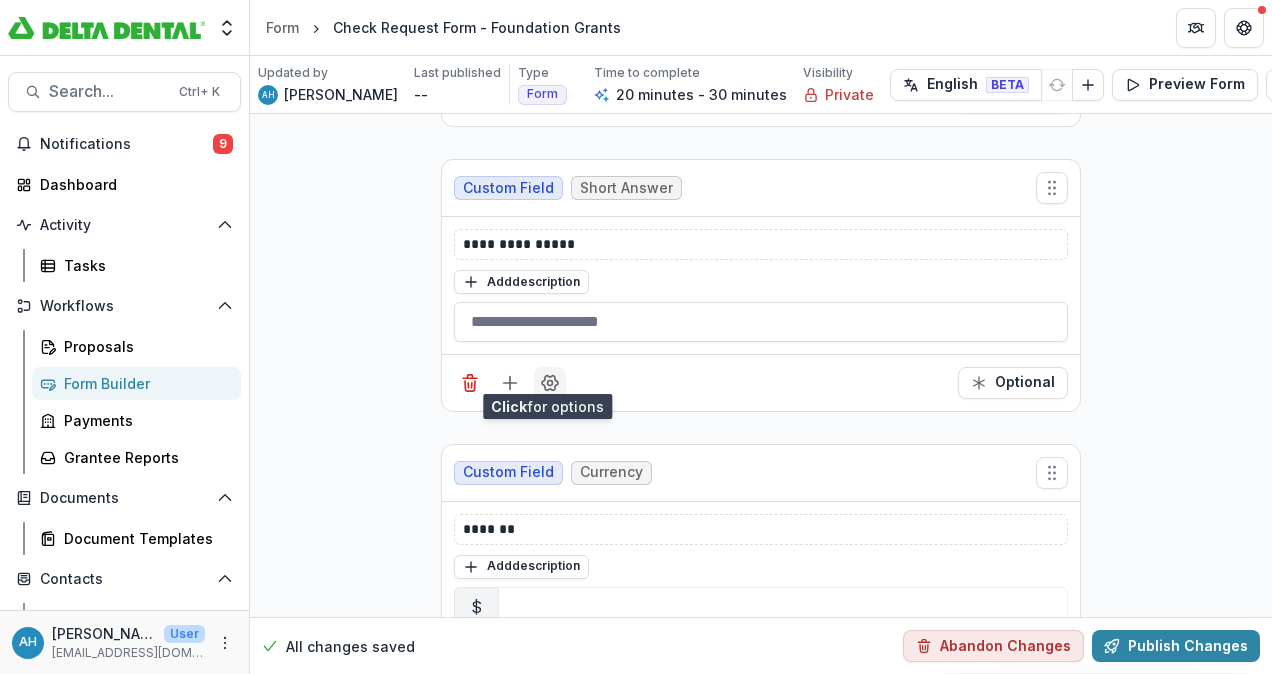 click 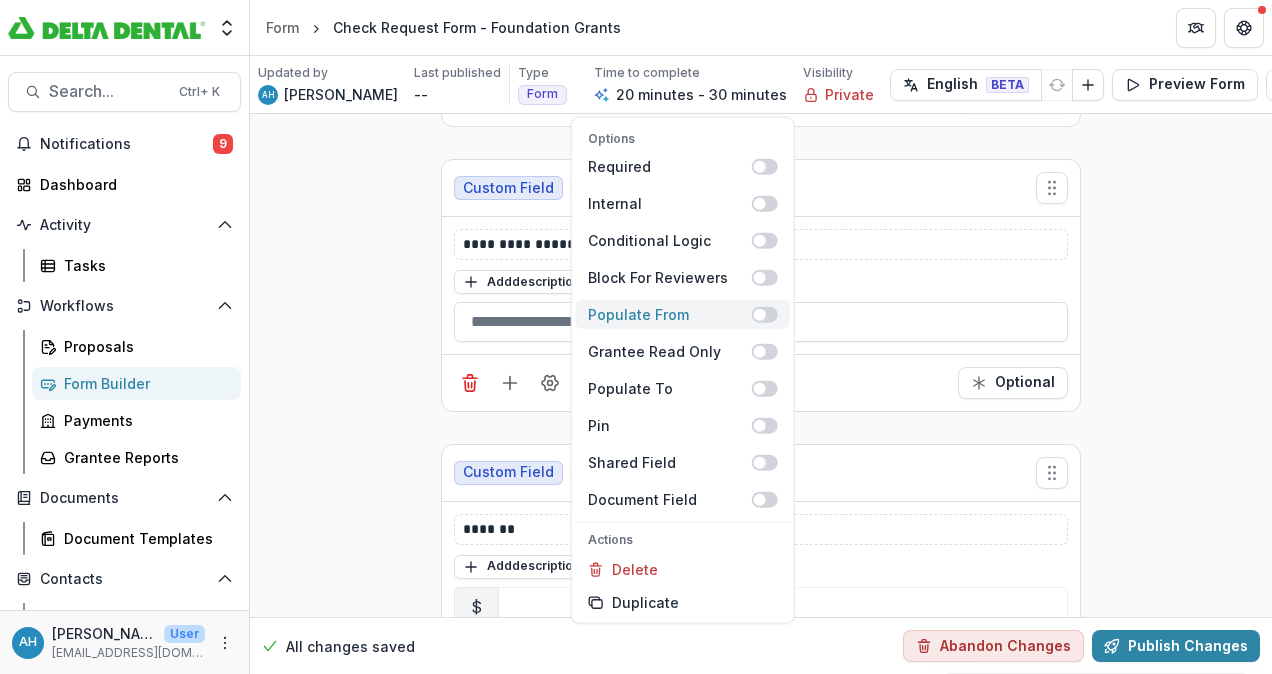 click on "Populate From" at bounding box center [670, 314] 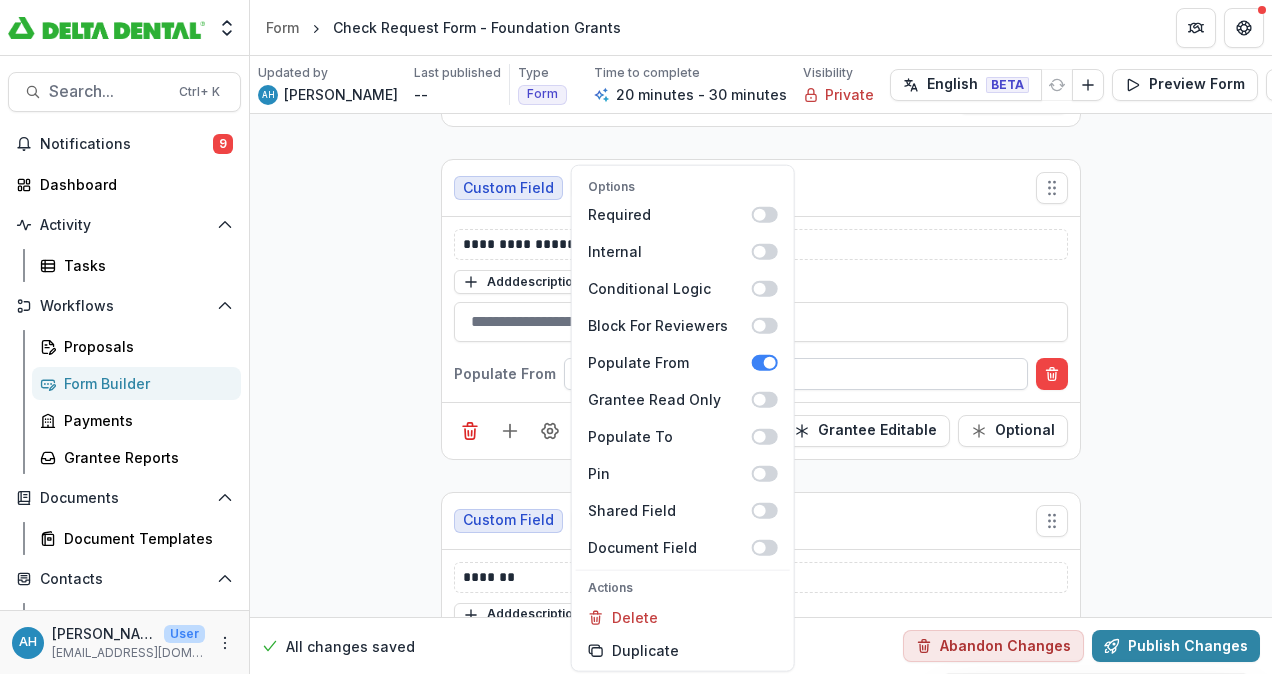 click at bounding box center [796, 373] 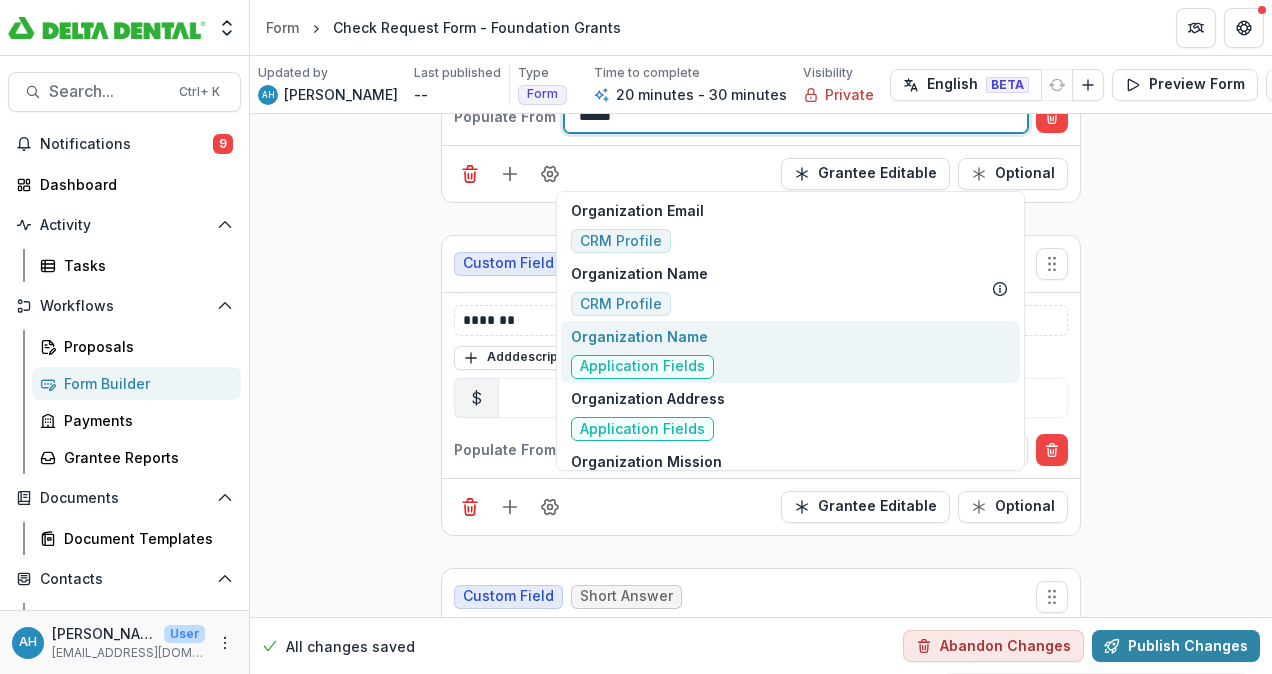 scroll, scrollTop: 1746, scrollLeft: 0, axis: vertical 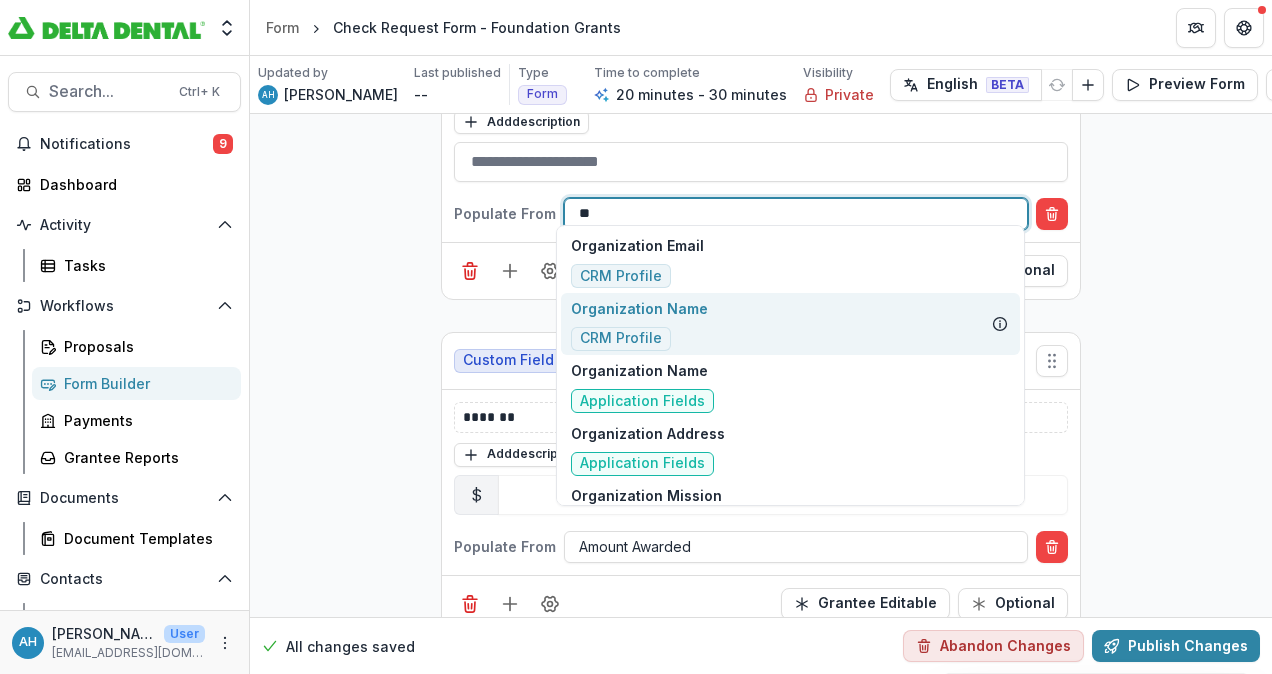 type on "*" 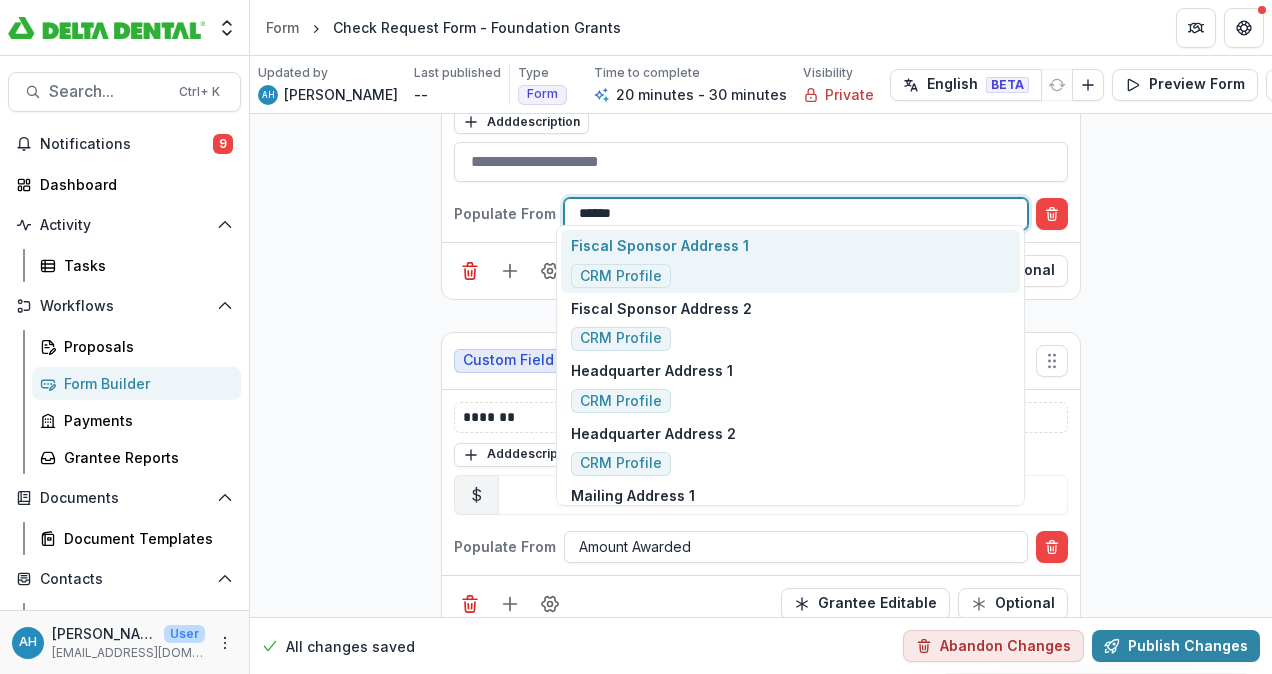 type on "*******" 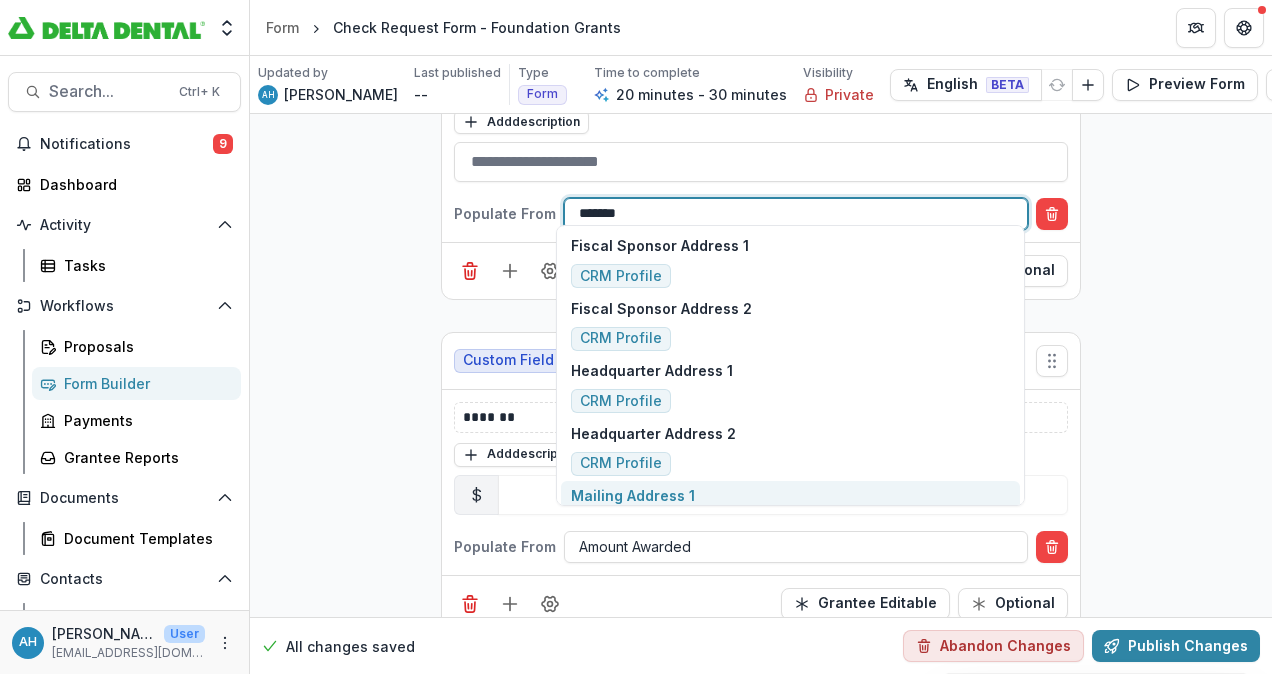 click on "Mailing Address 1" at bounding box center [633, 495] 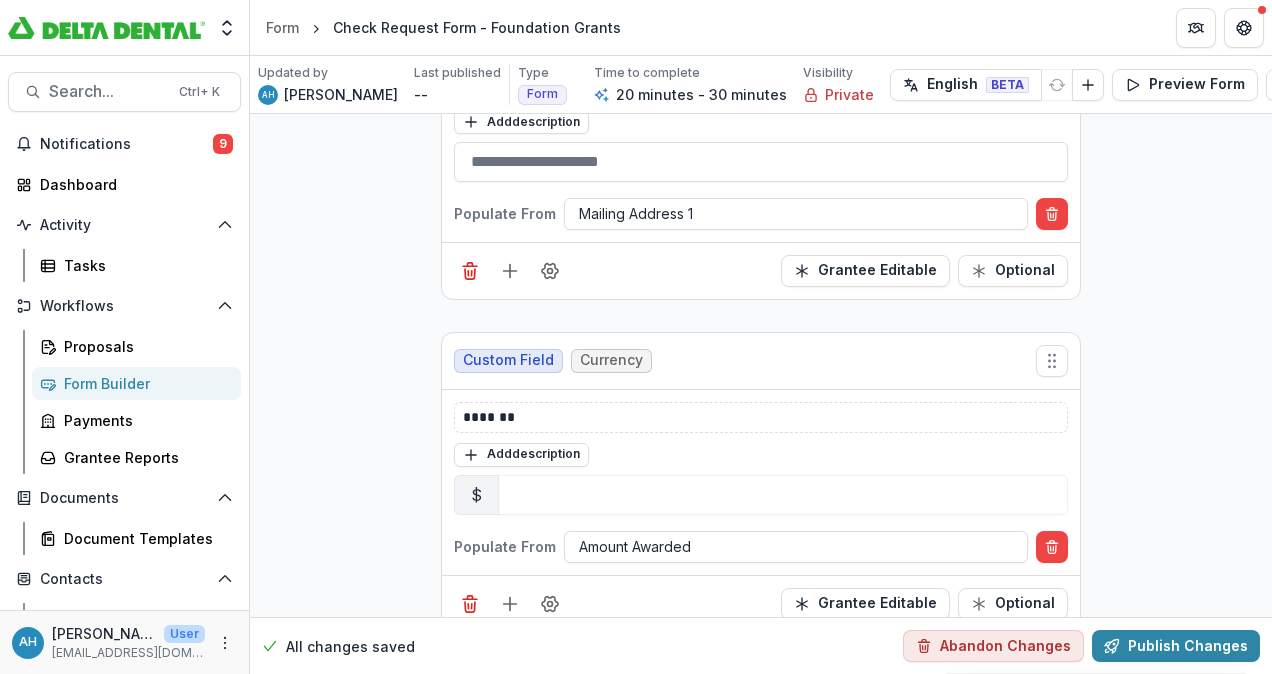 click on "**********" at bounding box center (761, 1476) 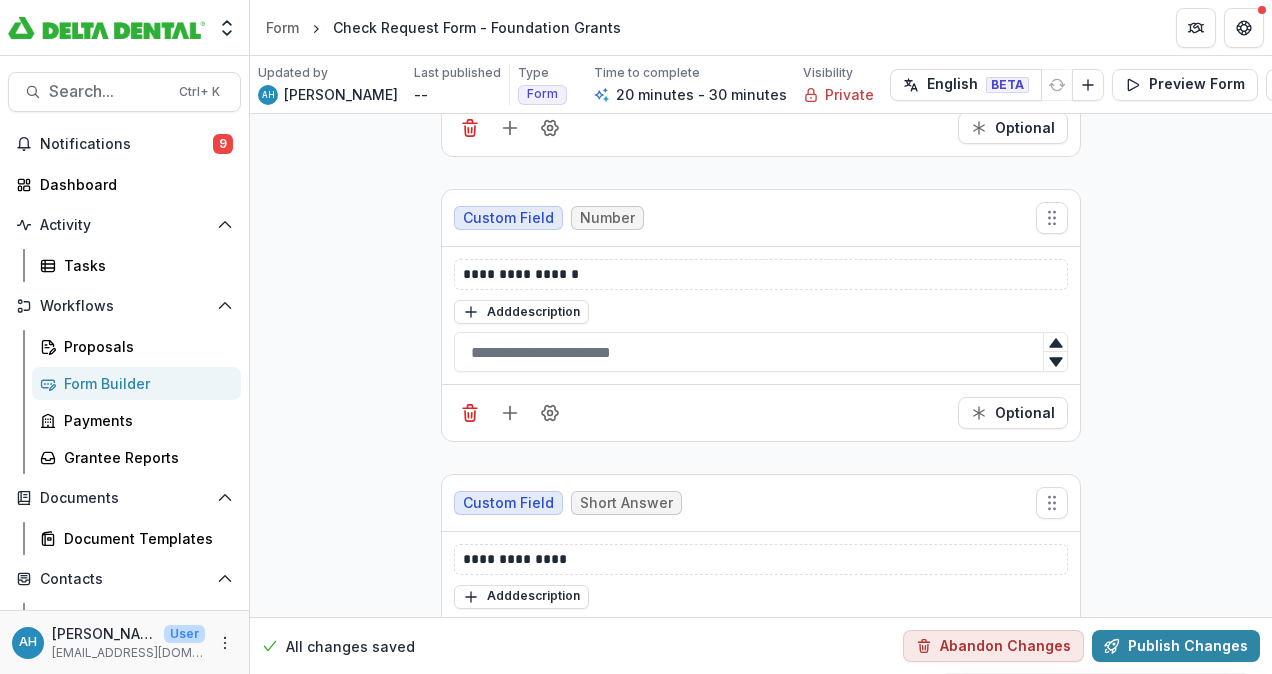 scroll, scrollTop: 3394, scrollLeft: 0, axis: vertical 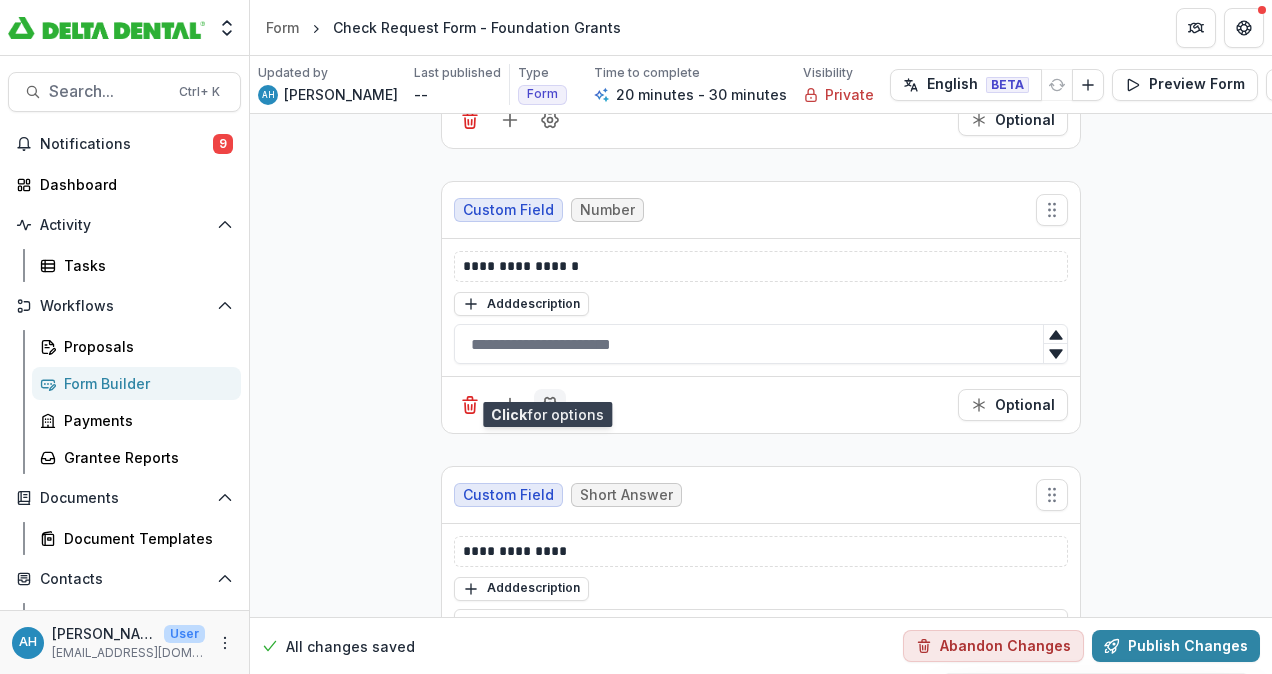 click 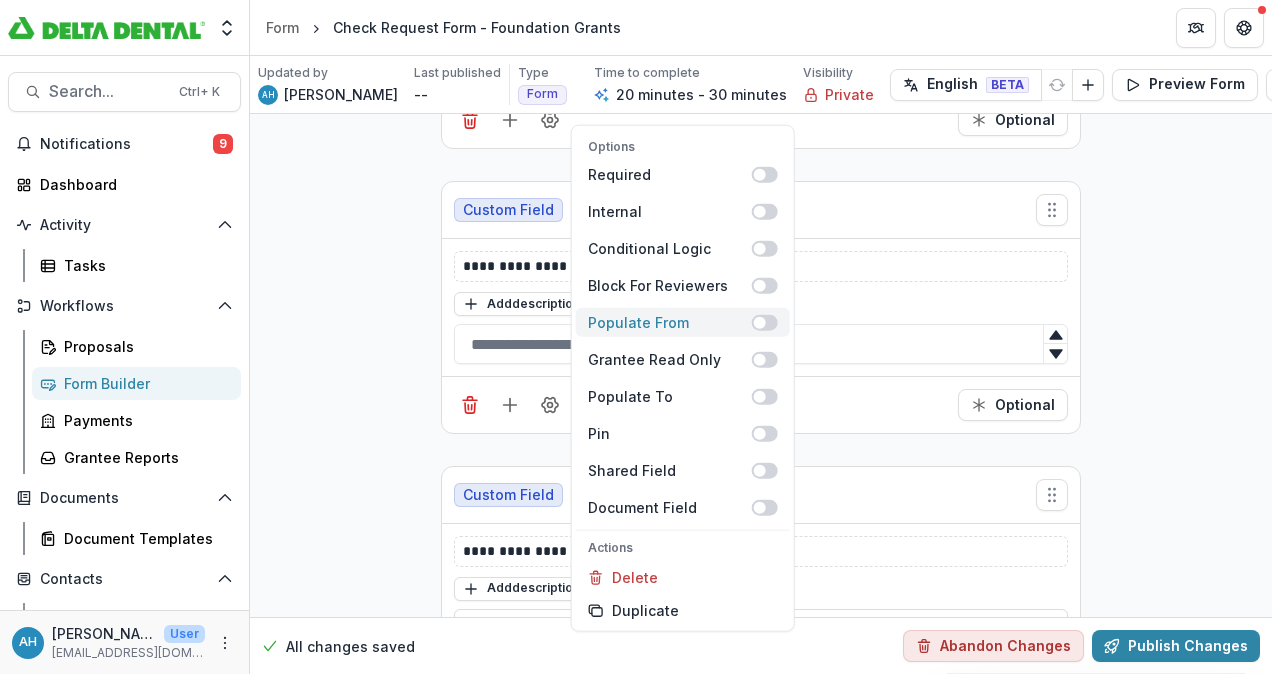 click on "Populate From" at bounding box center (670, 322) 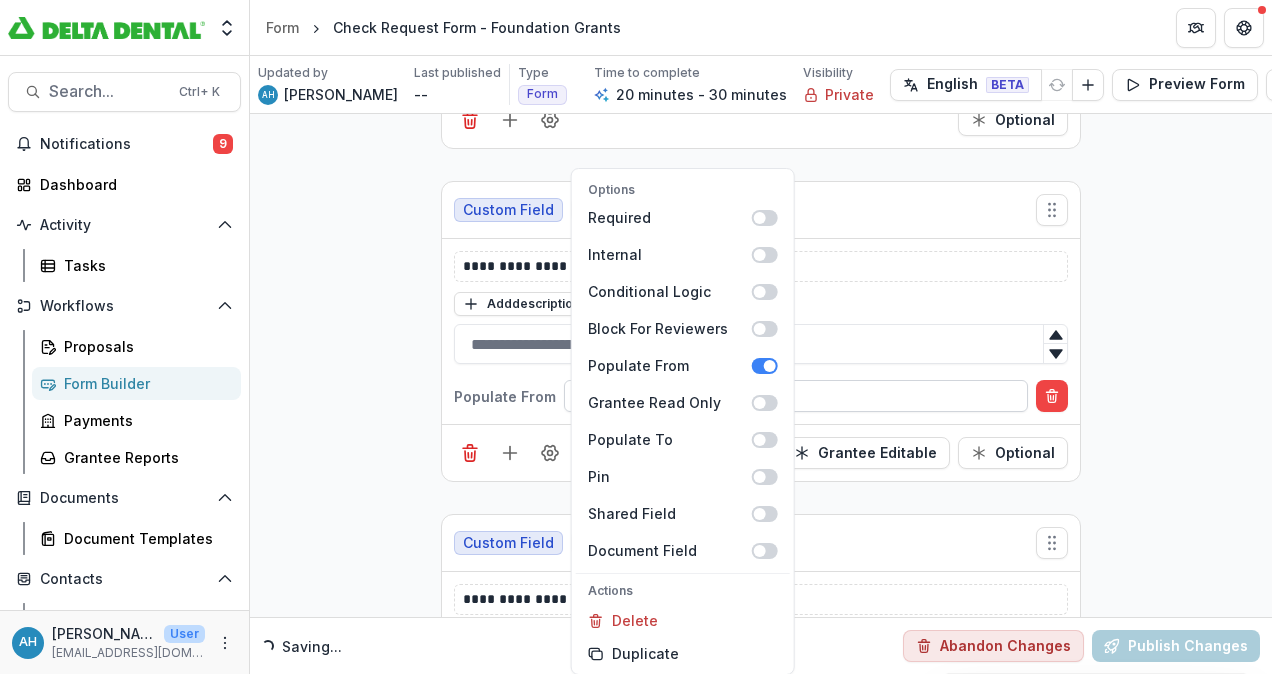 click at bounding box center (796, 396) 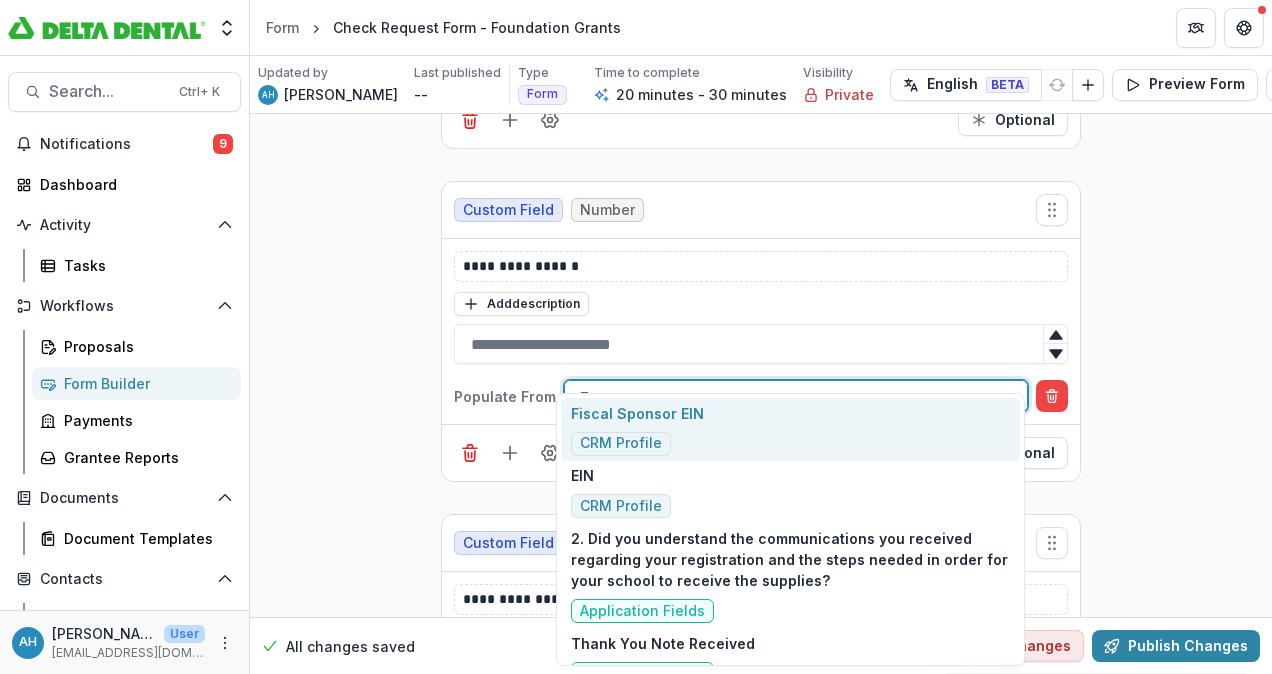 type on "***" 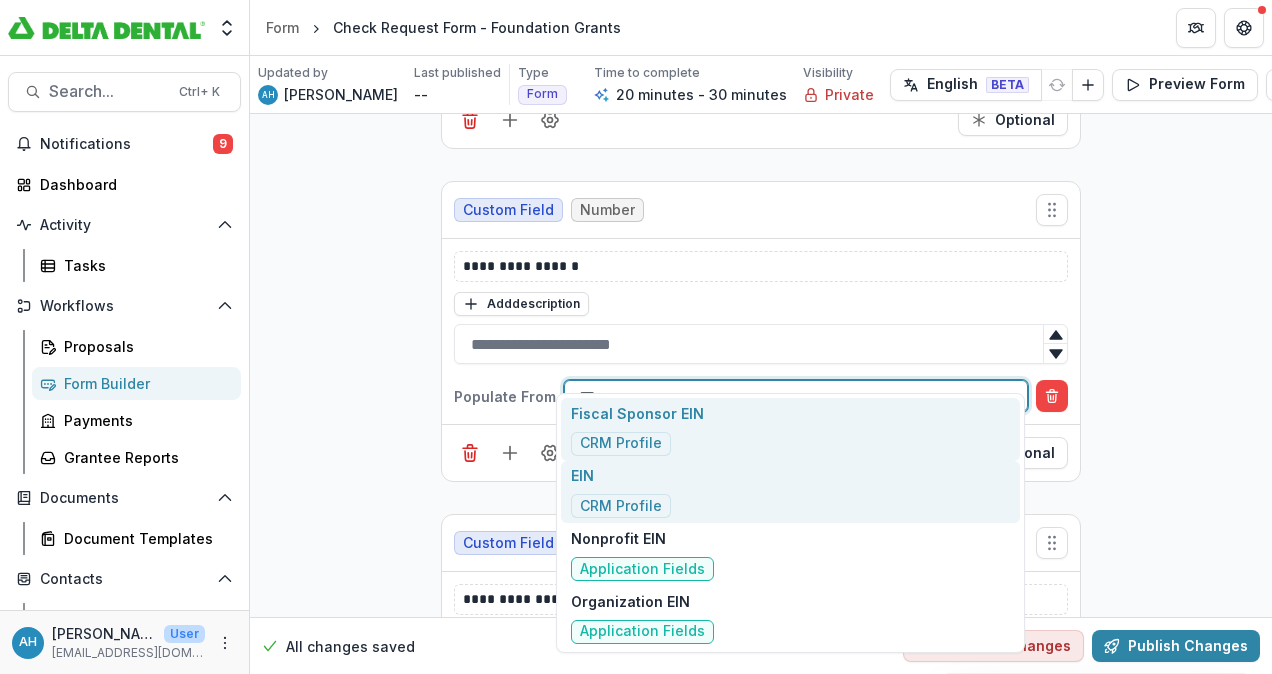 click on "EIN CRM Profile" at bounding box center (621, 491) 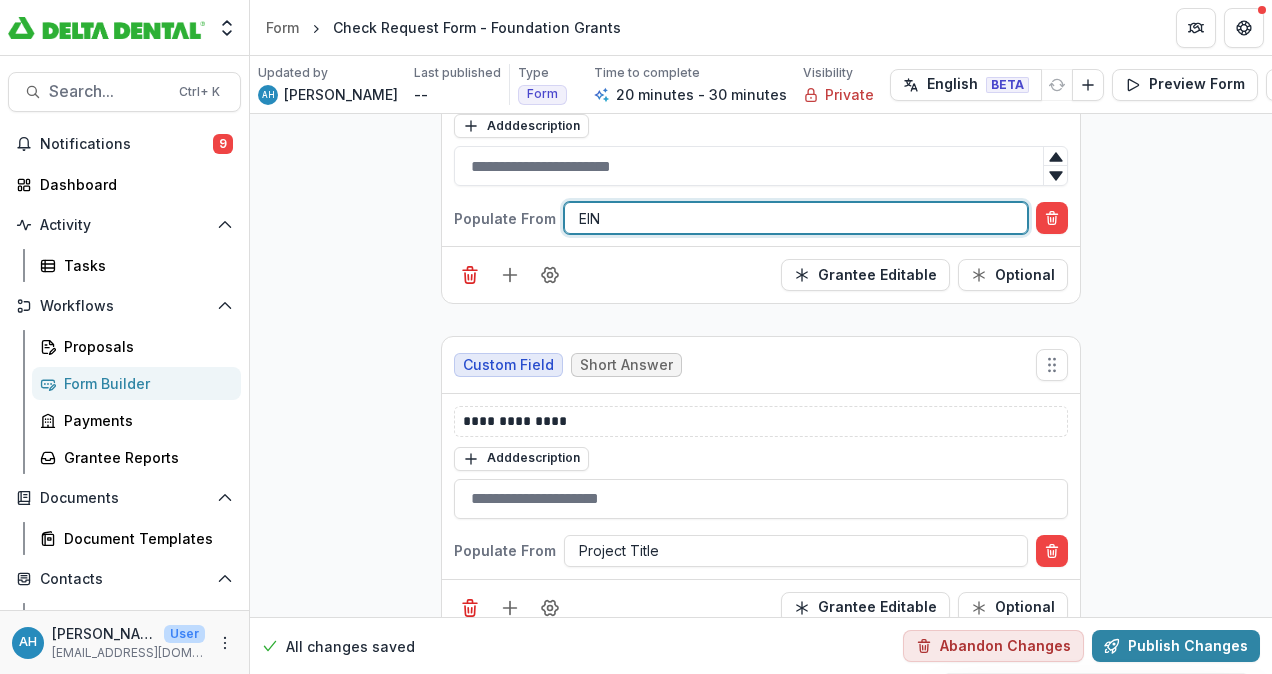 scroll, scrollTop: 3580, scrollLeft: 0, axis: vertical 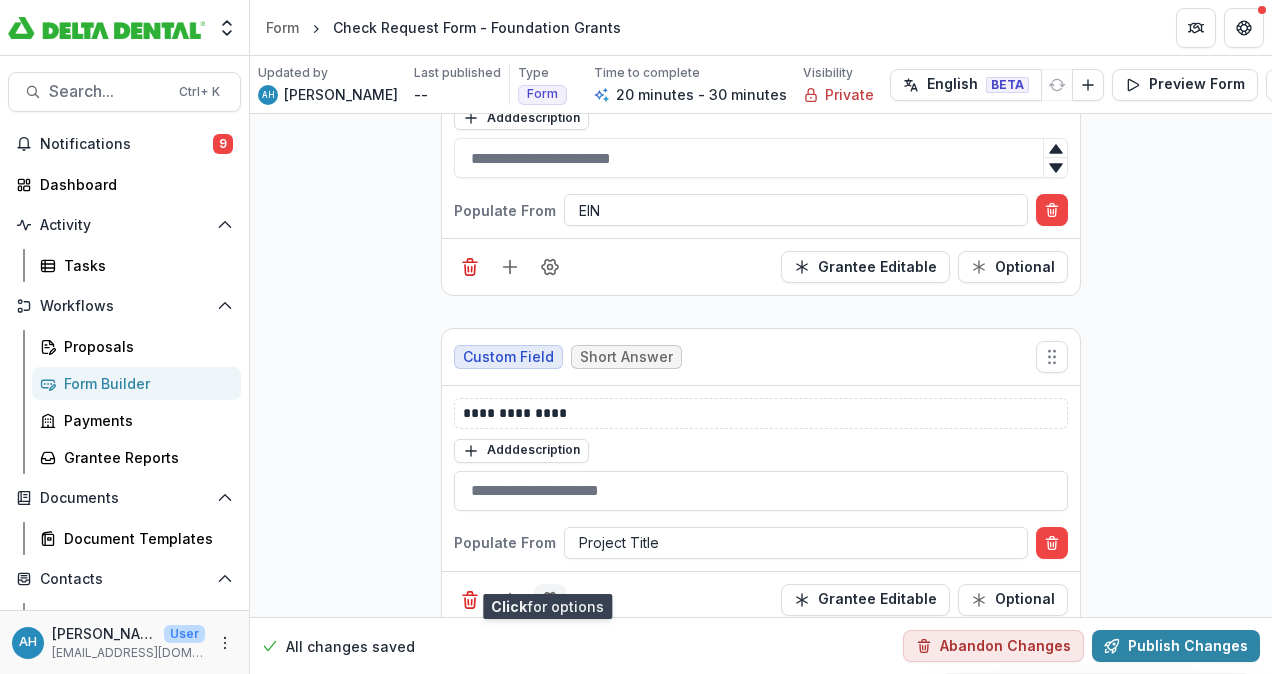 click 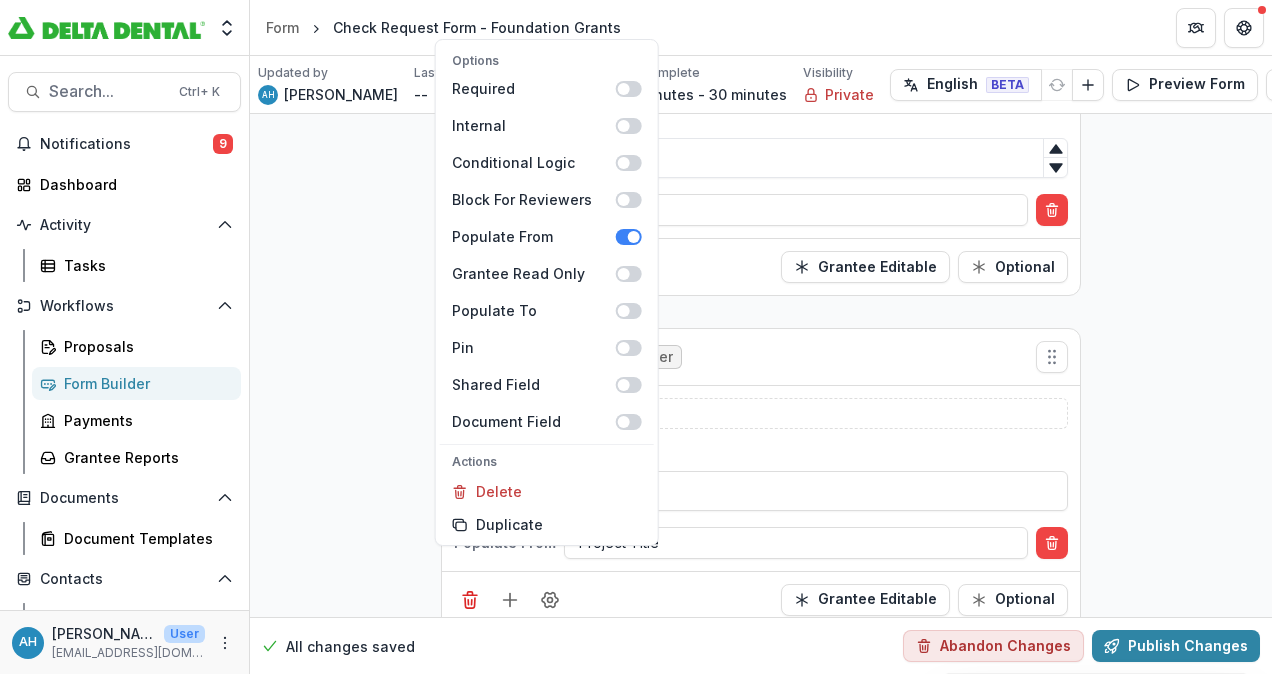 click on "**********" at bounding box center [761, -334] 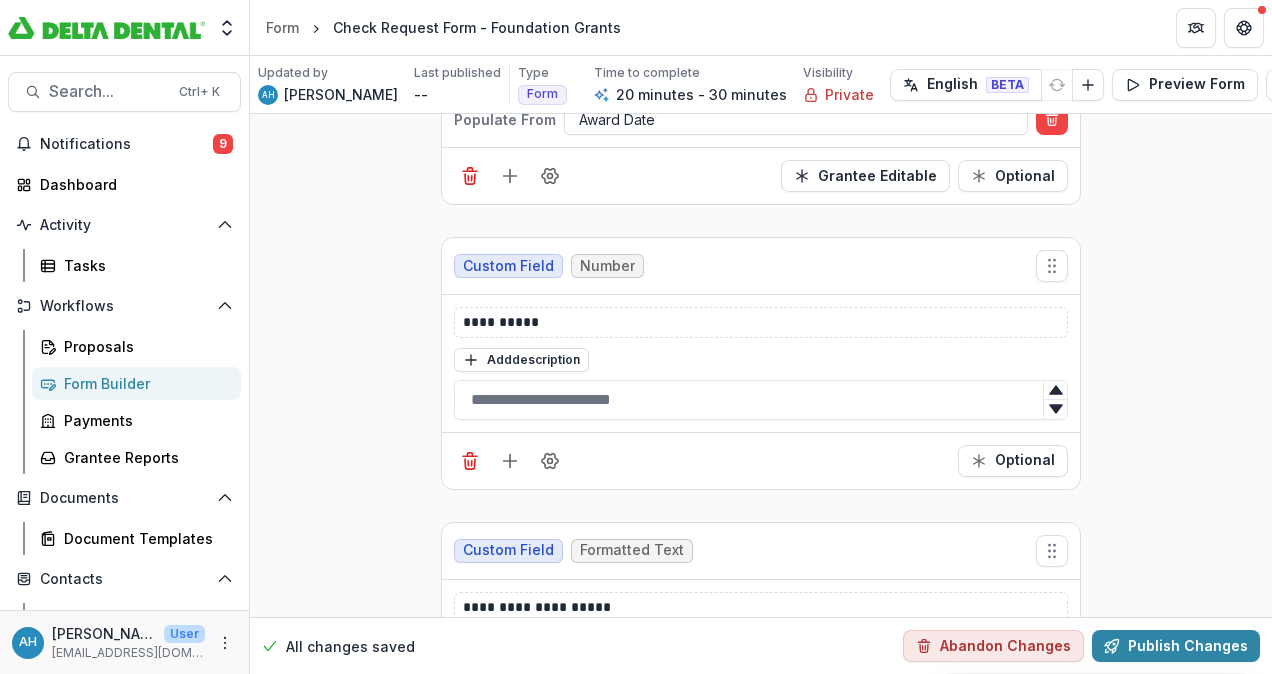 scroll, scrollTop: 4350, scrollLeft: 0, axis: vertical 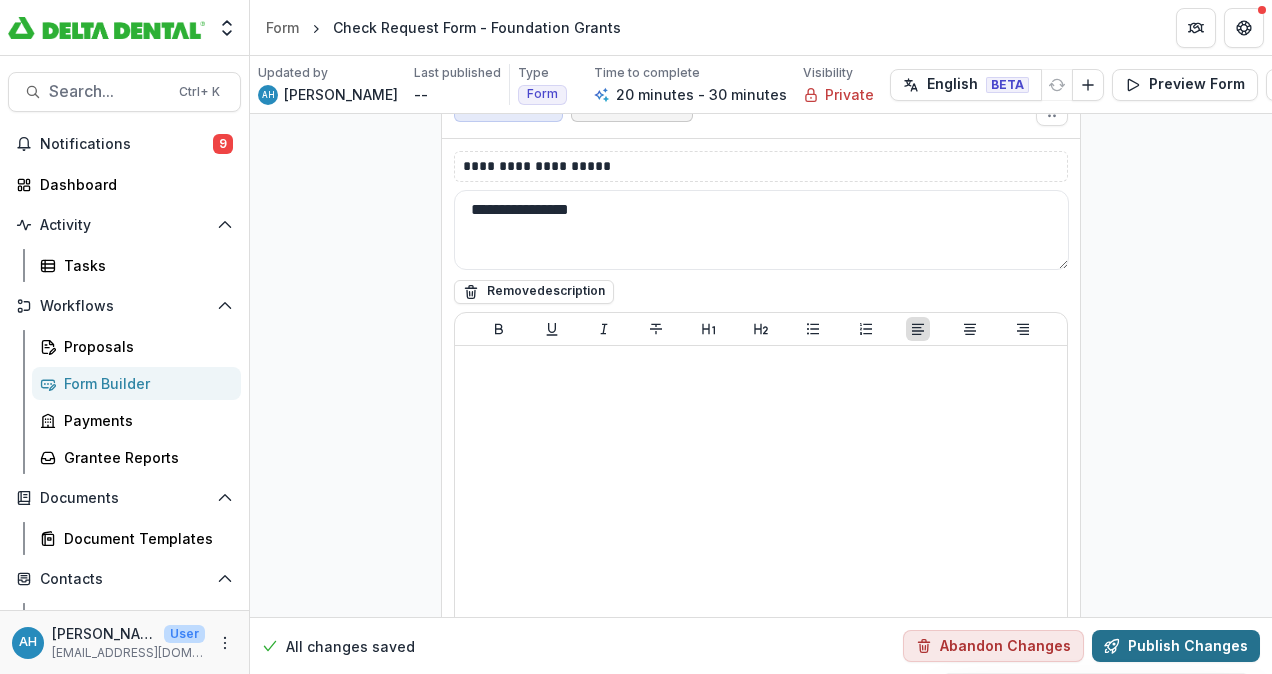click on "Publish Changes" at bounding box center (1176, 646) 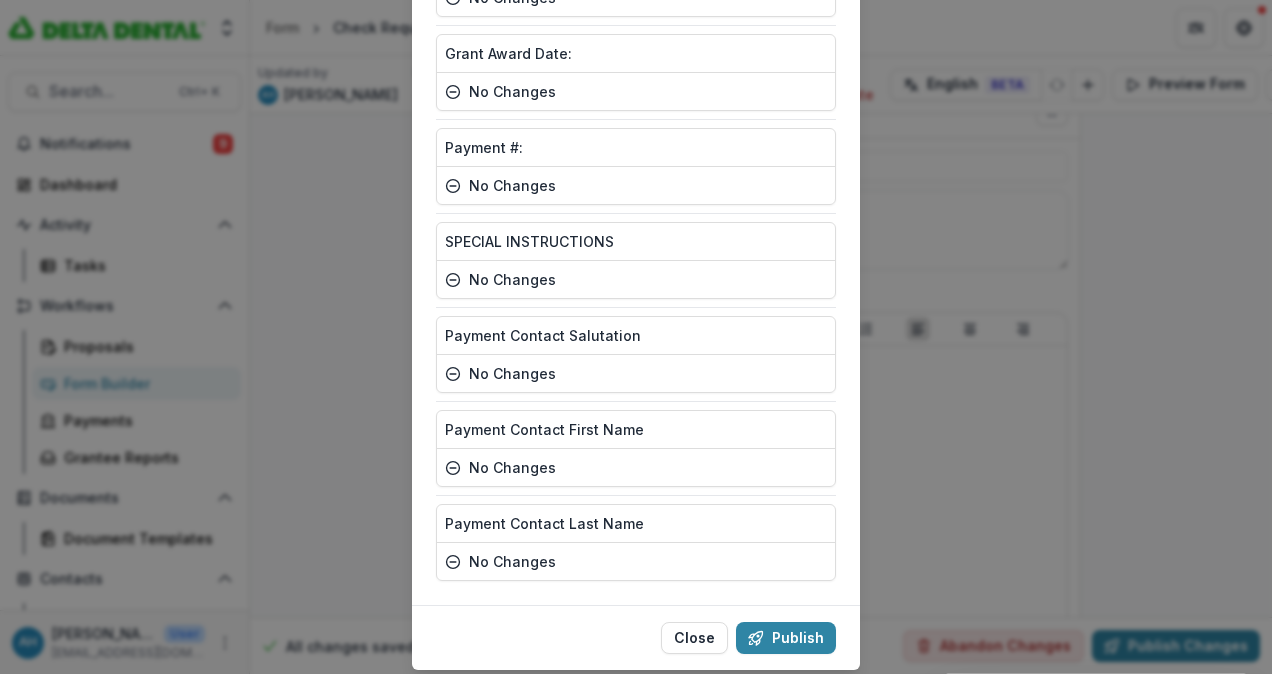 scroll, scrollTop: 1185, scrollLeft: 0, axis: vertical 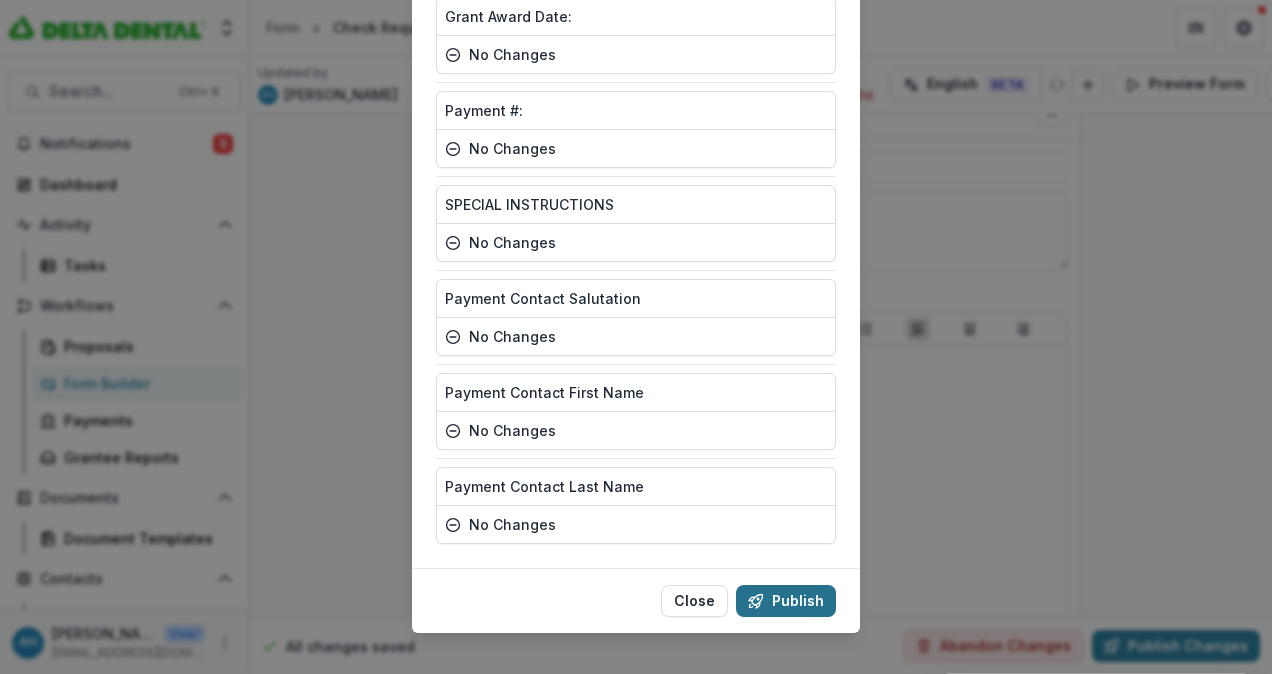 click on "Publish" at bounding box center (786, 601) 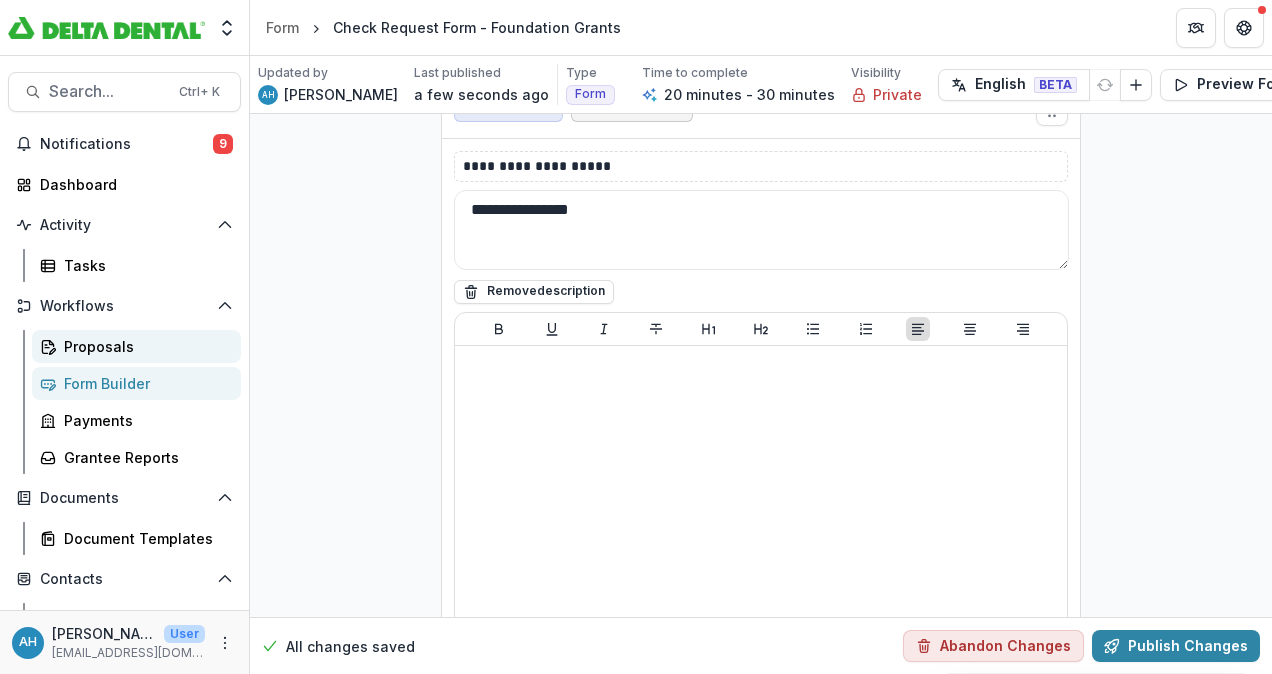 click on "Proposals" at bounding box center [144, 346] 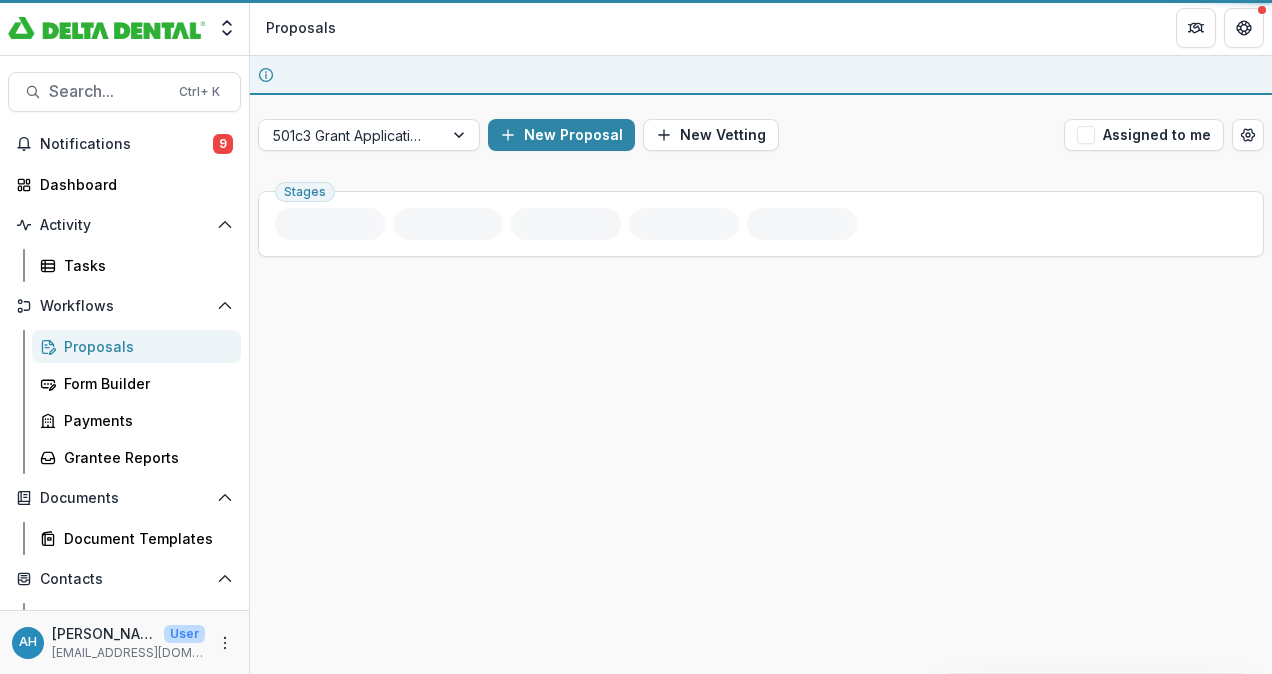 scroll, scrollTop: 0, scrollLeft: 0, axis: both 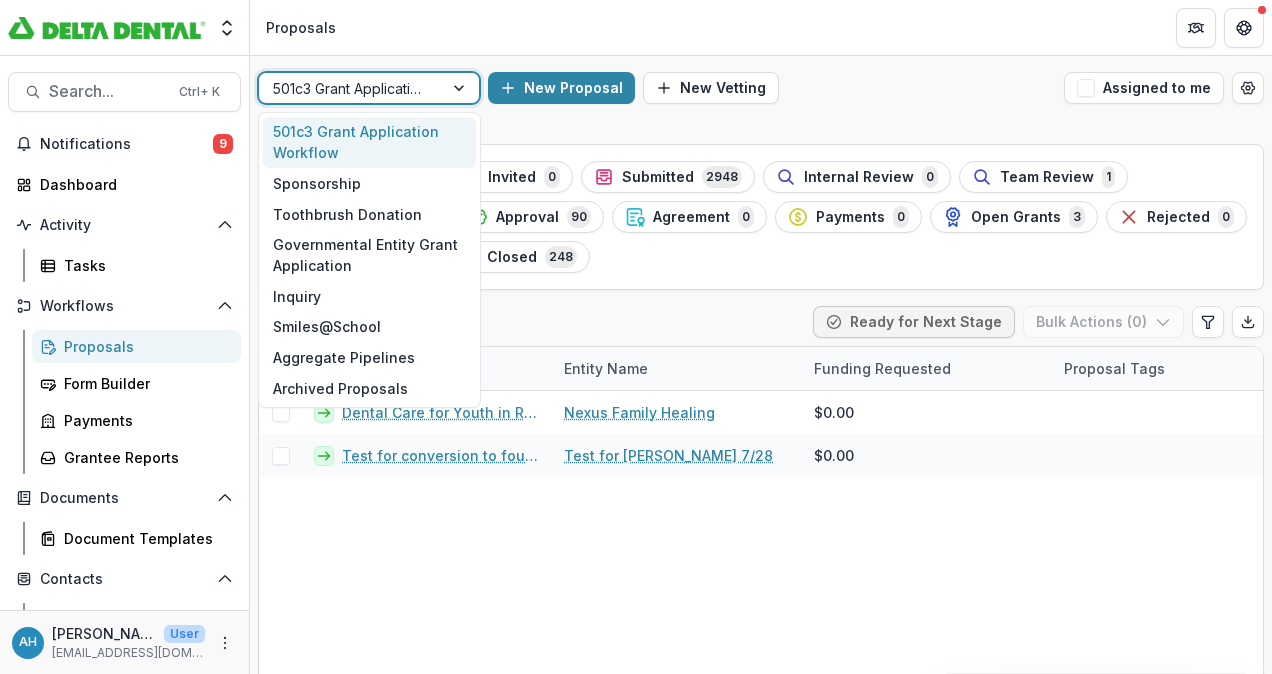 click at bounding box center (351, 88) 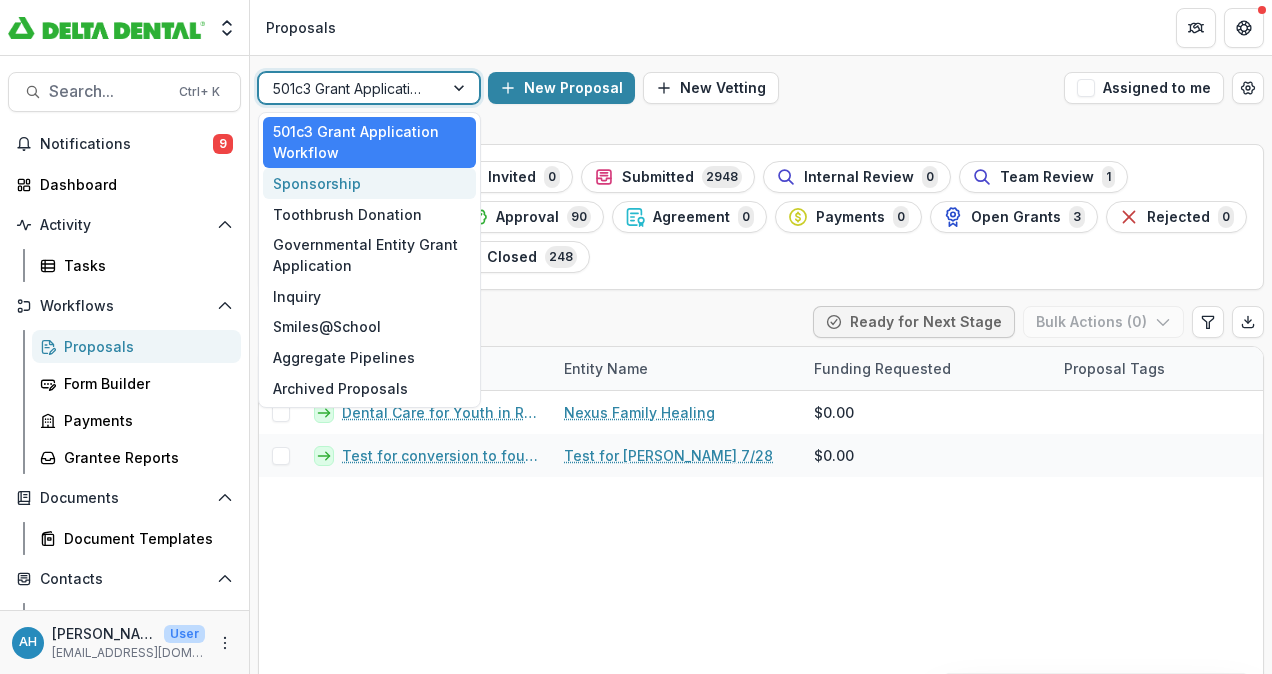 click on "Sponsorship" at bounding box center (369, 183) 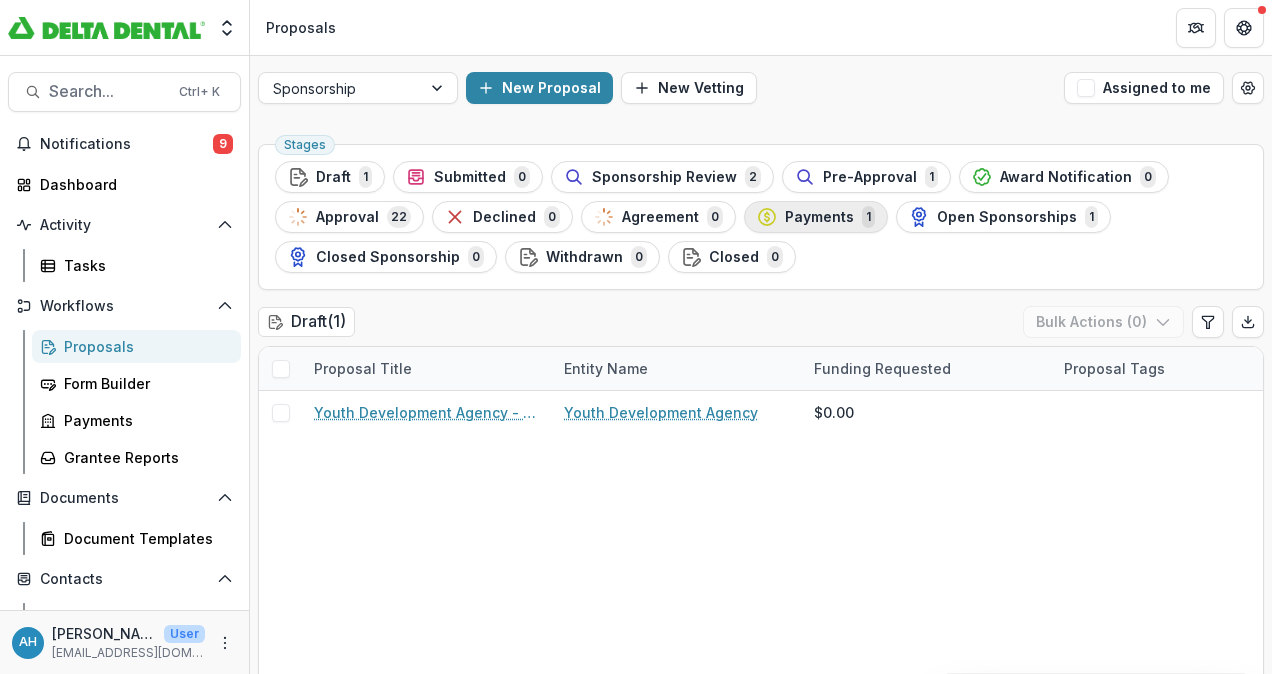 click on "Payments" at bounding box center [819, 217] 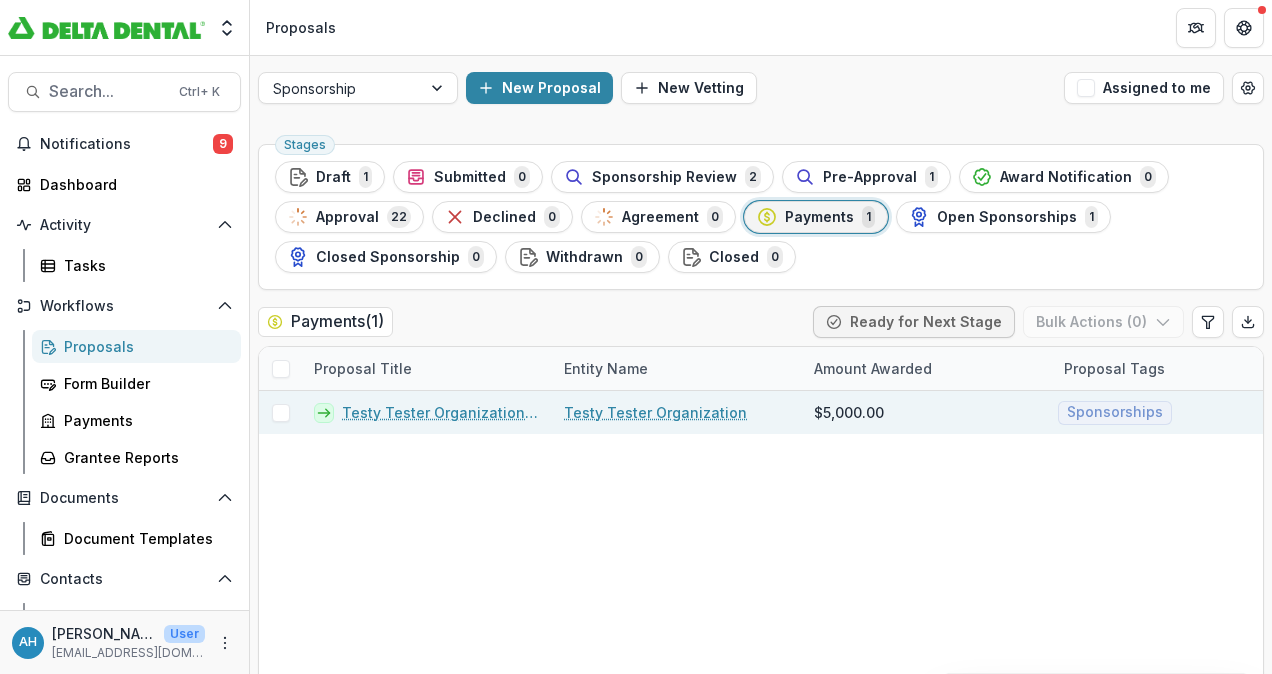 click on "Testy Tester Organization - 2025 - Application - Sponsorship" at bounding box center (441, 412) 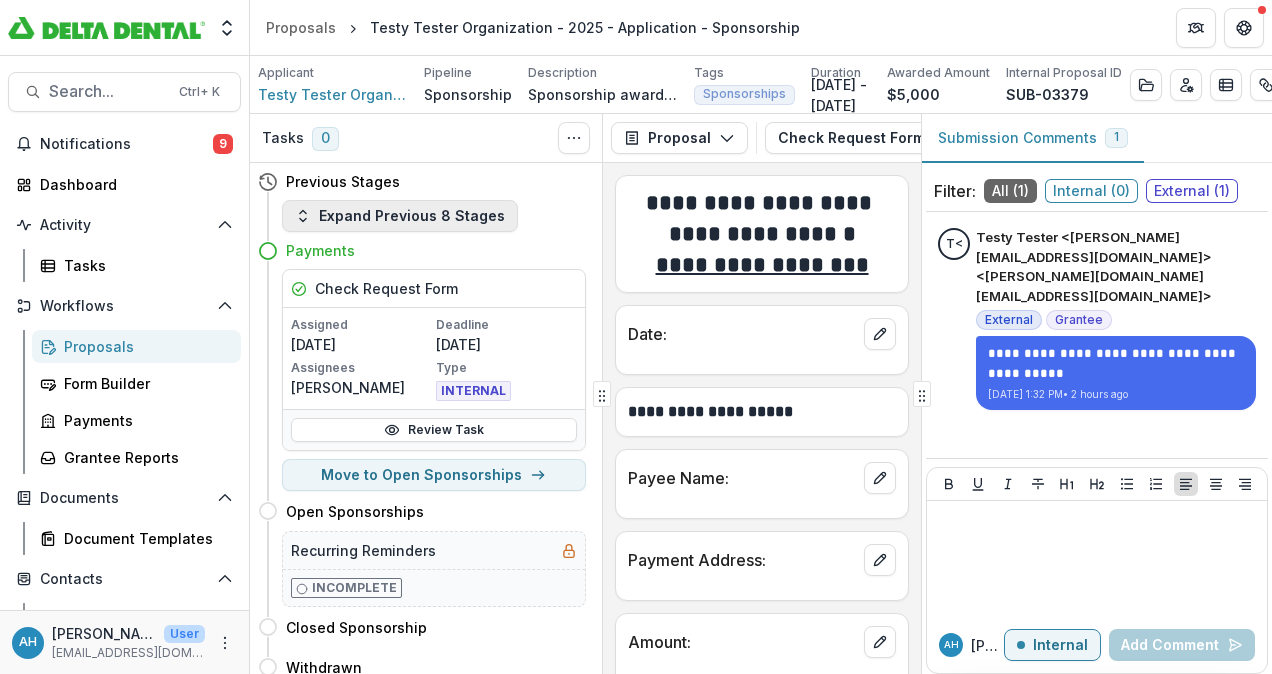 click on "Expand Previous 8 Stages" at bounding box center (400, 216) 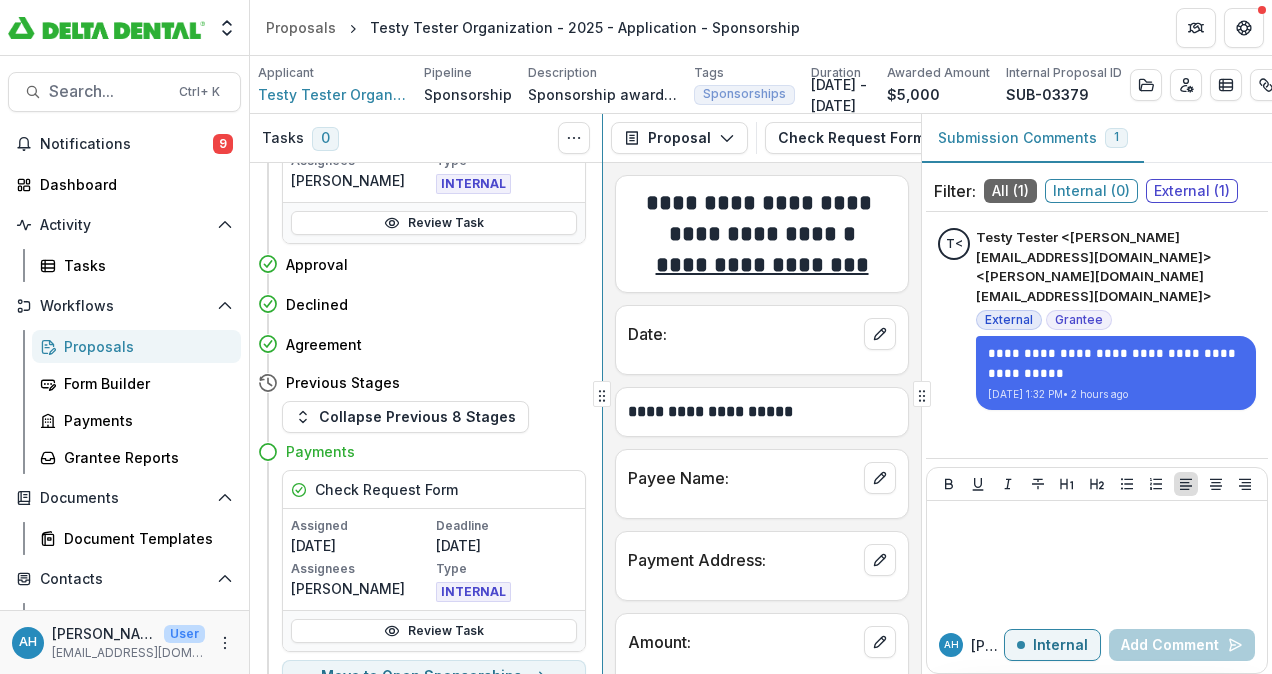 scroll, scrollTop: 700, scrollLeft: 0, axis: vertical 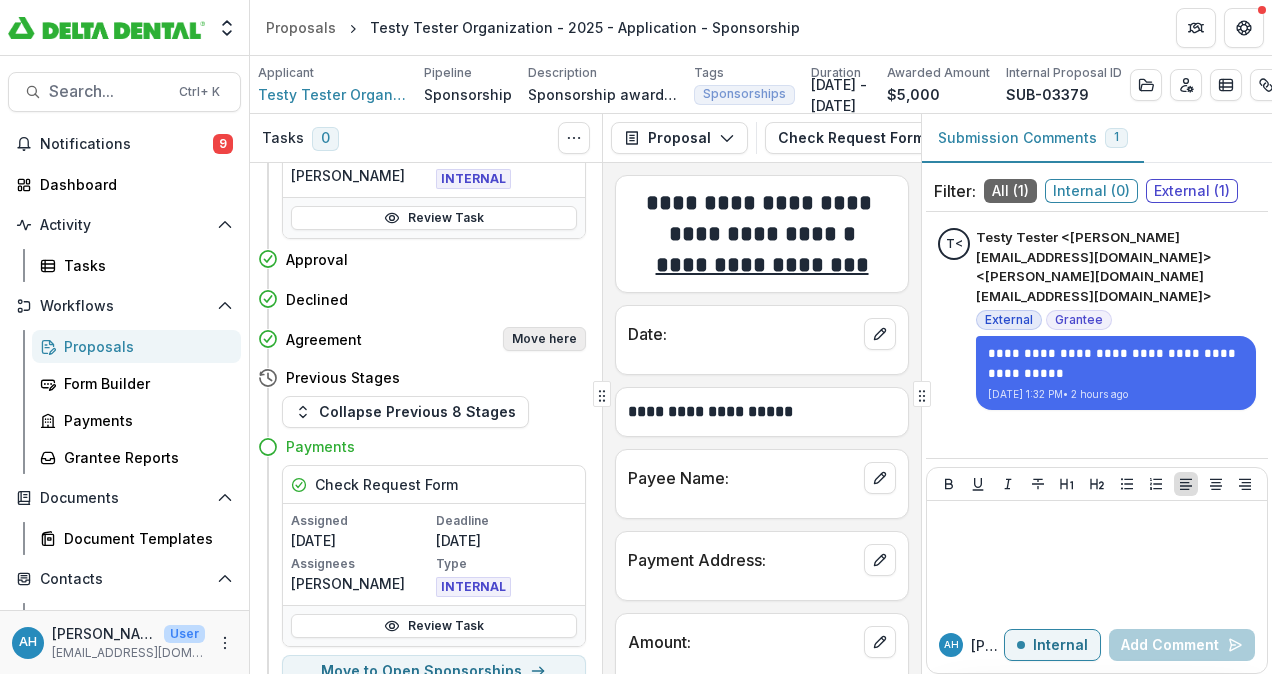 click on "Move here" at bounding box center (544, 339) 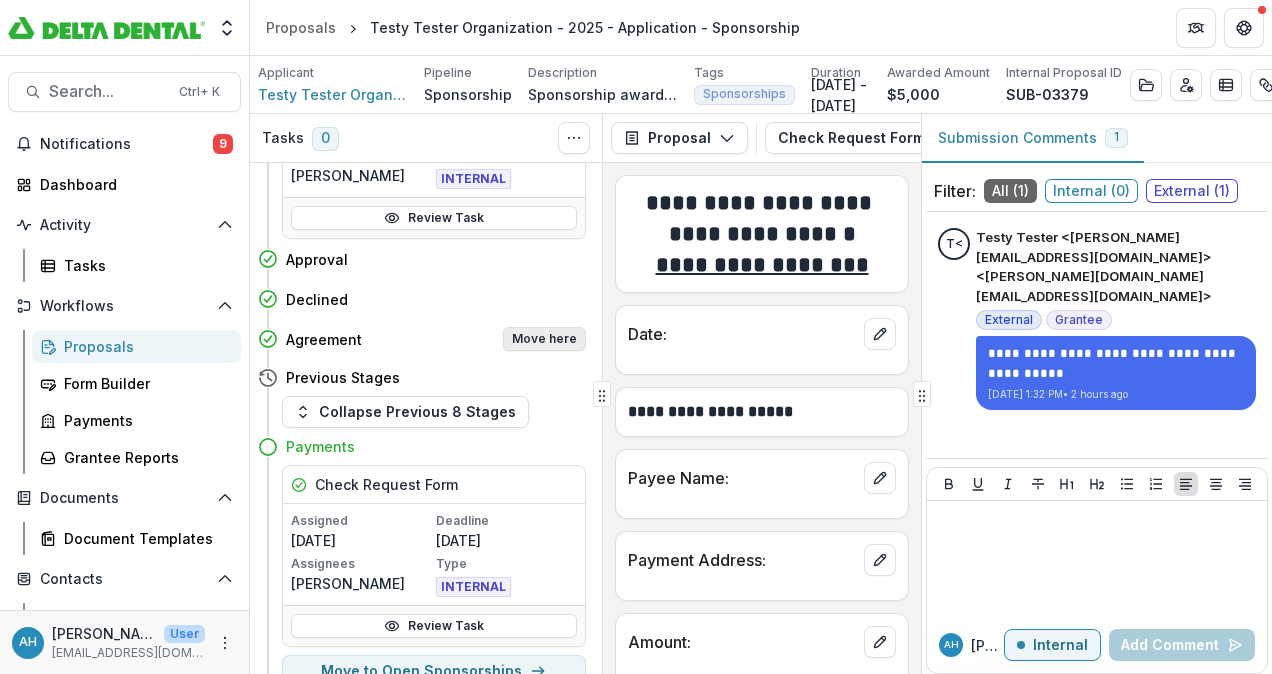 select on "*********" 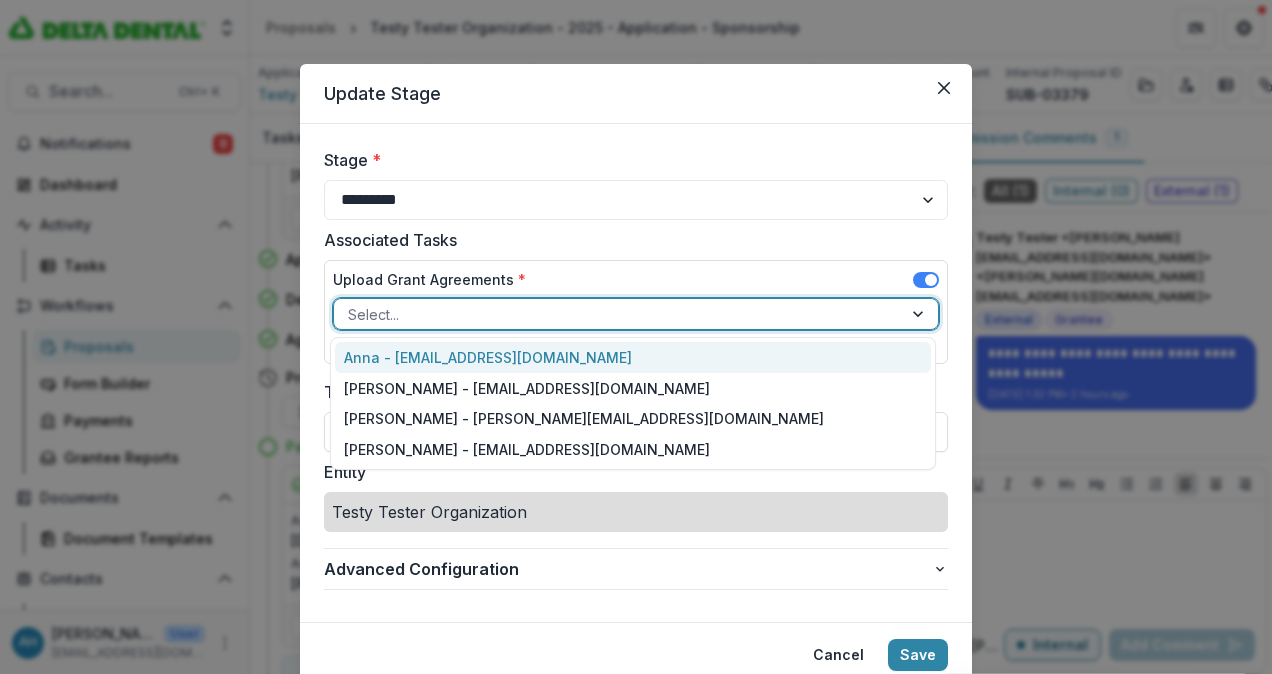 click at bounding box center (618, 314) 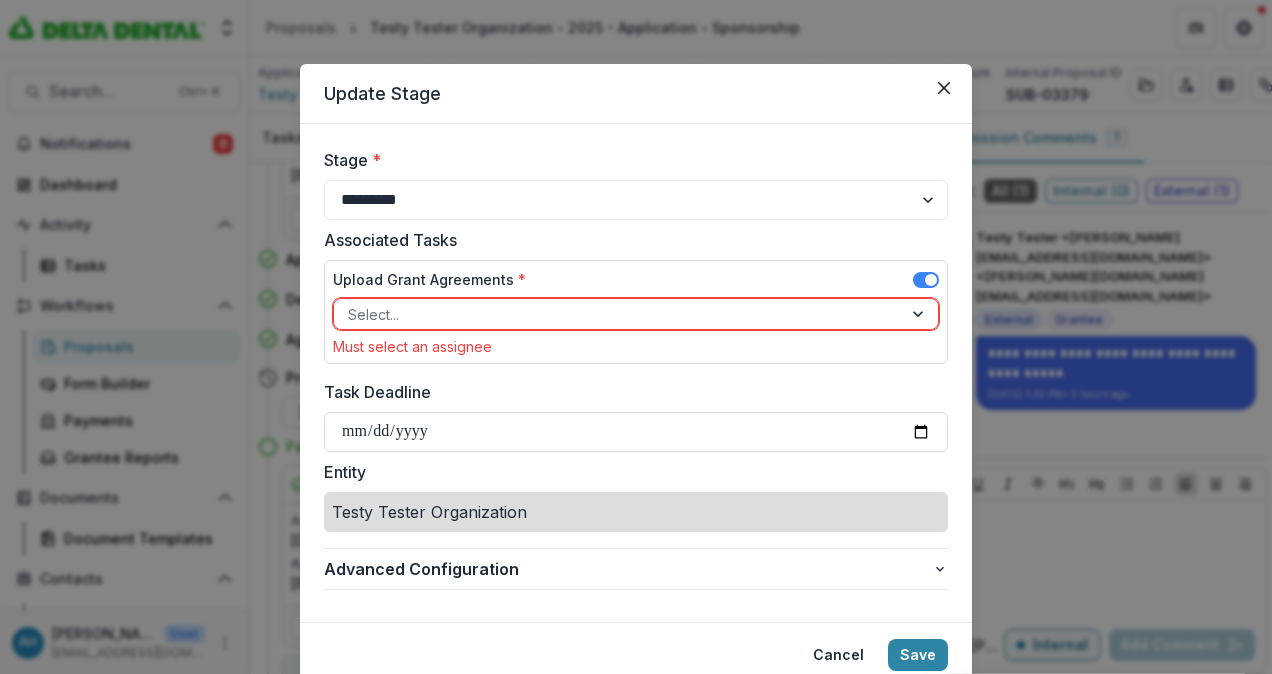click on "Associated Tasks" at bounding box center (630, 240) 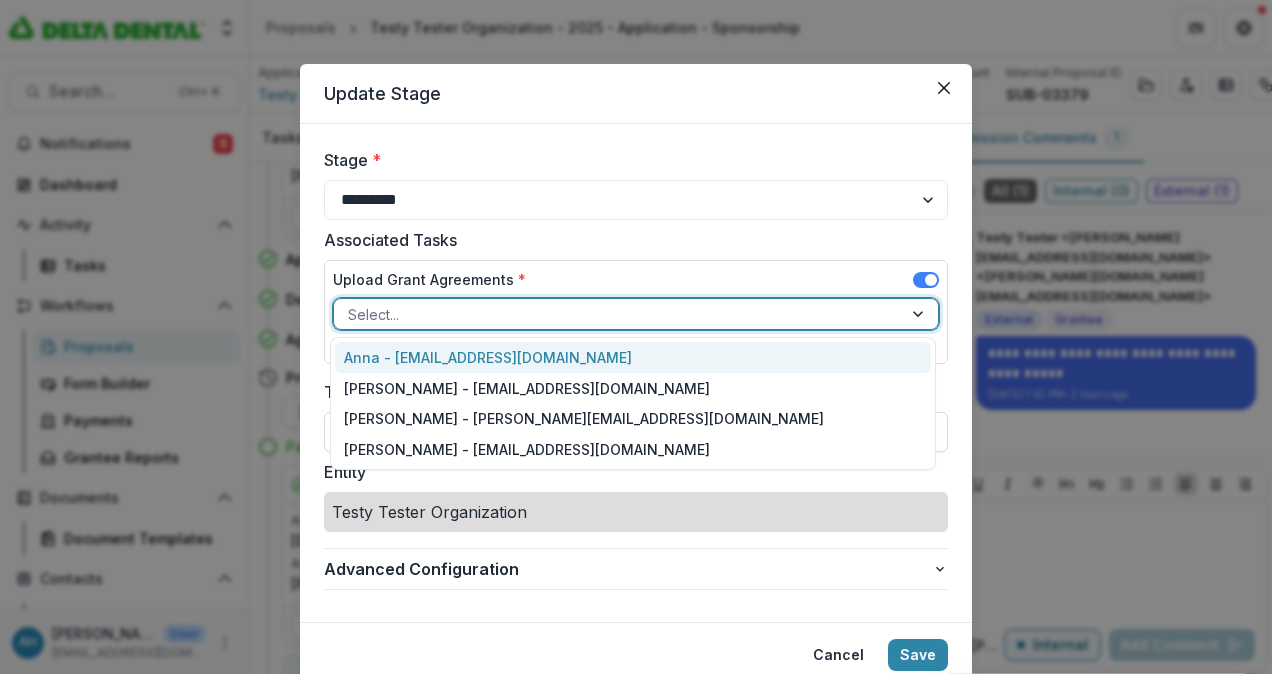 click at bounding box center [618, 314] 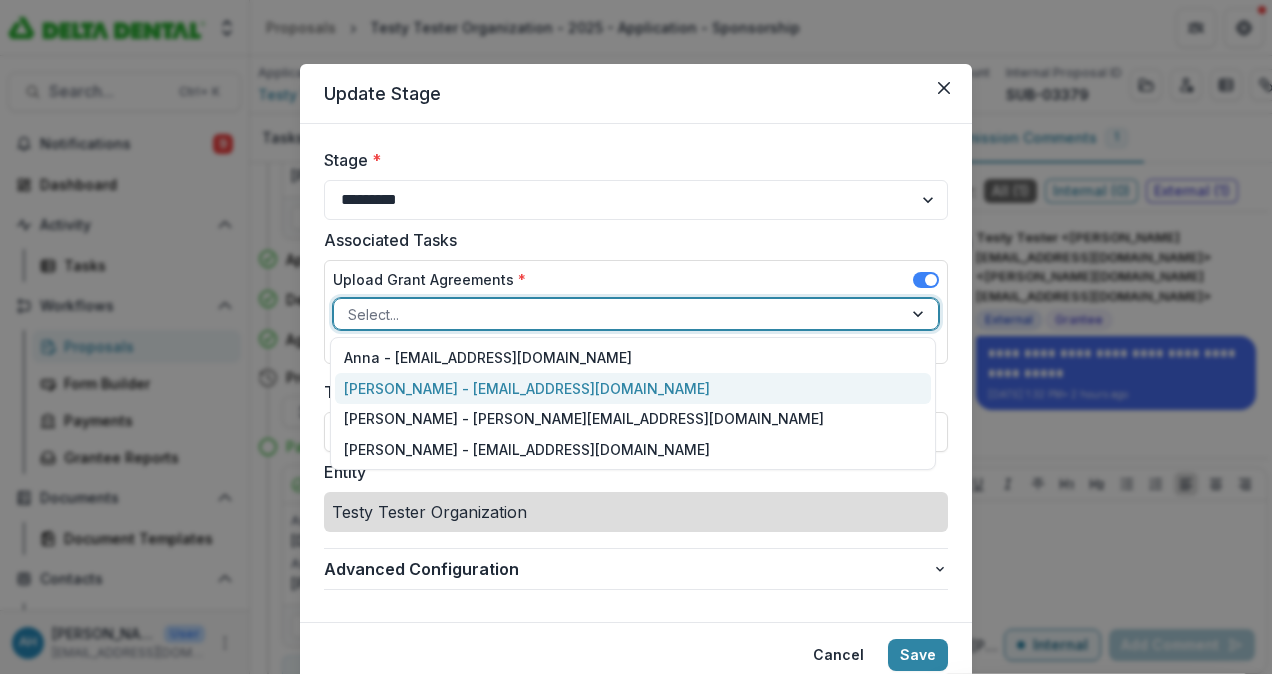 click on "[PERSON_NAME] - [EMAIL_ADDRESS][DOMAIN_NAME]" at bounding box center [633, 388] 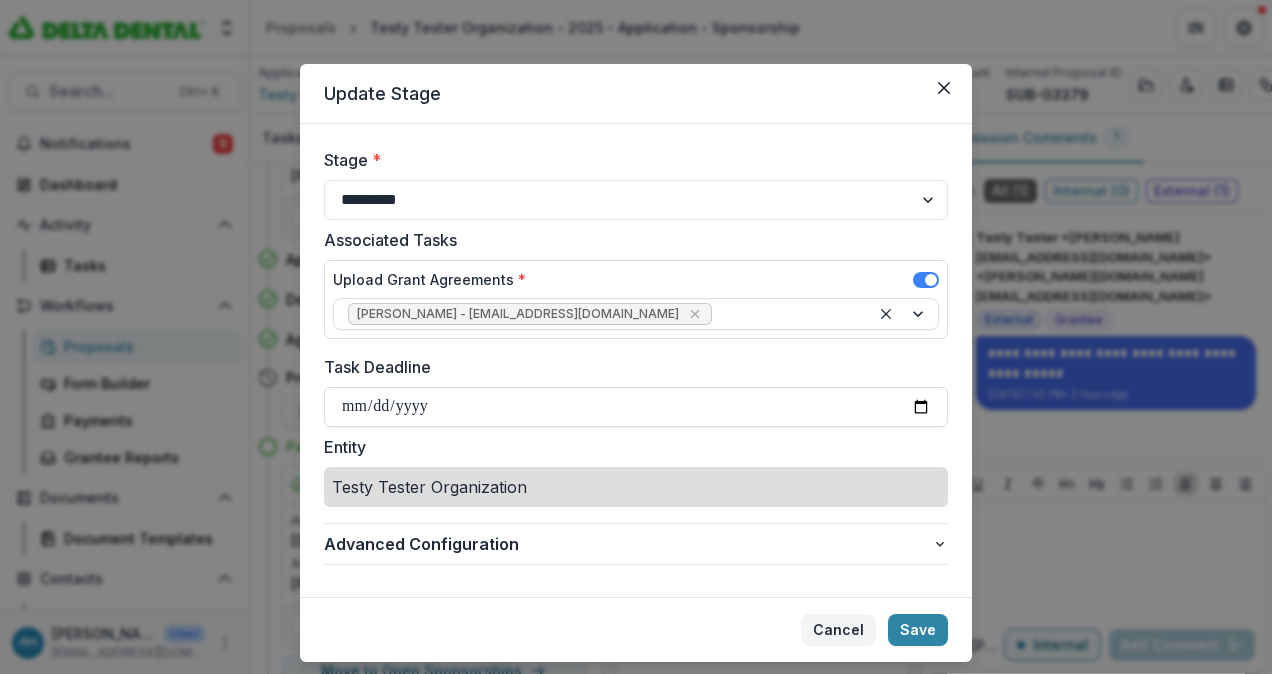 click on "Cancel" at bounding box center (838, 630) 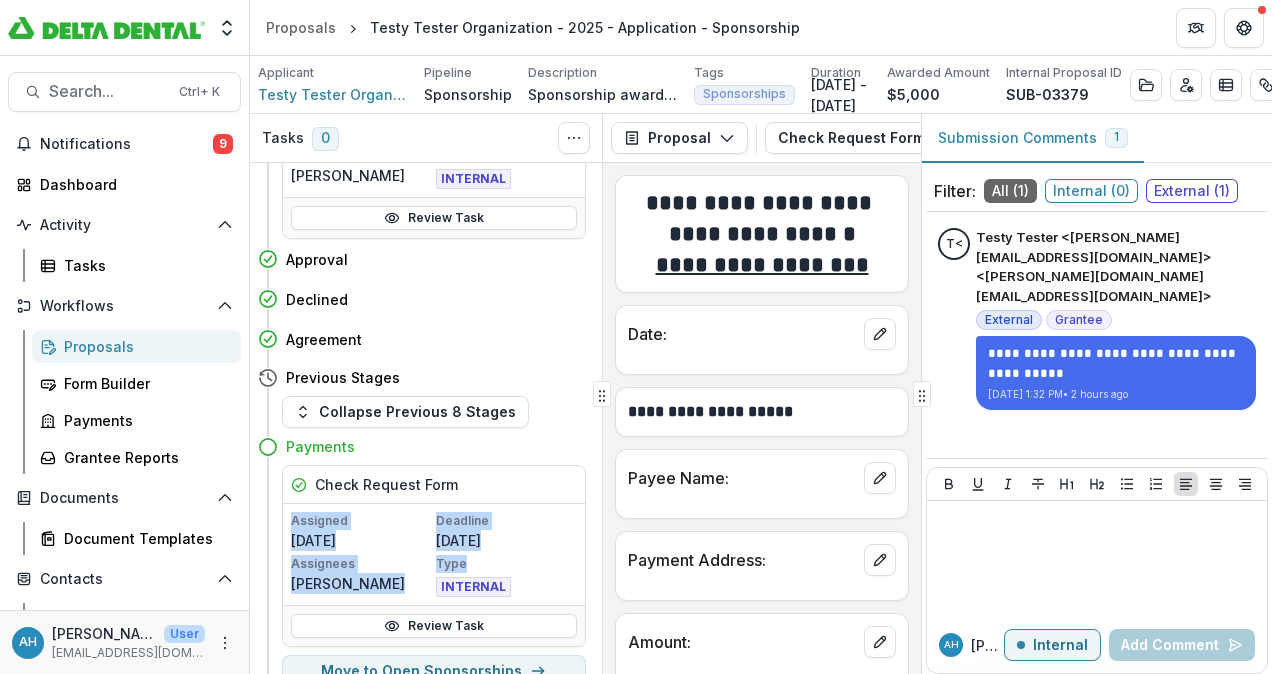 drag, startPoint x: 592, startPoint y: 483, endPoint x: 600, endPoint y: 564, distance: 81.394104 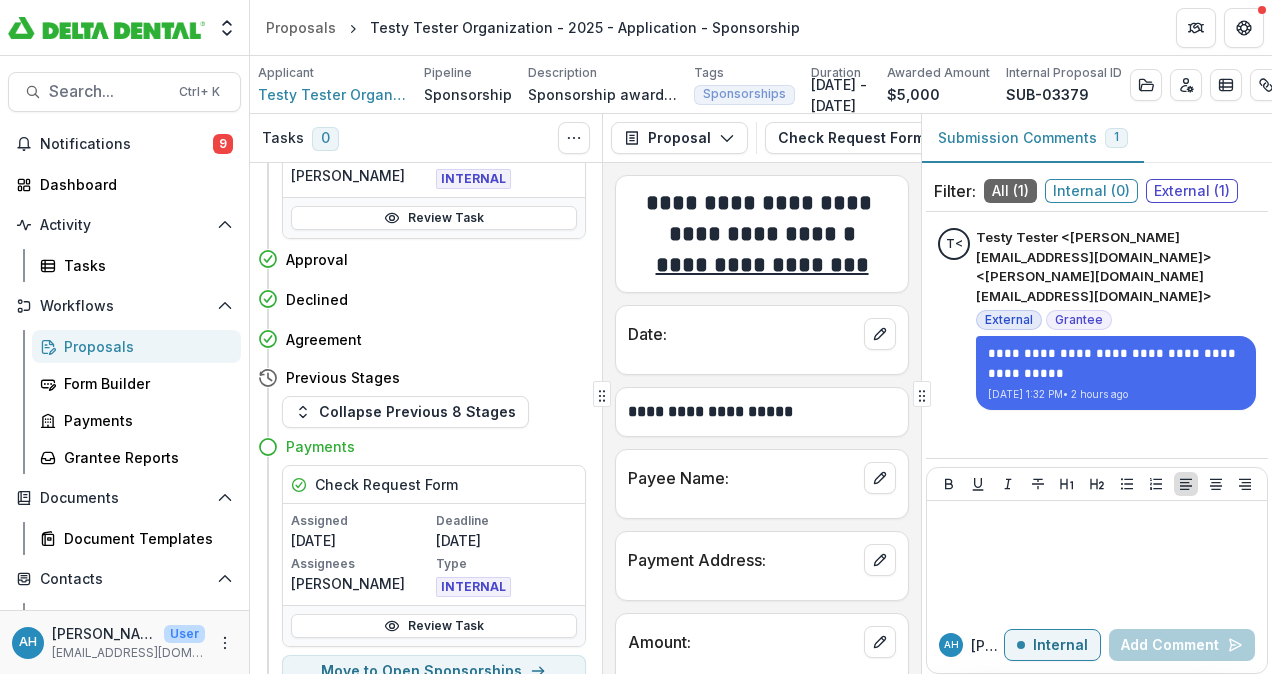 click on "Payments" at bounding box center (422, 446) 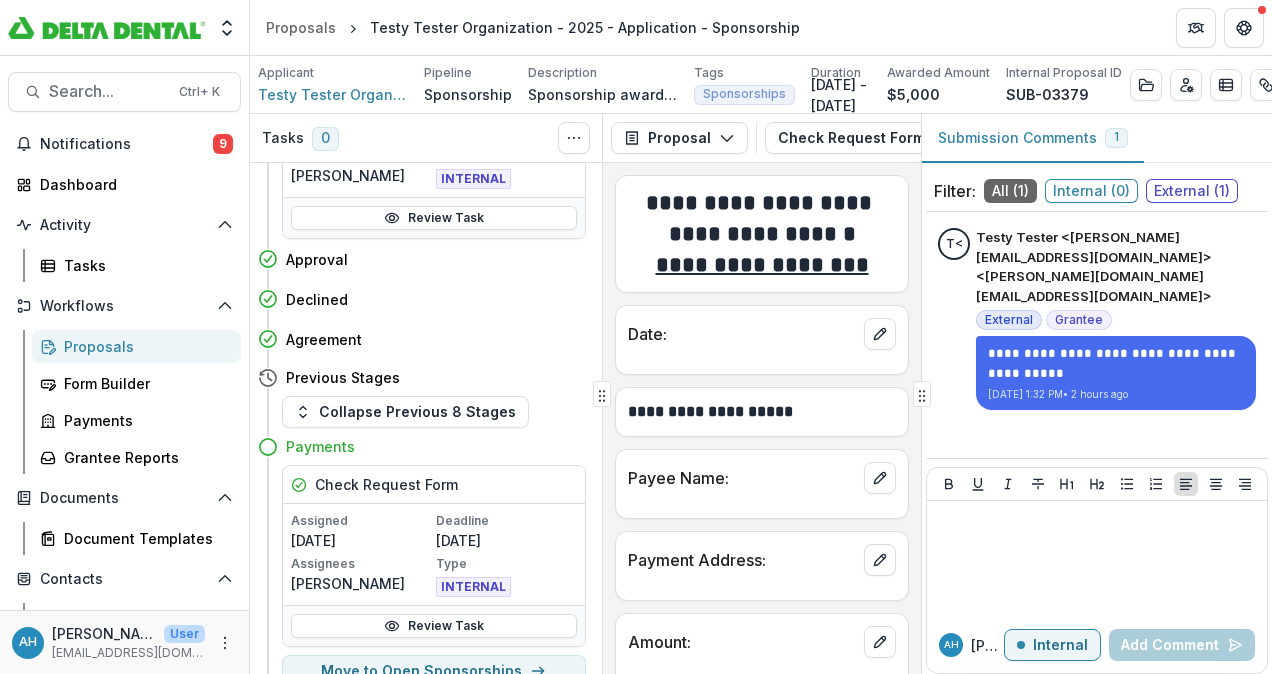 click on "Proposals" at bounding box center [144, 346] 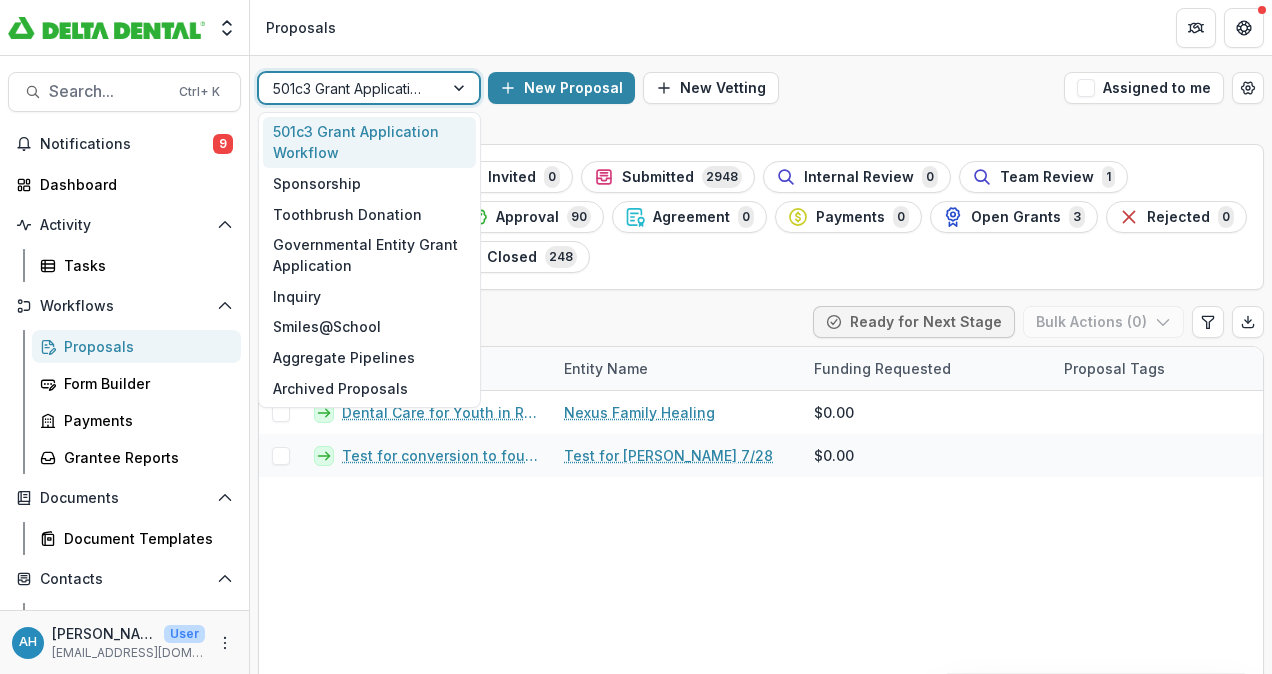 click at bounding box center [351, 88] 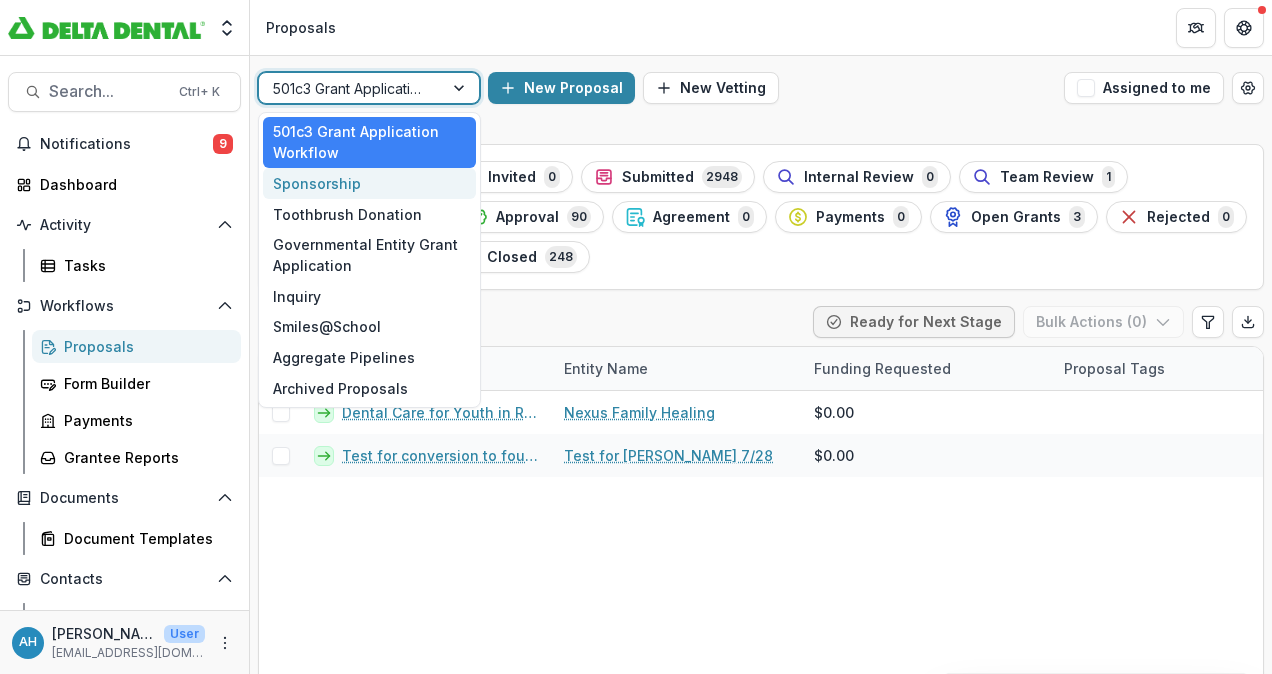 click on "Sponsorship" at bounding box center (369, 183) 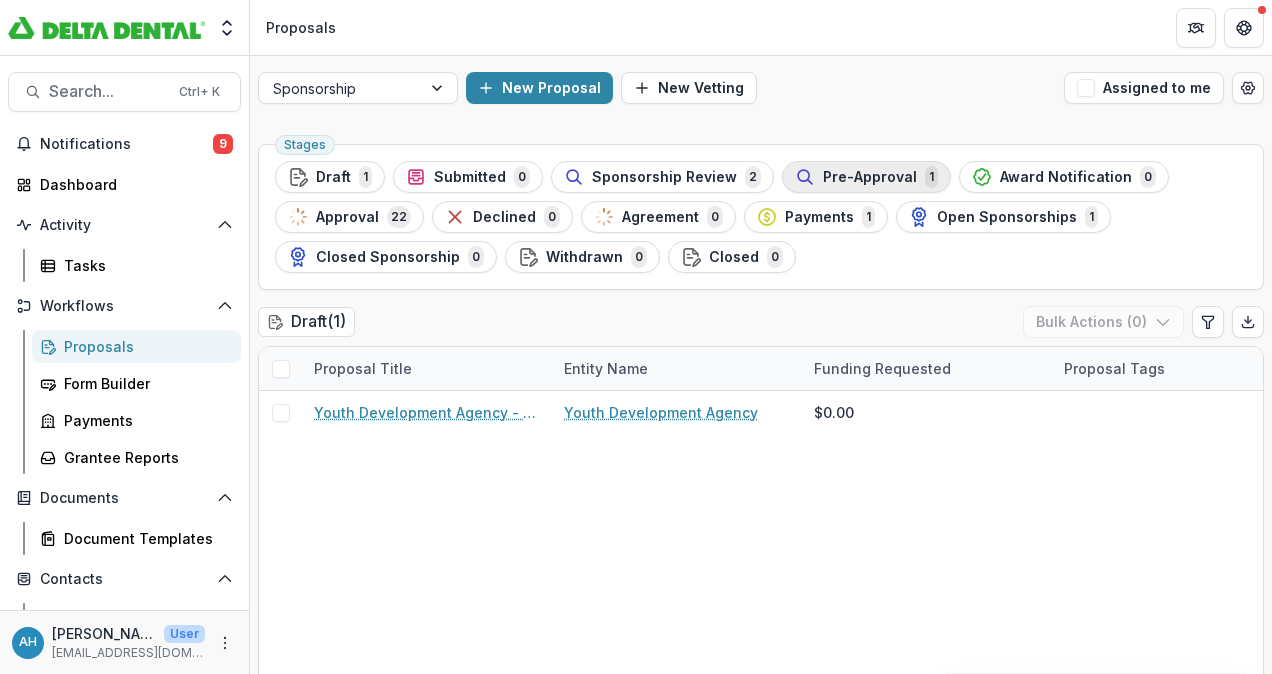 click on "Pre-Approval" at bounding box center (870, 177) 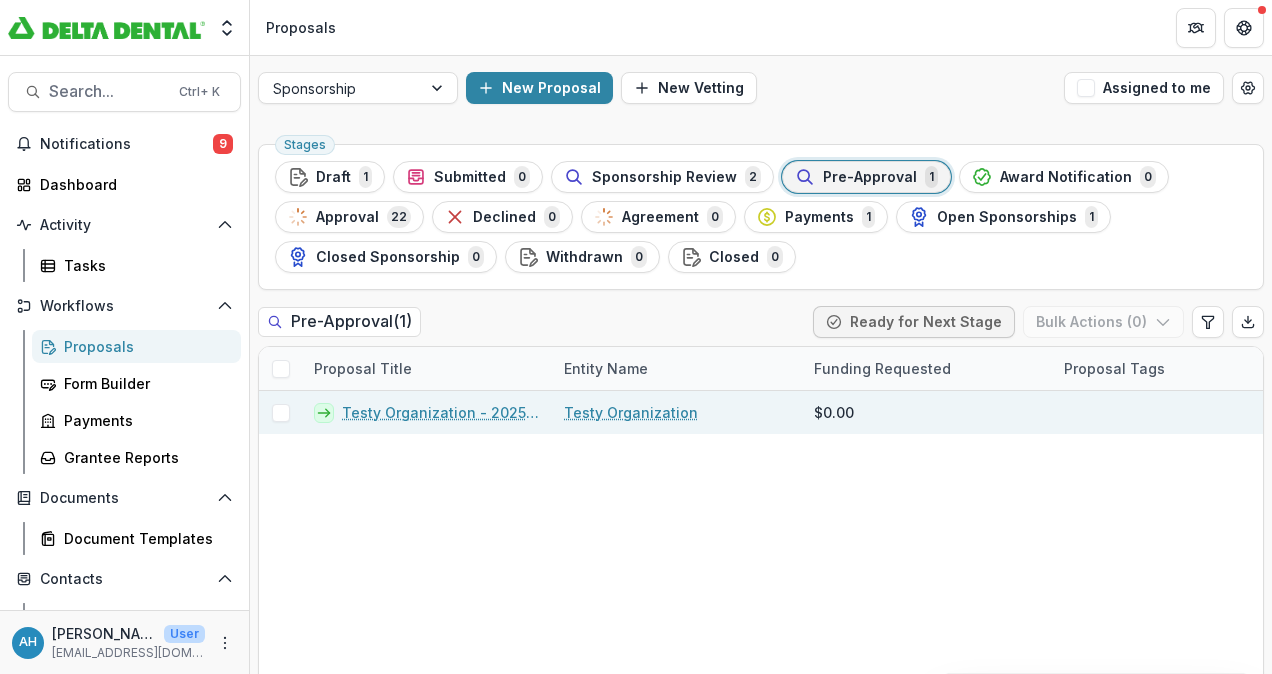 click on "Testy Organization - 2025 - Application - Sponsorship" at bounding box center [441, 412] 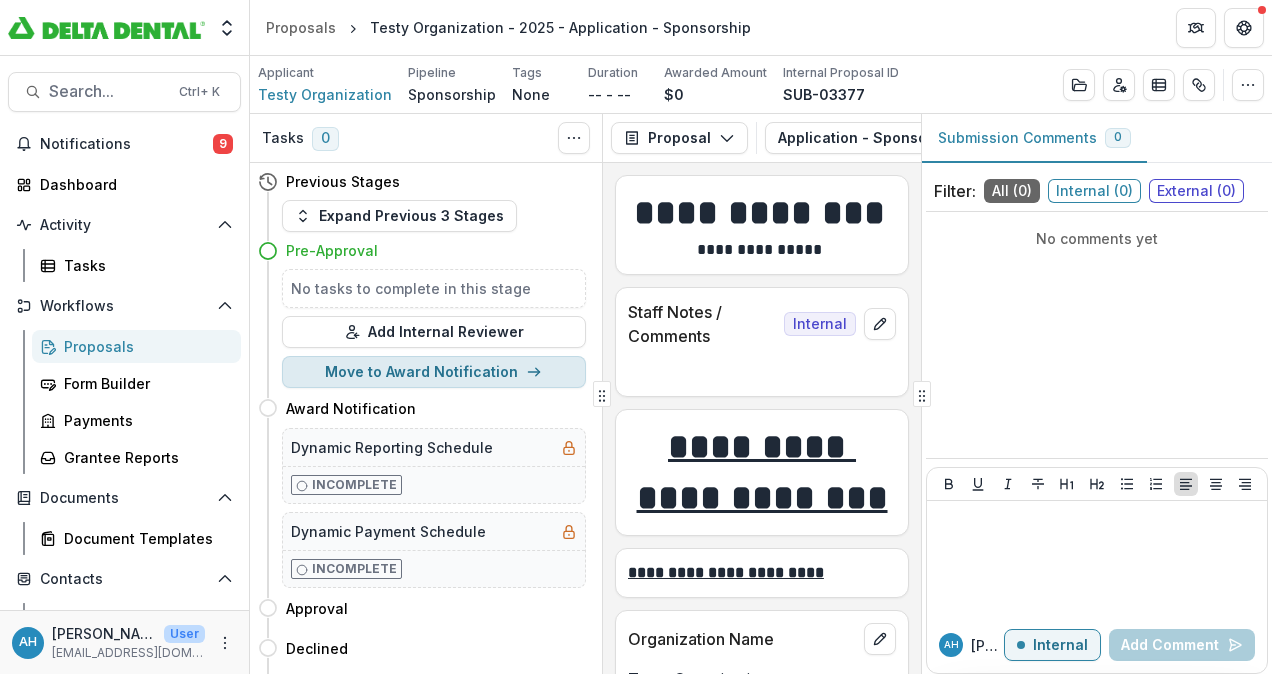 click on "Move to Award Notification" at bounding box center [434, 372] 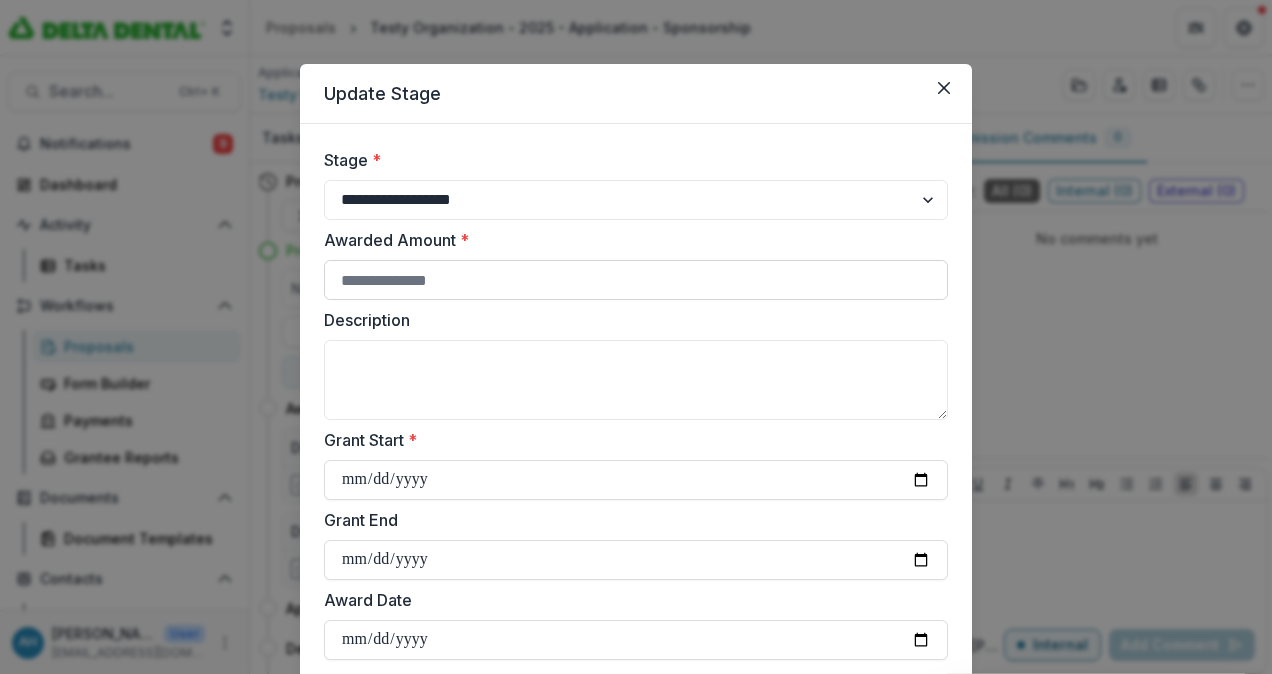click on "Awarded Amount *" at bounding box center [636, 280] 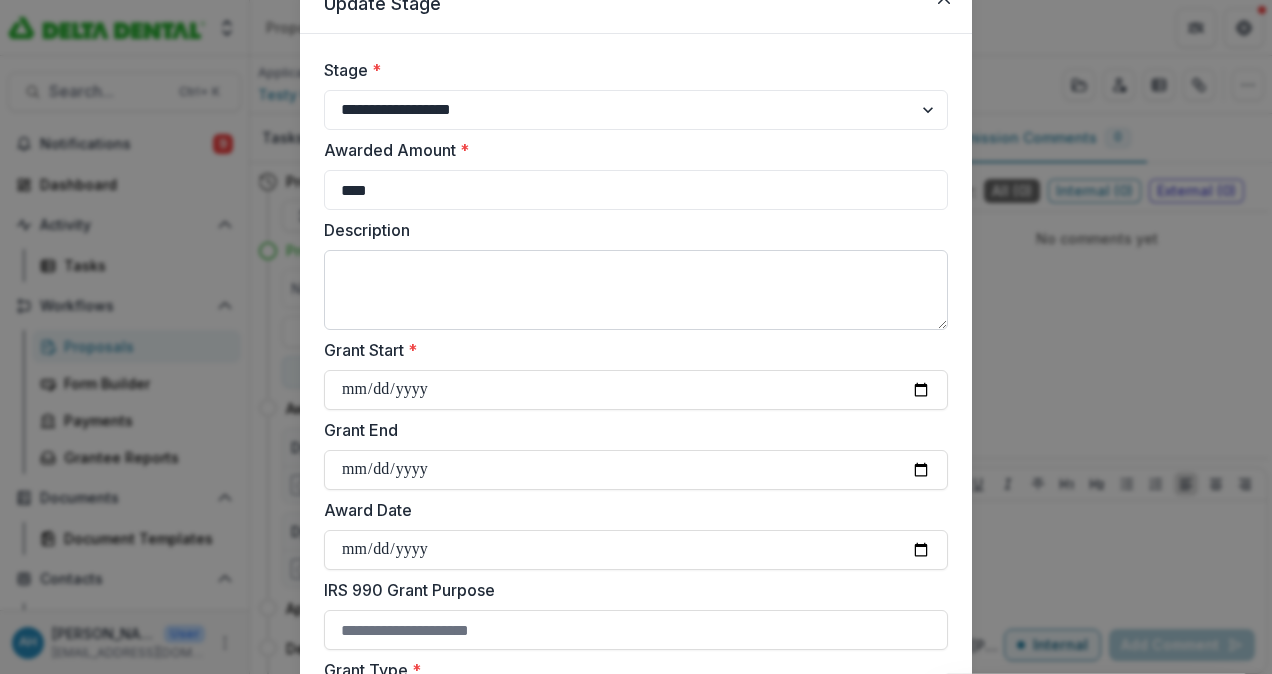 scroll, scrollTop: 148, scrollLeft: 0, axis: vertical 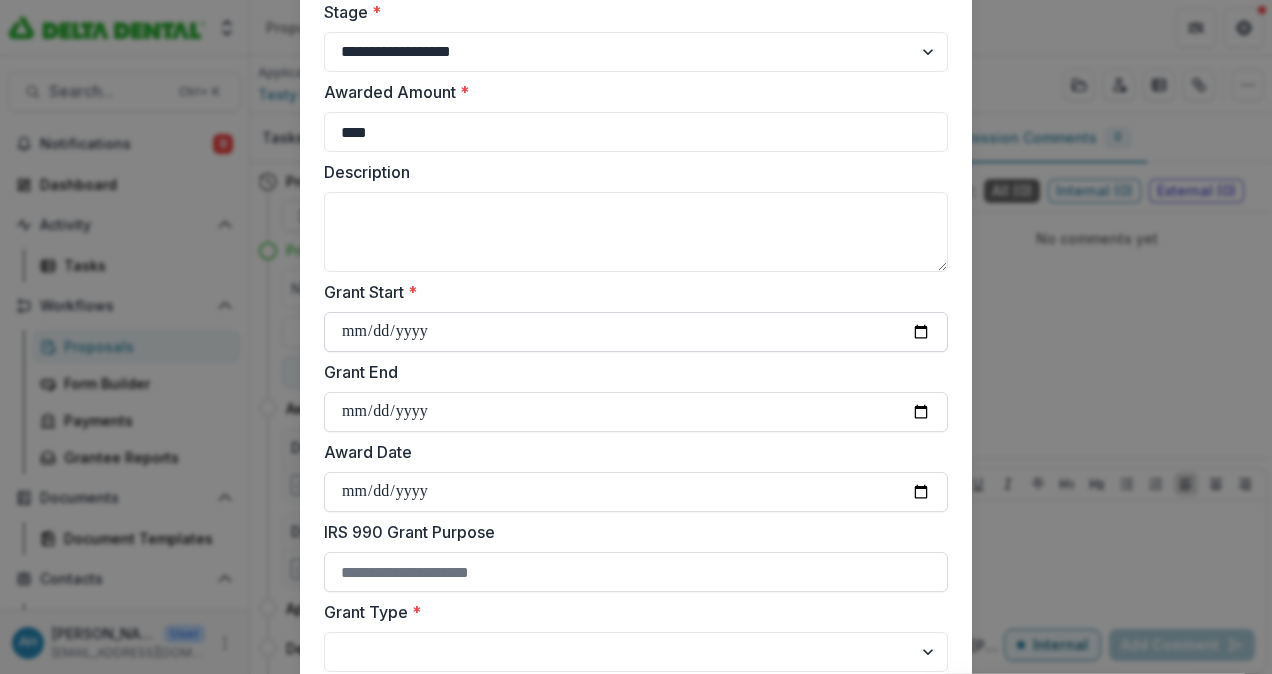 type on "****" 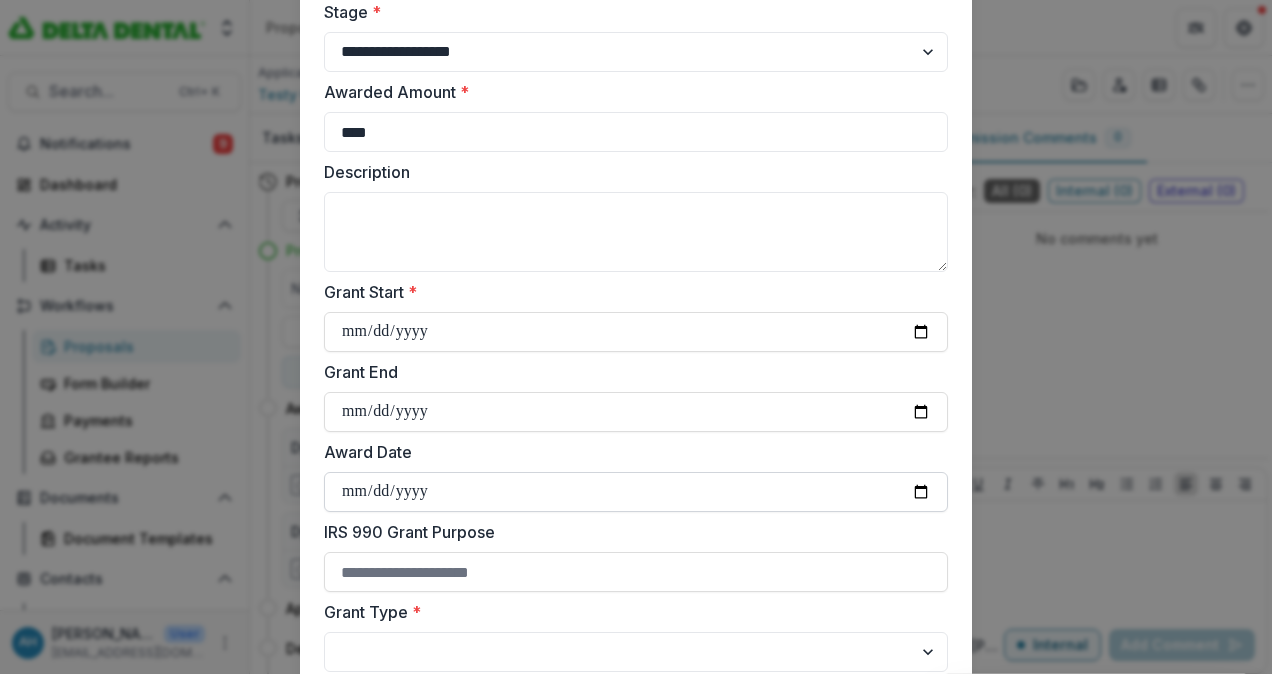type on "**********" 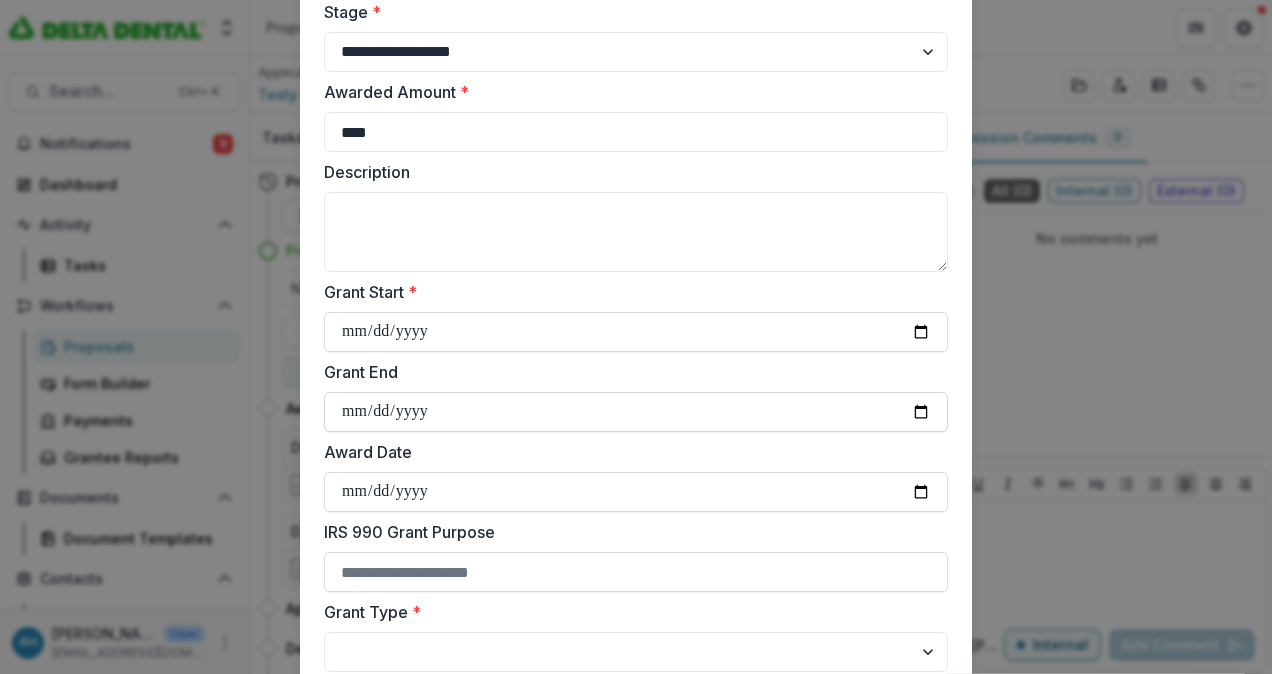 click on "Grant End" at bounding box center [636, 412] 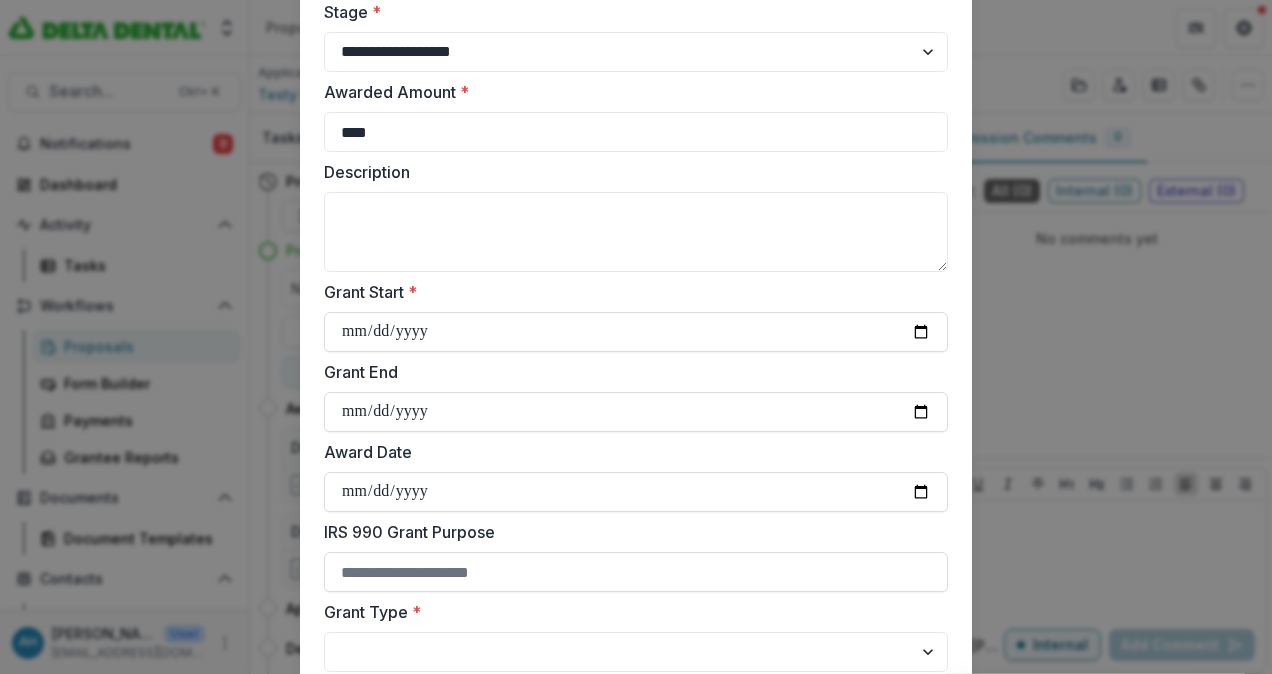 type on "**********" 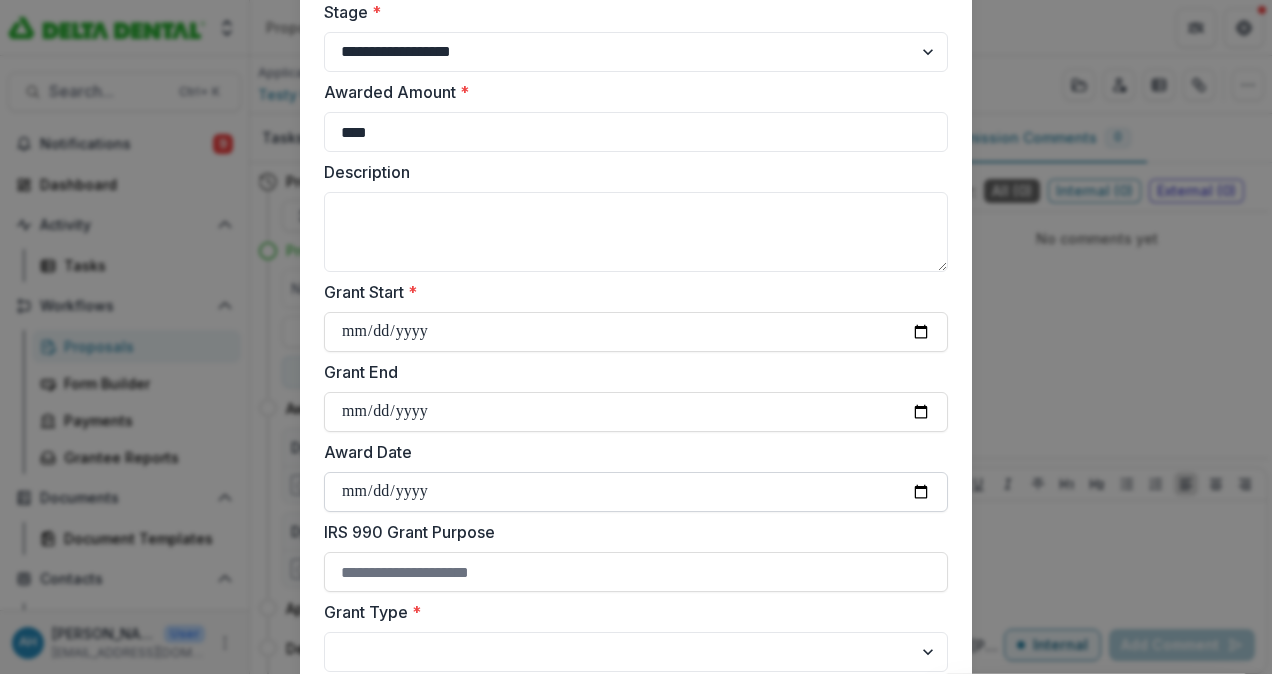 click on "Award Date" at bounding box center (636, 492) 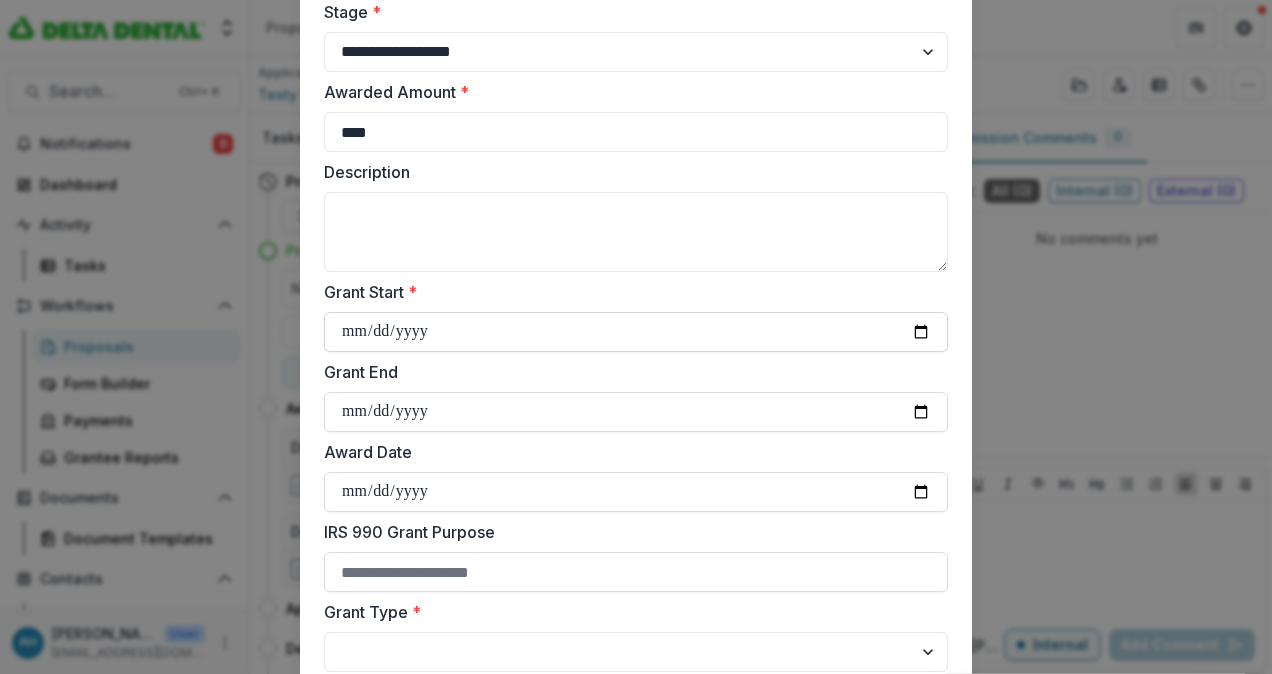 type on "**********" 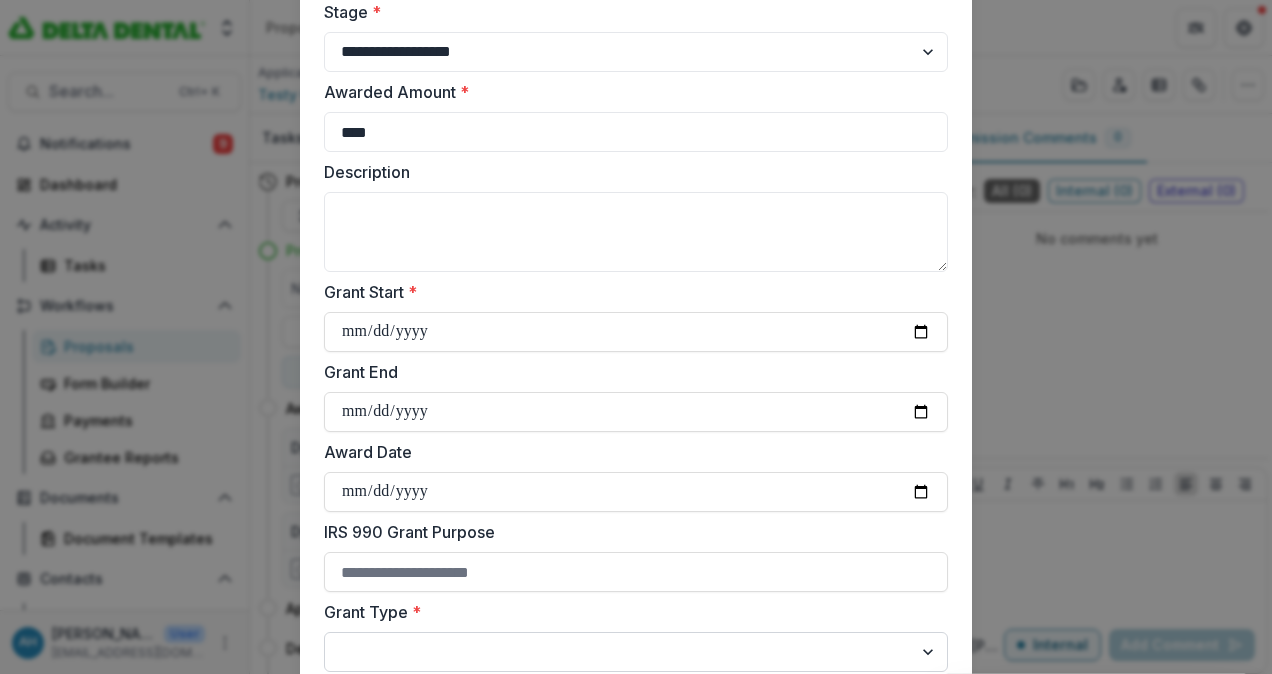 click on "**********" at bounding box center [636, 652] 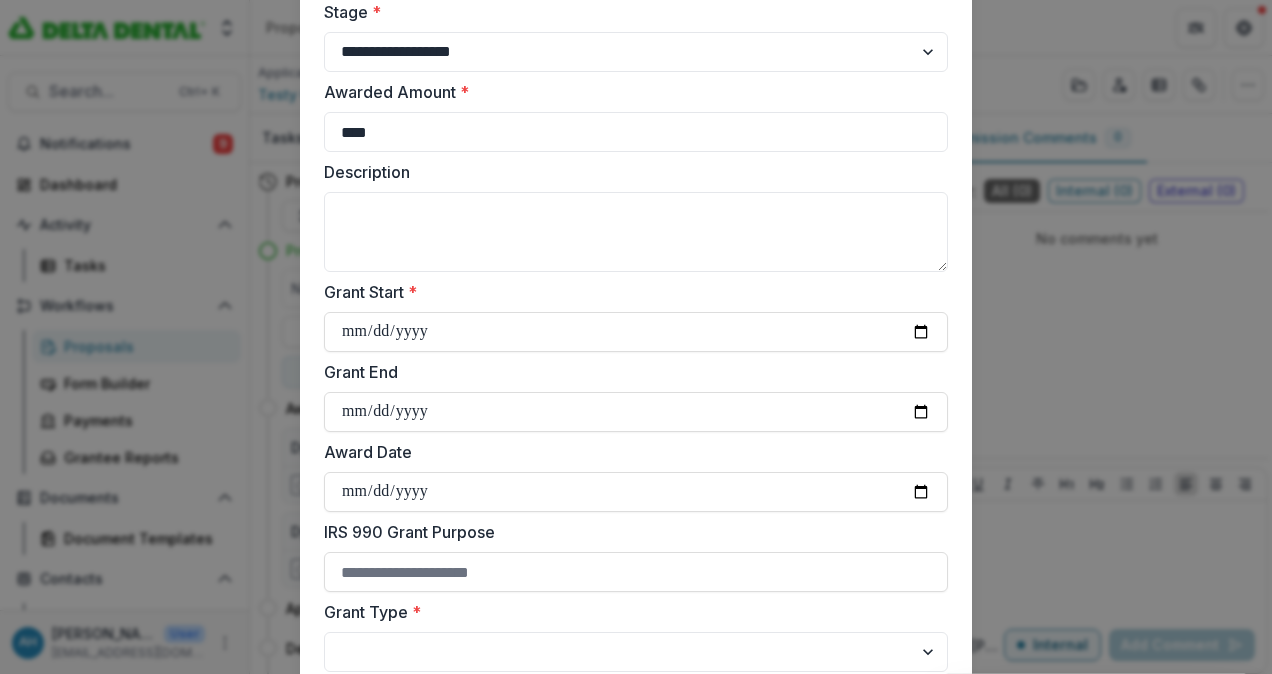 select on "**********" 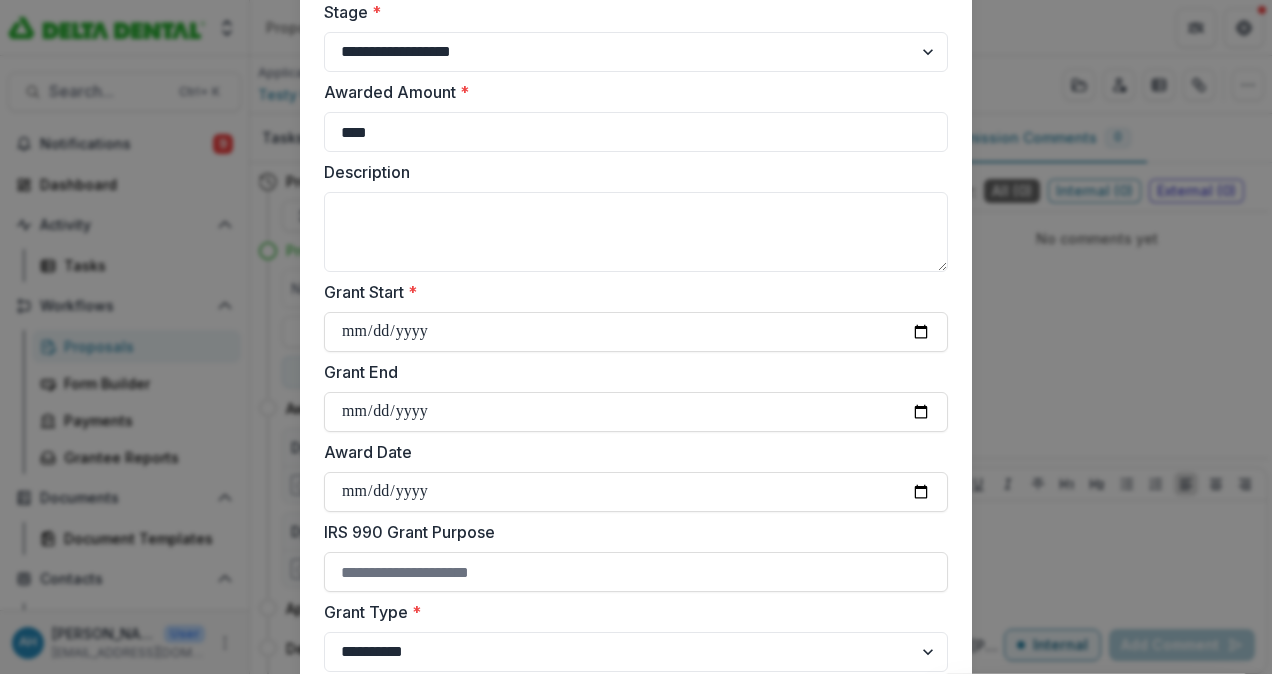 click on "**********" at bounding box center [636, 652] 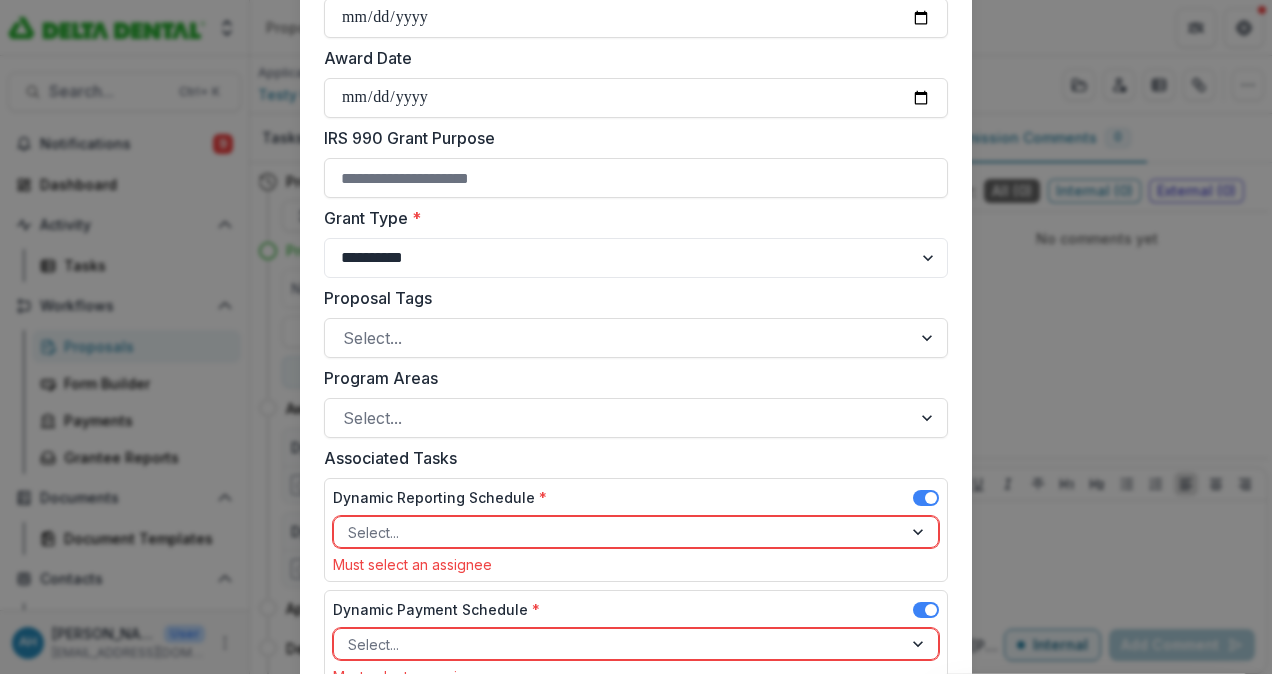 scroll, scrollTop: 550, scrollLeft: 0, axis: vertical 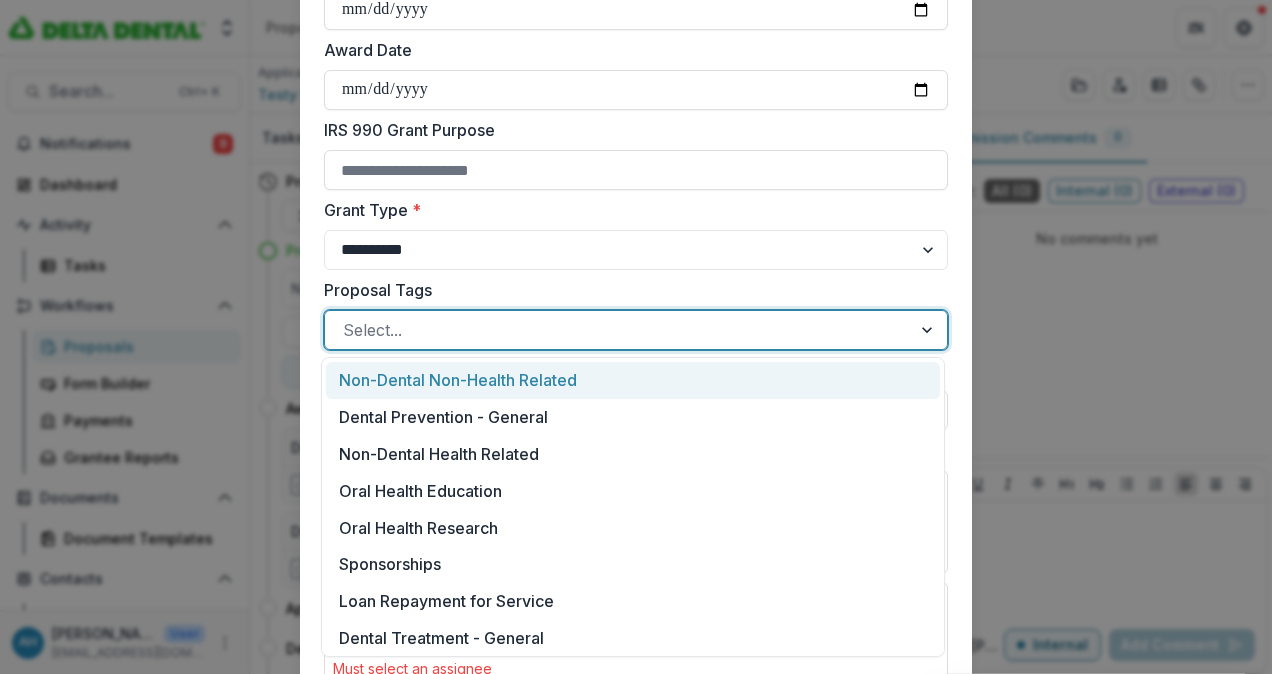 click at bounding box center (618, 330) 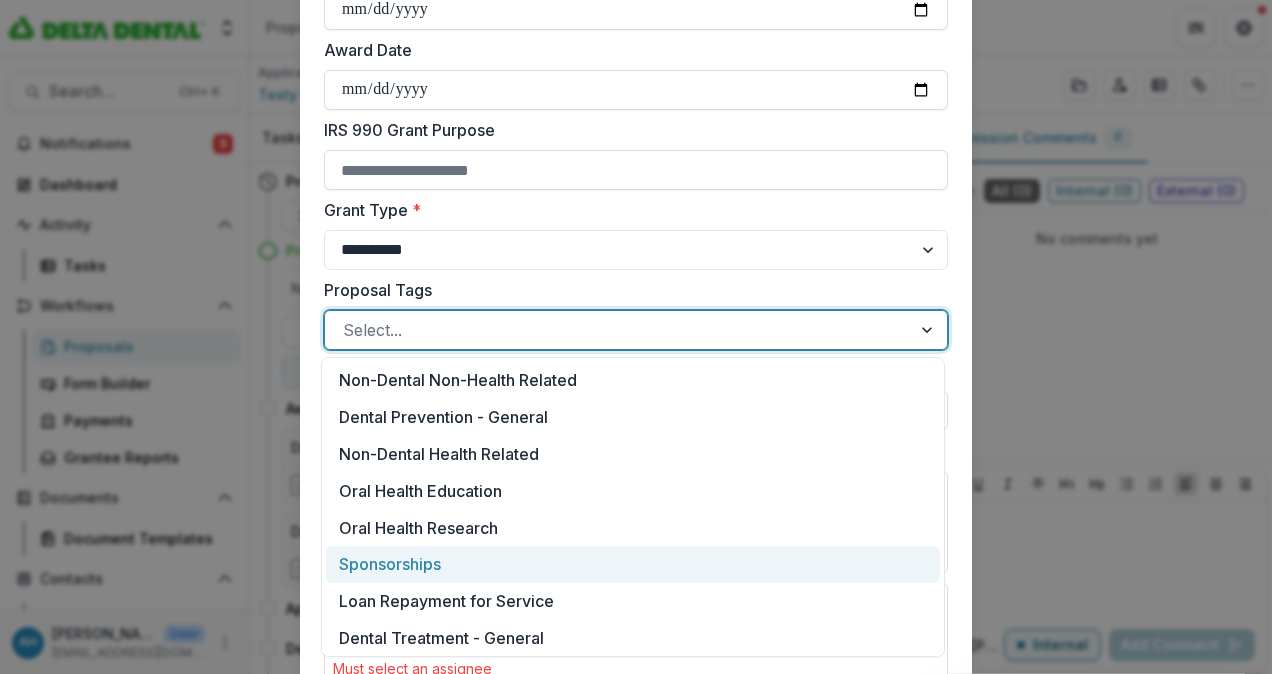 click on "Sponsorships" at bounding box center [633, 564] 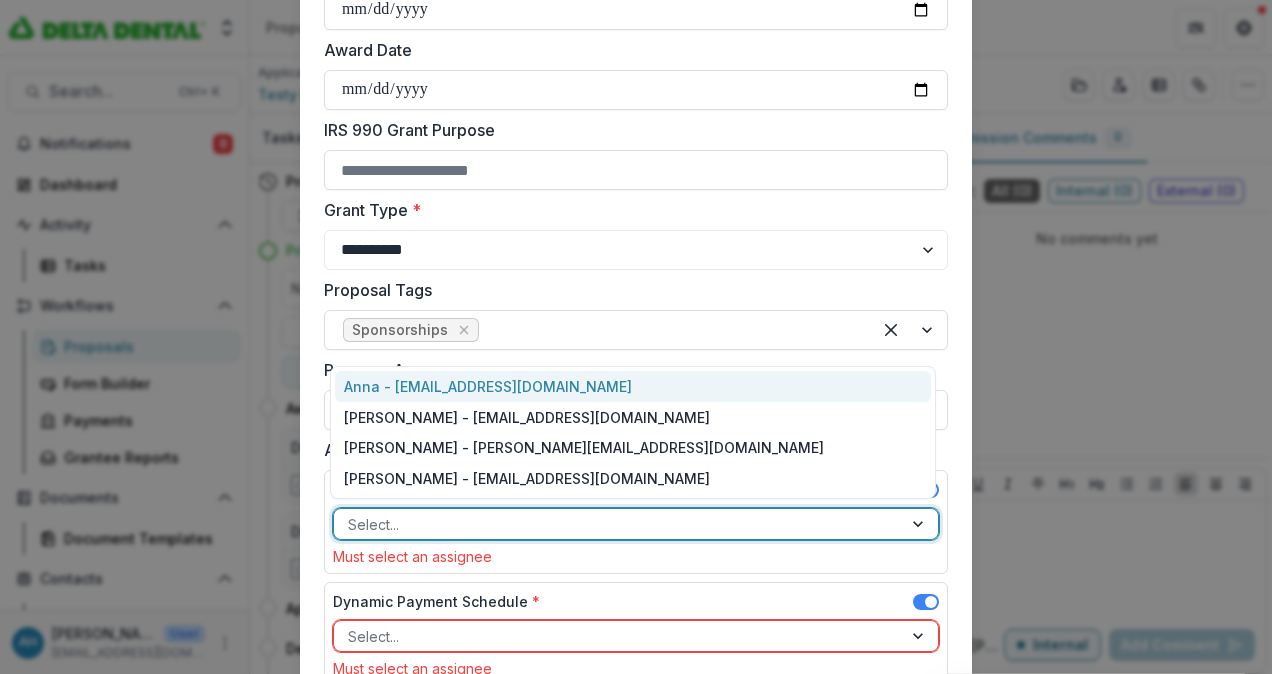 click at bounding box center [618, 524] 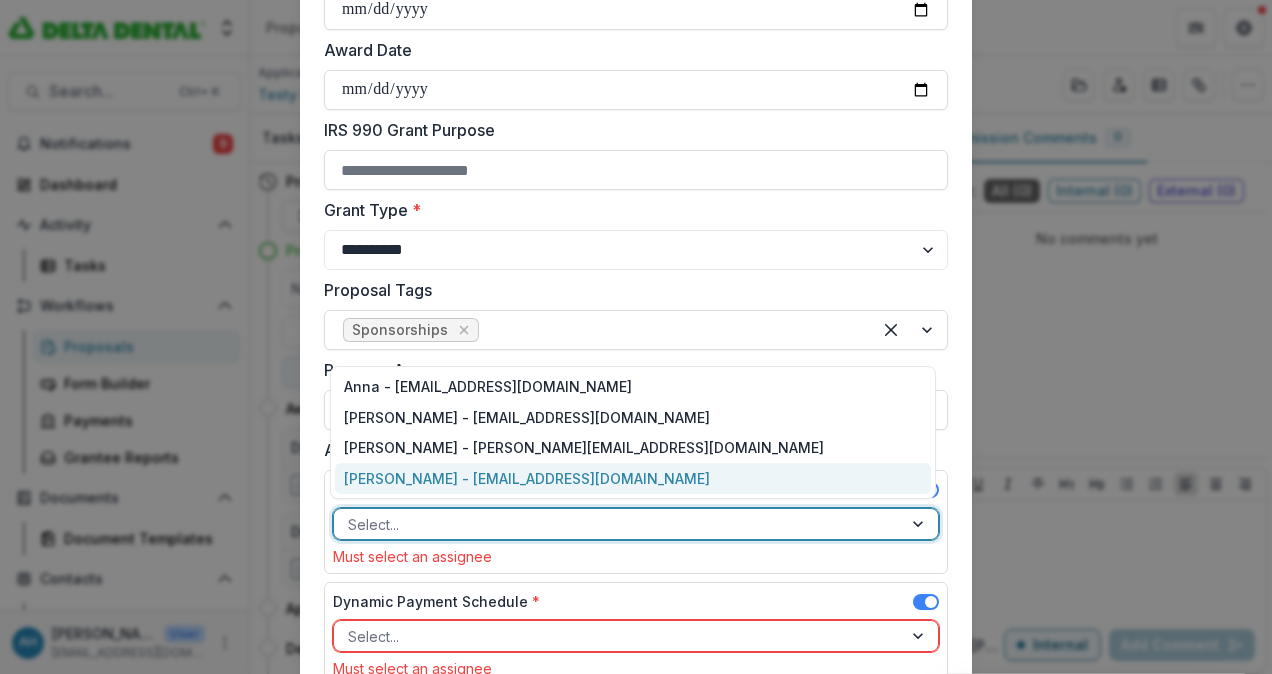 click on "[PERSON_NAME] - [EMAIL_ADDRESS][DOMAIN_NAME]" at bounding box center [633, 478] 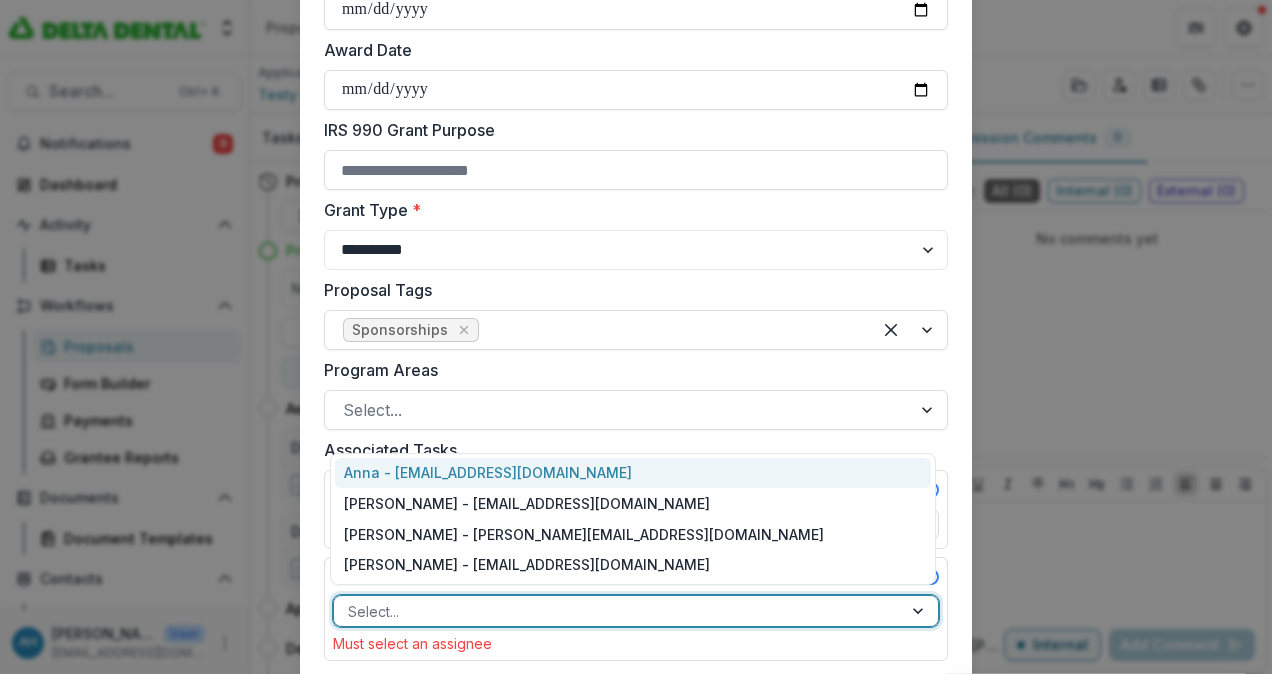 click at bounding box center [618, 611] 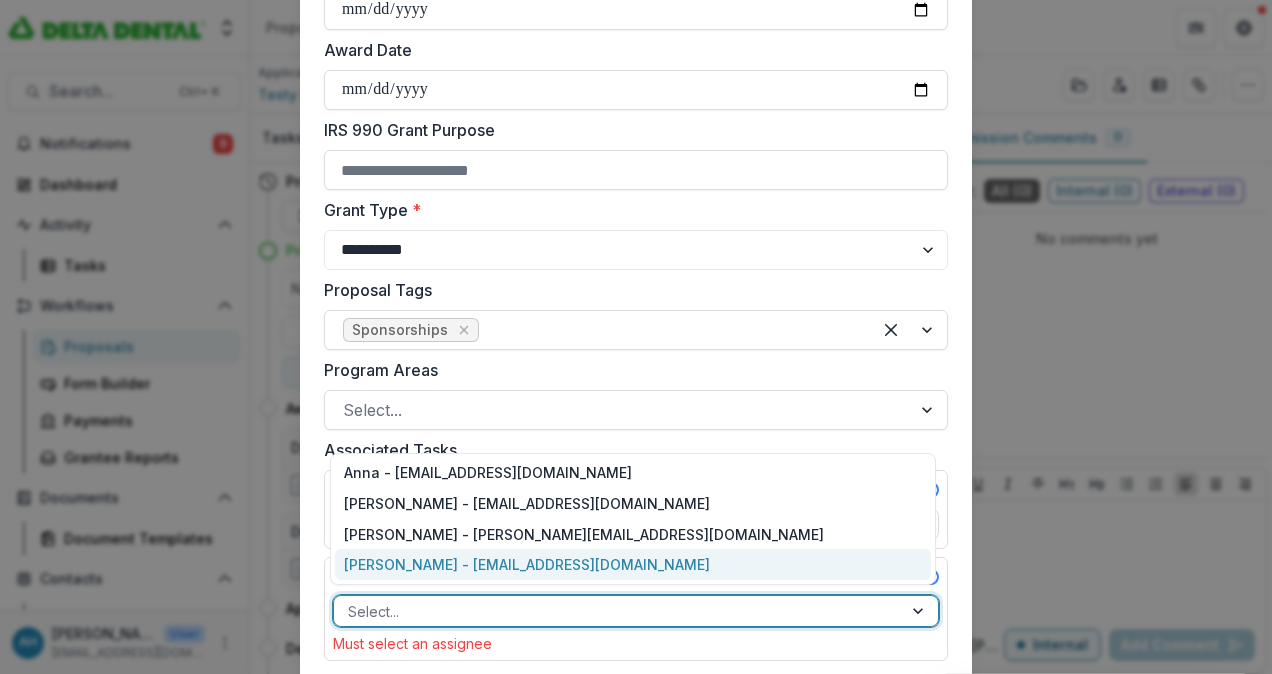 click on "[PERSON_NAME] - [EMAIL_ADDRESS][DOMAIN_NAME]" at bounding box center (633, 564) 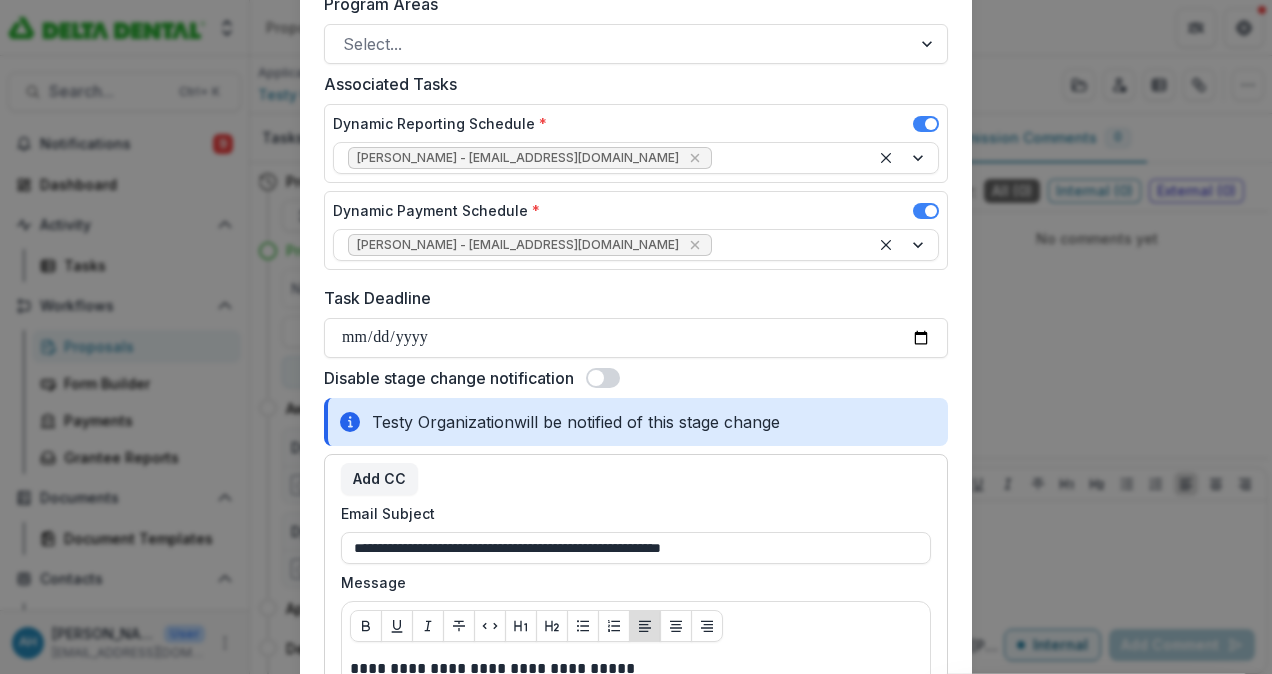 scroll, scrollTop: 920, scrollLeft: 0, axis: vertical 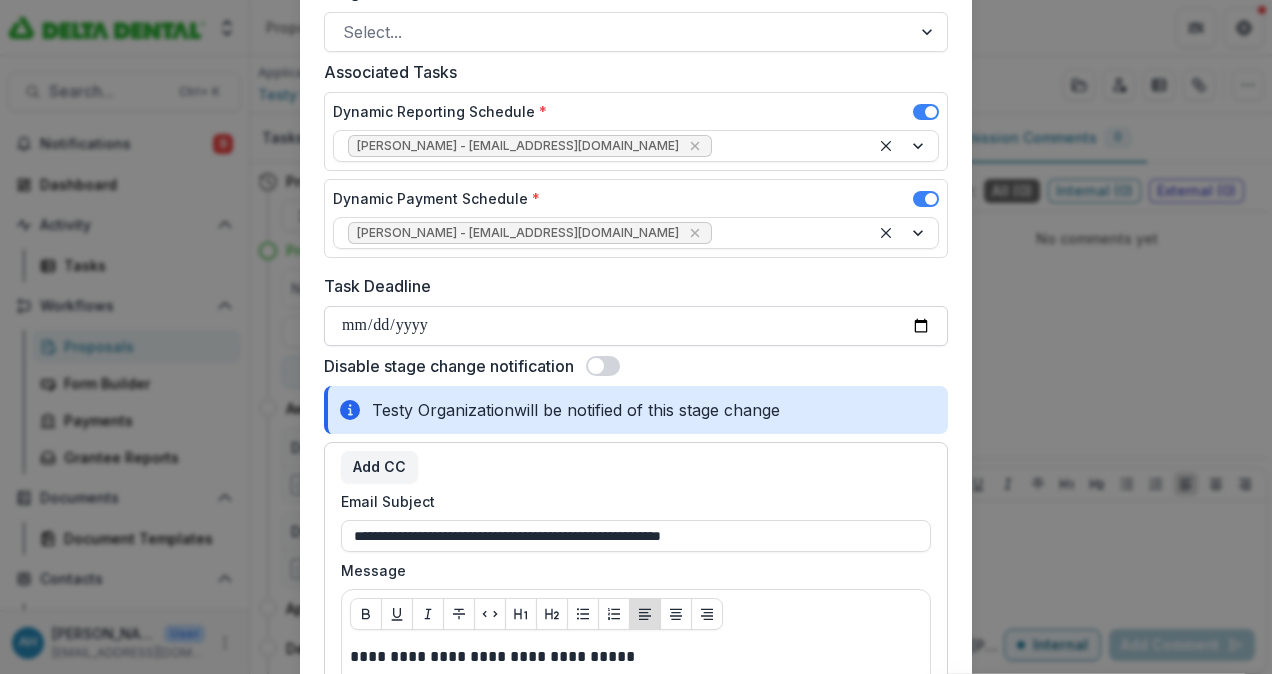 click on "Task Deadline" at bounding box center (636, 326) 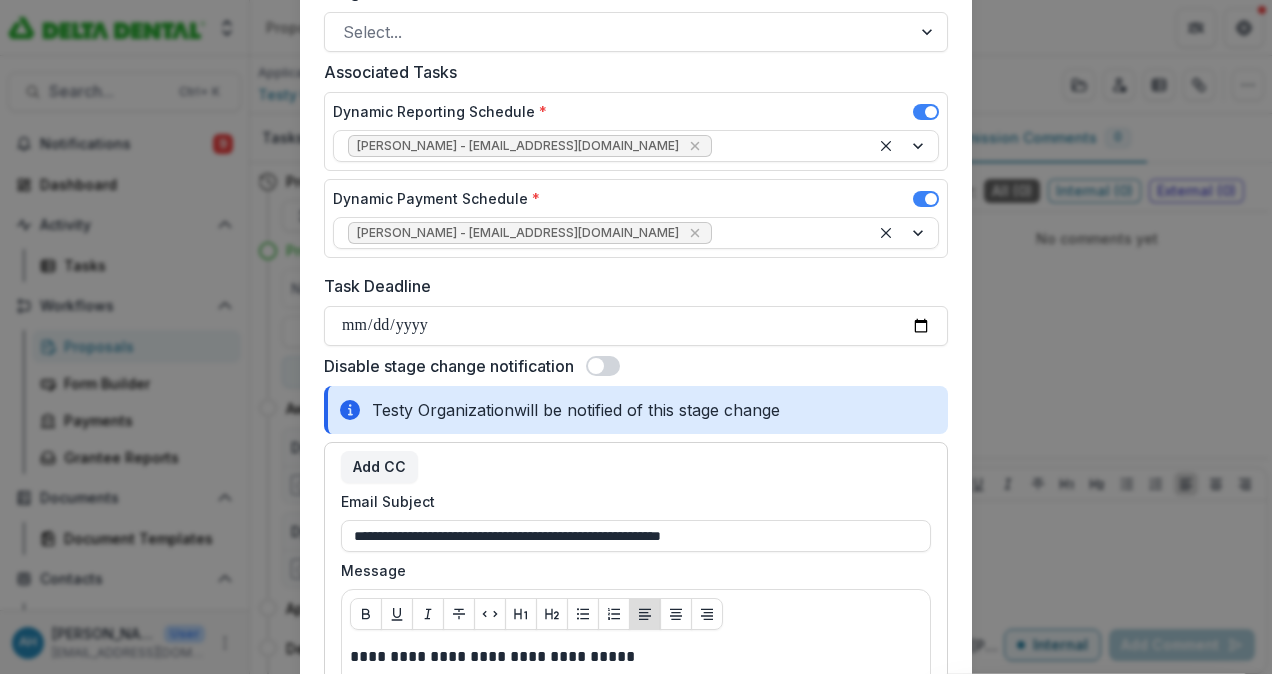 type on "**********" 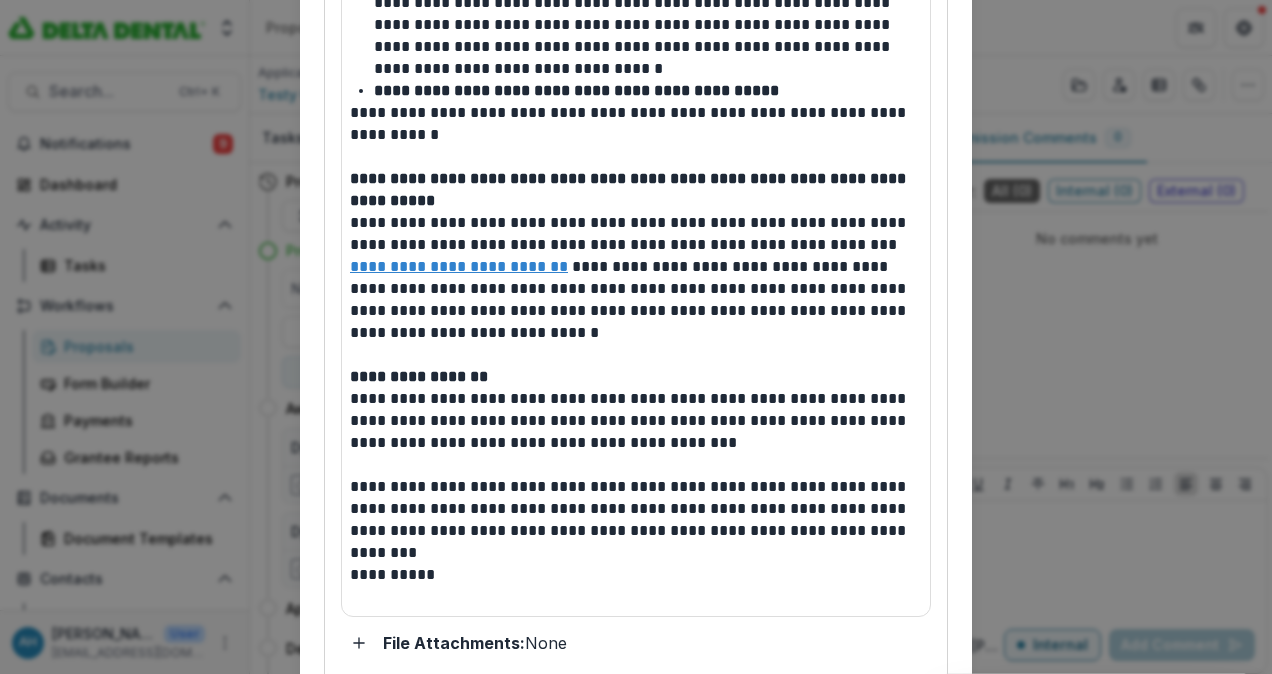 scroll, scrollTop: 2270, scrollLeft: 0, axis: vertical 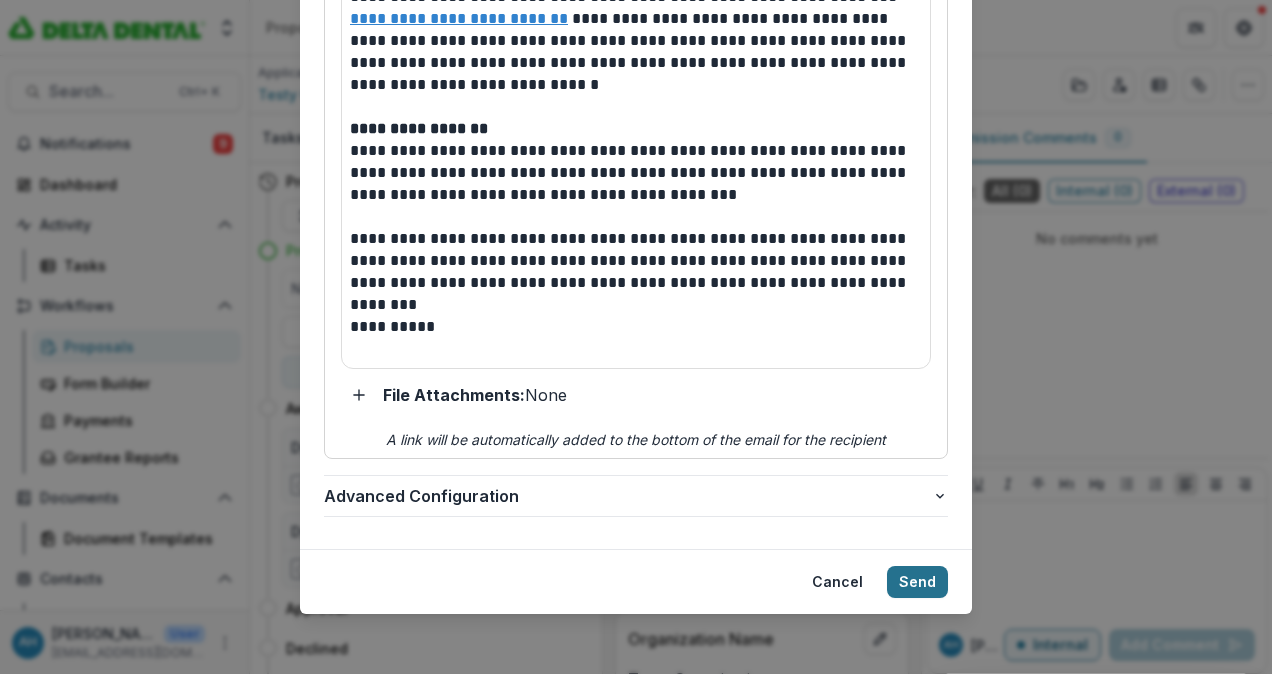 click on "Send" at bounding box center [917, 582] 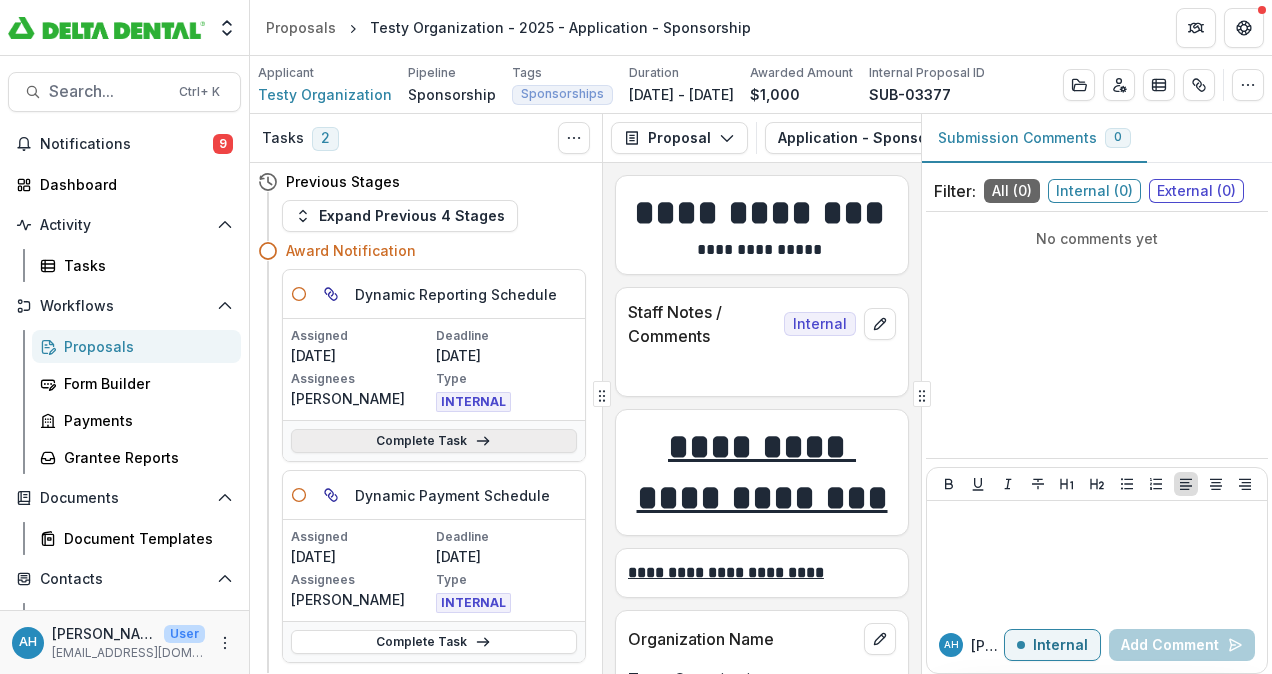 click on "Complete Task" at bounding box center (434, 441) 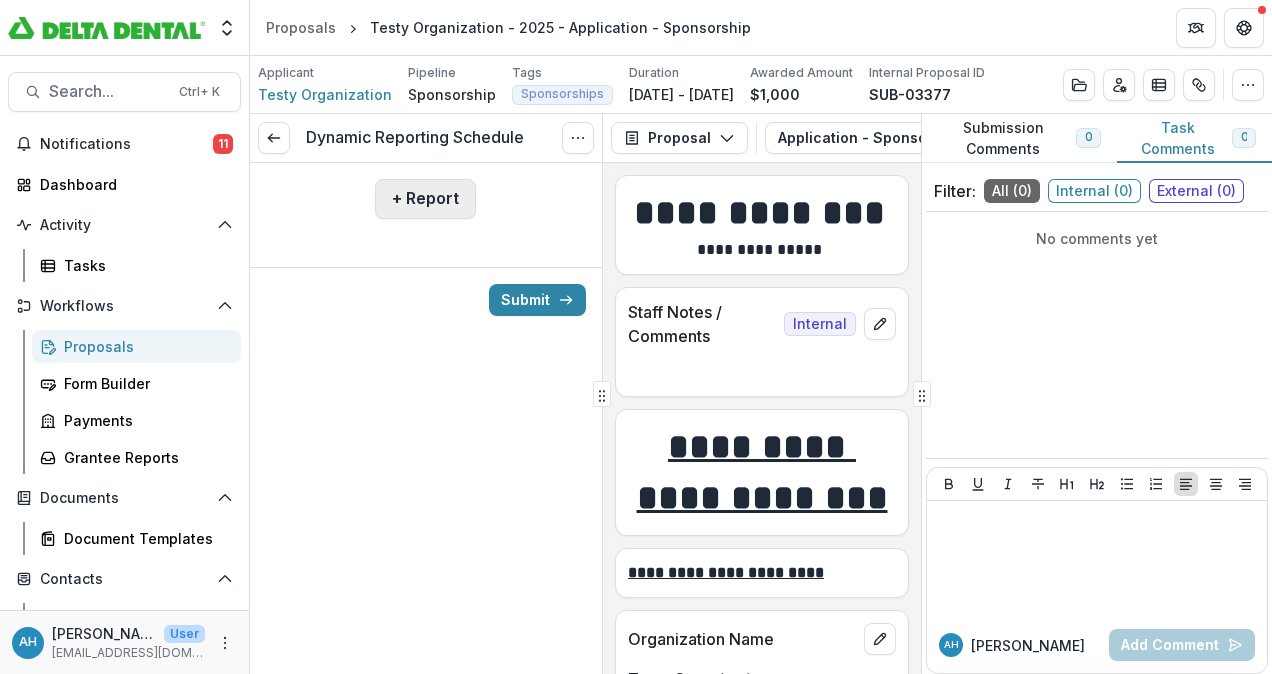 click on "+ Report" at bounding box center (425, 199) 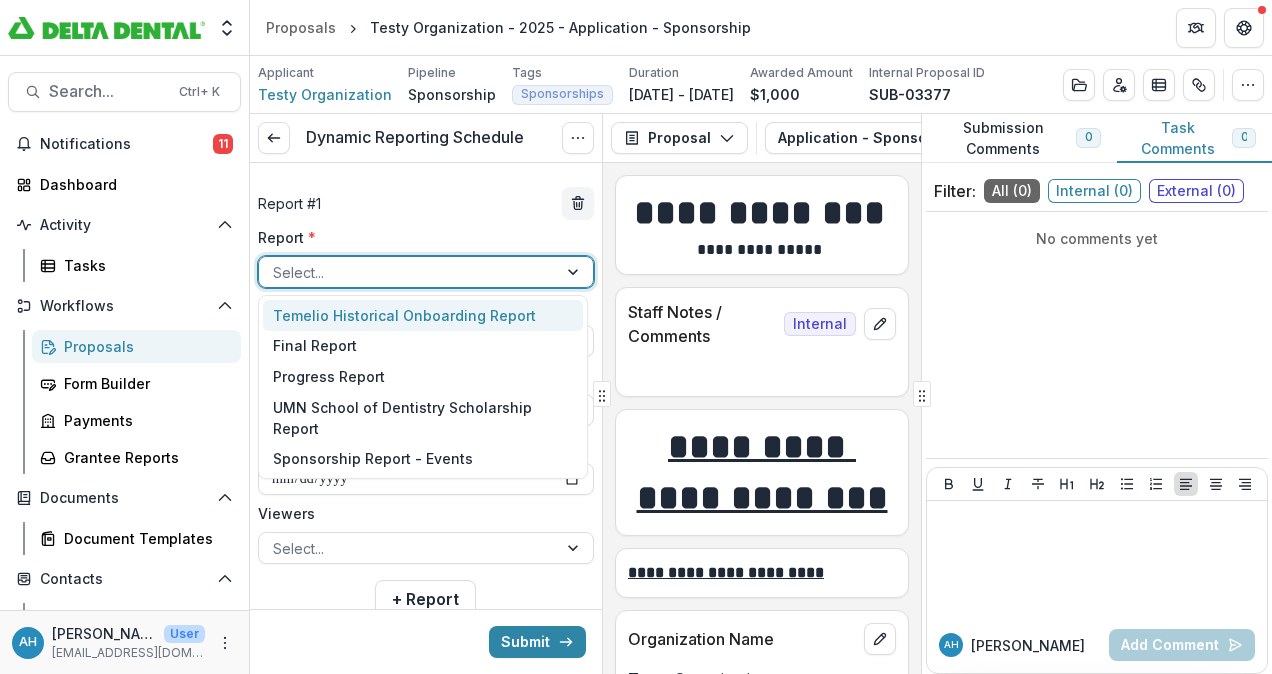 click at bounding box center [408, 272] 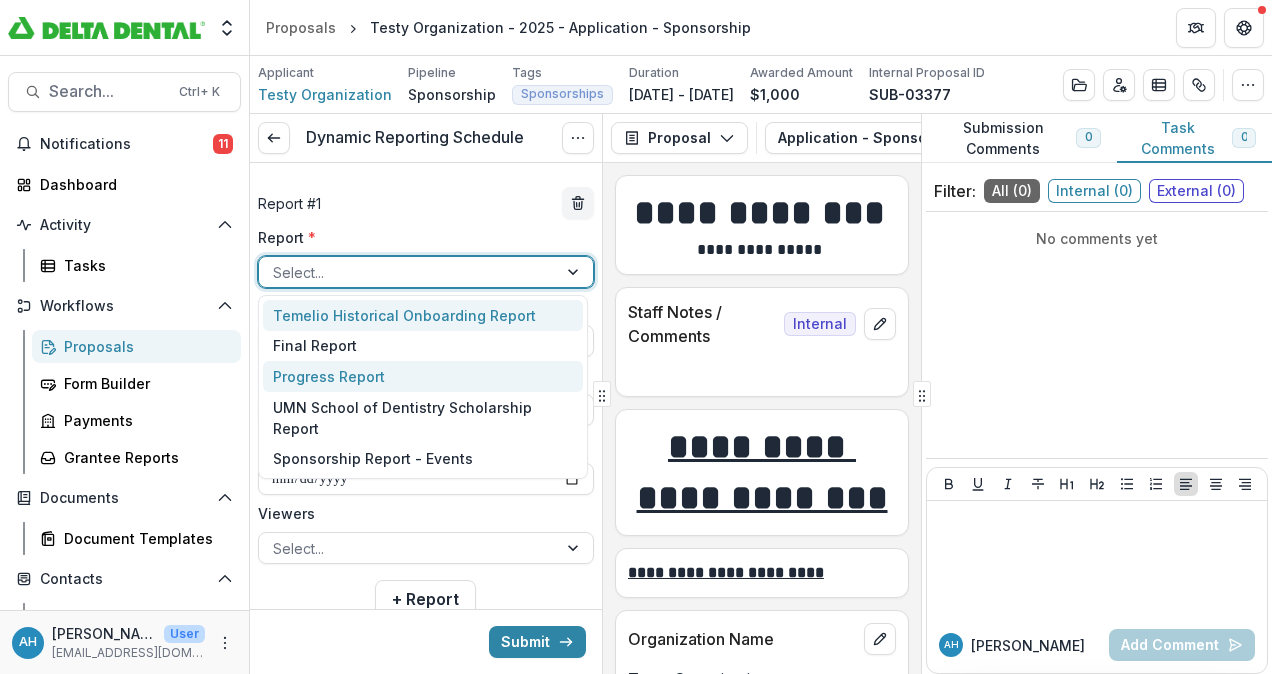 click on "Progress Report" at bounding box center [423, 376] 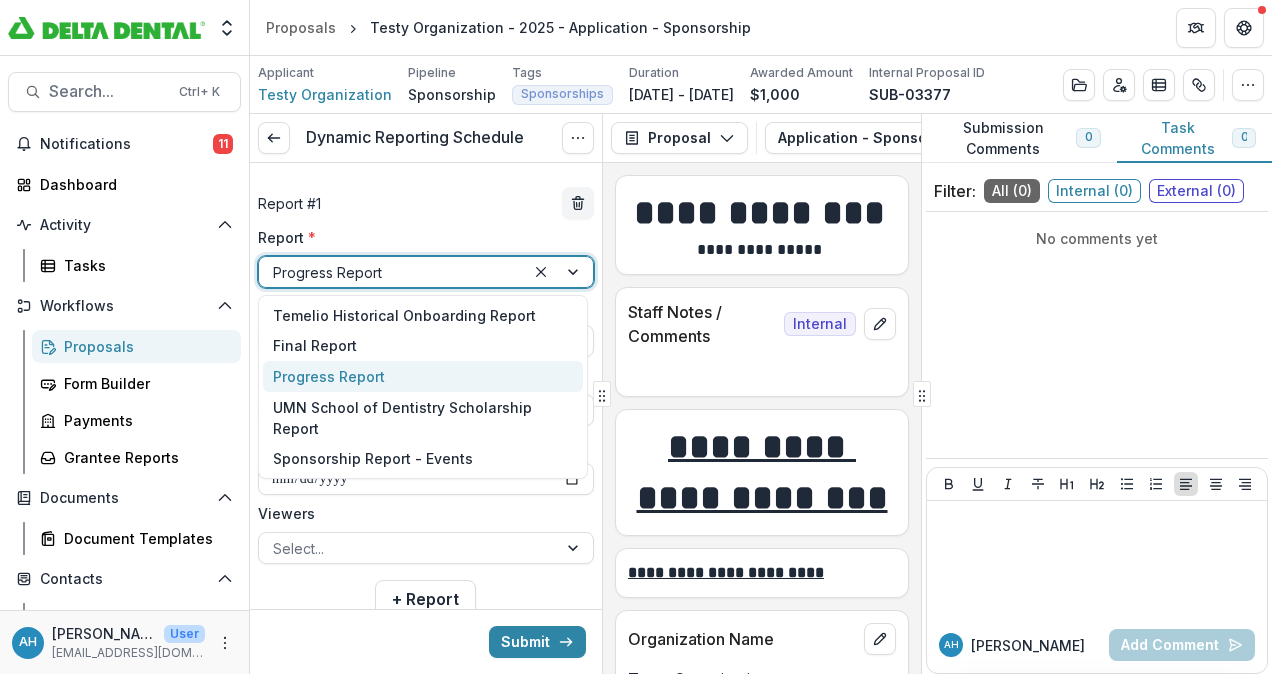 click at bounding box center (392, 272) 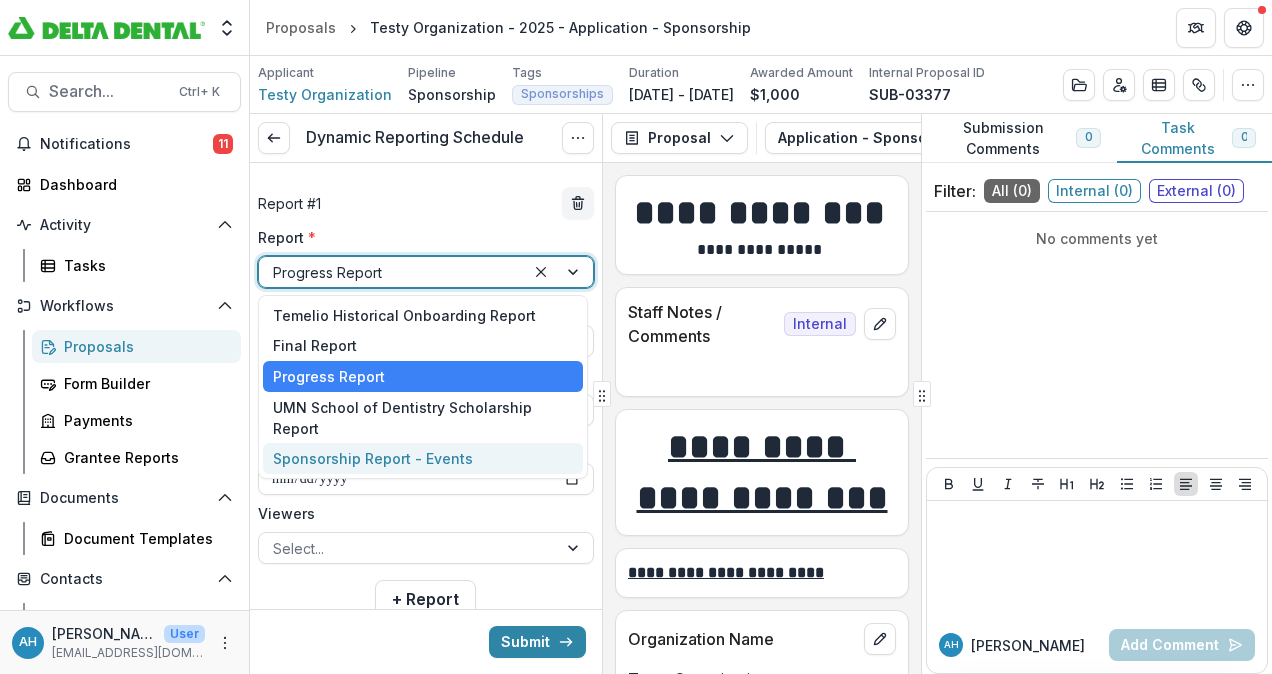 click on "Sponsorship Report - Events" at bounding box center (423, 458) 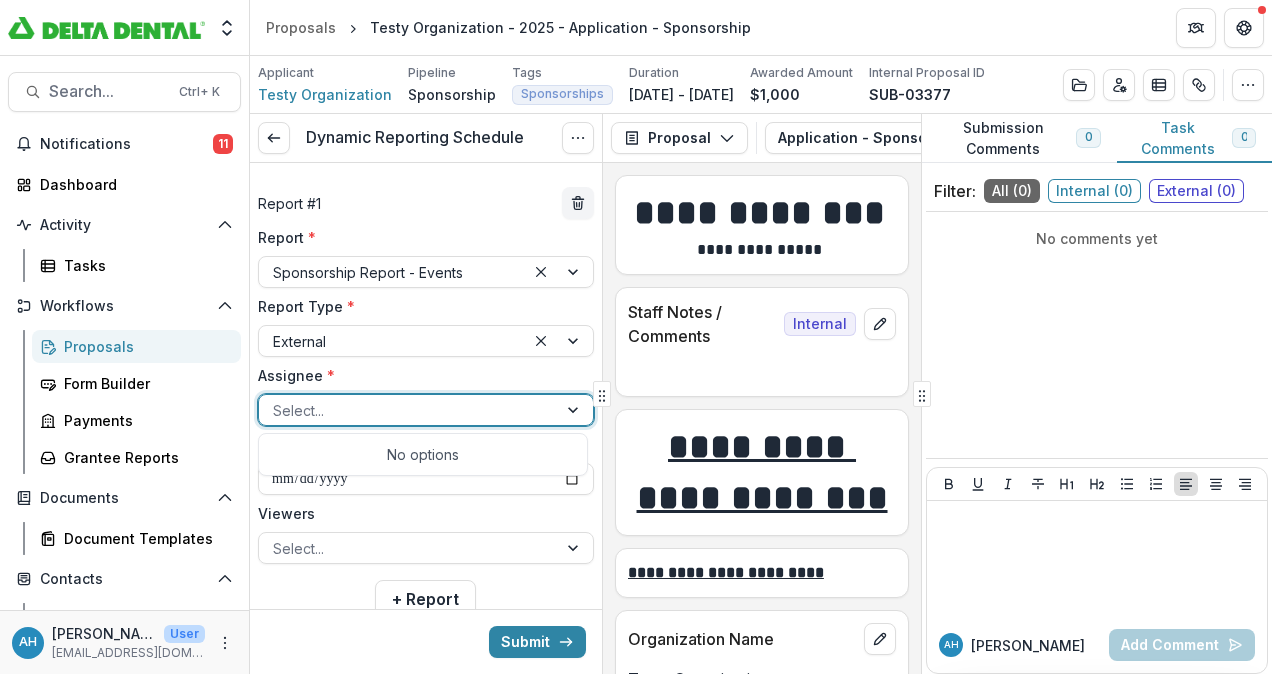 click at bounding box center [408, 410] 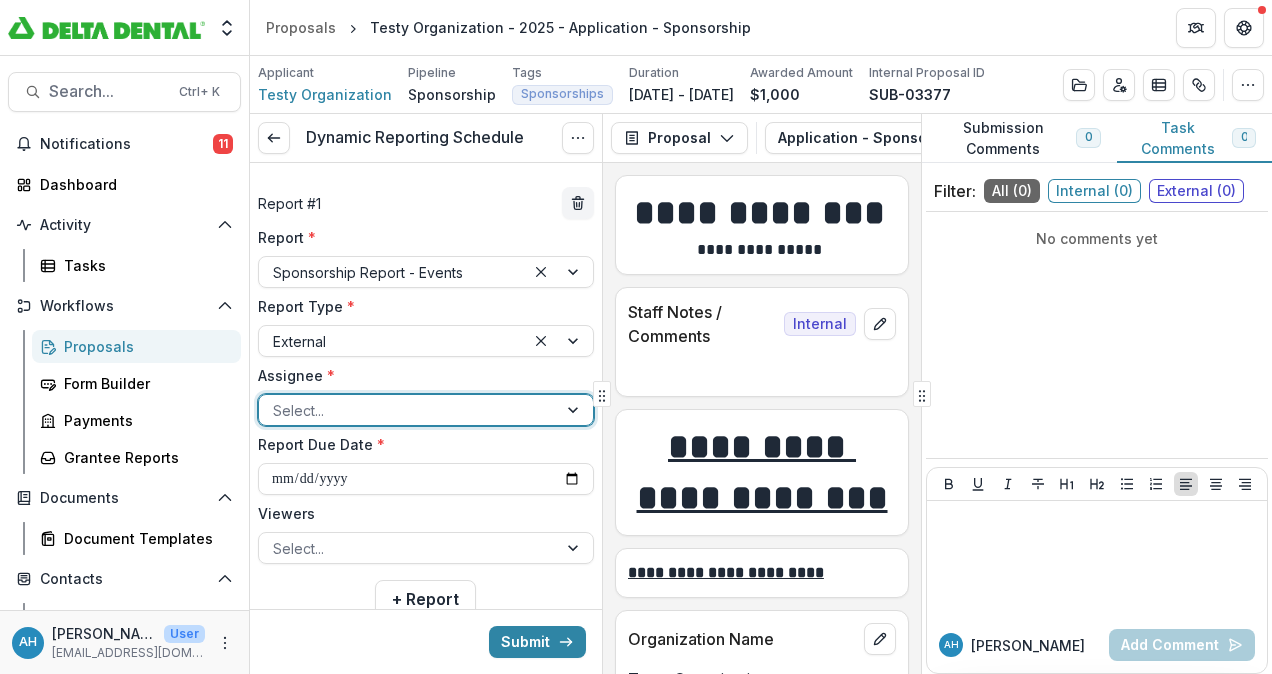click at bounding box center [408, 410] 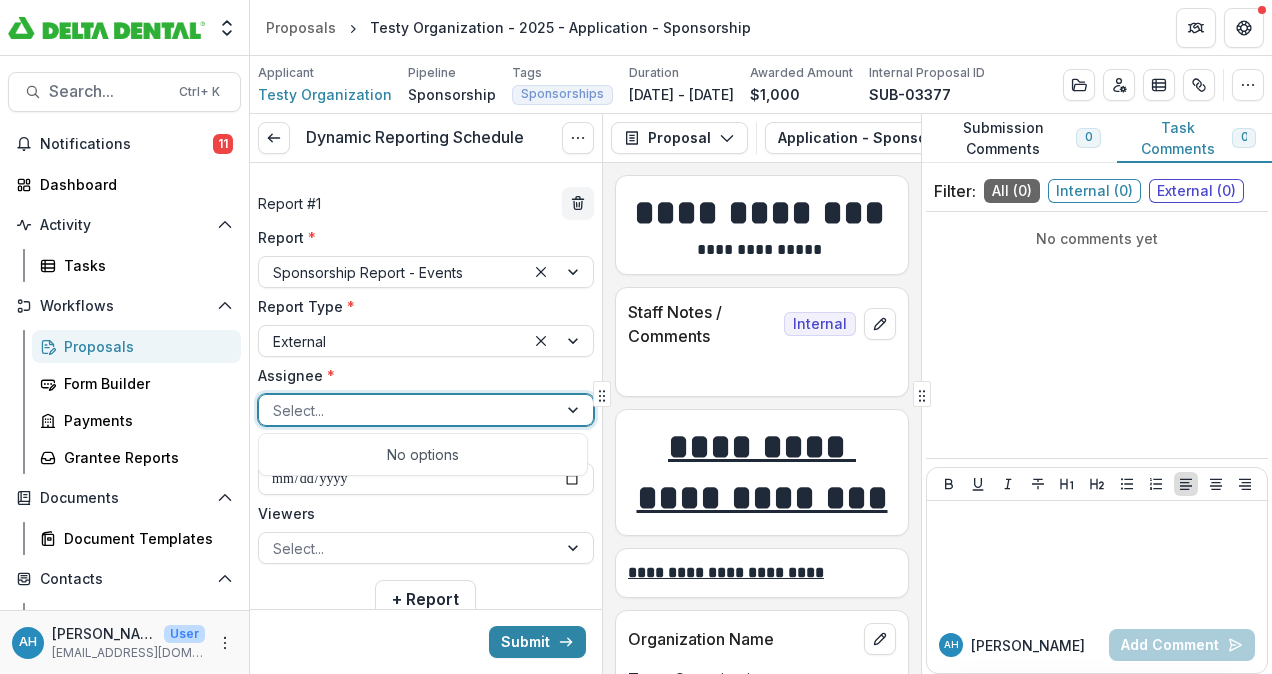 drag, startPoint x: 360, startPoint y: 406, endPoint x: 324, endPoint y: 428, distance: 42.190044 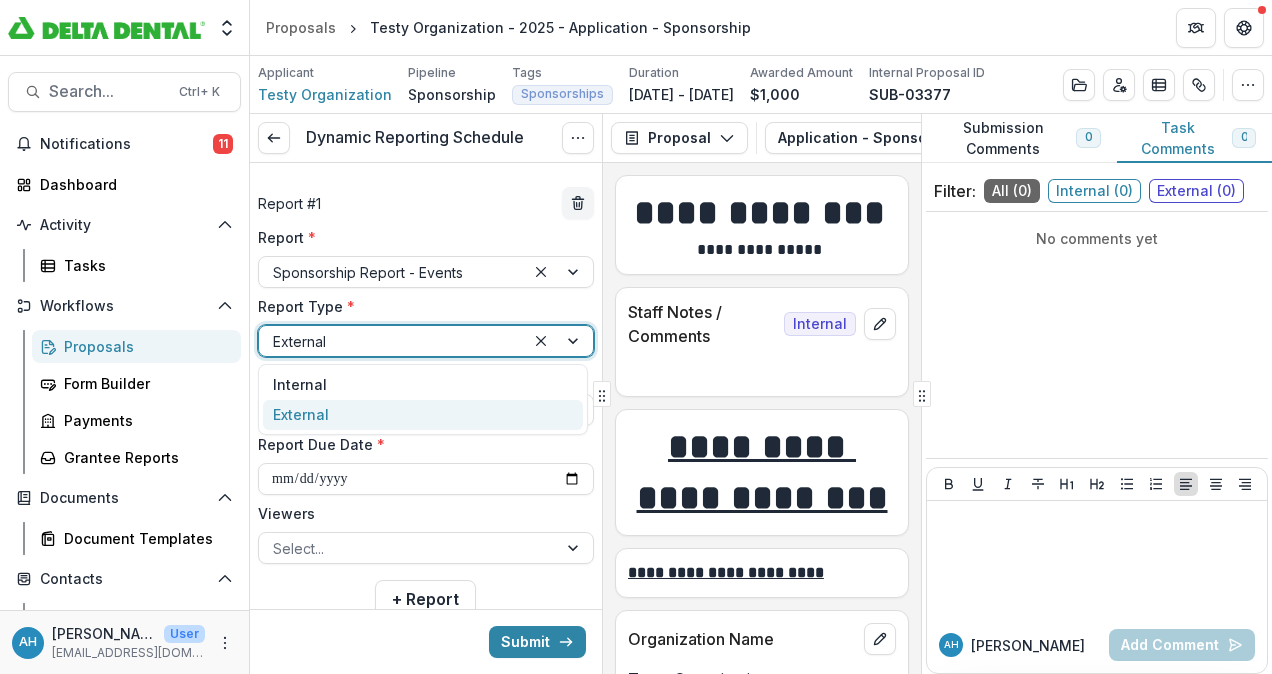 click at bounding box center (392, 341) 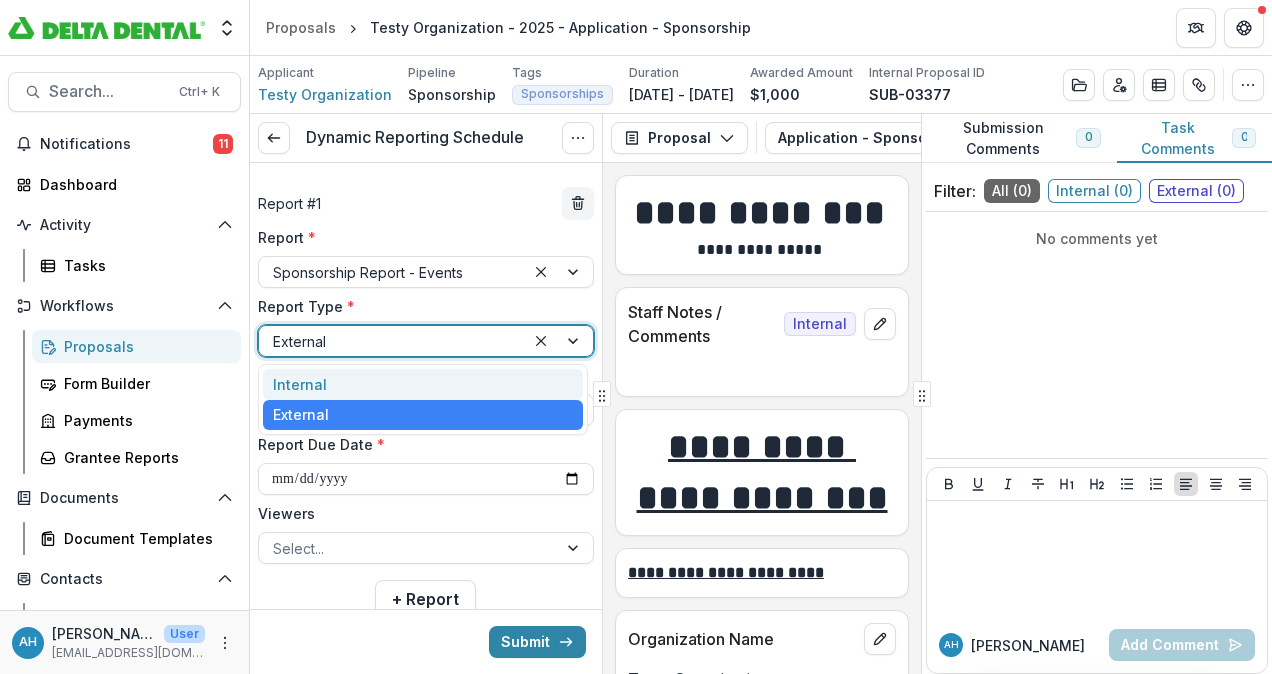 click on "Internal" at bounding box center (423, 384) 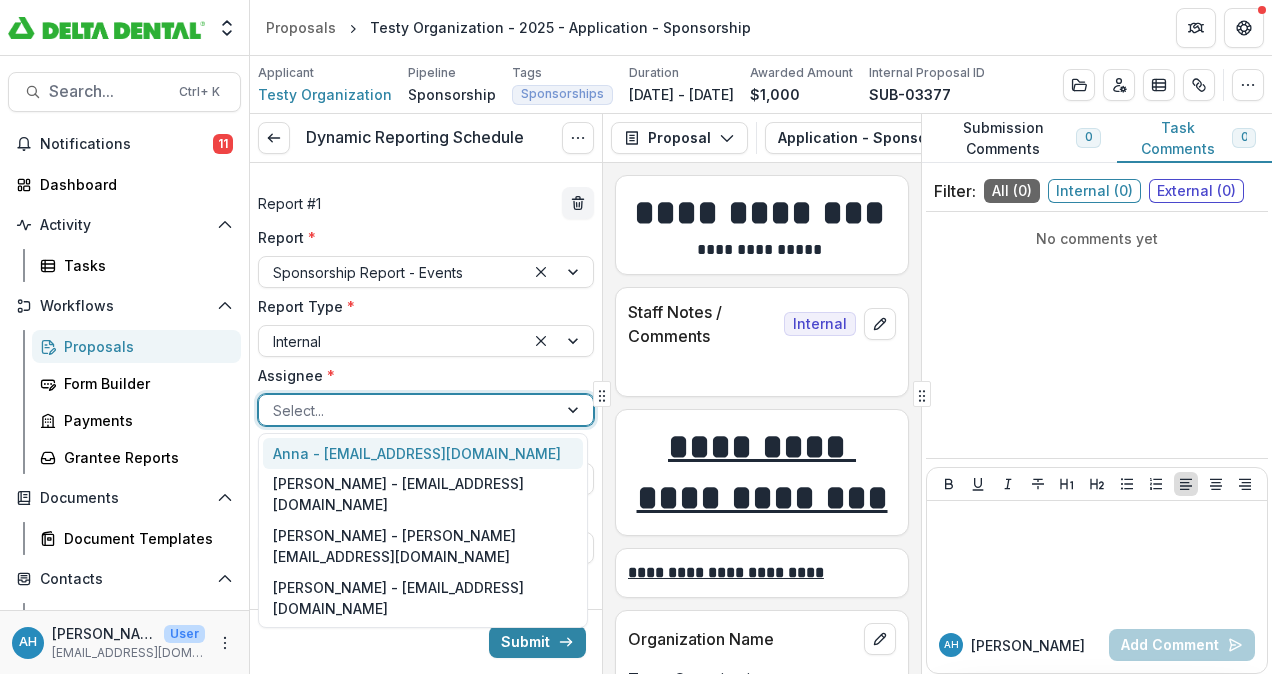 click at bounding box center (408, 410) 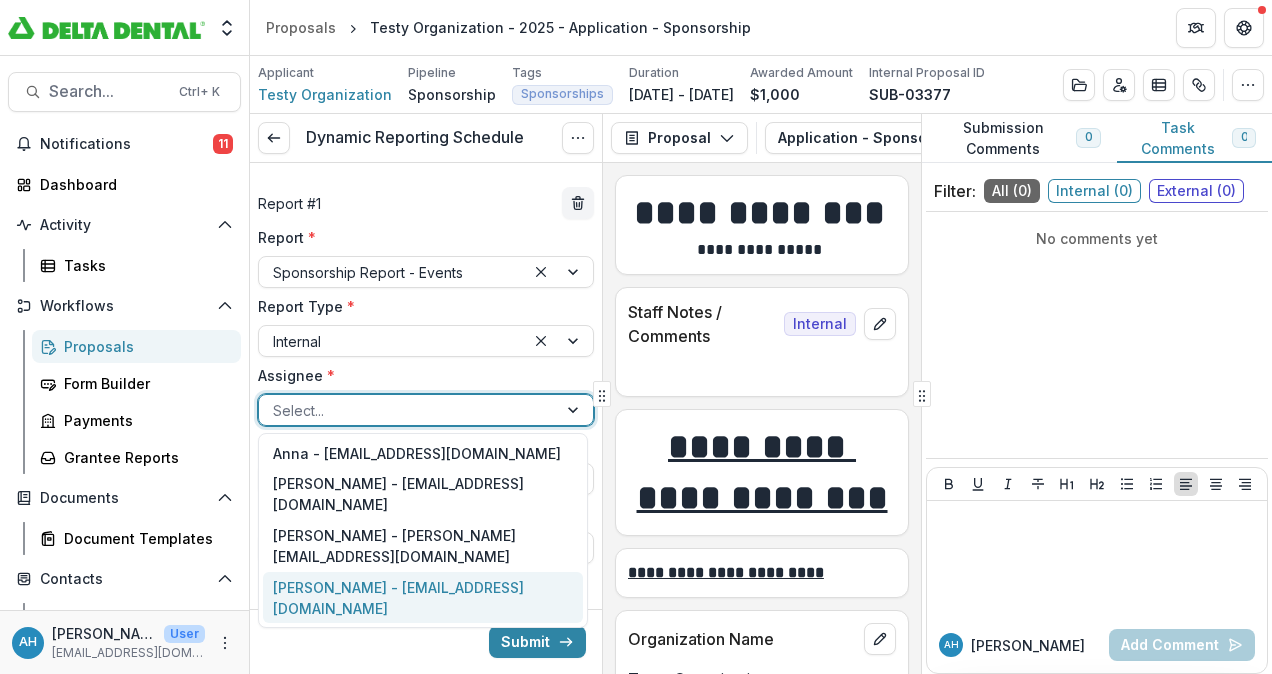 click on "[PERSON_NAME] - [EMAIL_ADDRESS][DOMAIN_NAME]" at bounding box center [423, 598] 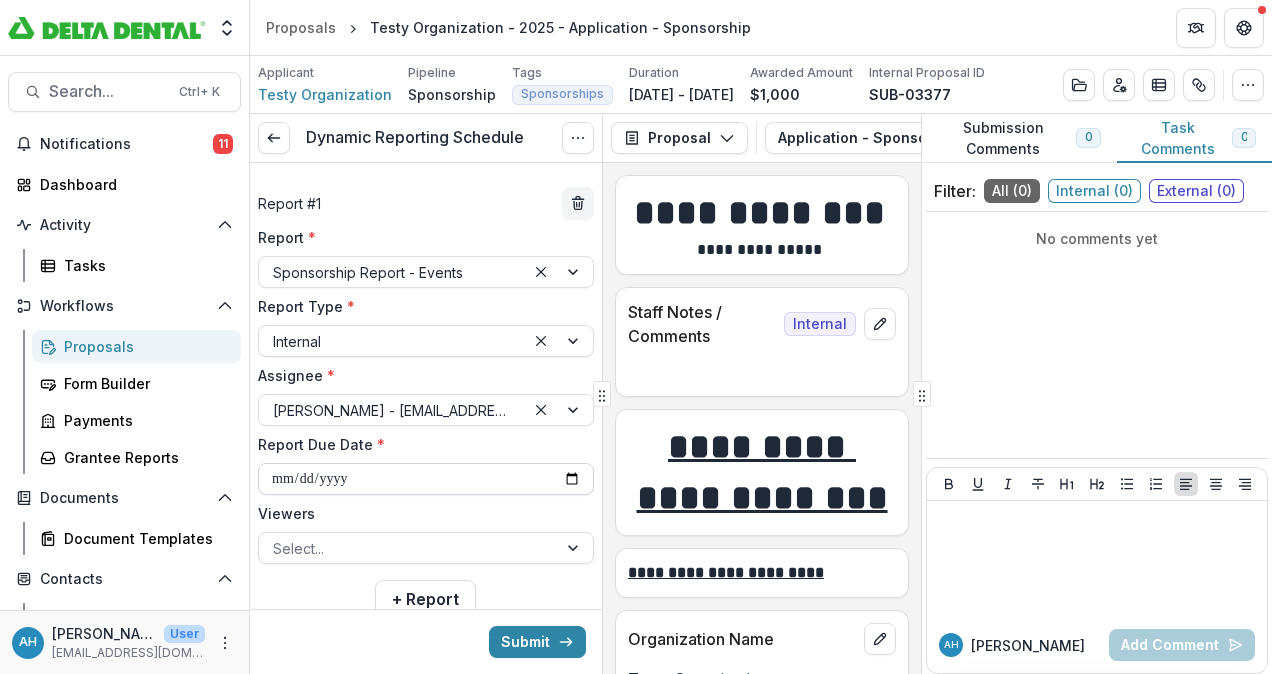 click on "**********" at bounding box center (426, 479) 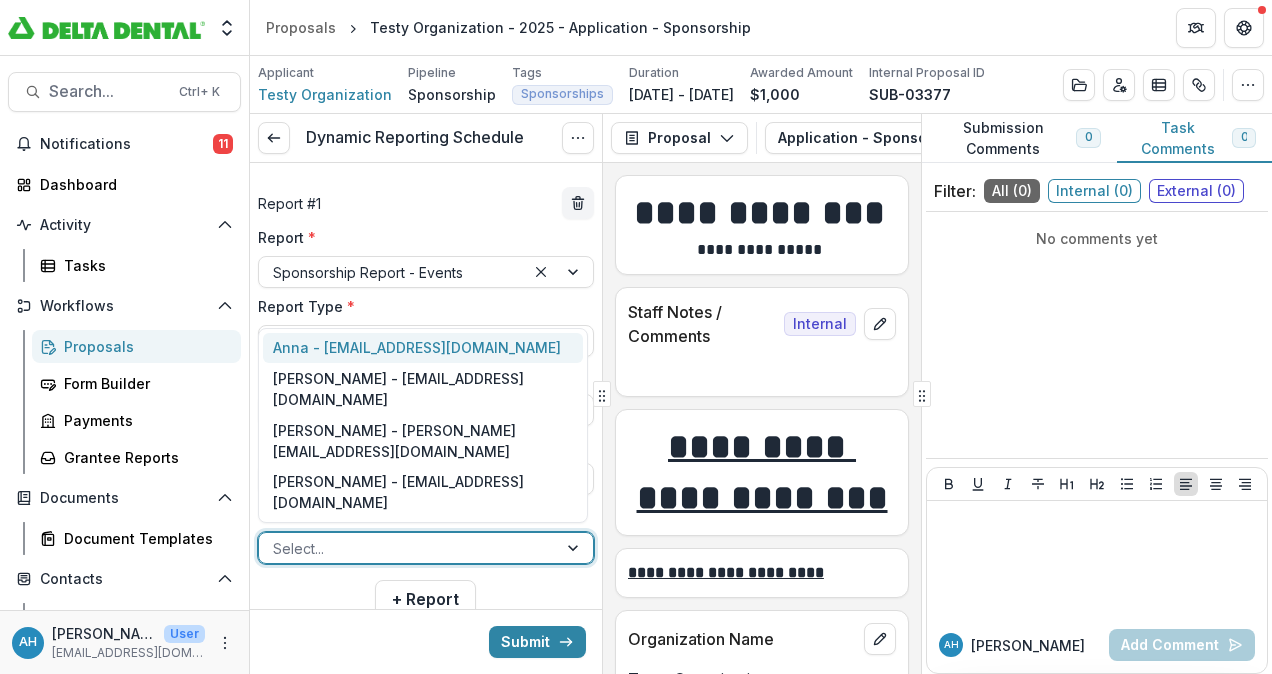 click at bounding box center [408, 548] 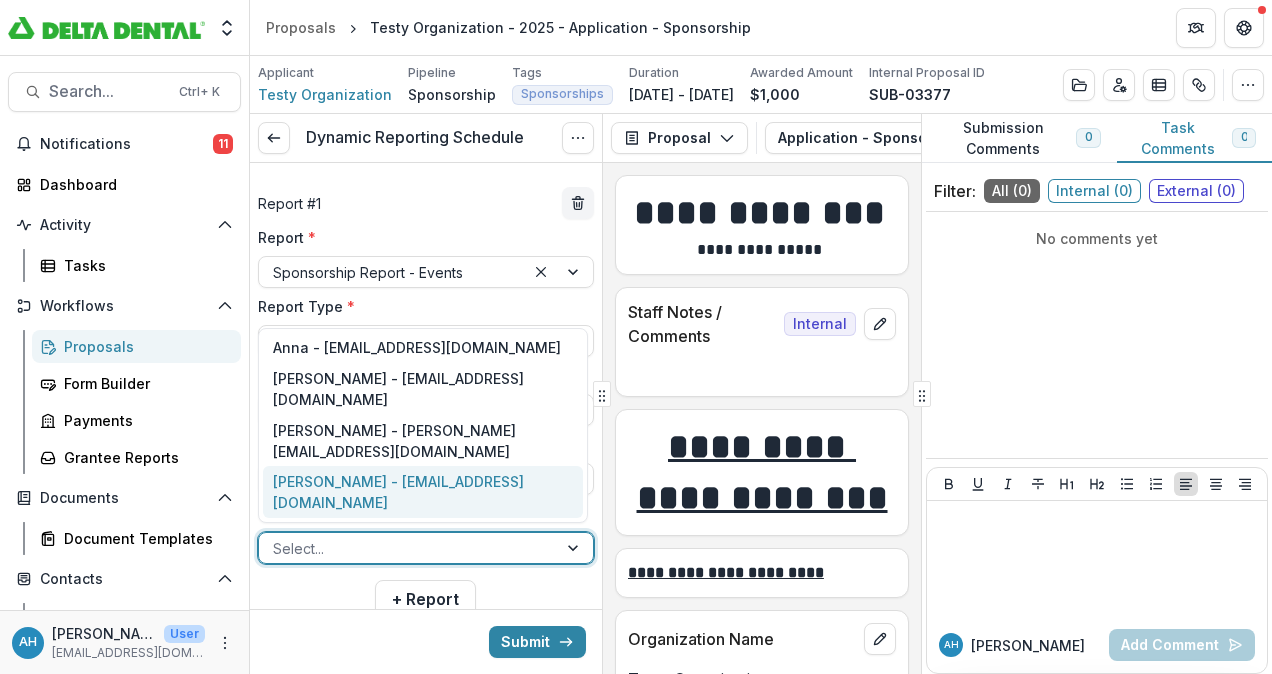 click on "[PERSON_NAME] - [EMAIL_ADDRESS][DOMAIN_NAME]" at bounding box center (423, 492) 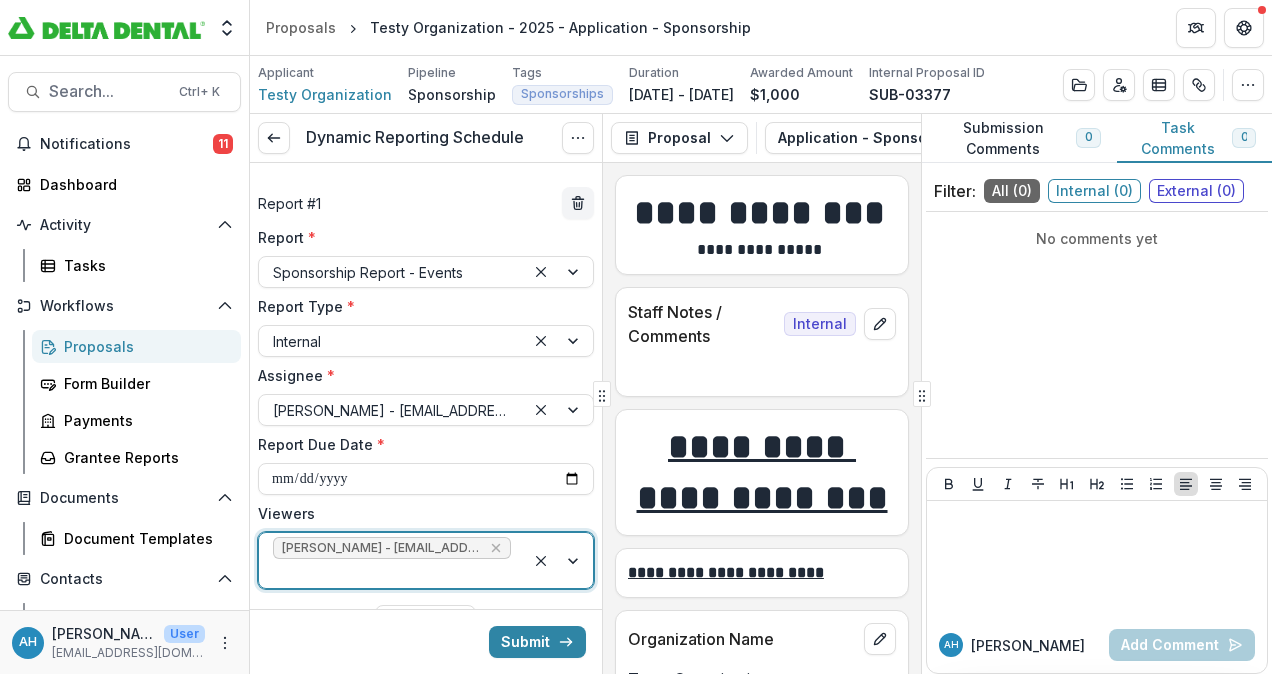 scroll, scrollTop: 81, scrollLeft: 0, axis: vertical 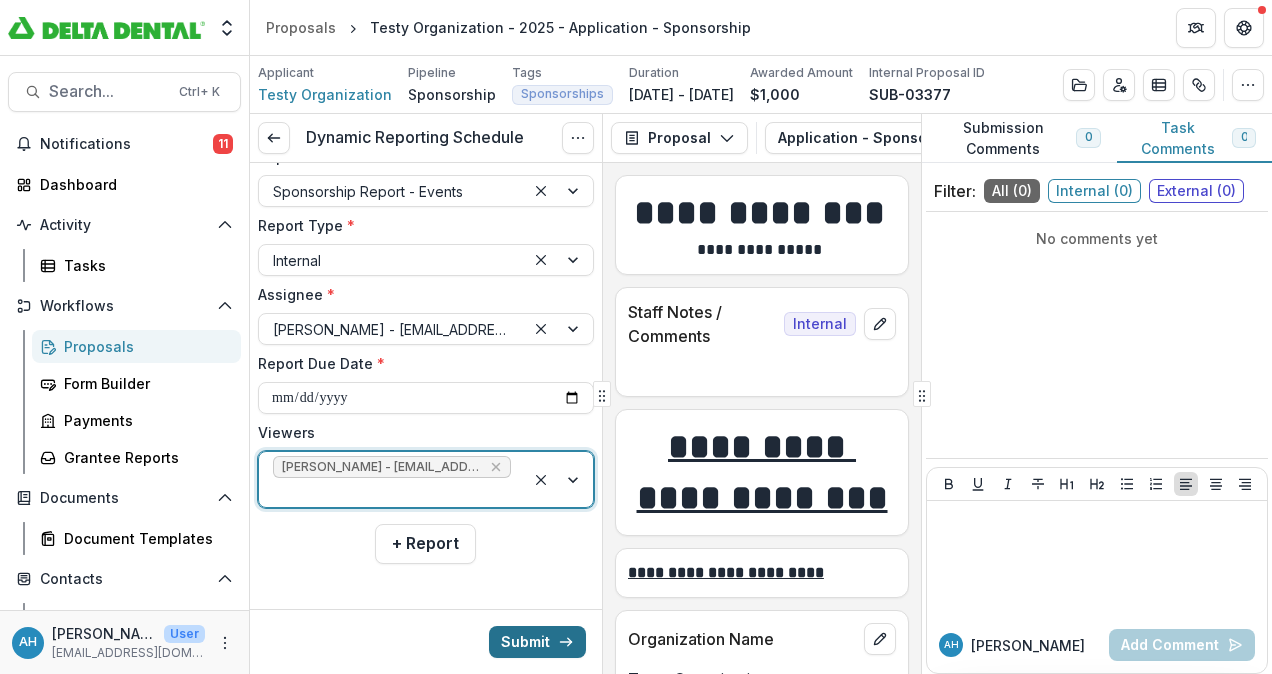click on "Submit" at bounding box center (537, 642) 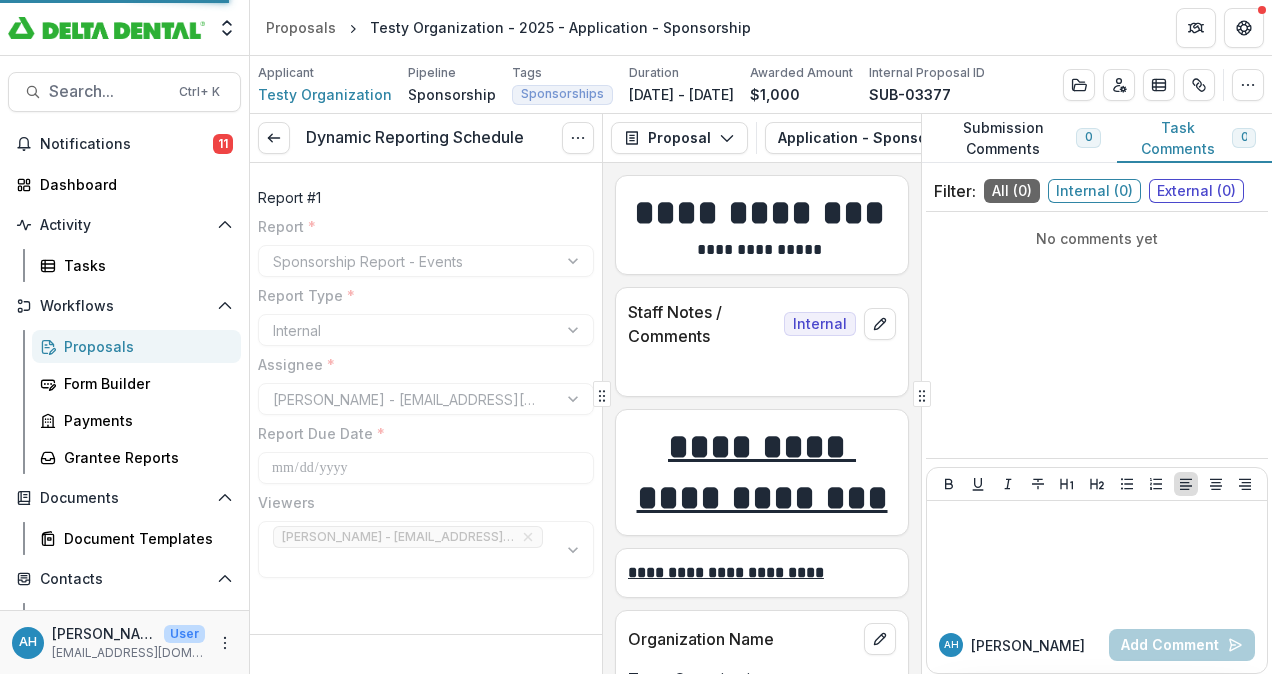 scroll, scrollTop: 0, scrollLeft: 0, axis: both 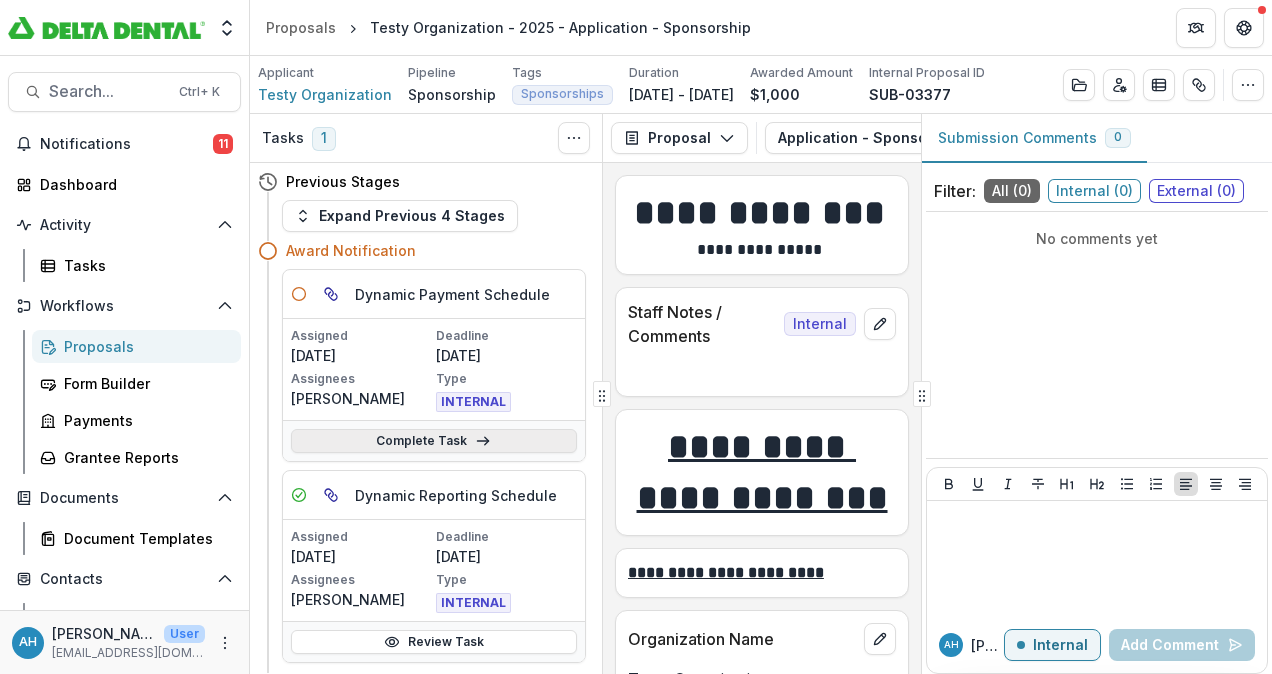 click on "Complete Task" at bounding box center [434, 441] 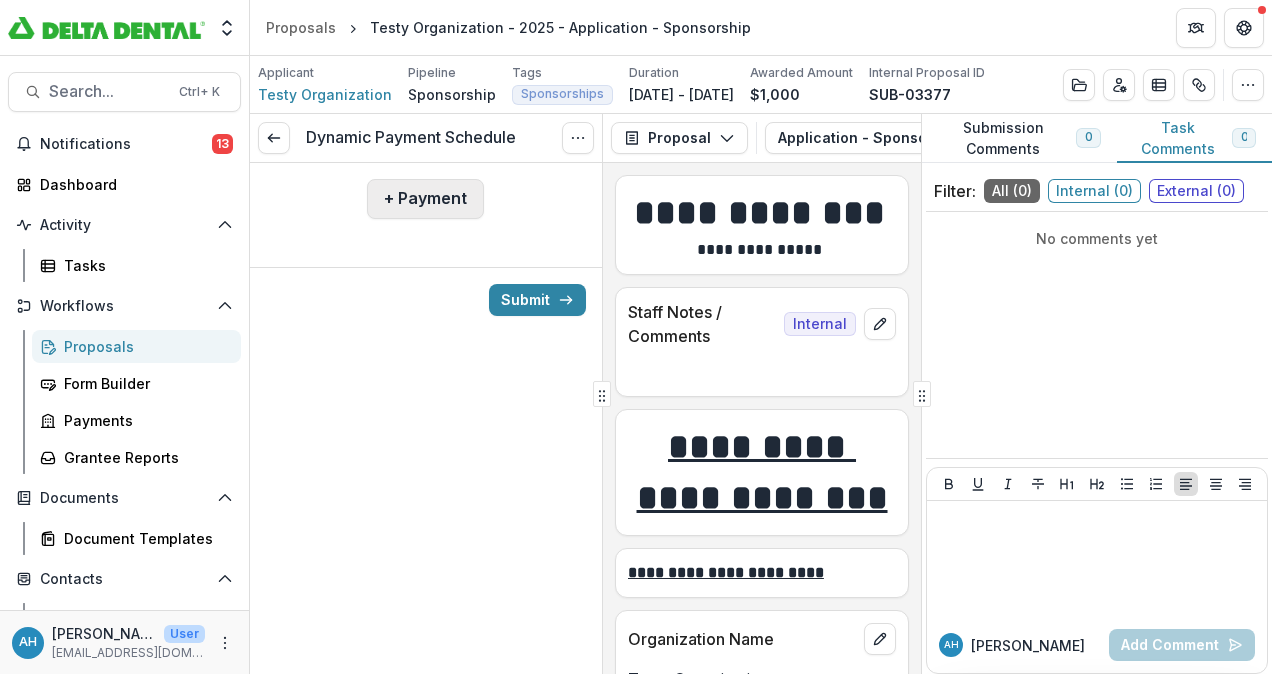 click on "+ Payment" at bounding box center (425, 199) 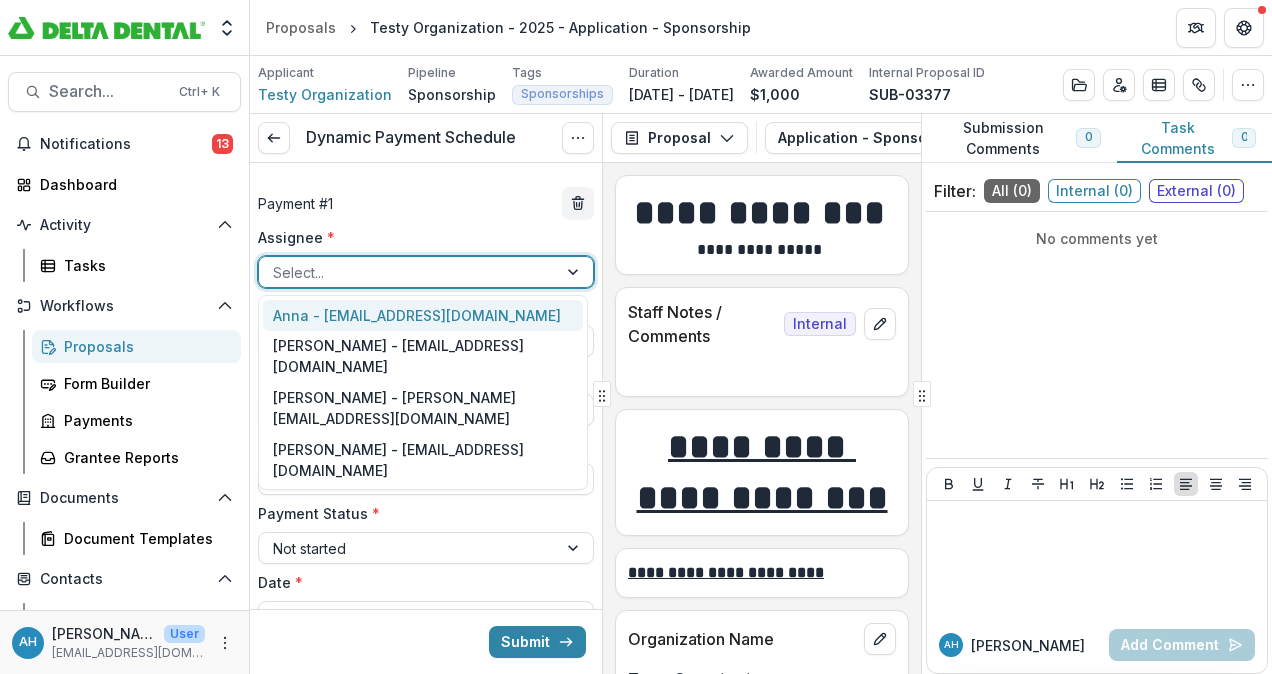 click at bounding box center [408, 272] 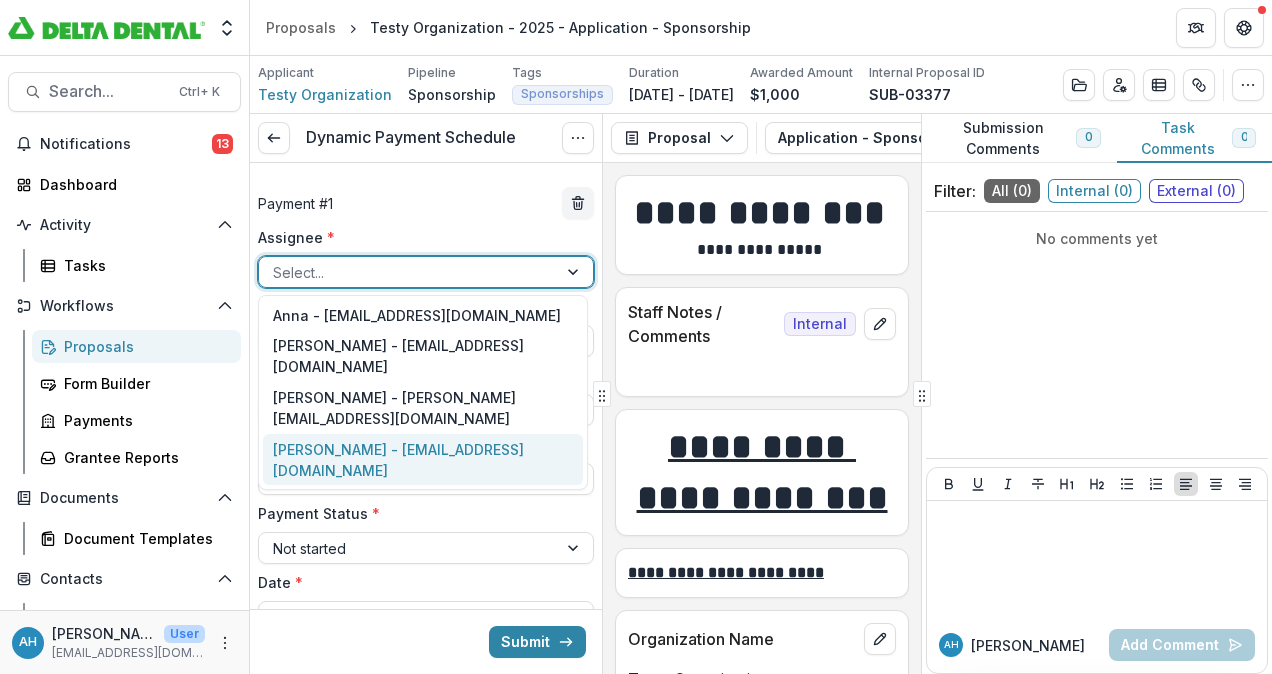 click on "[PERSON_NAME] - [EMAIL_ADDRESS][DOMAIN_NAME]" at bounding box center [423, 460] 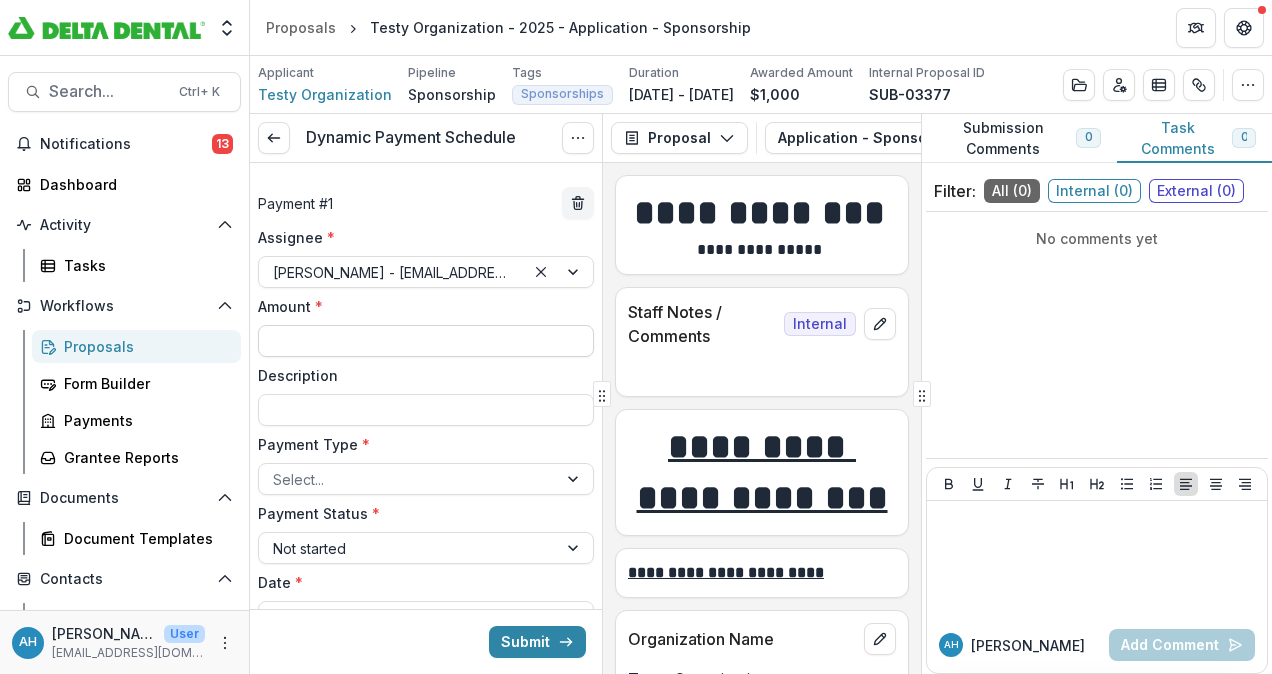click on "Amount *" at bounding box center [426, 341] 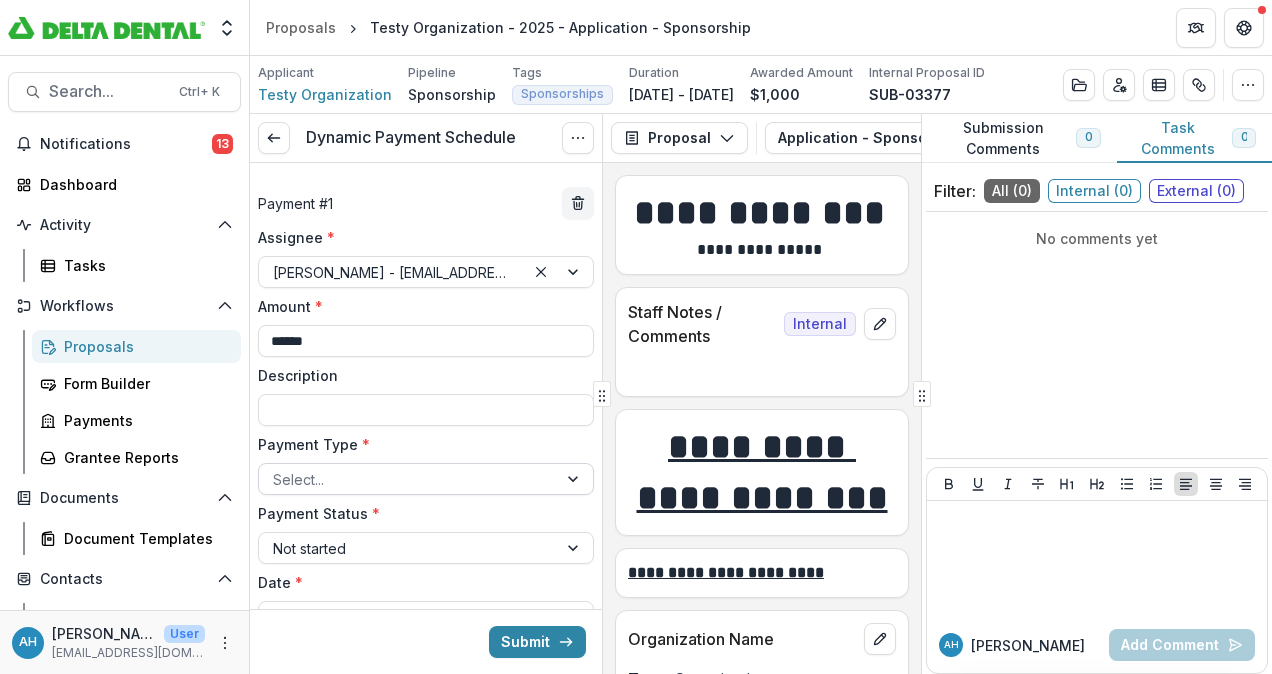 type on "******" 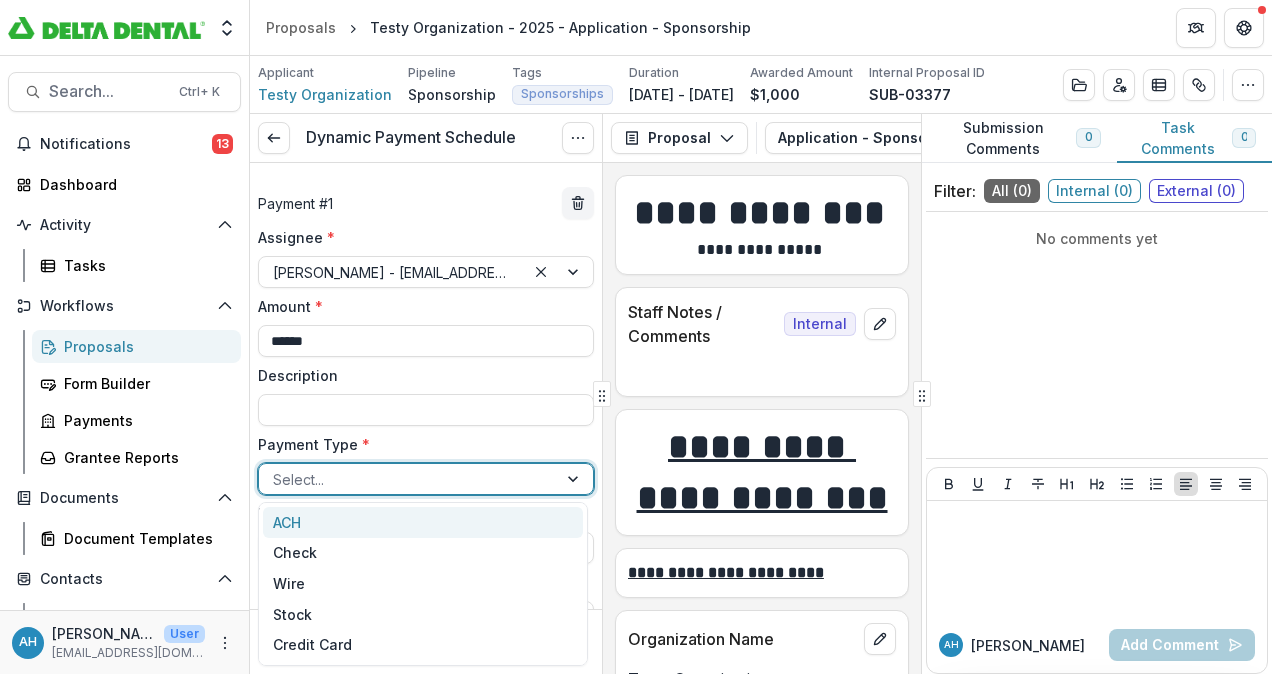 click at bounding box center [408, 479] 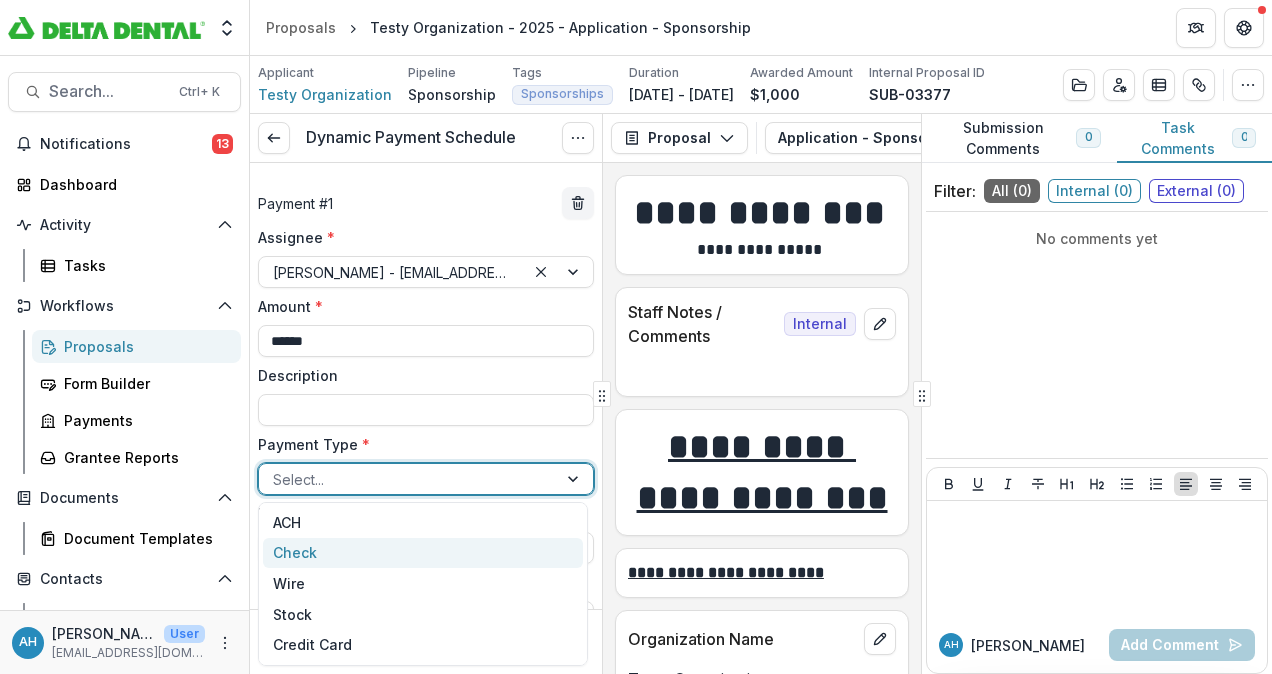 click on "Check" at bounding box center [423, 553] 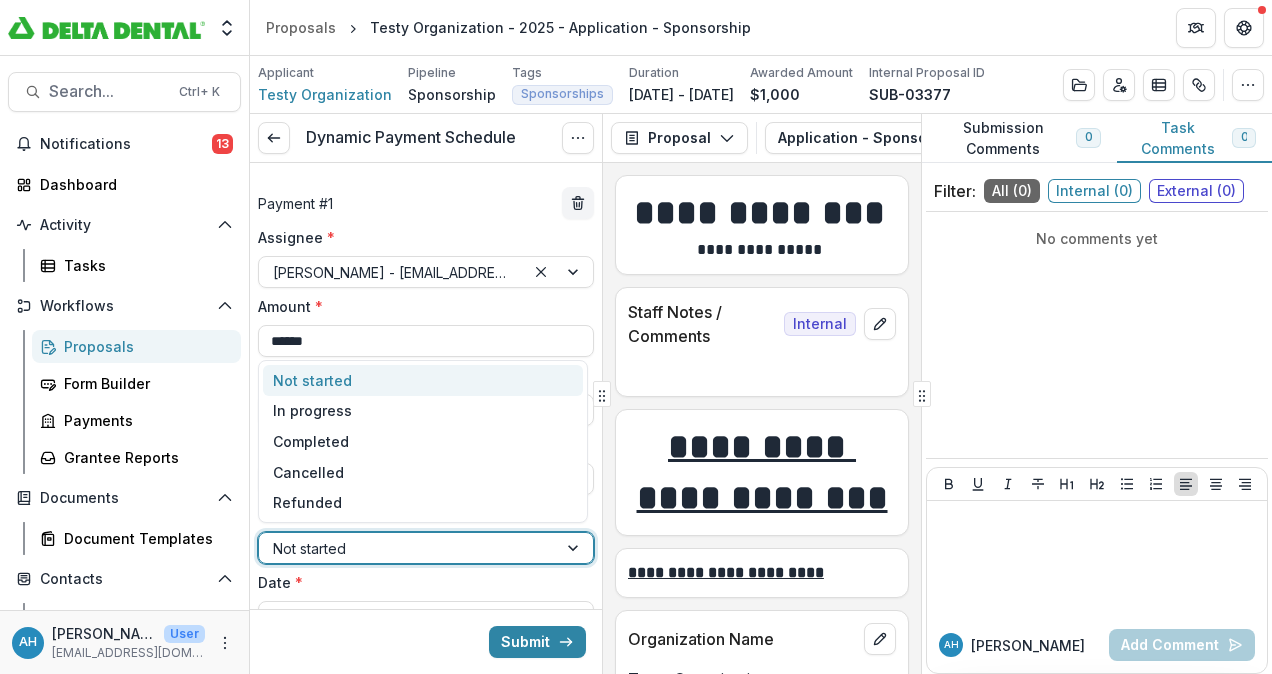 click at bounding box center [408, 548] 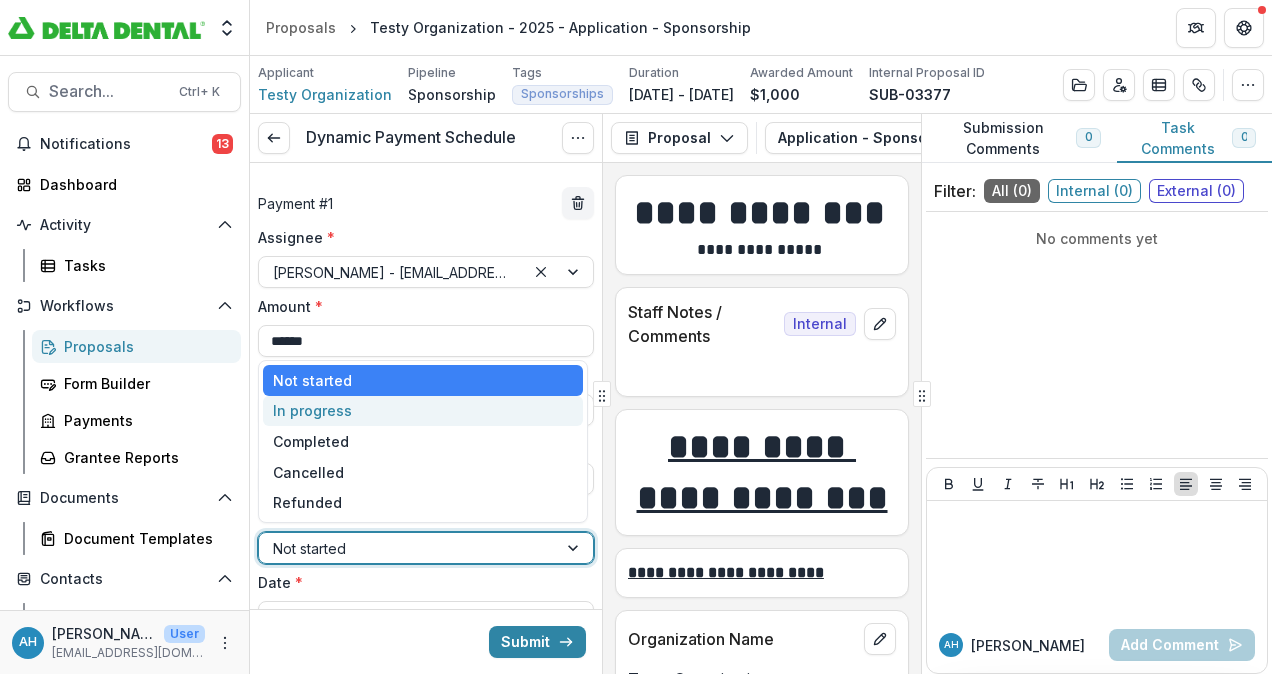 drag, startPoint x: 331, startPoint y: 539, endPoint x: 337, endPoint y: 410, distance: 129.13947 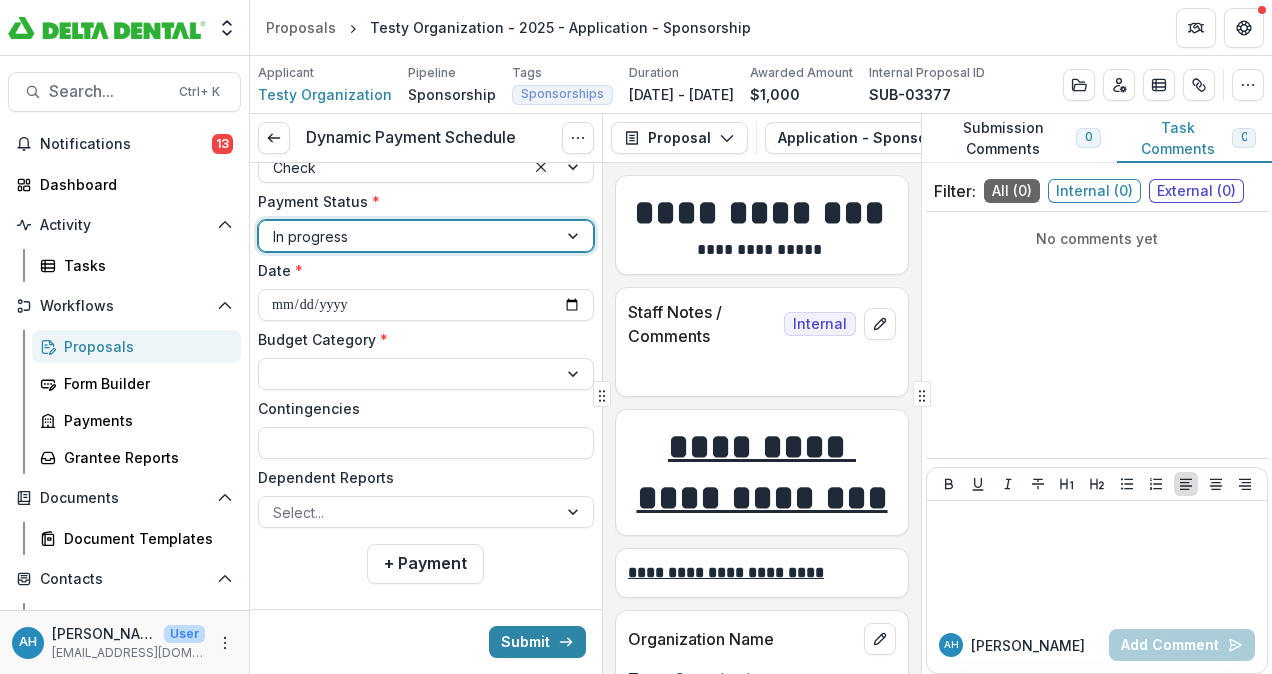 scroll, scrollTop: 324, scrollLeft: 0, axis: vertical 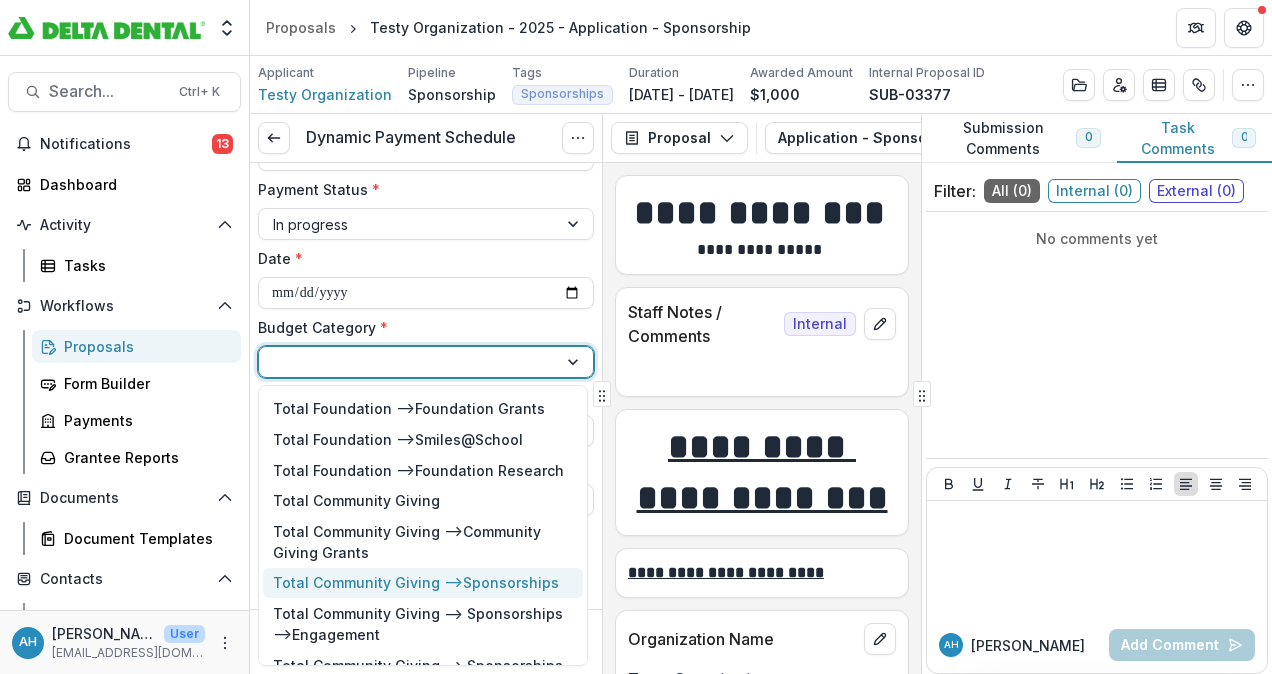 click on "Total Community Giving -->  Sponsorships" at bounding box center (416, 582) 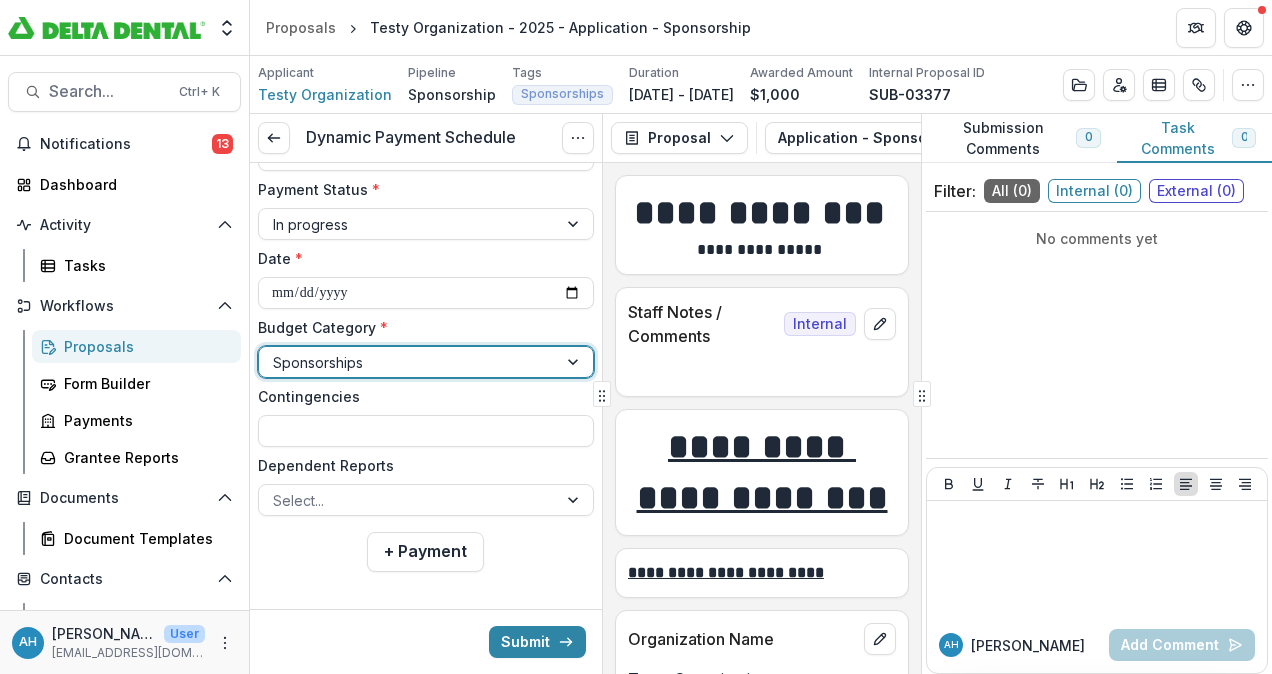 click on "**********" at bounding box center (426, 213) 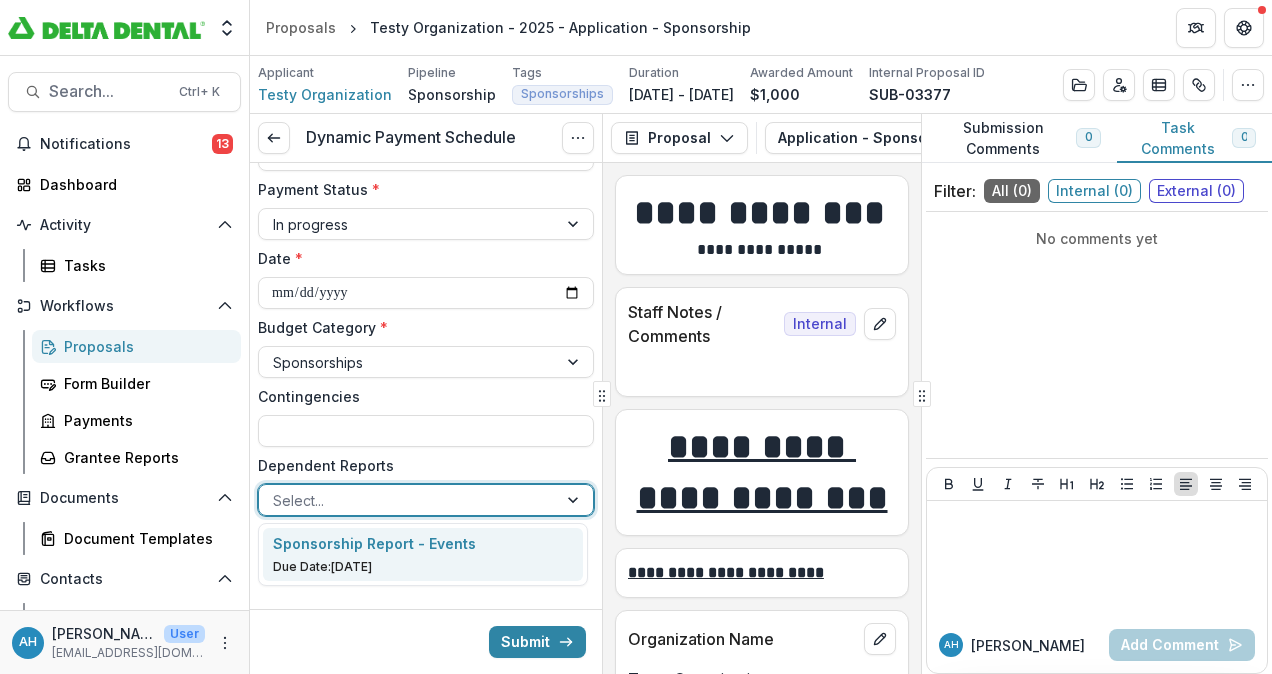 click at bounding box center [408, 500] 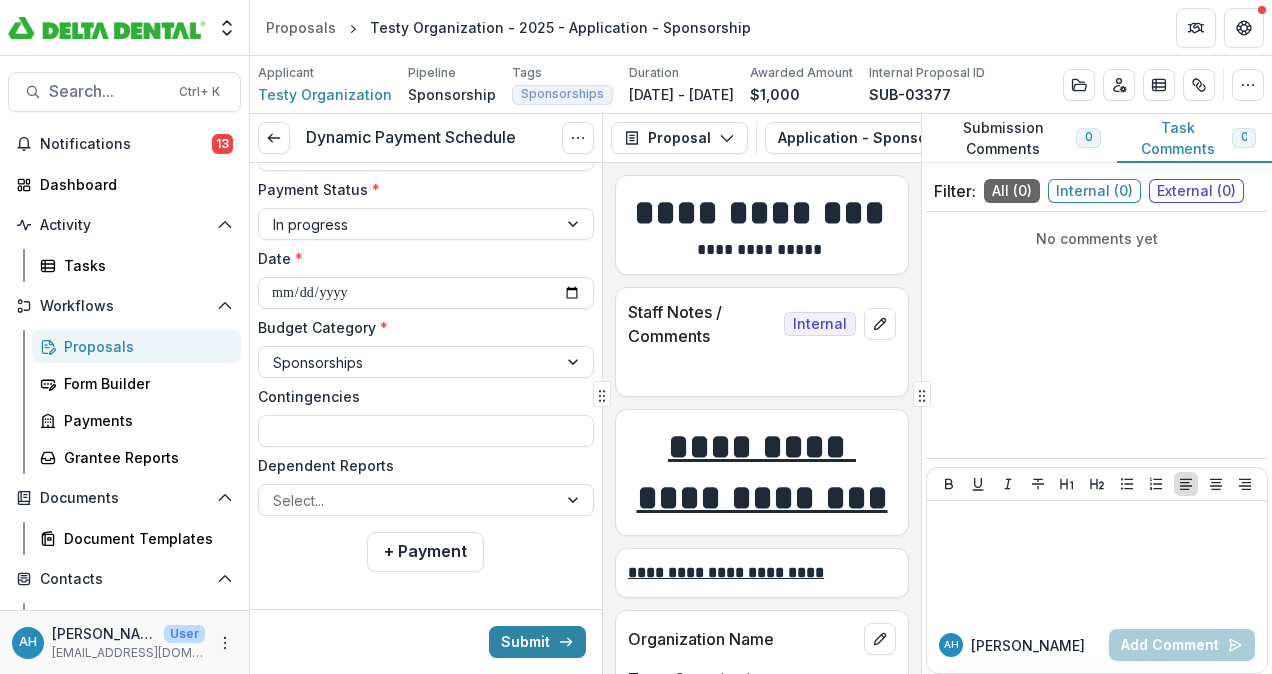 click on "**********" at bounding box center (426, 209) 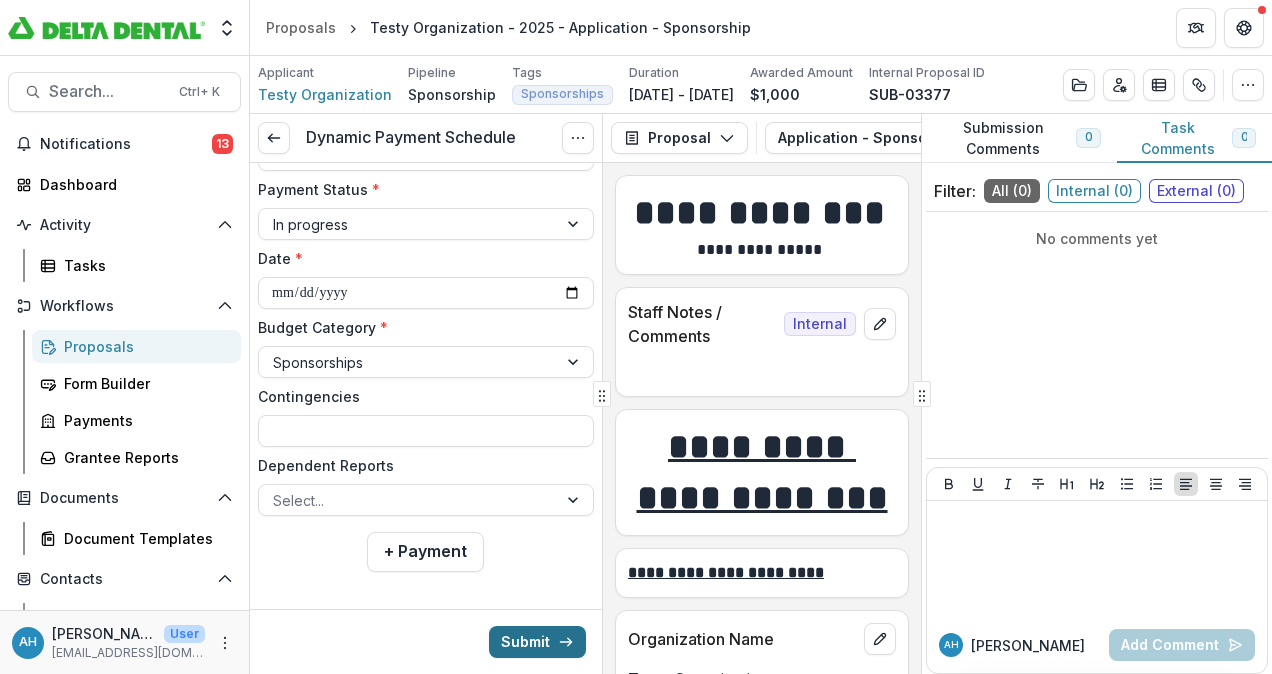 click on "Submit" at bounding box center [537, 642] 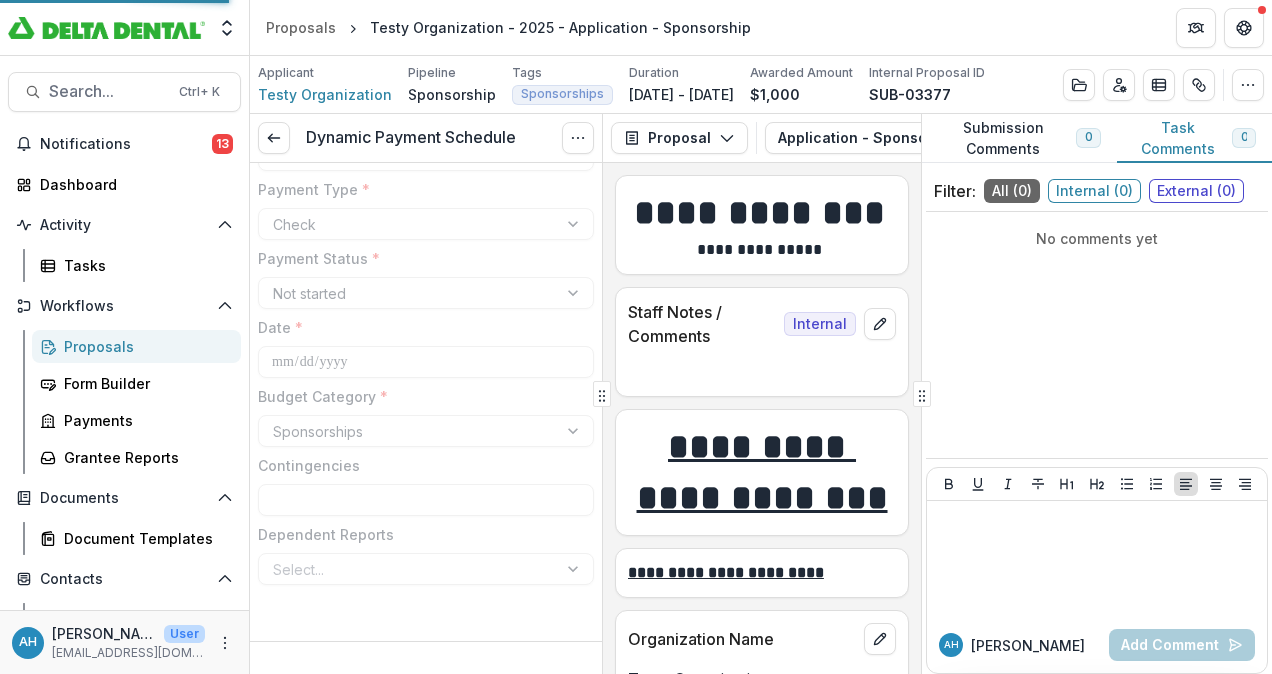 scroll, scrollTop: 242, scrollLeft: 0, axis: vertical 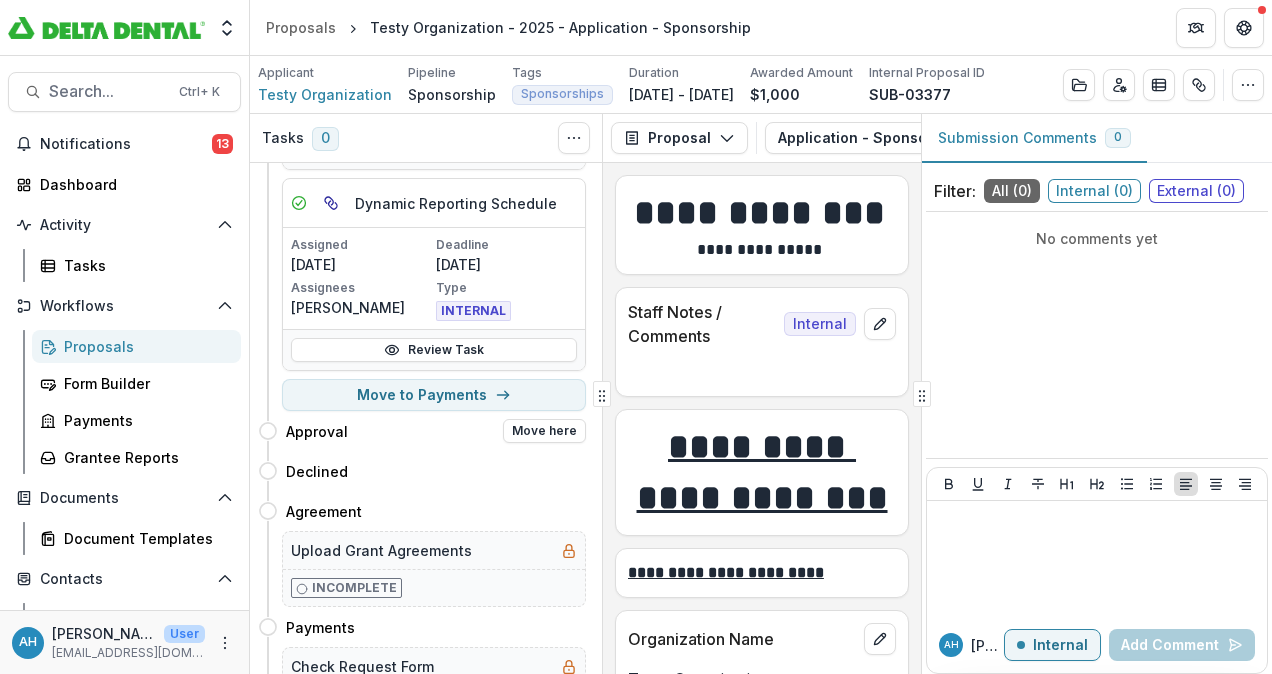click on "Approval Move here" at bounding box center (422, 431) 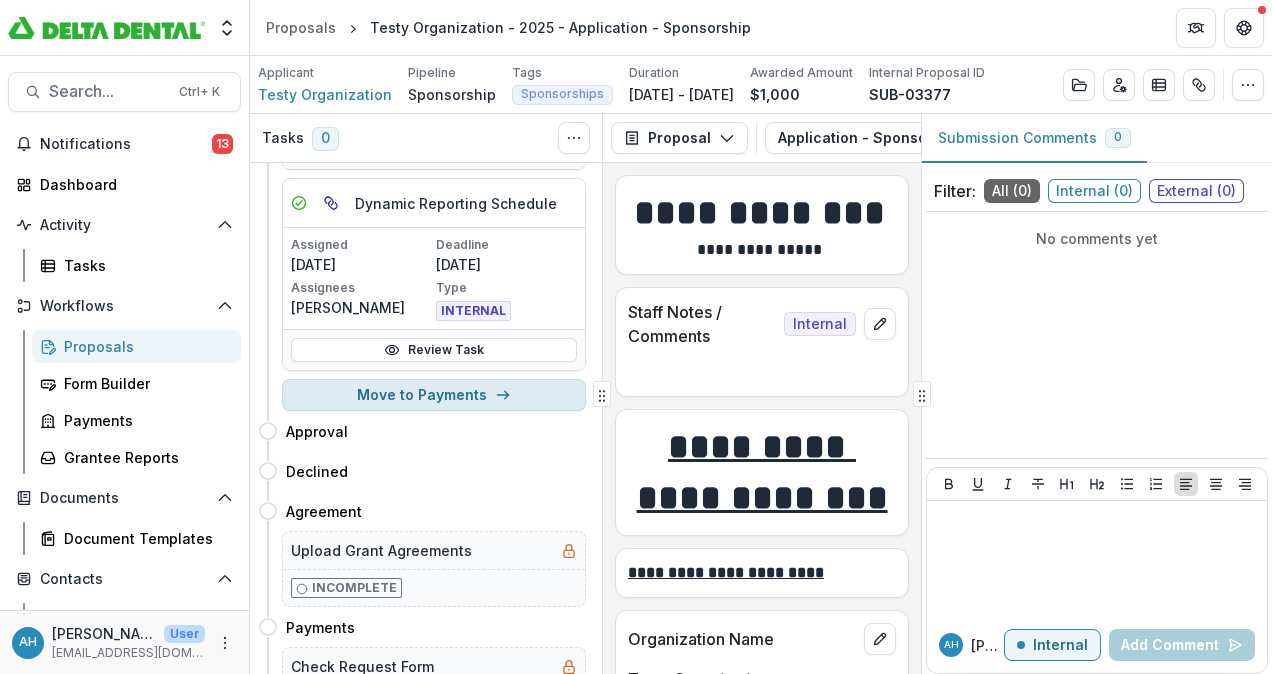 click on "Move to Payments" at bounding box center [434, 395] 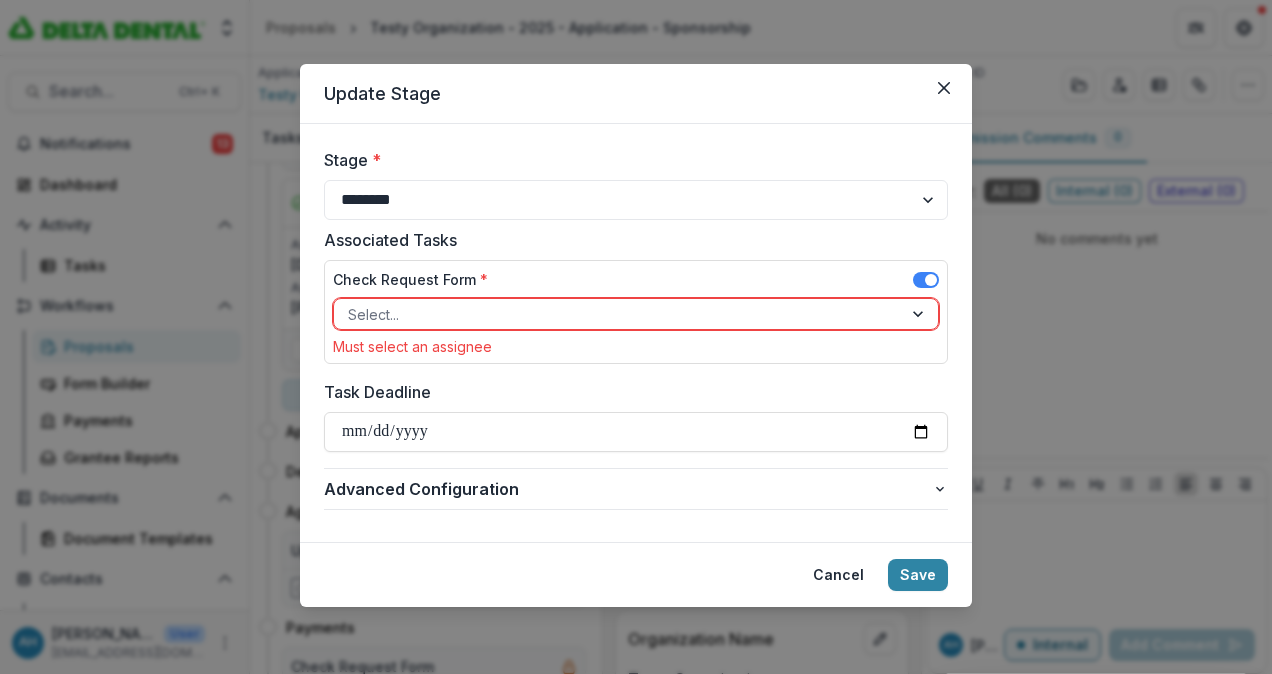 click on "Task Deadline" at bounding box center (630, 392) 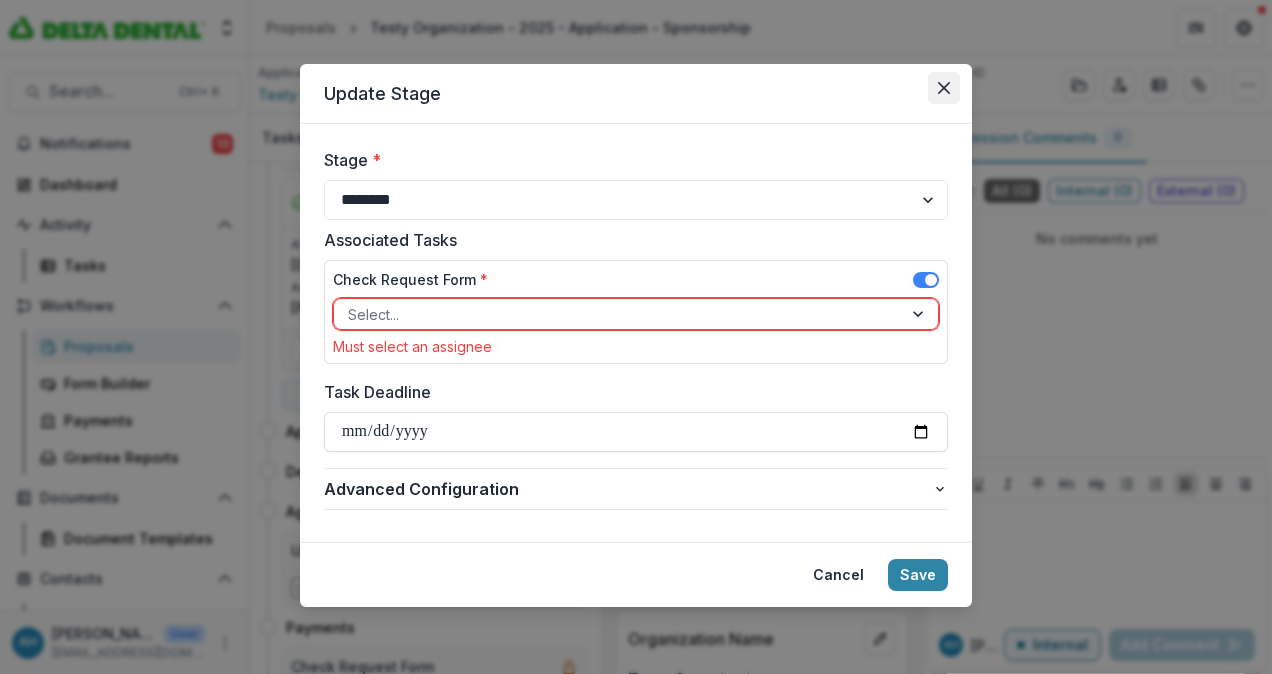 click 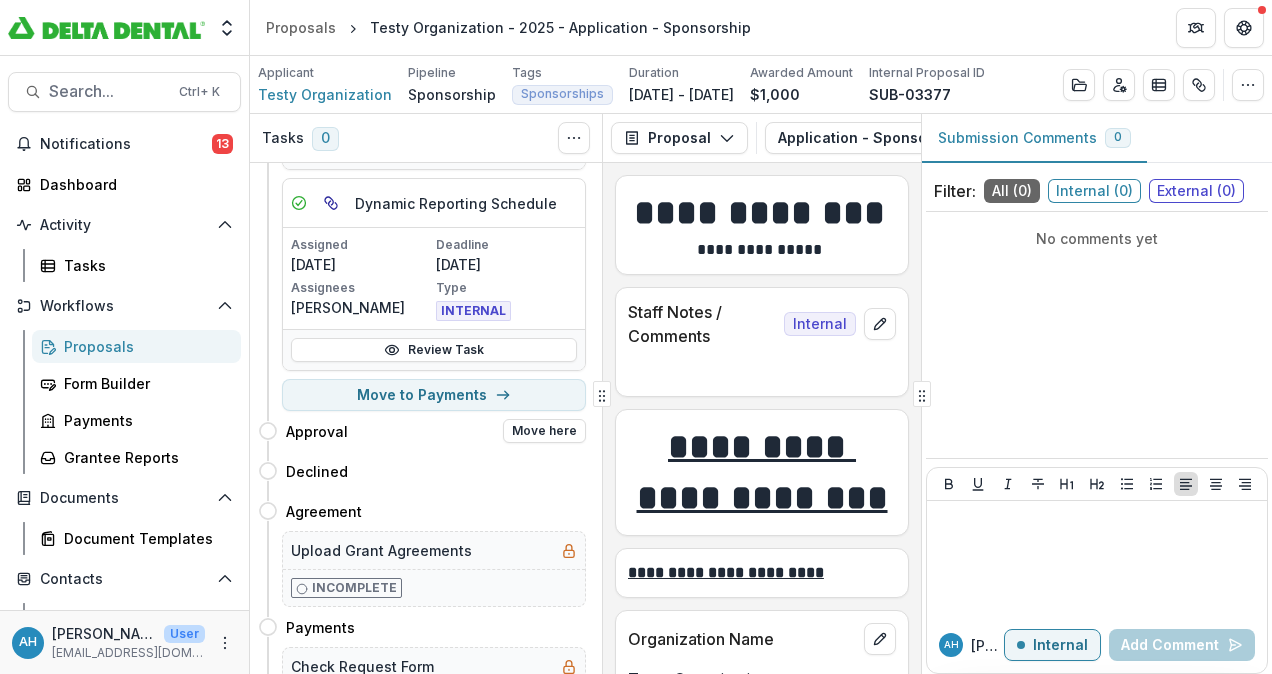 click on "Approval Move here" at bounding box center [422, 431] 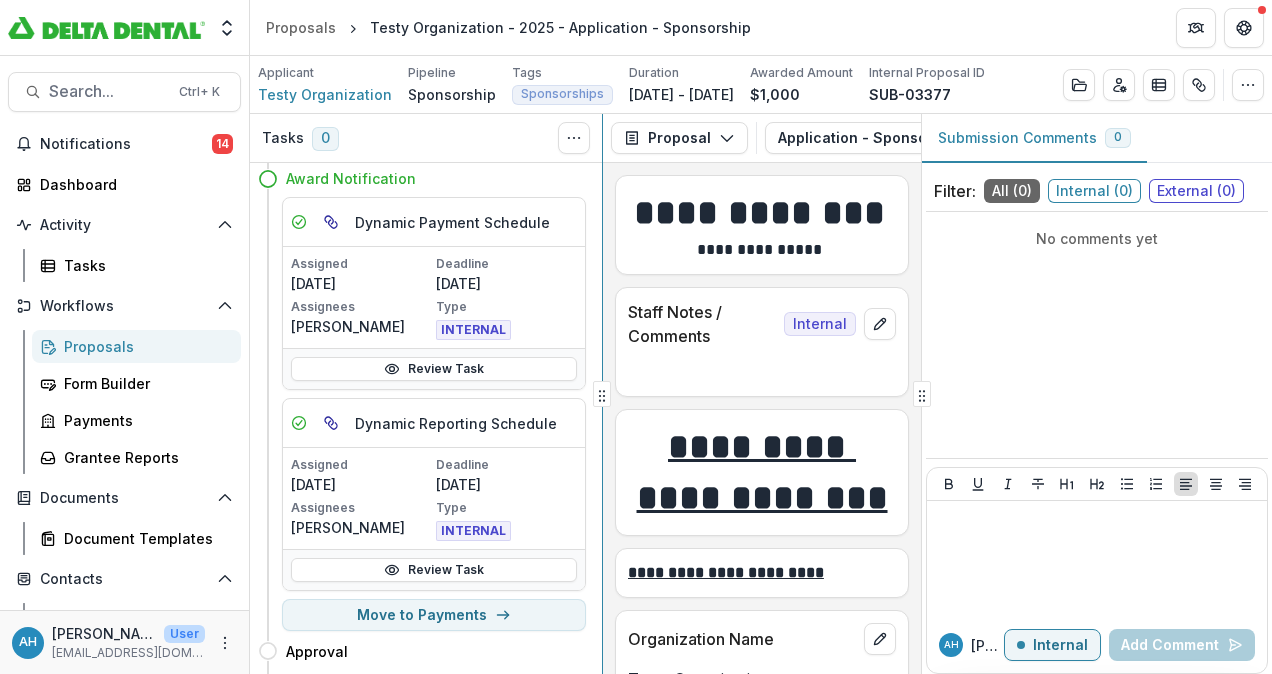 scroll, scrollTop: 0, scrollLeft: 0, axis: both 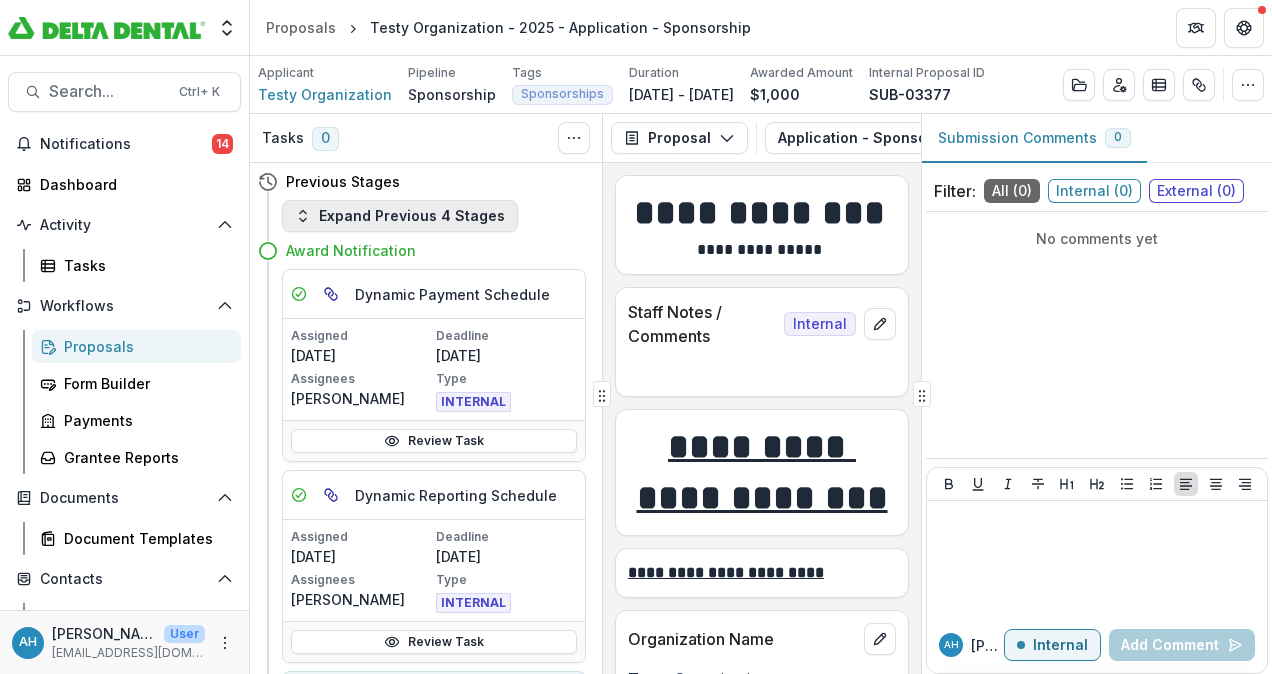 click on "Expand Previous 4 Stages" at bounding box center (400, 216) 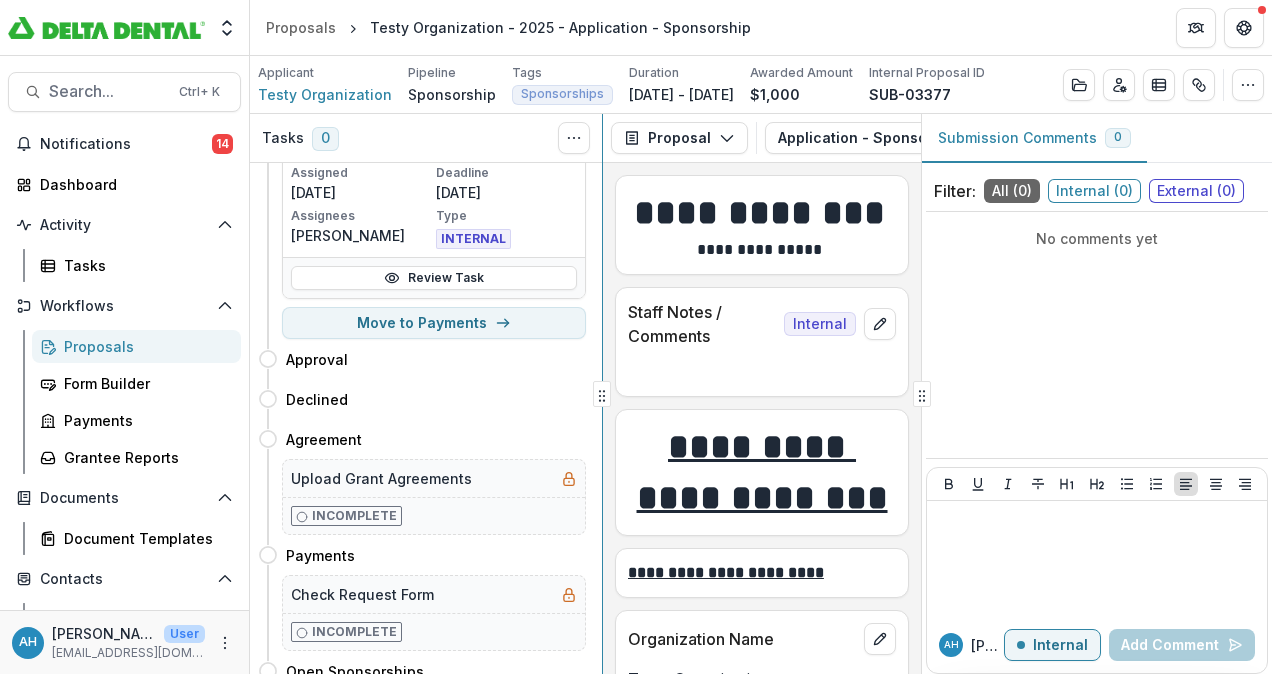 scroll, scrollTop: 720, scrollLeft: 0, axis: vertical 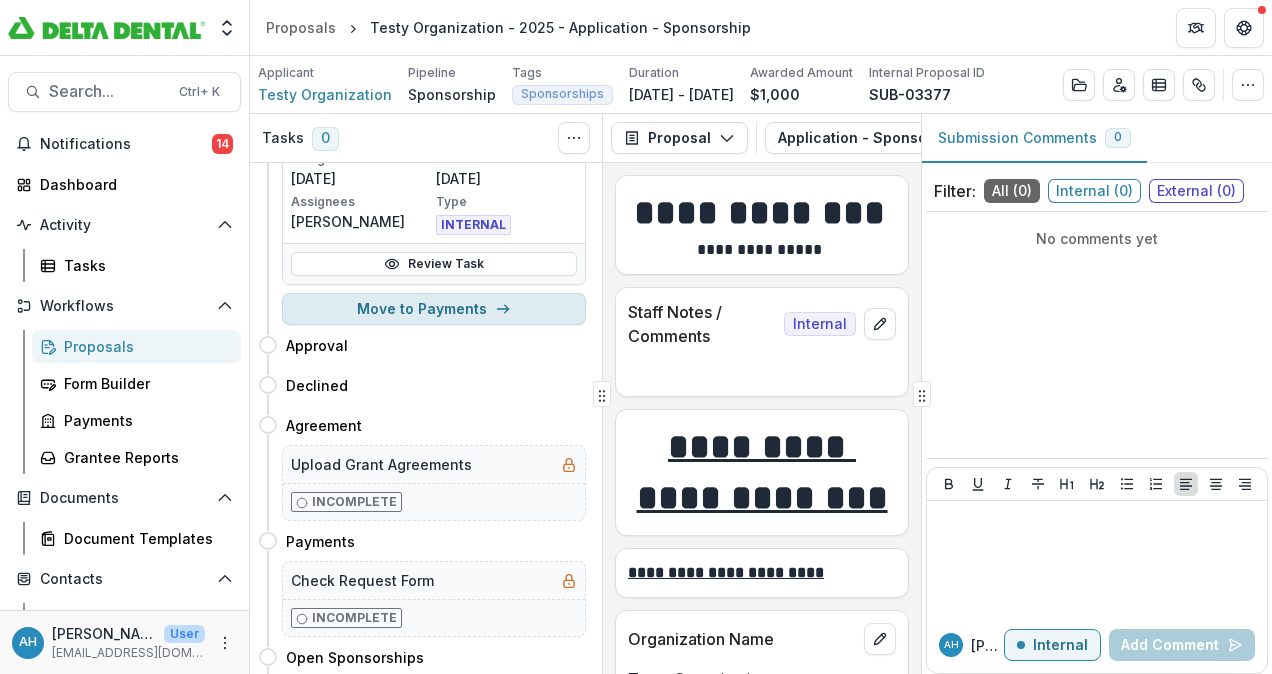 click on "Move to Payments" at bounding box center (434, 309) 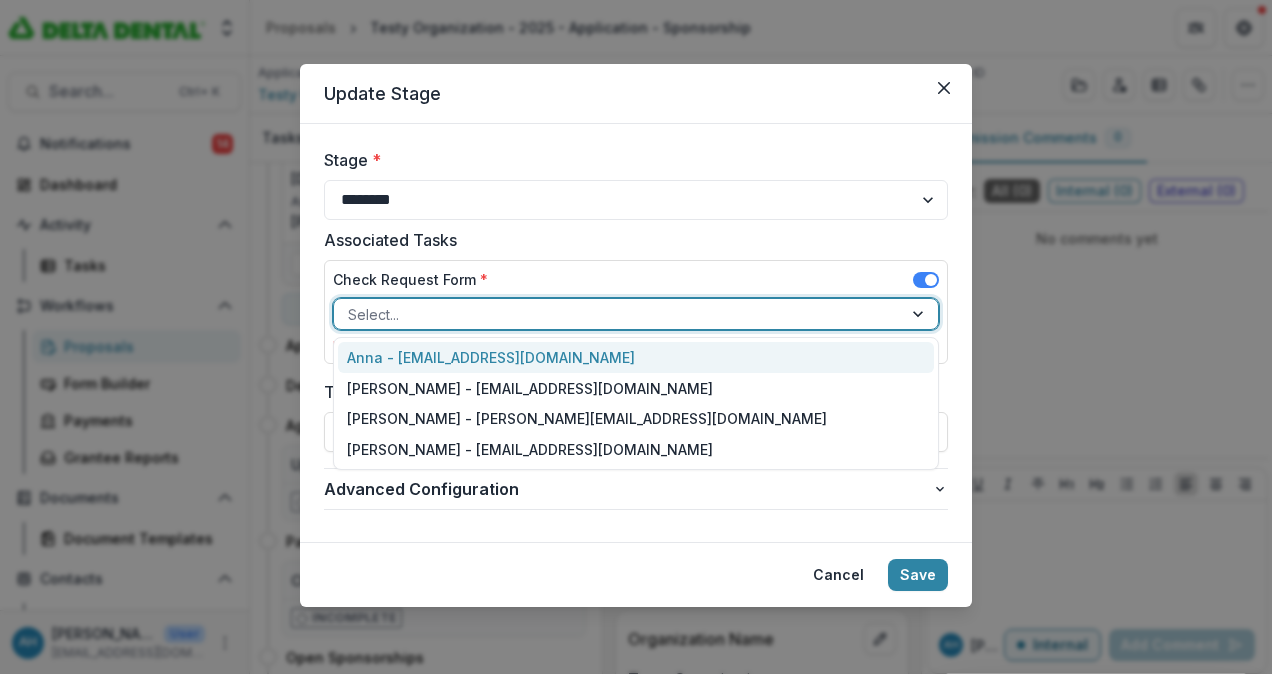 click at bounding box center (618, 314) 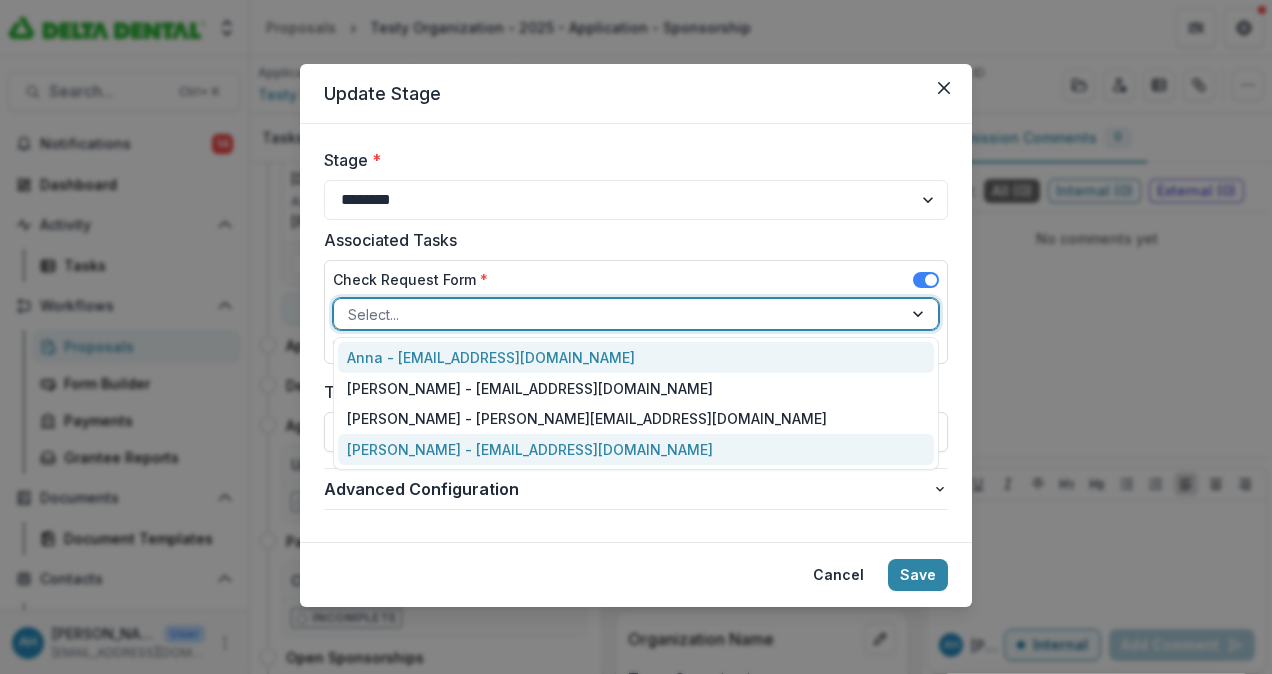 click on "[PERSON_NAME] - [EMAIL_ADDRESS][DOMAIN_NAME]" at bounding box center (636, 449) 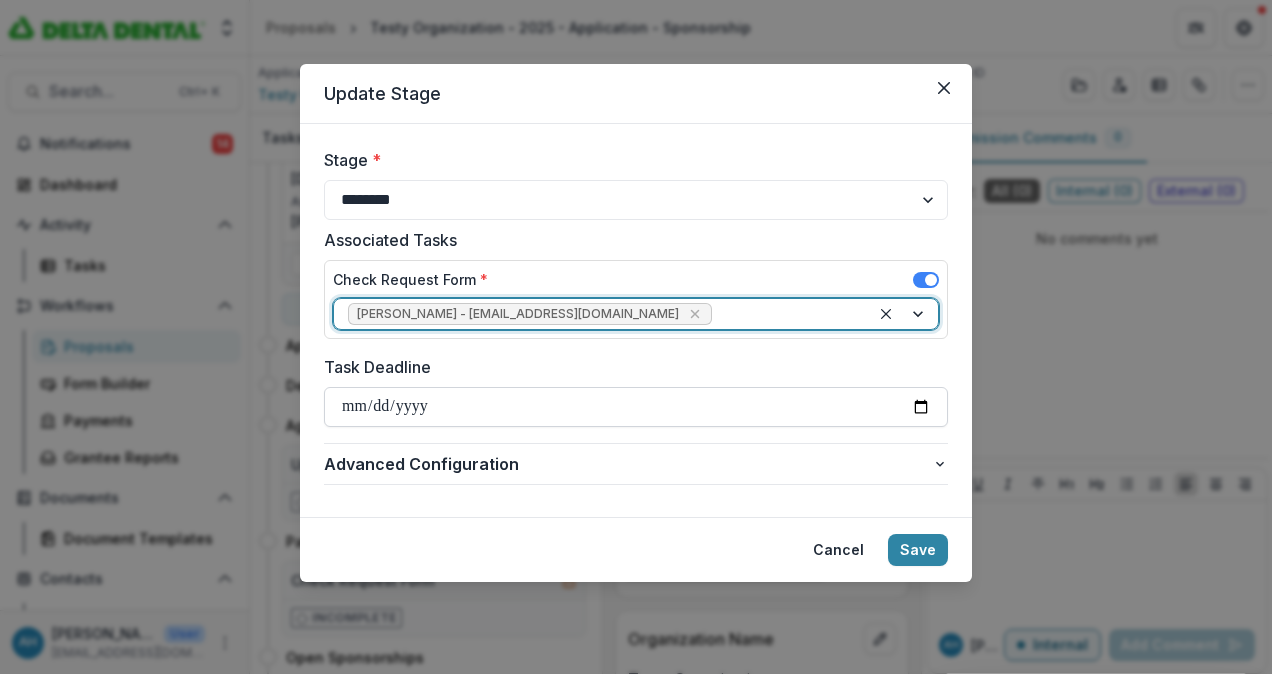 click on "Task Deadline" at bounding box center (636, 407) 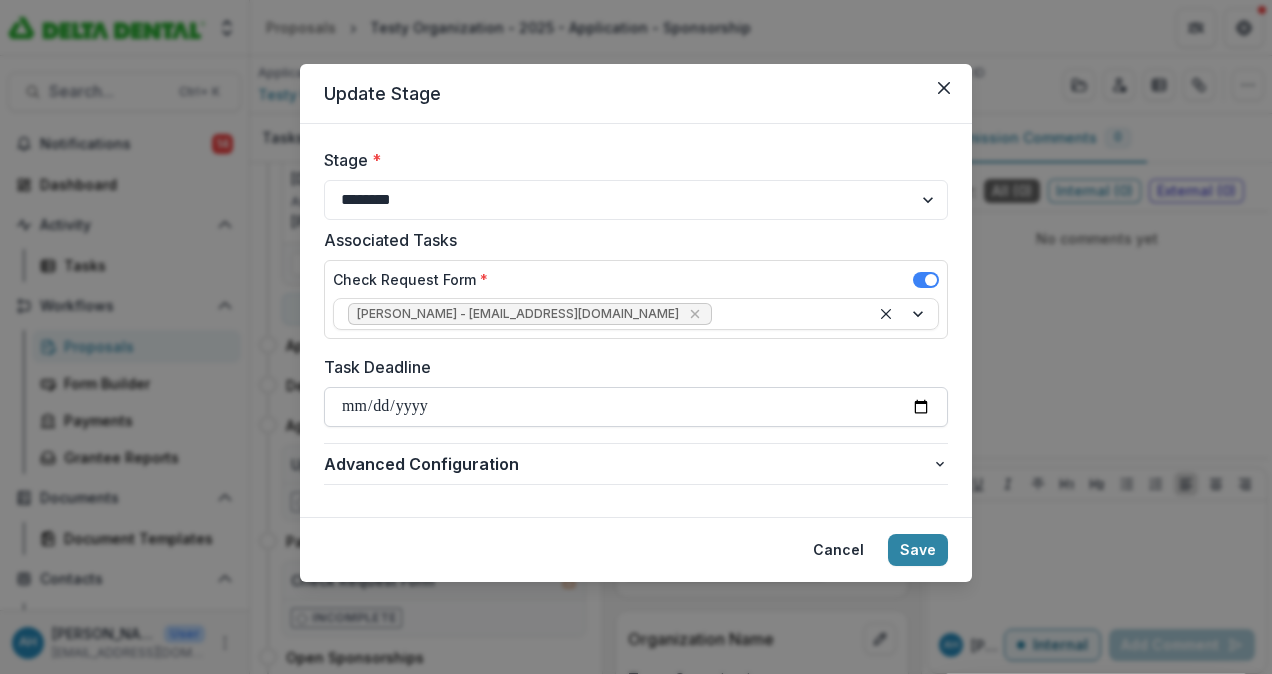 click on "Advanced Configuration" at bounding box center [636, 464] 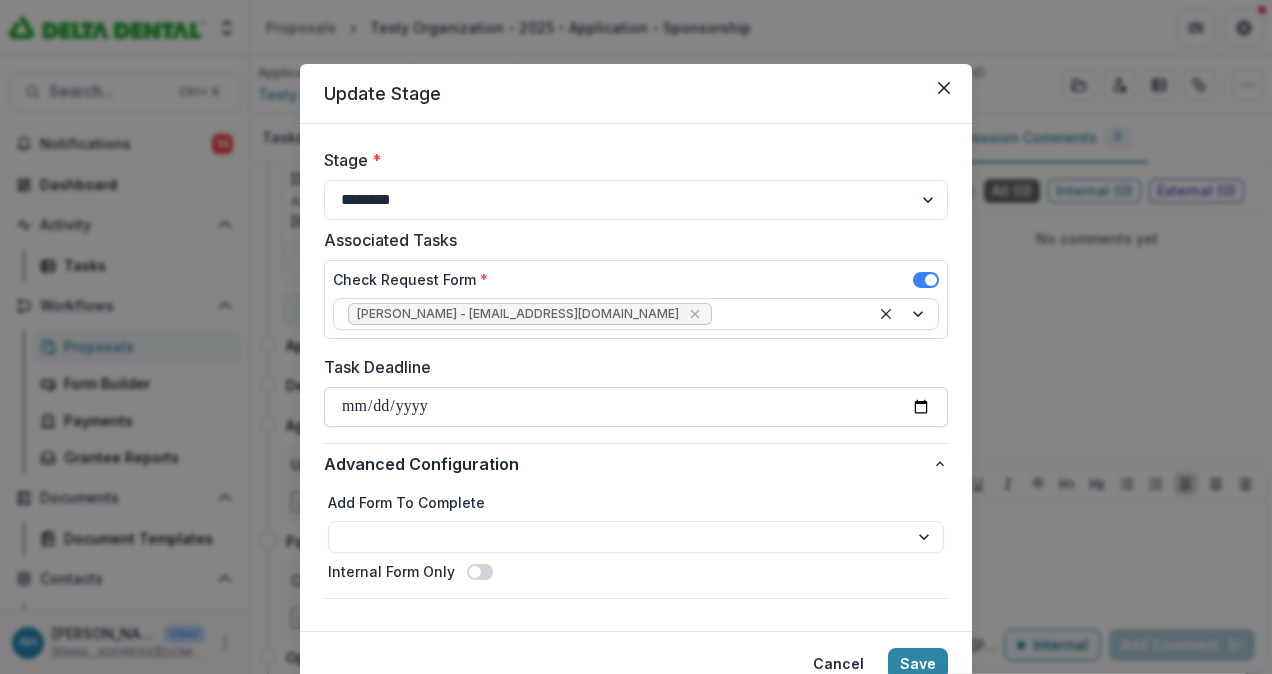 click on "Task Deadline" at bounding box center [636, 407] 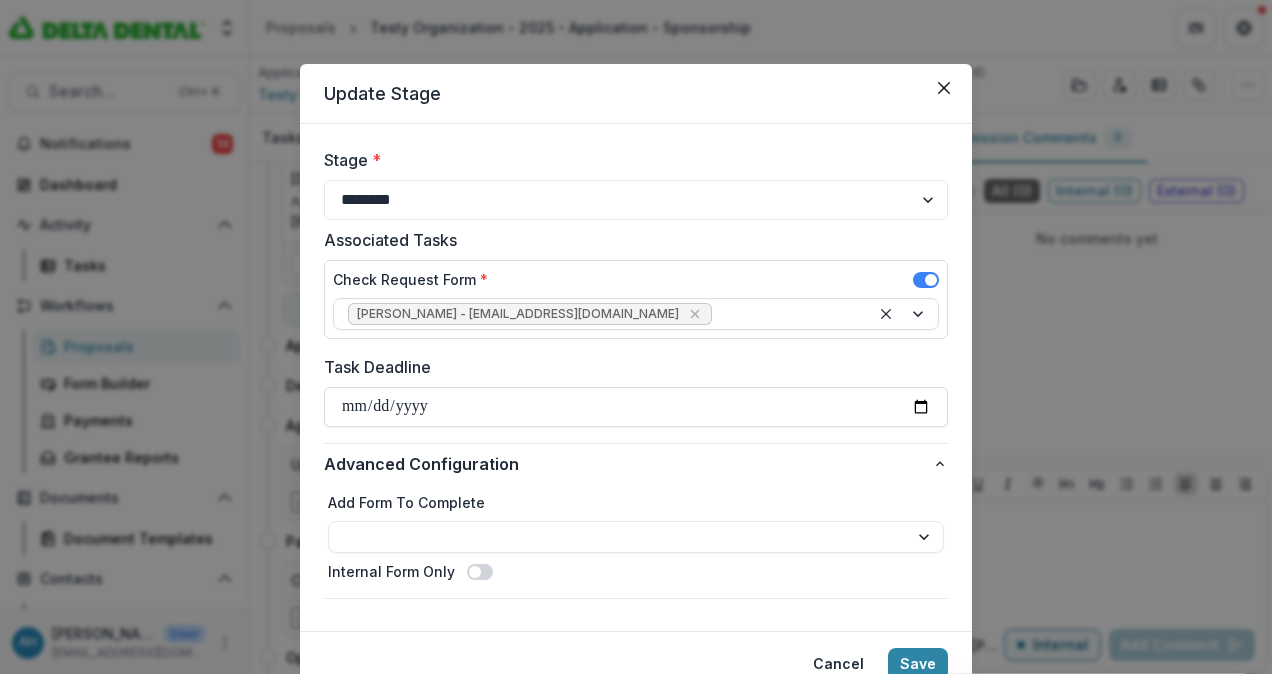 type on "**********" 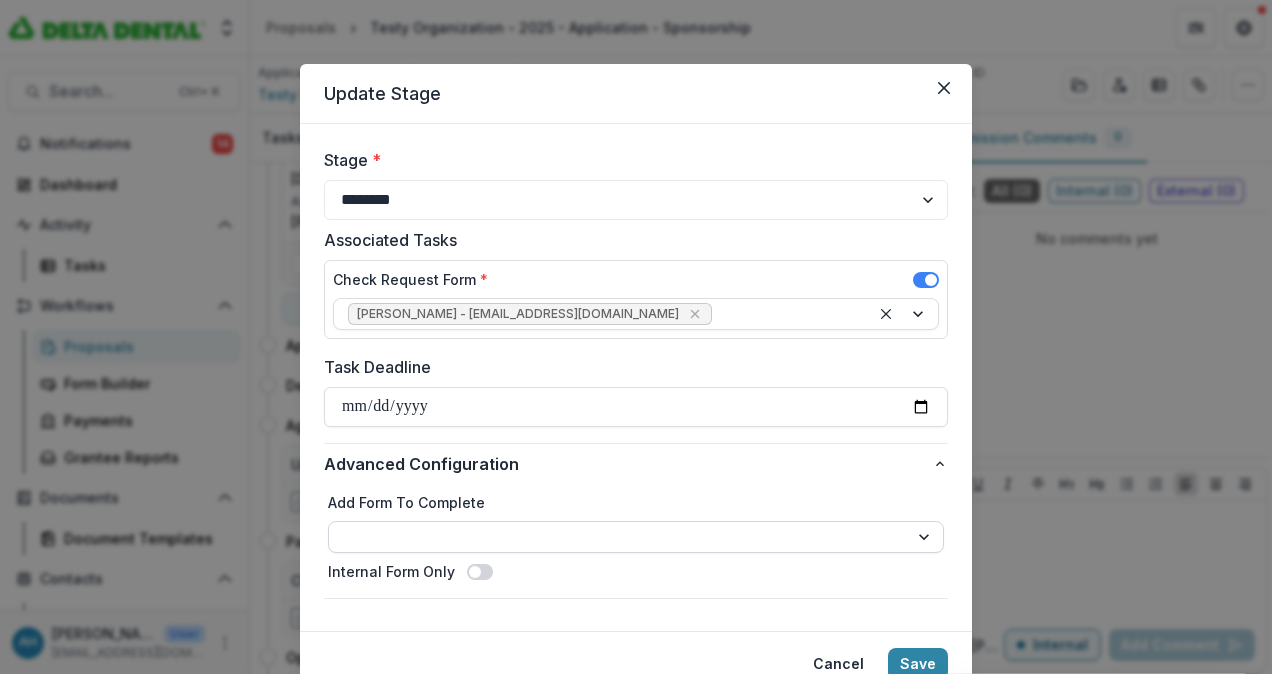 click on "**********" at bounding box center (636, 537) 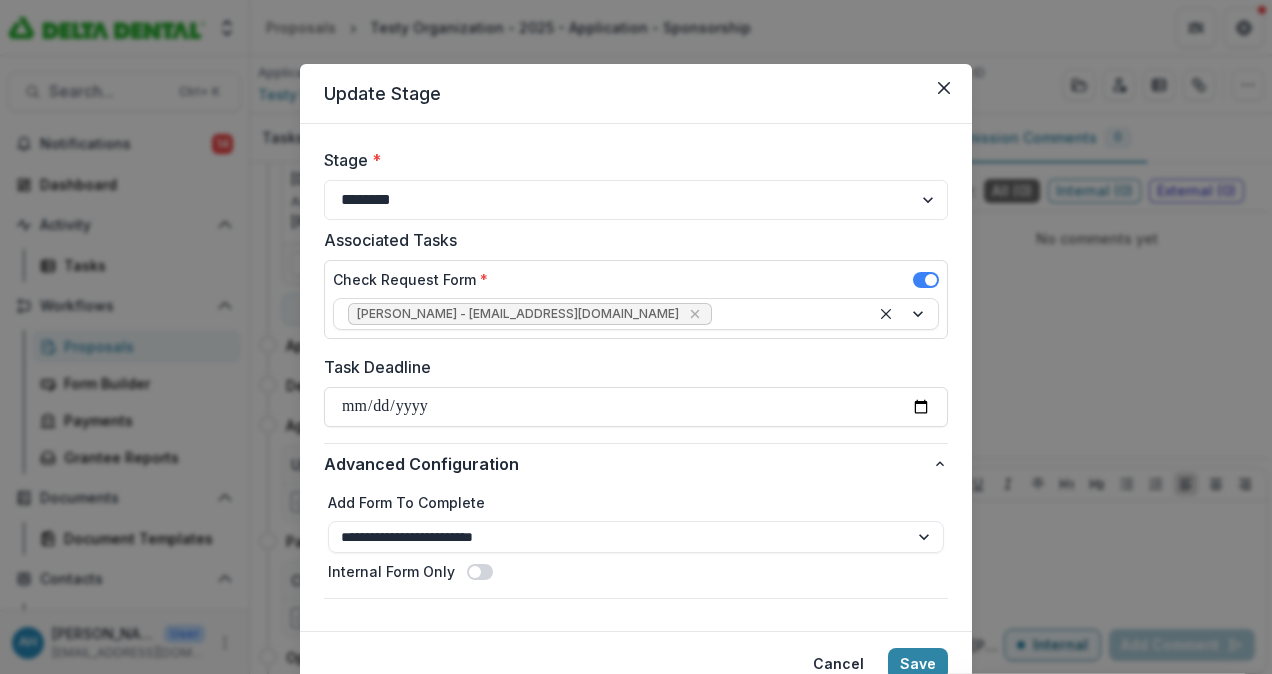 select on "**********" 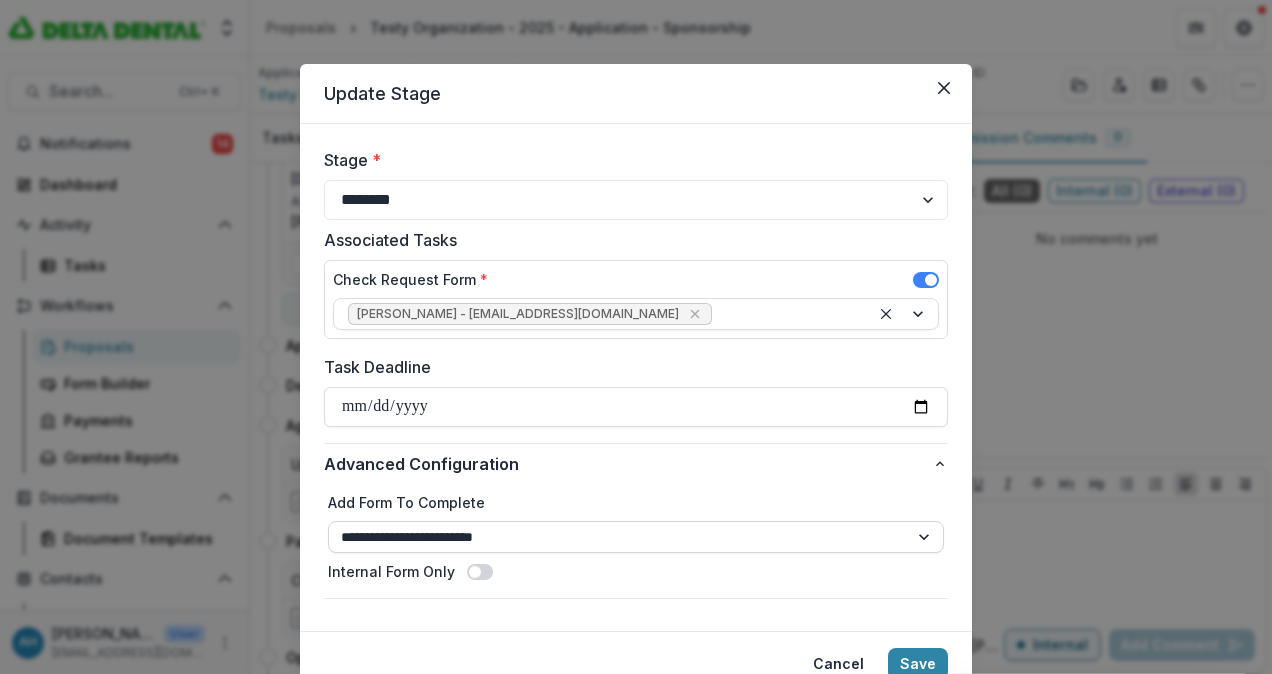 click on "**********" at bounding box center (636, 537) 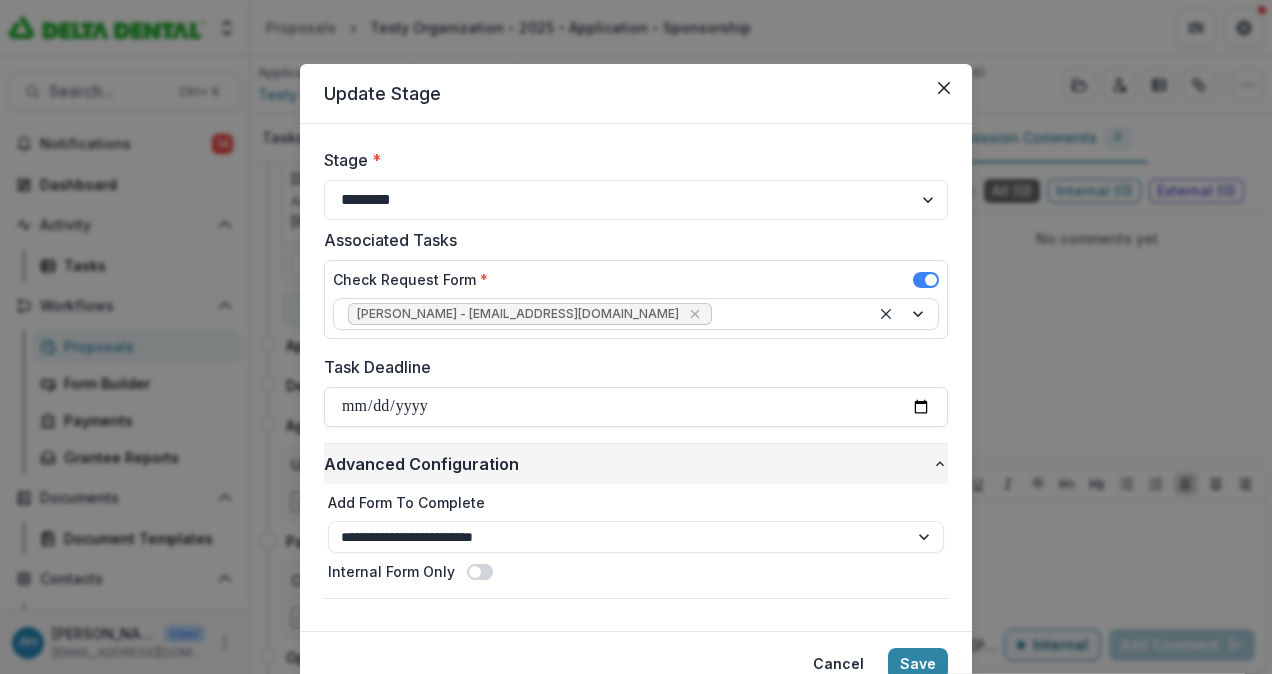 click on "Advanced Configuration" at bounding box center (636, 464) 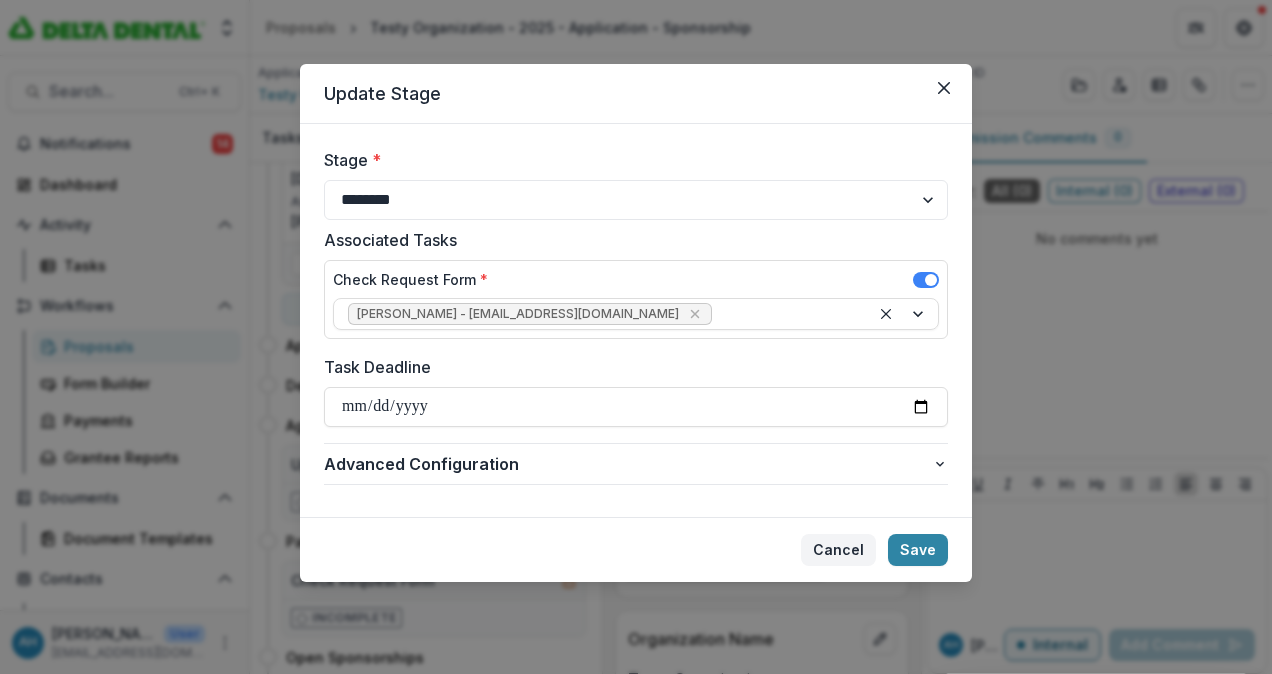 click on "Cancel" at bounding box center (838, 550) 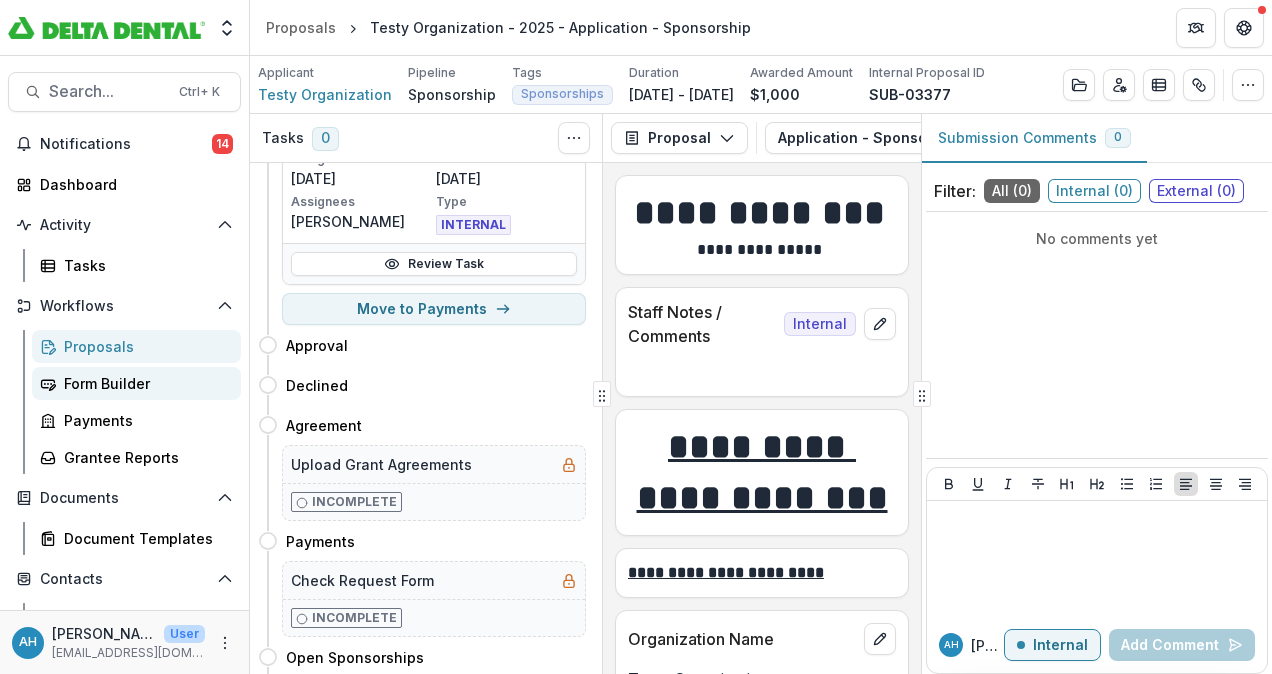 click on "Form Builder" at bounding box center (144, 383) 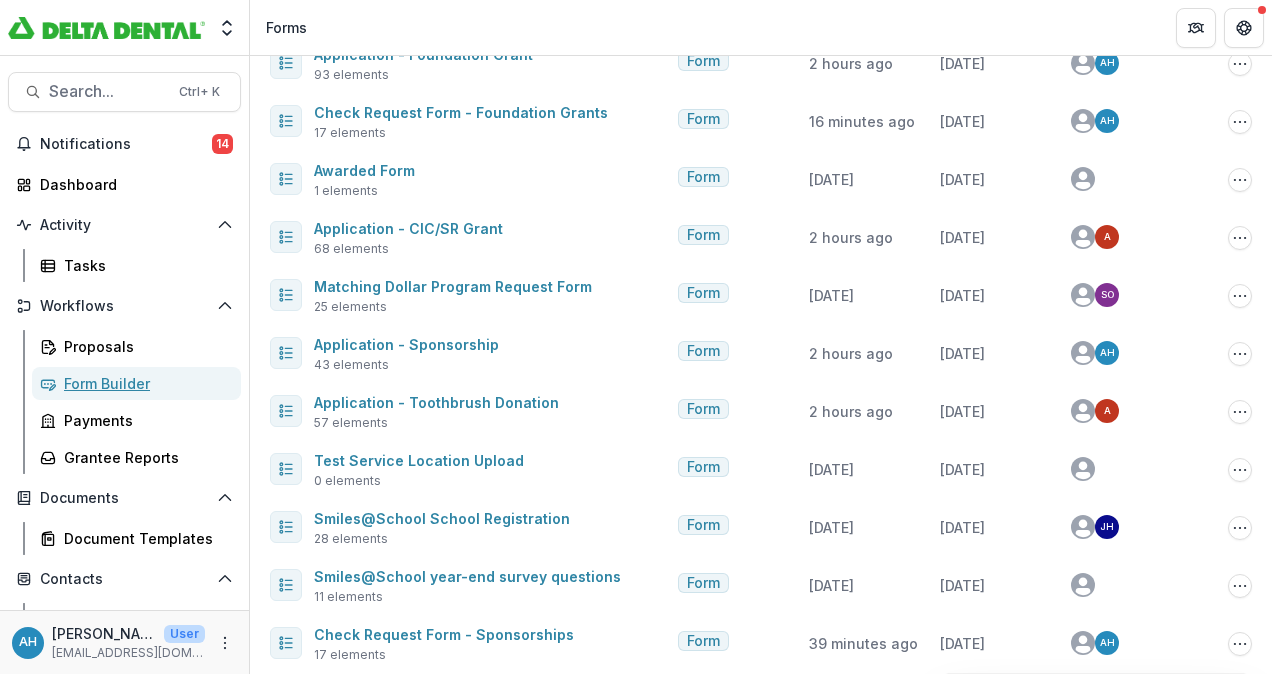 scroll, scrollTop: 534, scrollLeft: 0, axis: vertical 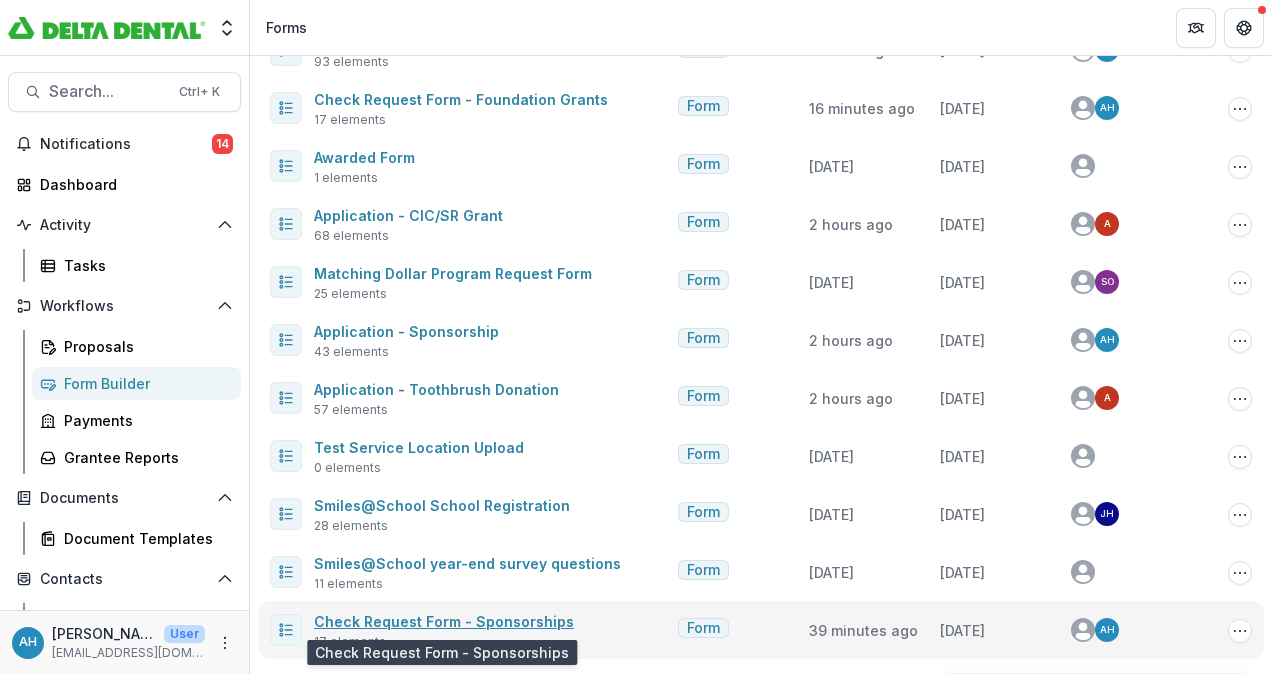 click on "Check Request Form - Sponsorships" at bounding box center [444, 621] 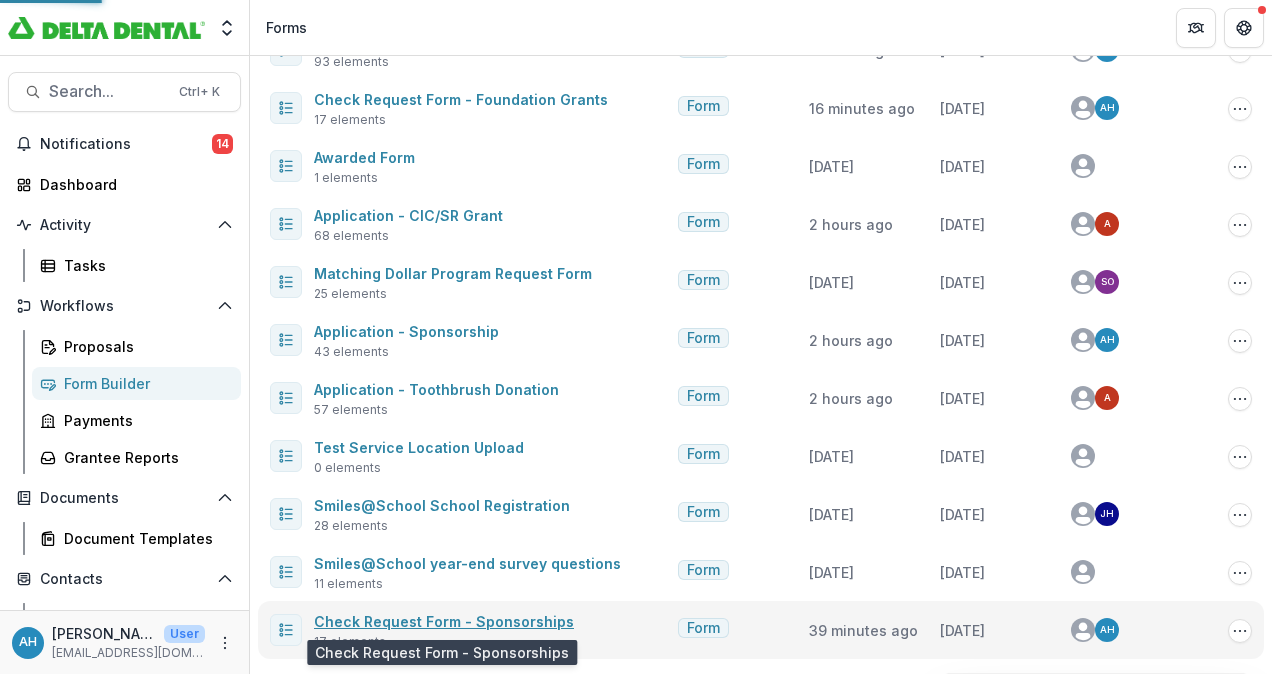 scroll, scrollTop: 0, scrollLeft: 0, axis: both 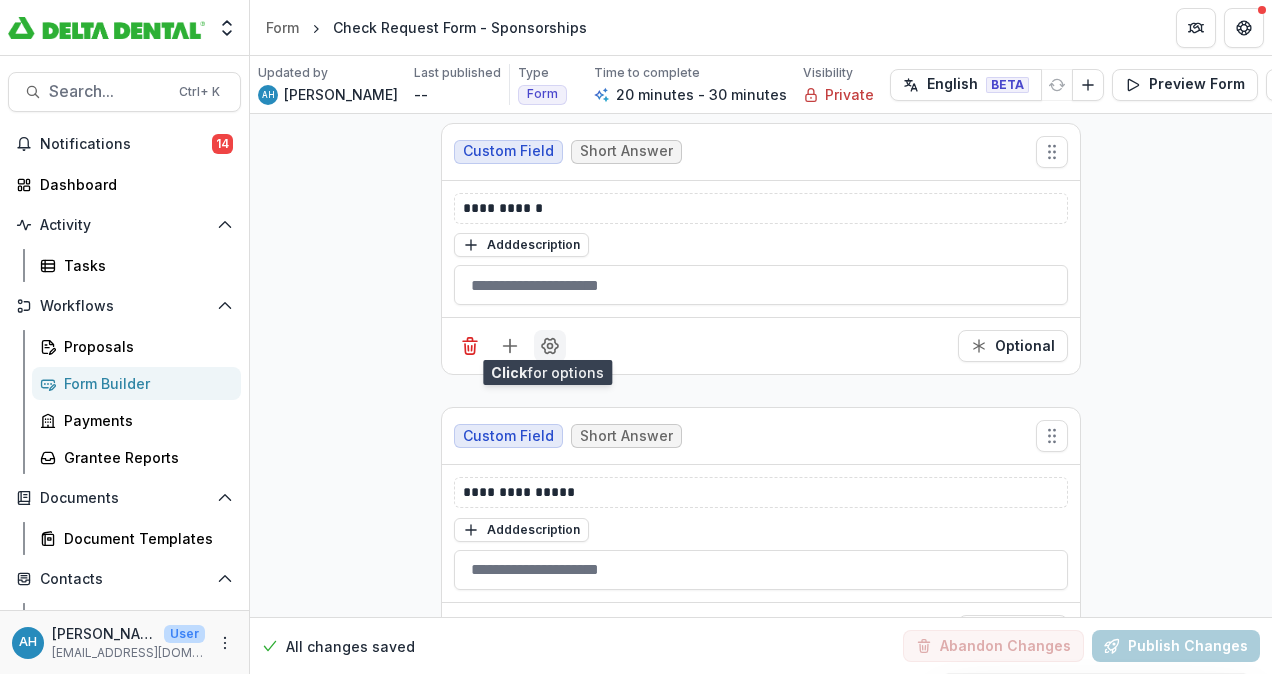 click at bounding box center [550, 346] 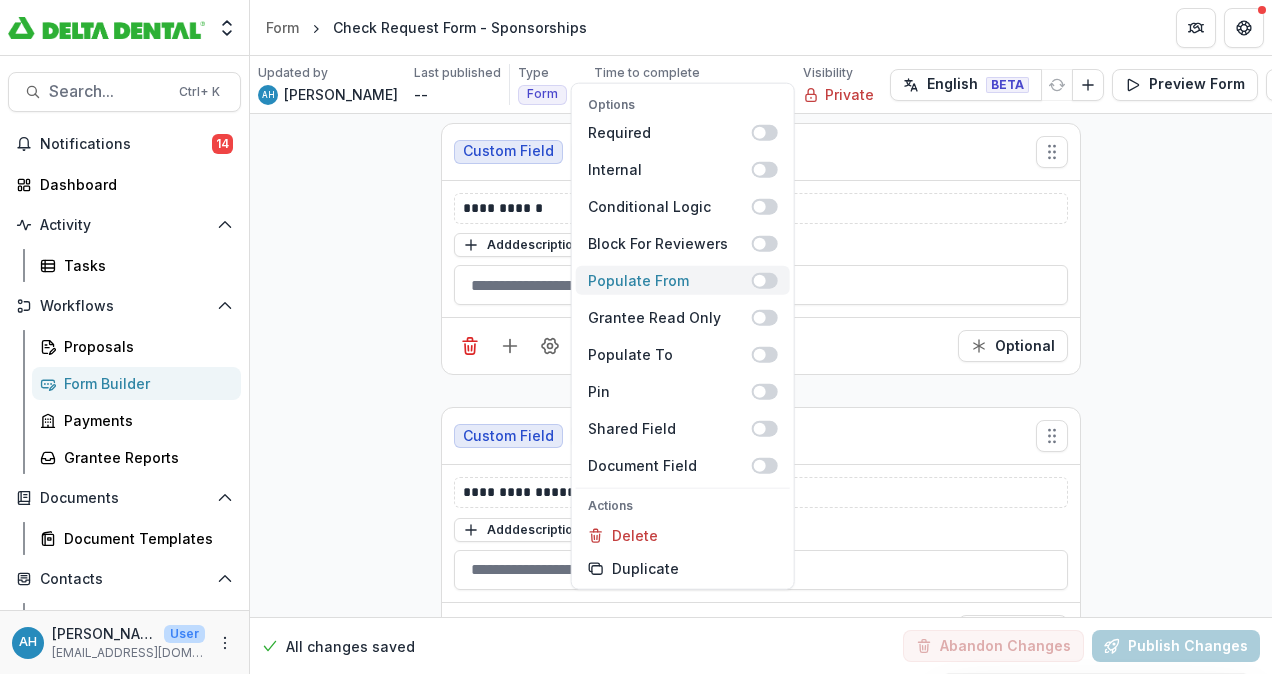 click on "Populate From" at bounding box center (670, 280) 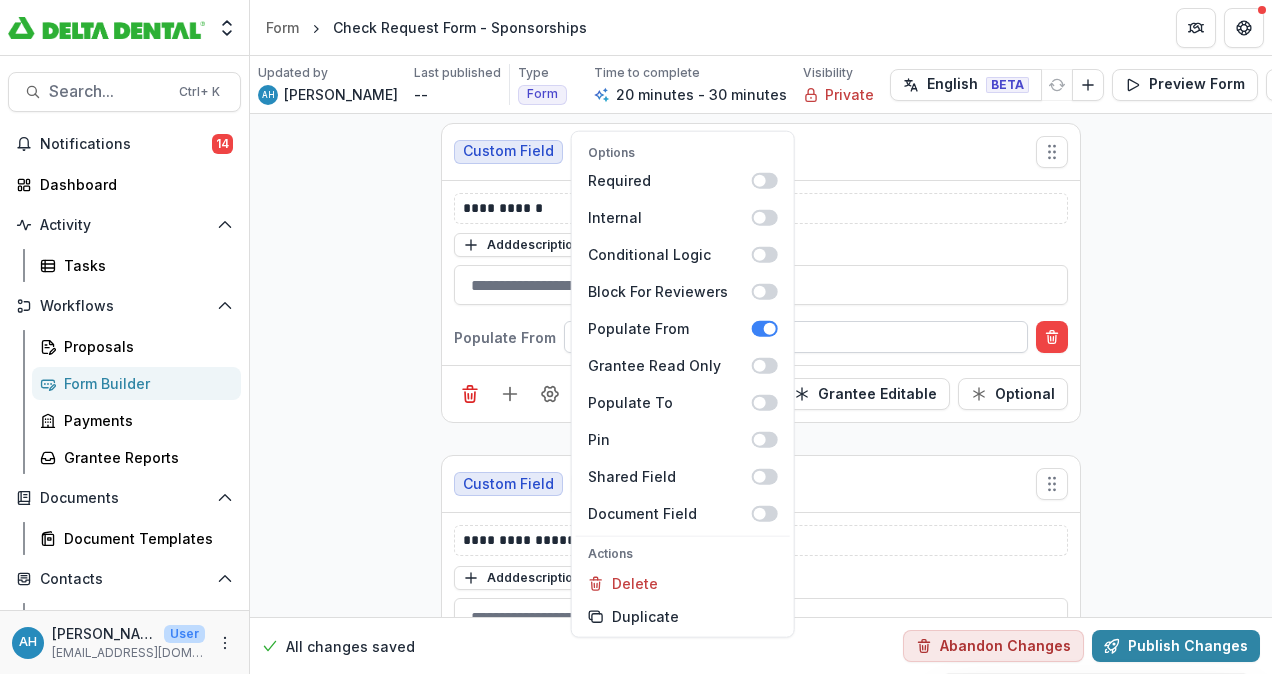 click at bounding box center (796, 337) 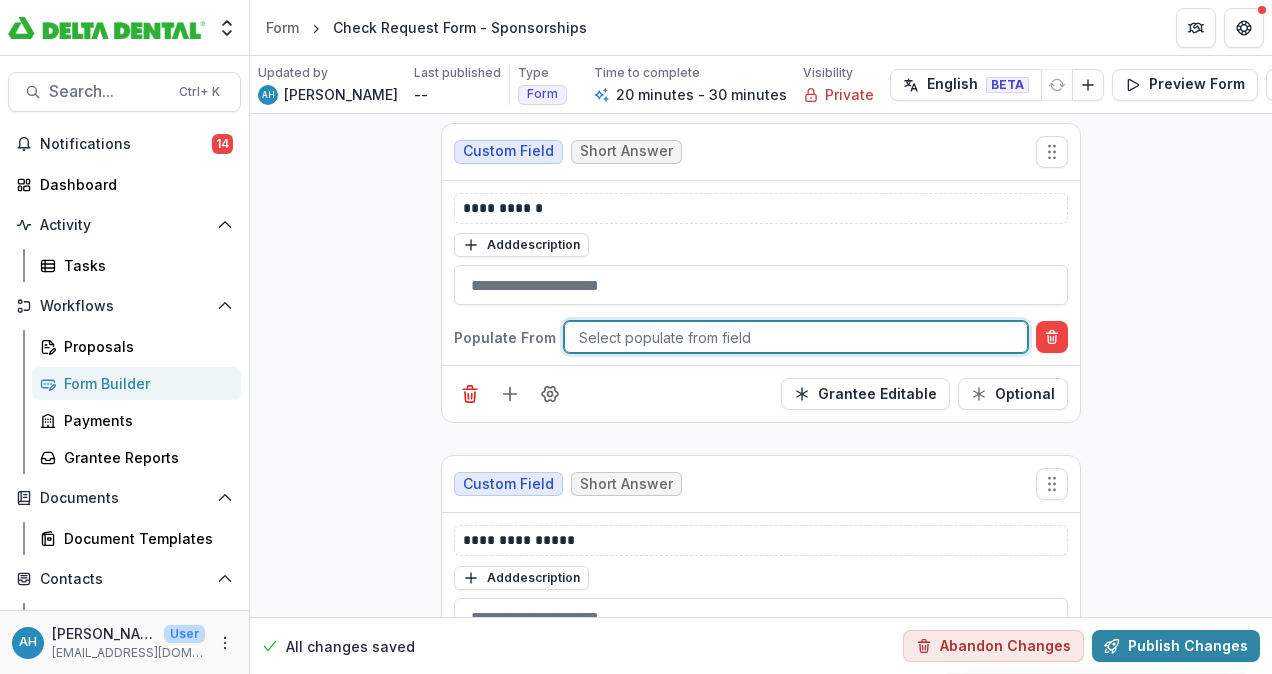 click at bounding box center (796, 337) 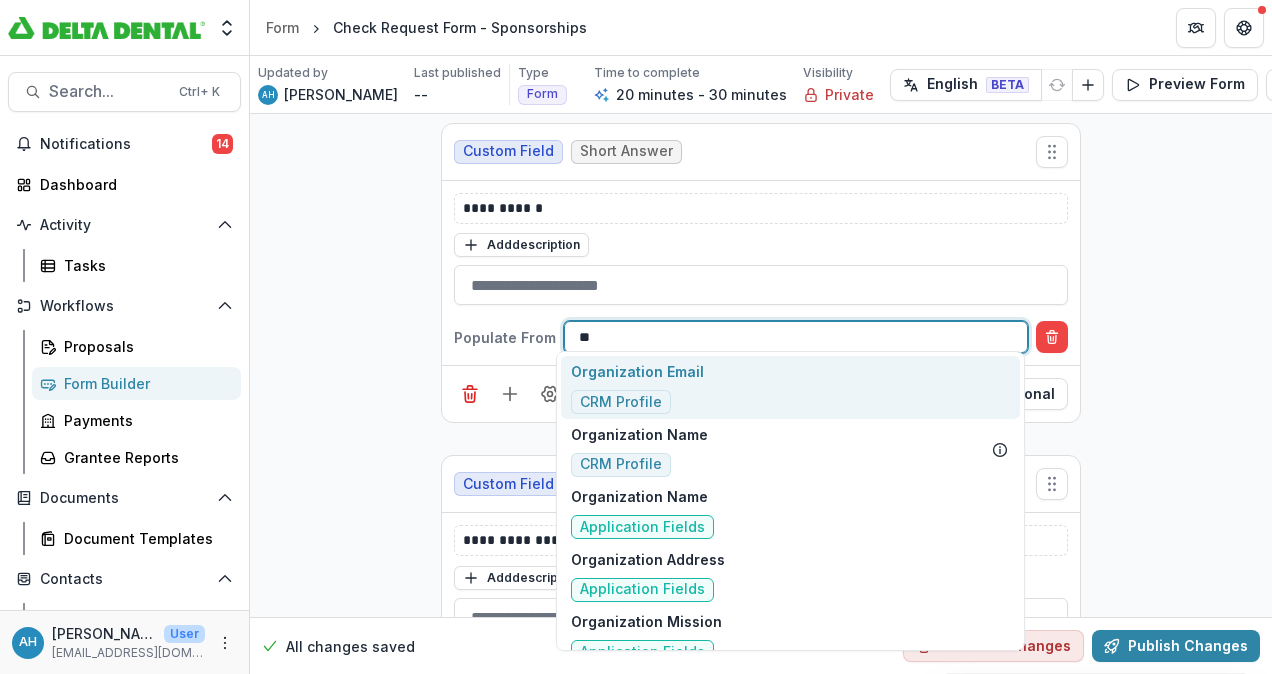 type on "*" 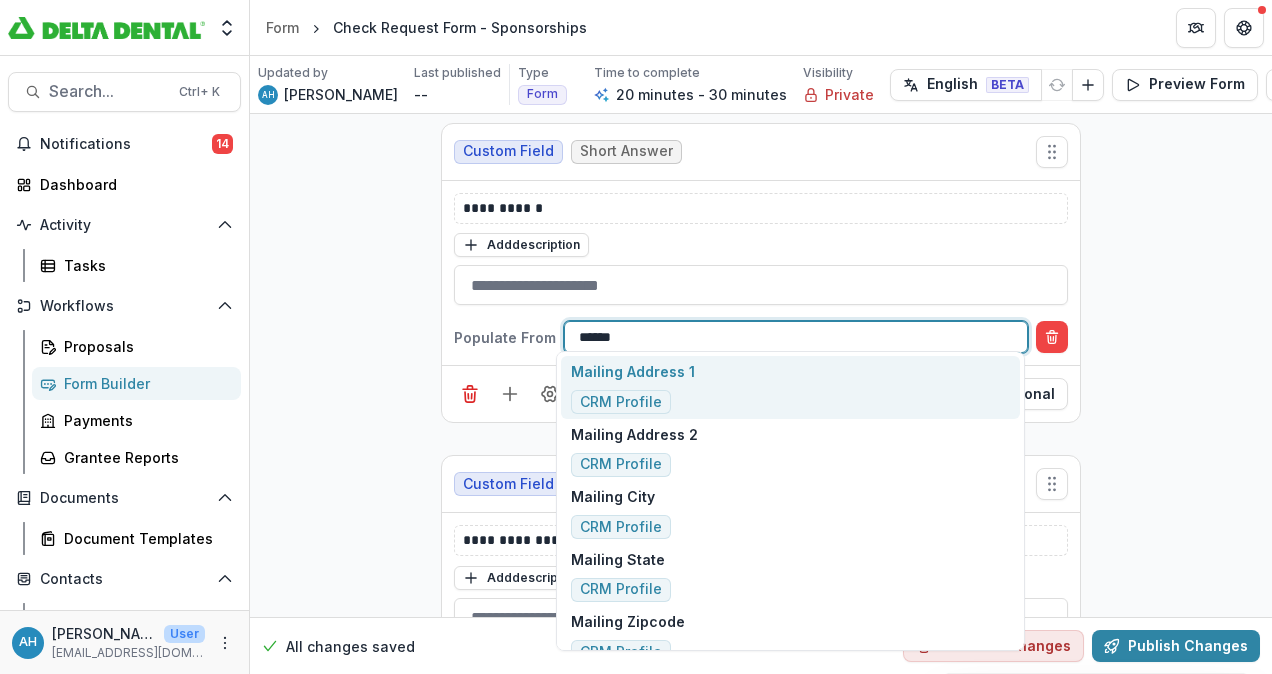 type on "*******" 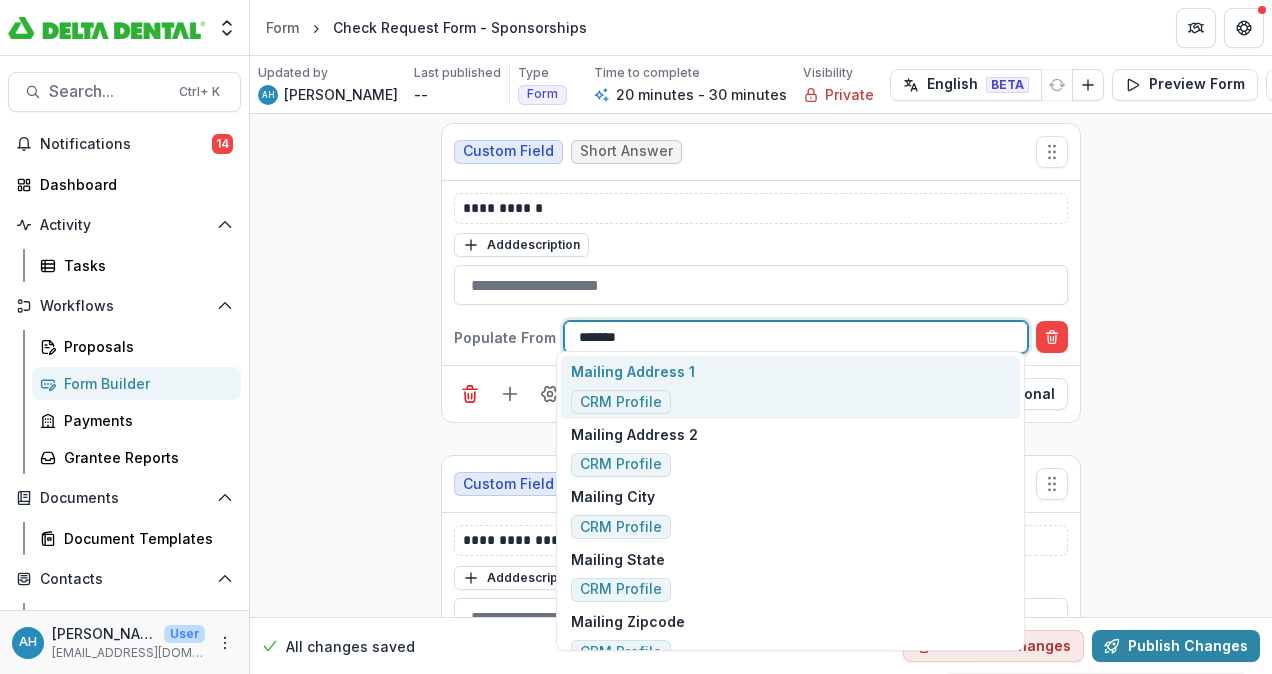 click on "Mailing Address 1 CRM Profile" at bounding box center (633, 387) 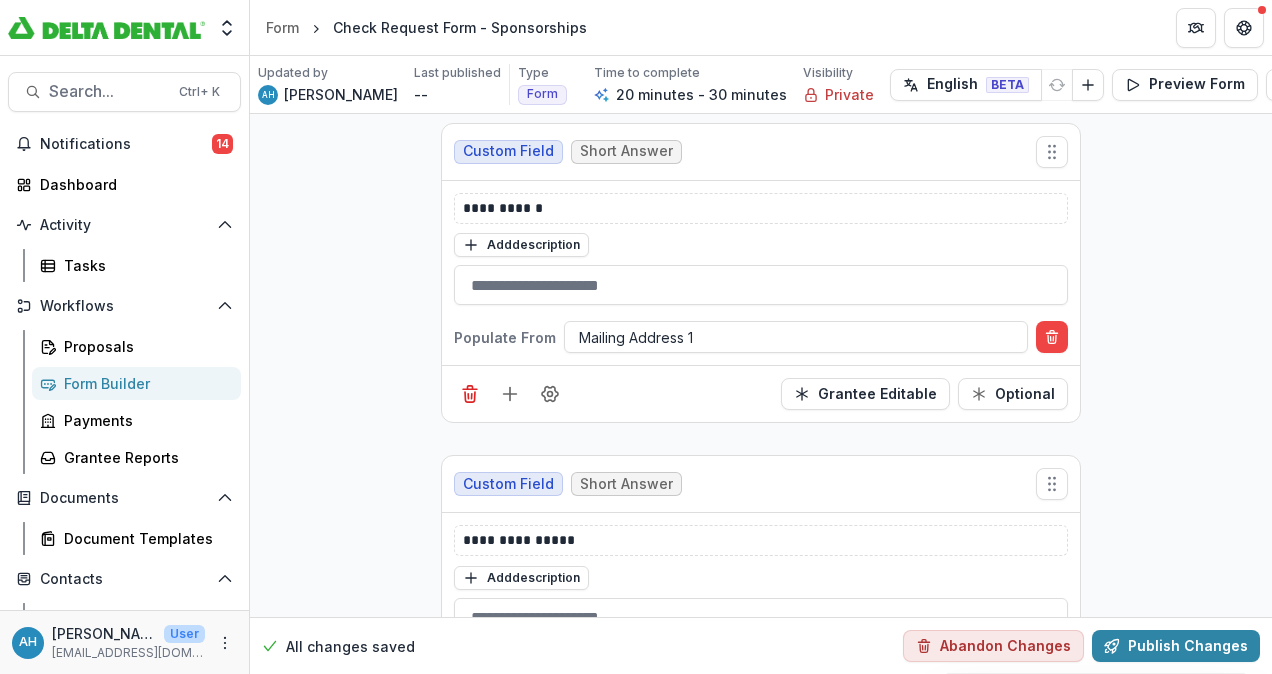 click on "Custom Field Short Answer" at bounding box center (761, 484) 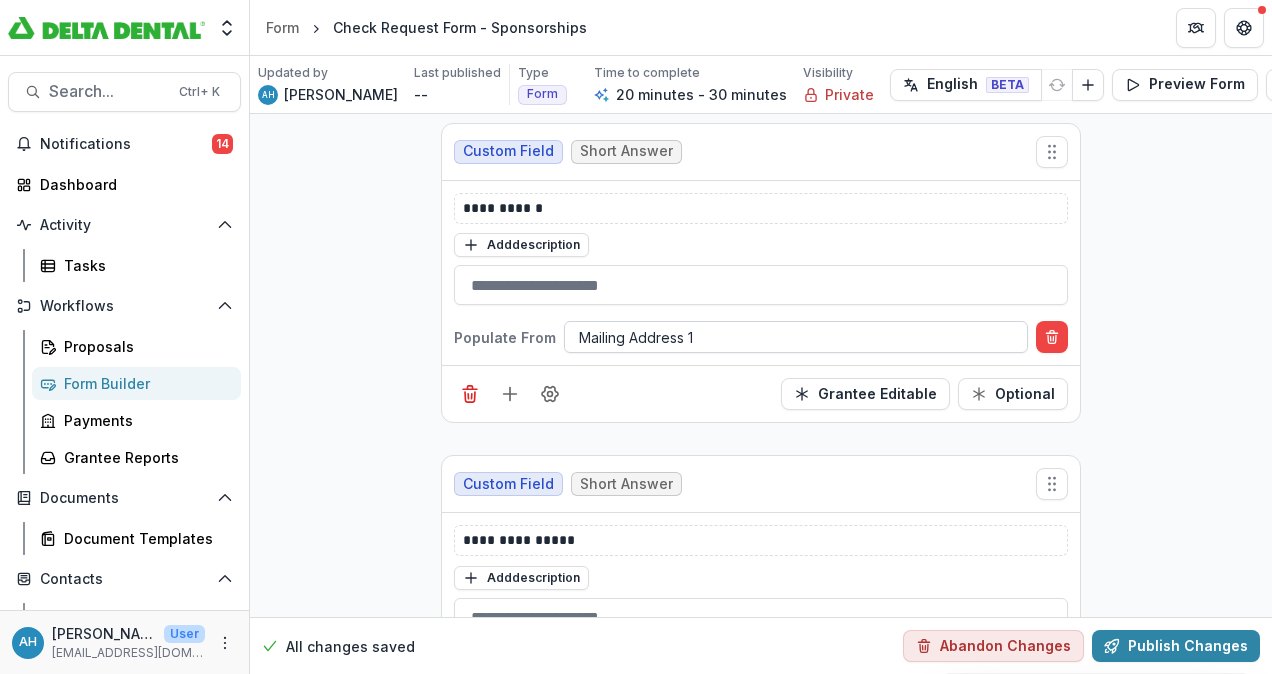click at bounding box center (796, 337) 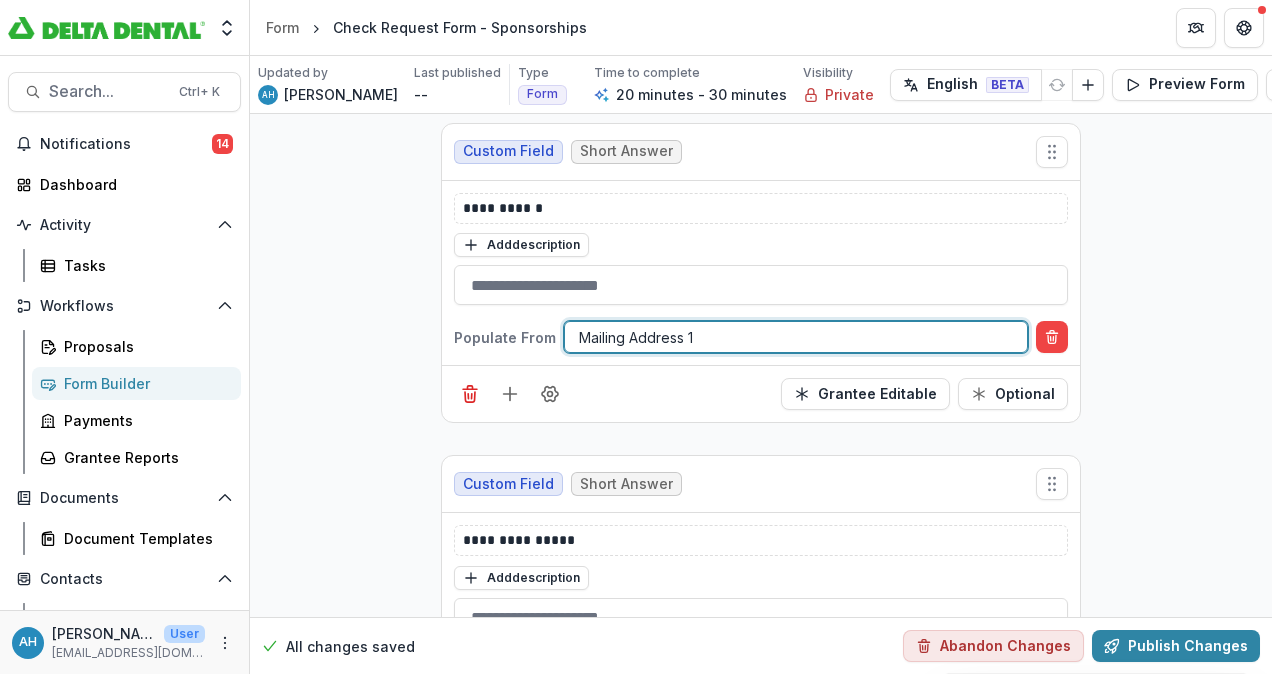 click at bounding box center [796, 337] 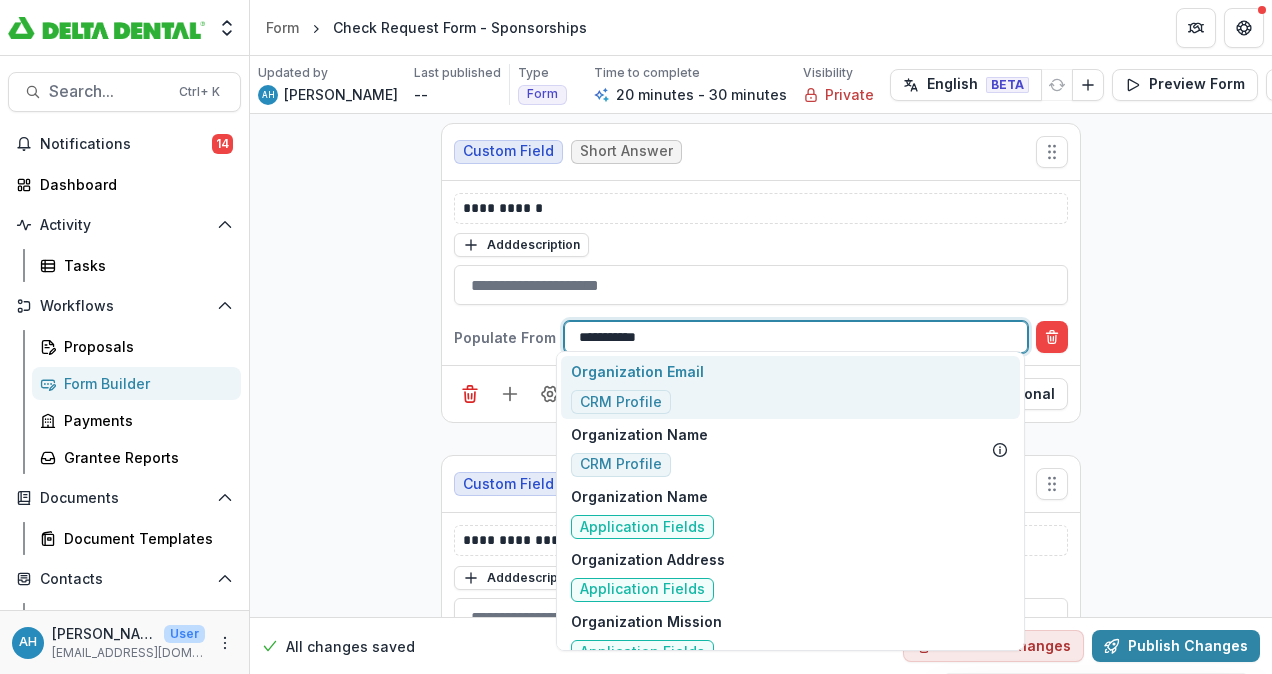 type on "**********" 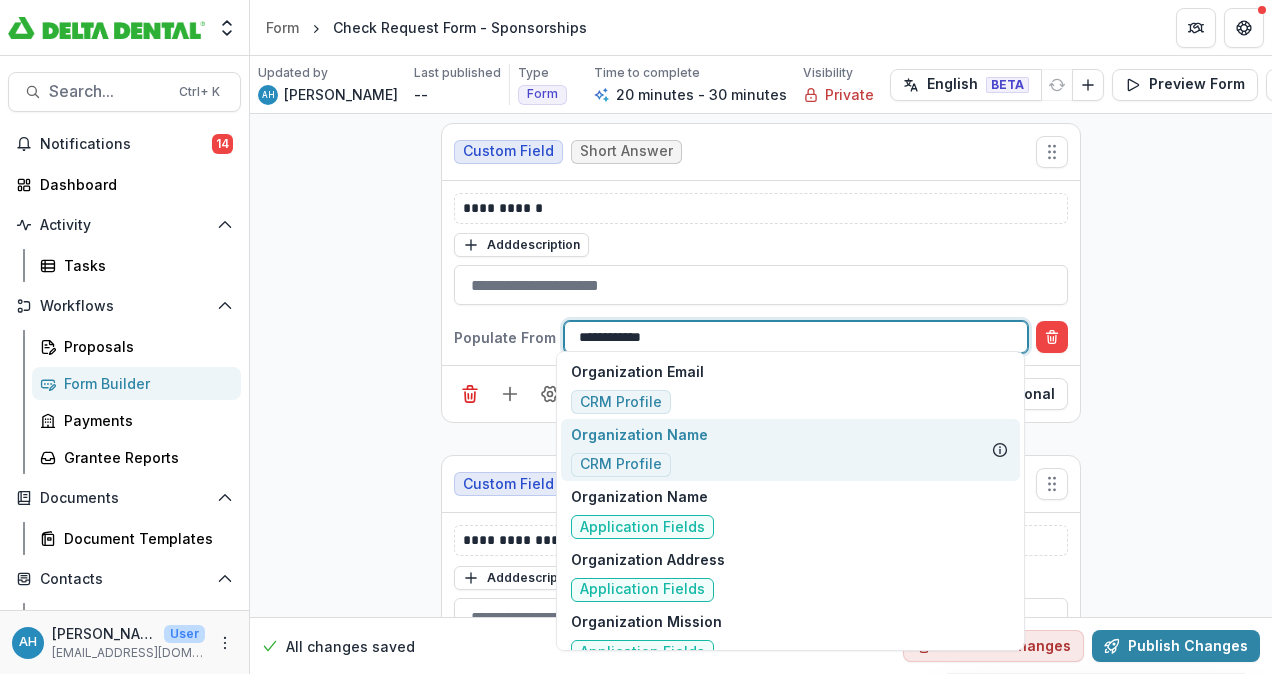 click on "Organization Name CRM Profile" at bounding box center (639, 450) 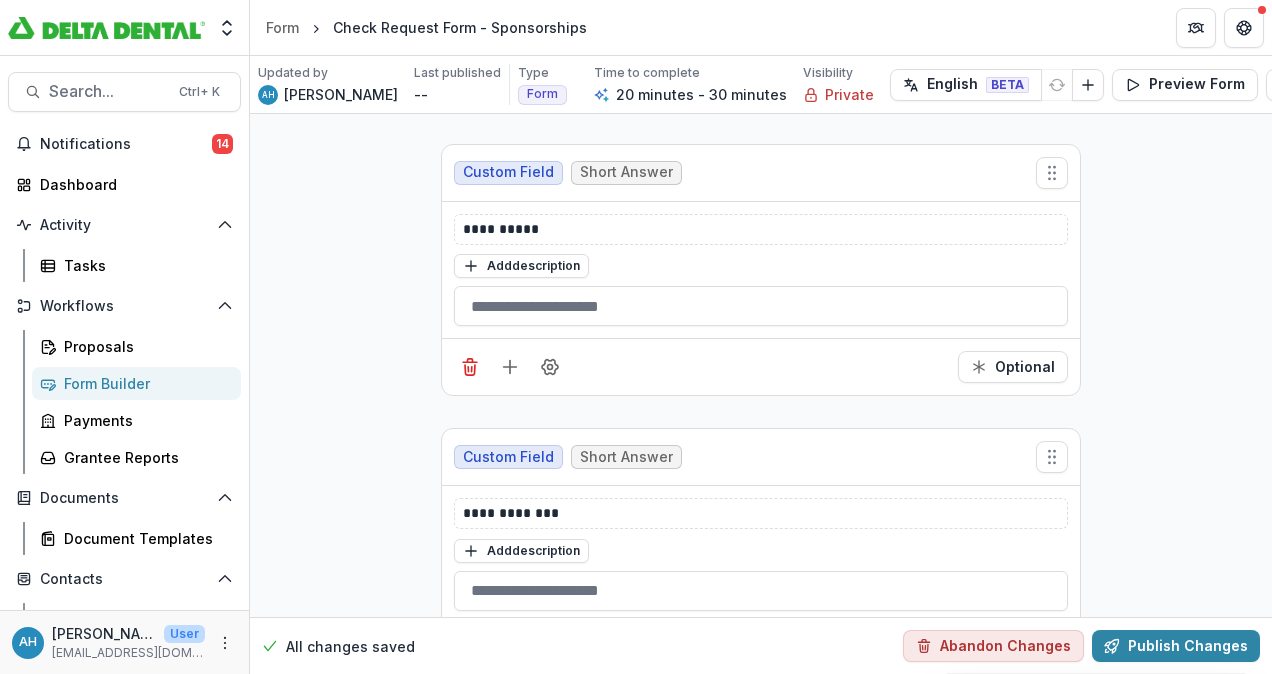 scroll, scrollTop: 2274, scrollLeft: 0, axis: vertical 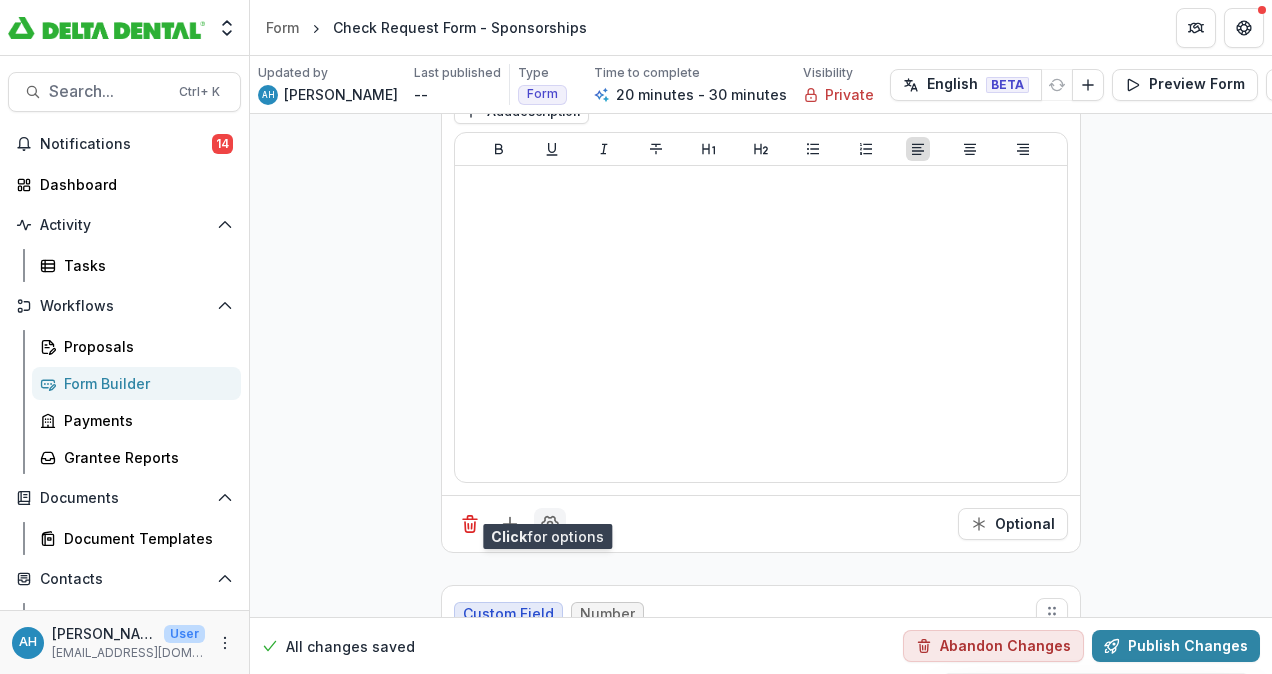 click 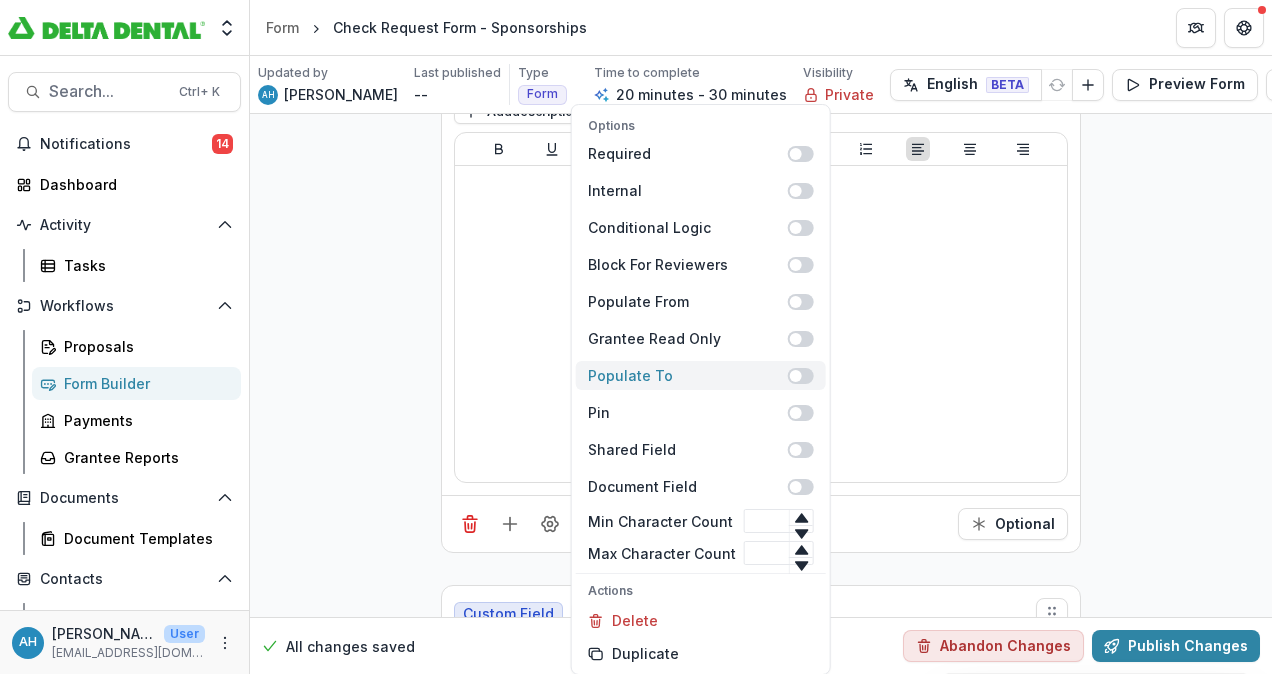 click on "Populate To" at bounding box center [688, 375] 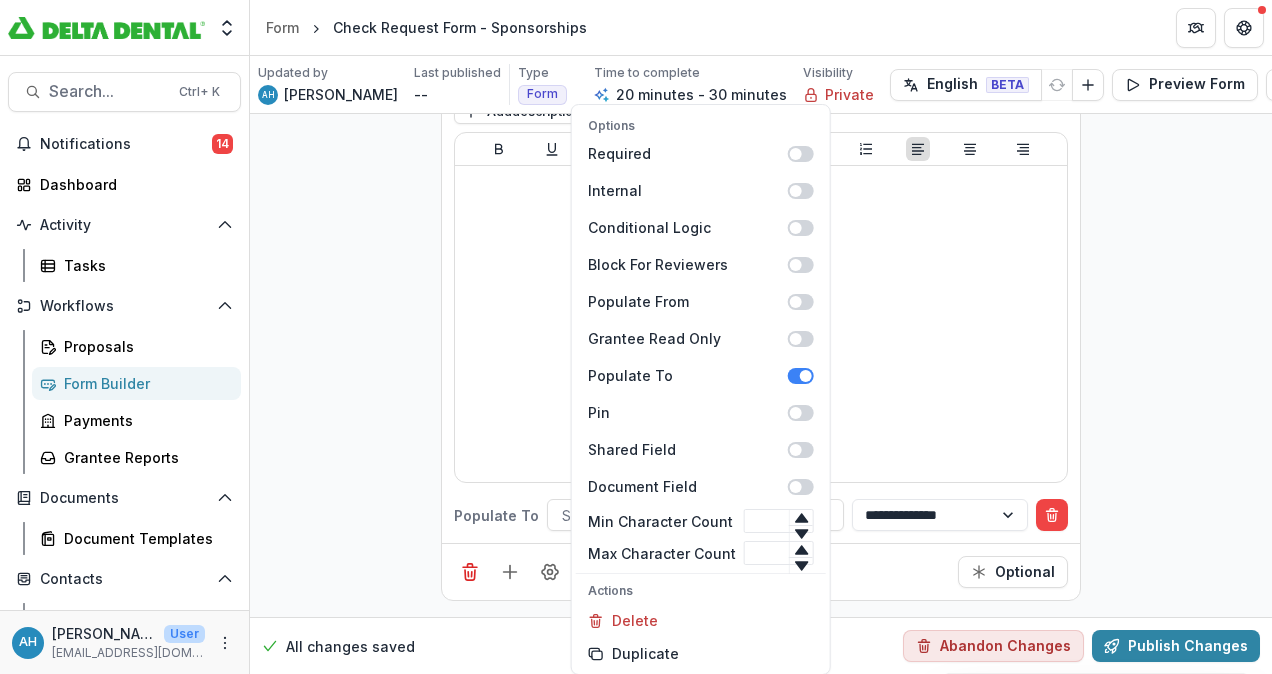 click on "**********" at bounding box center [761, 296] 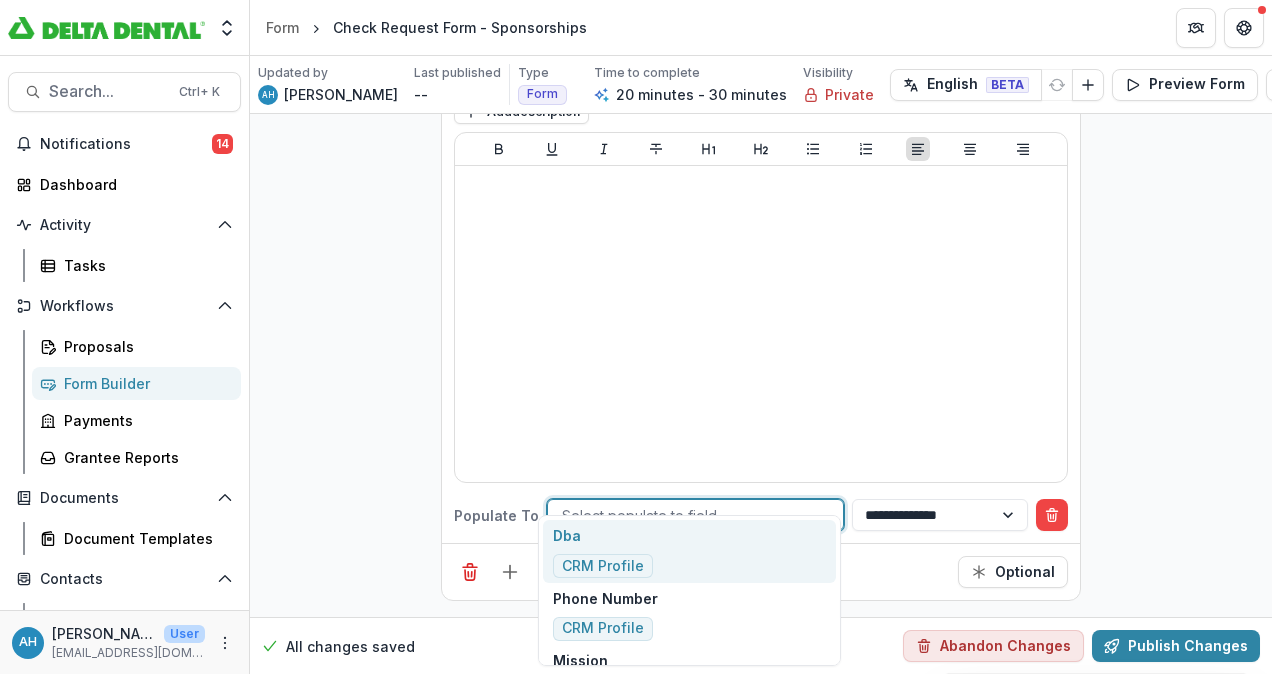 click at bounding box center [695, 515] 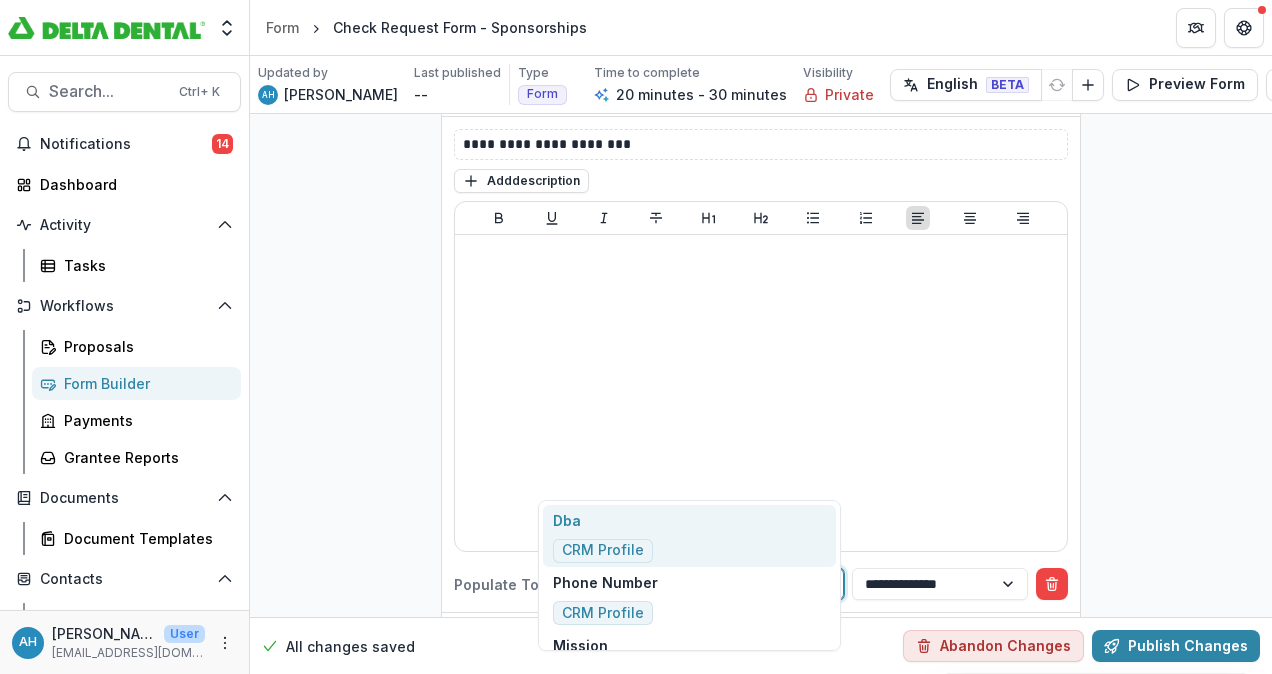 scroll, scrollTop: 3068, scrollLeft: 0, axis: vertical 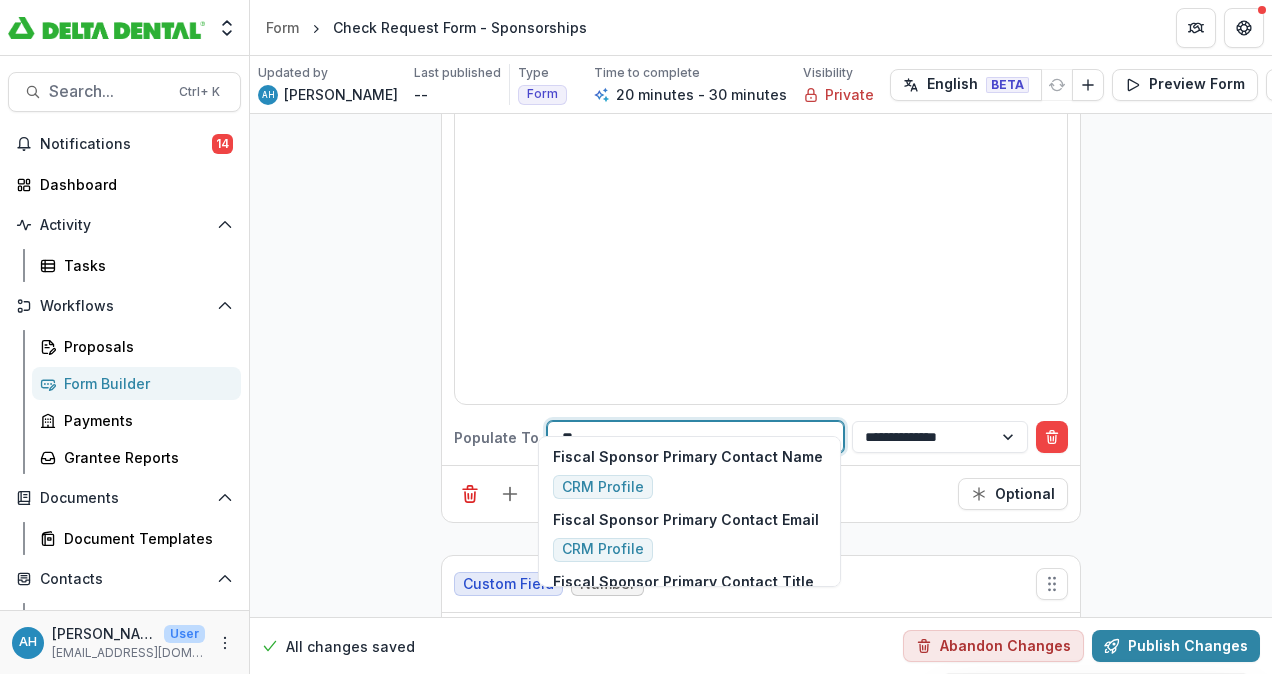 type on "*" 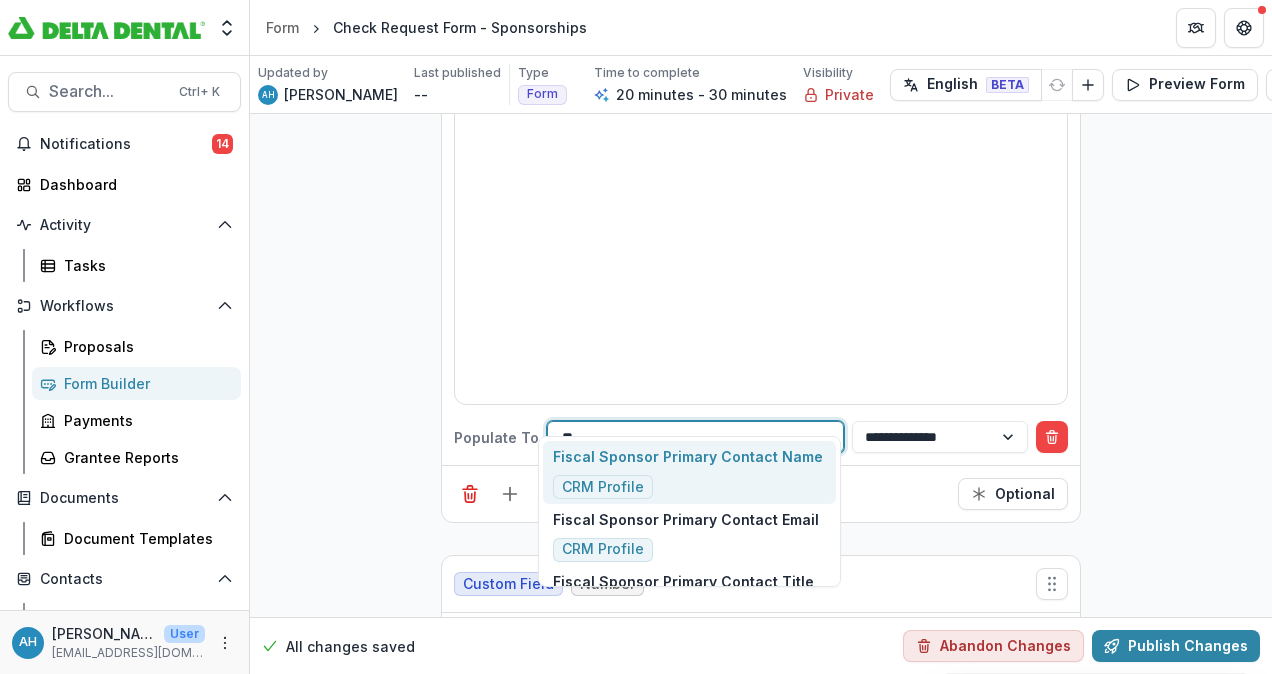 type on "***" 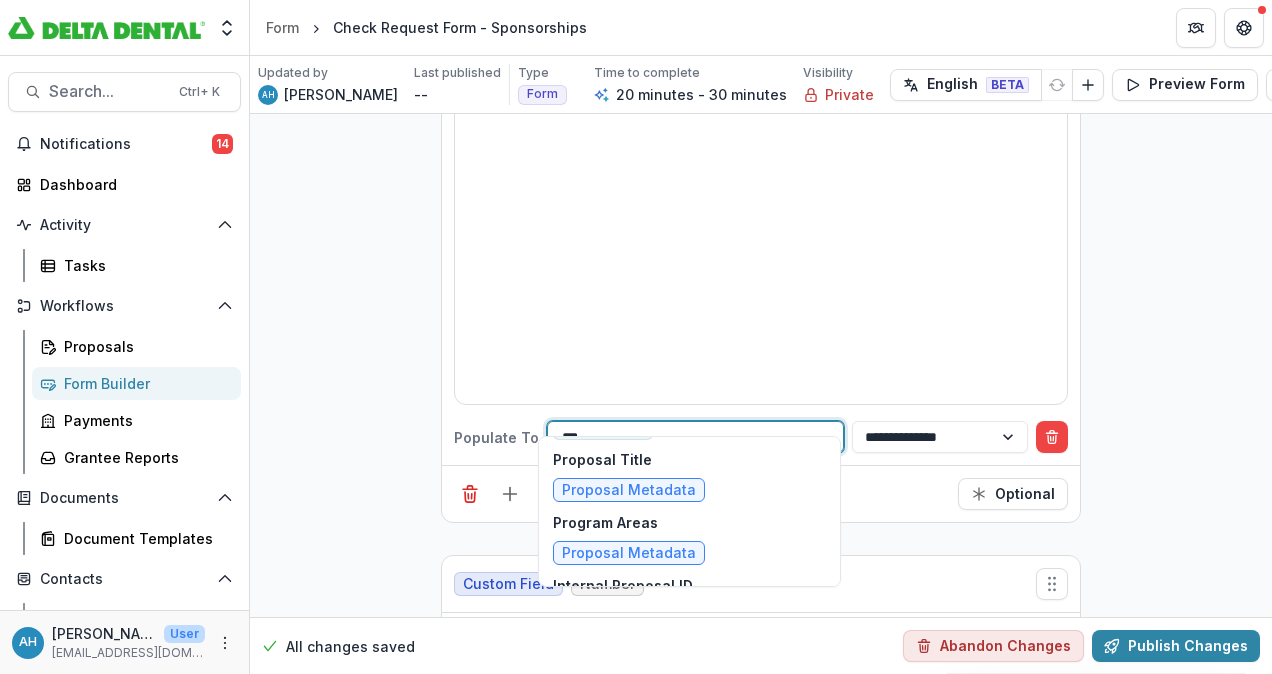 scroll, scrollTop: 118, scrollLeft: 0, axis: vertical 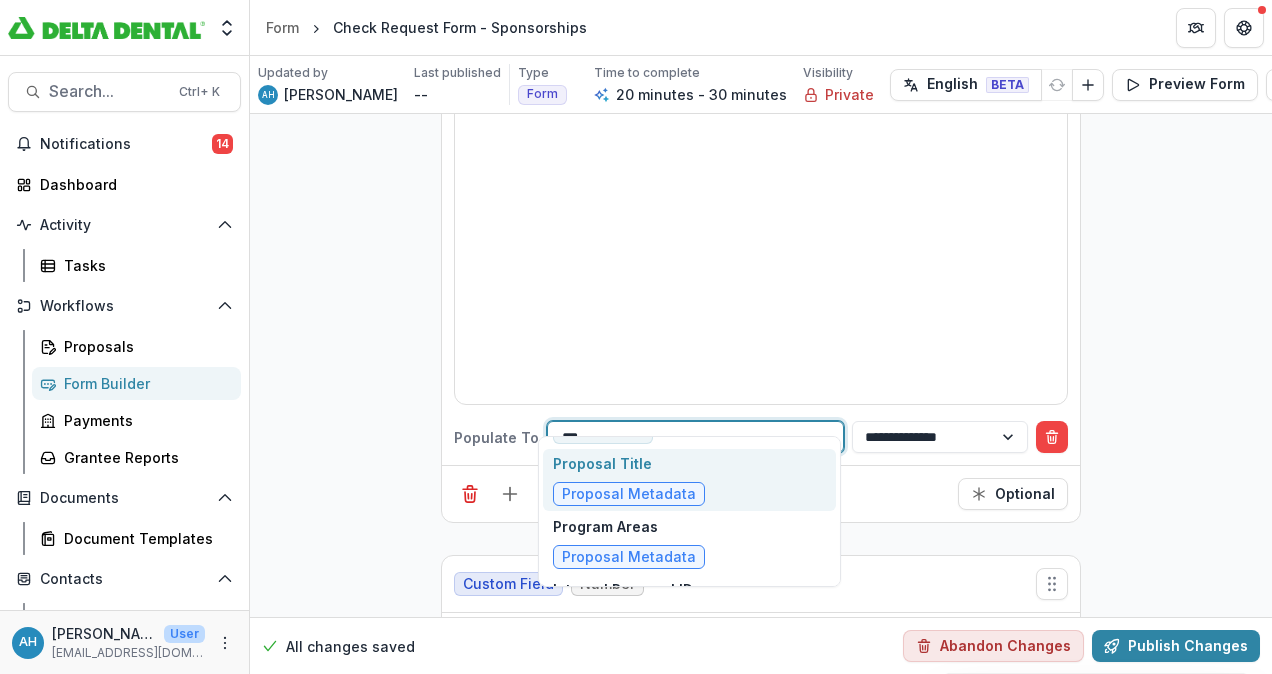 click on "Proposal Title" at bounding box center (629, 463) 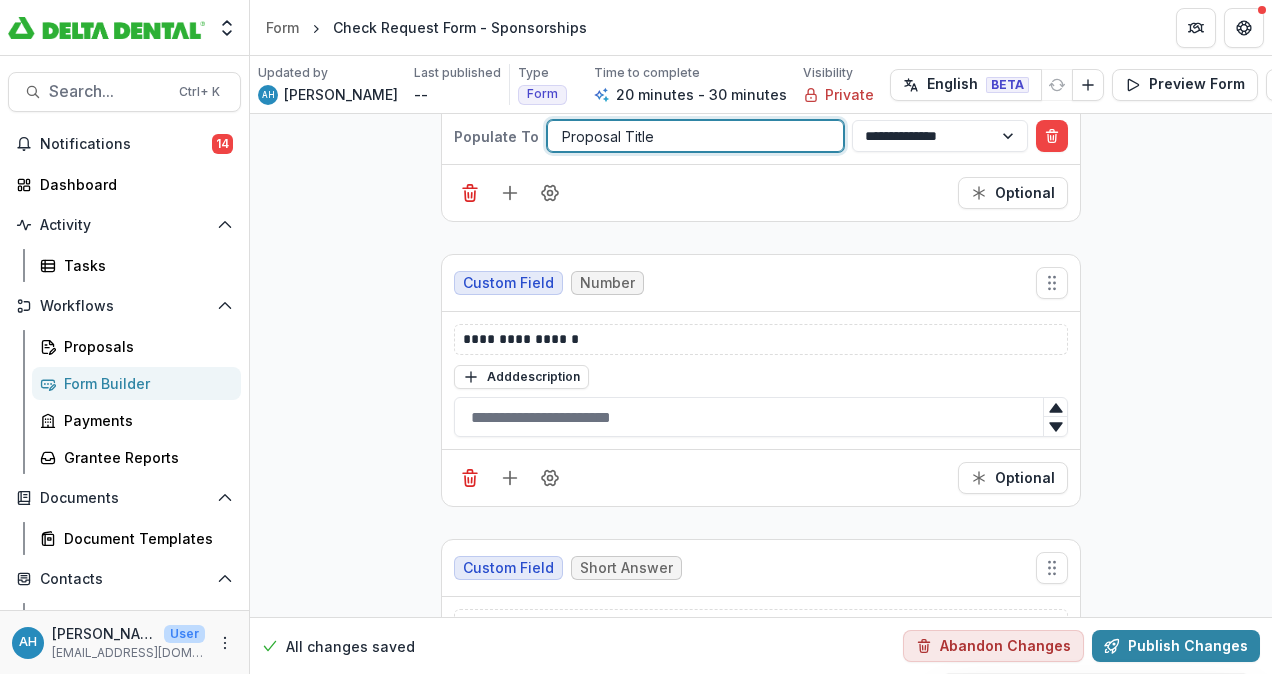 scroll, scrollTop: 3383, scrollLeft: 0, axis: vertical 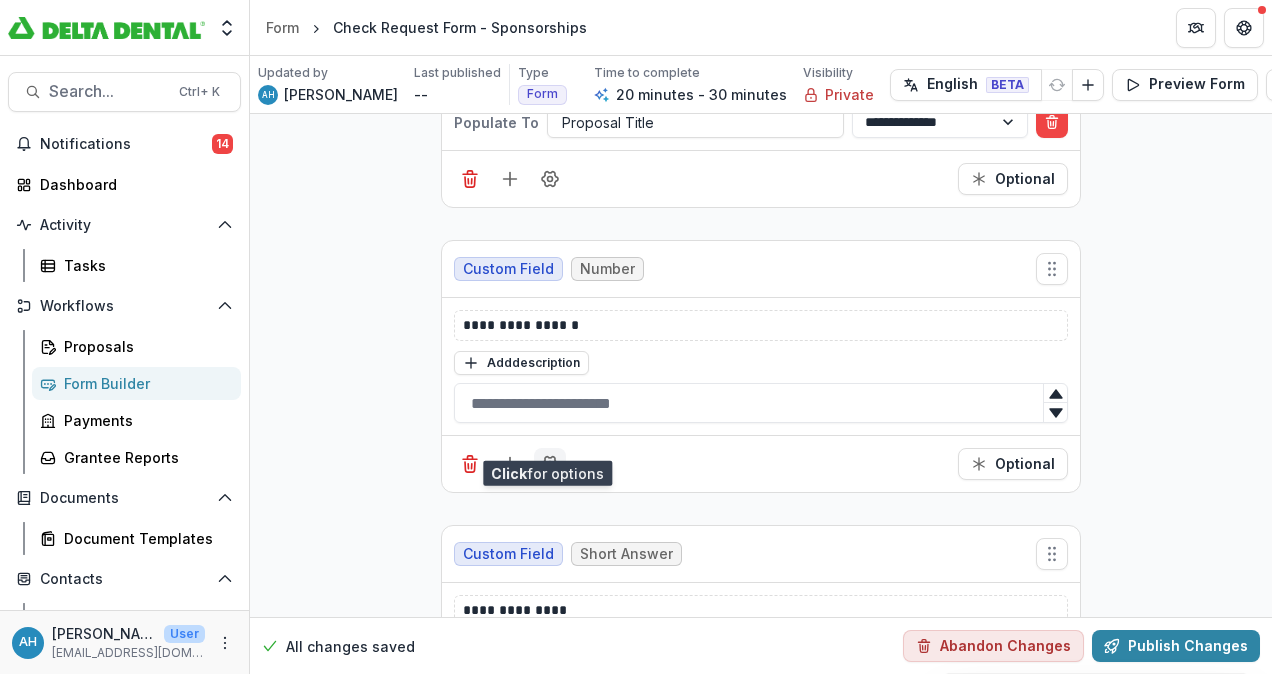 click at bounding box center [550, 464] 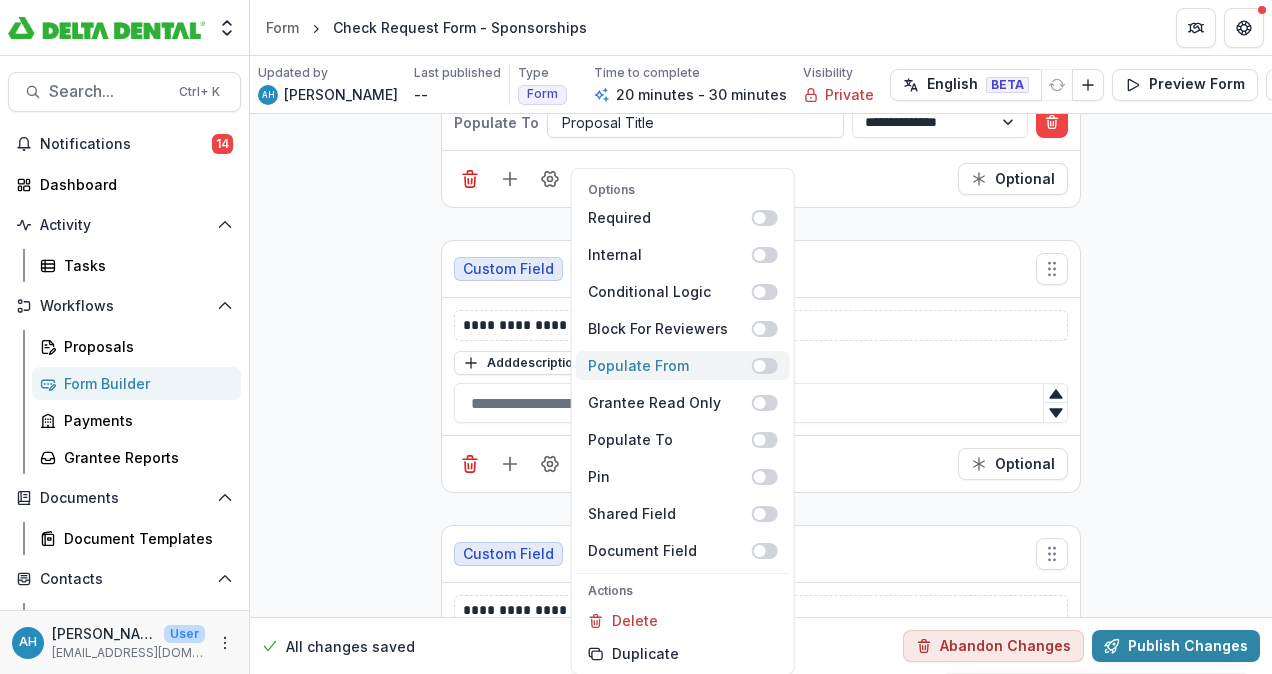 click on "Populate From" at bounding box center (670, 365) 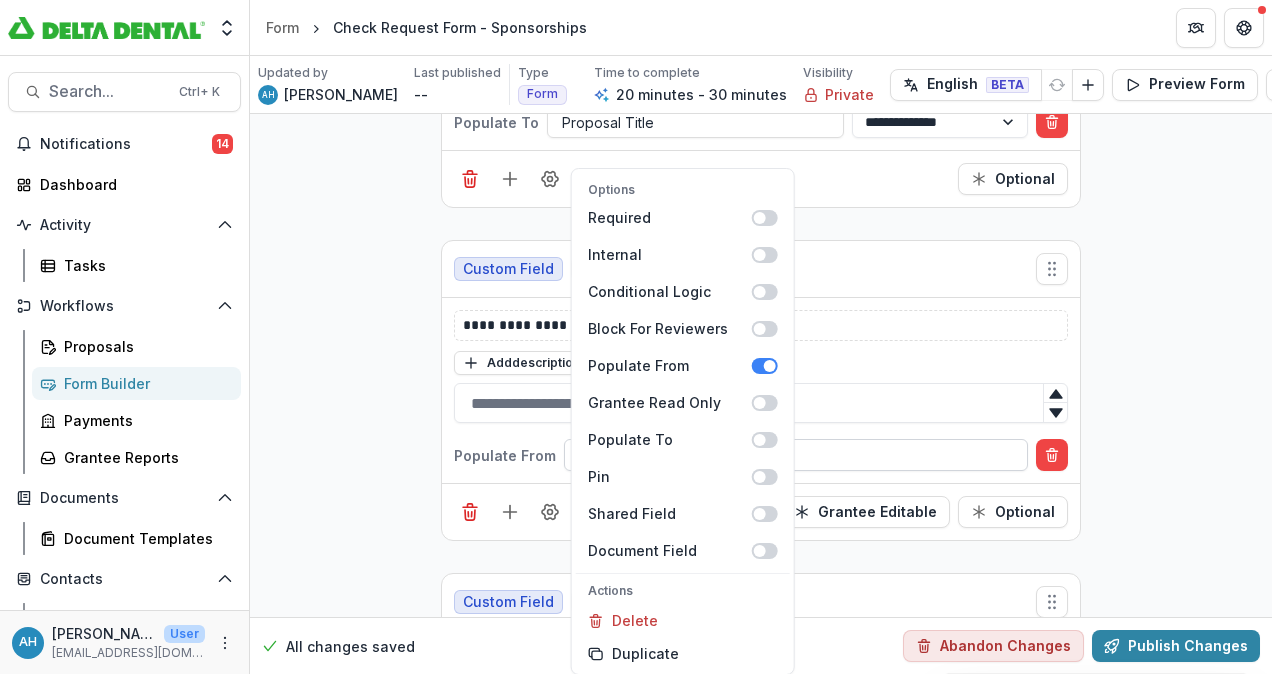 click at bounding box center (796, 455) 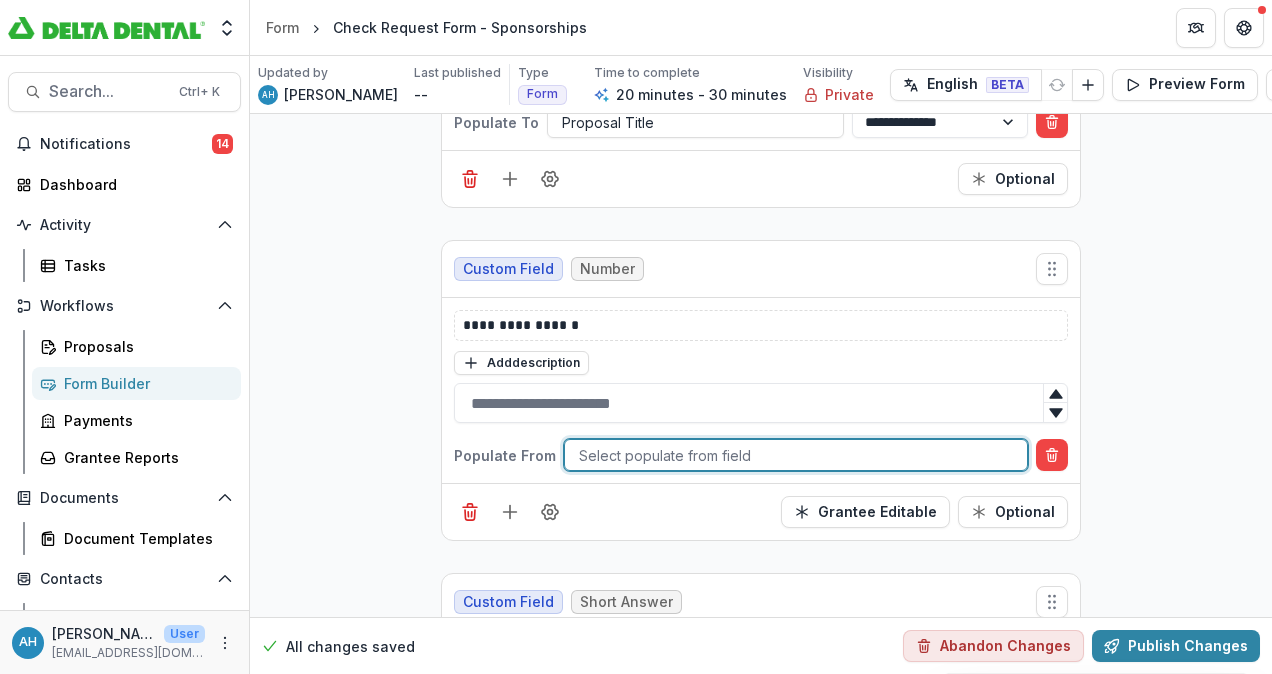 click at bounding box center (796, 455) 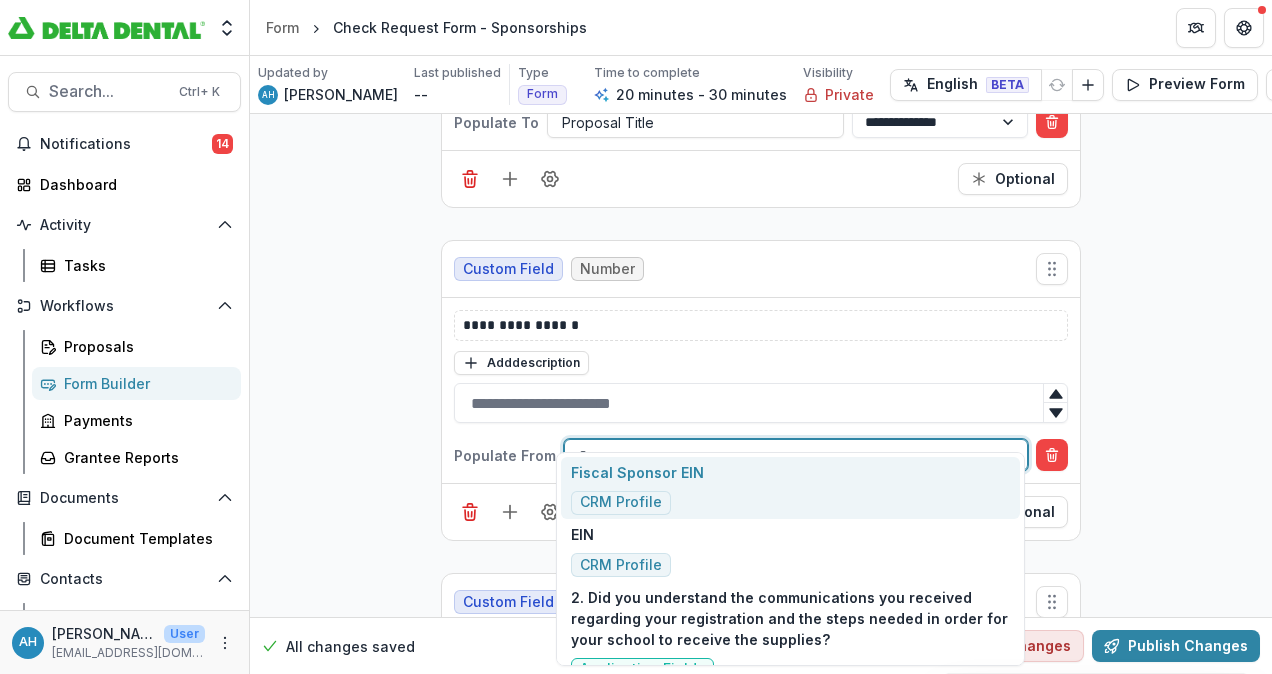 type on "**" 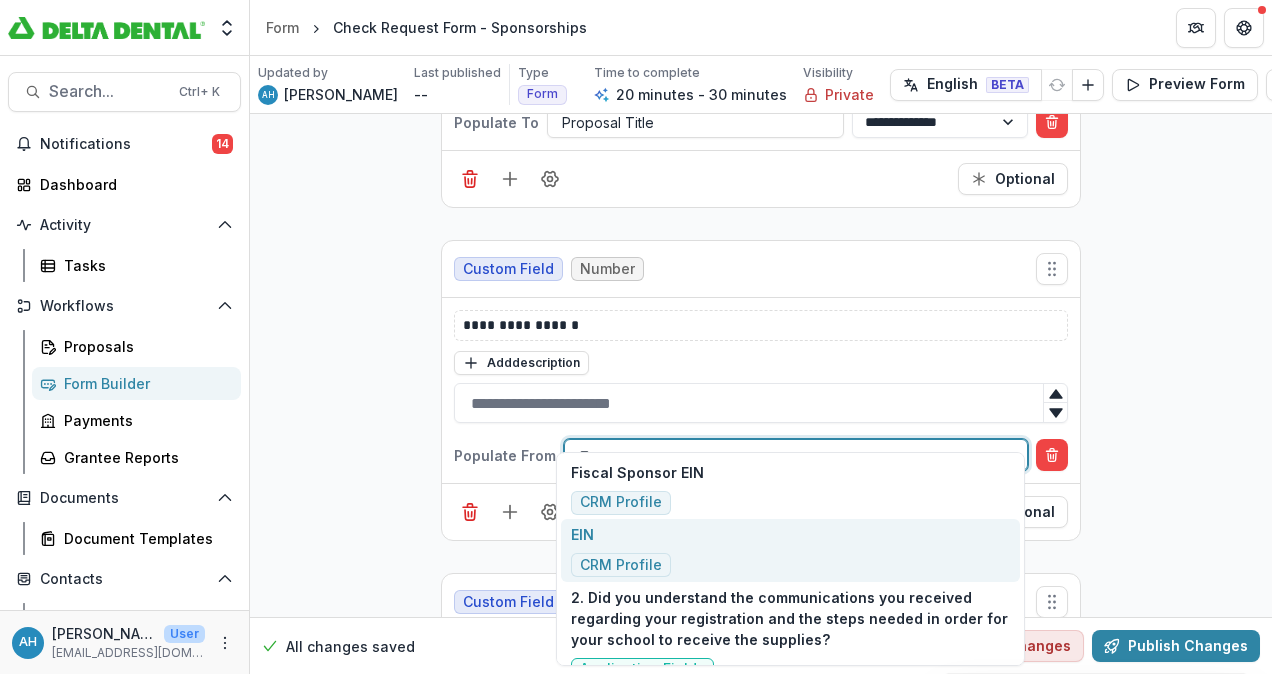 click on "CRM Profile" at bounding box center (621, 565) 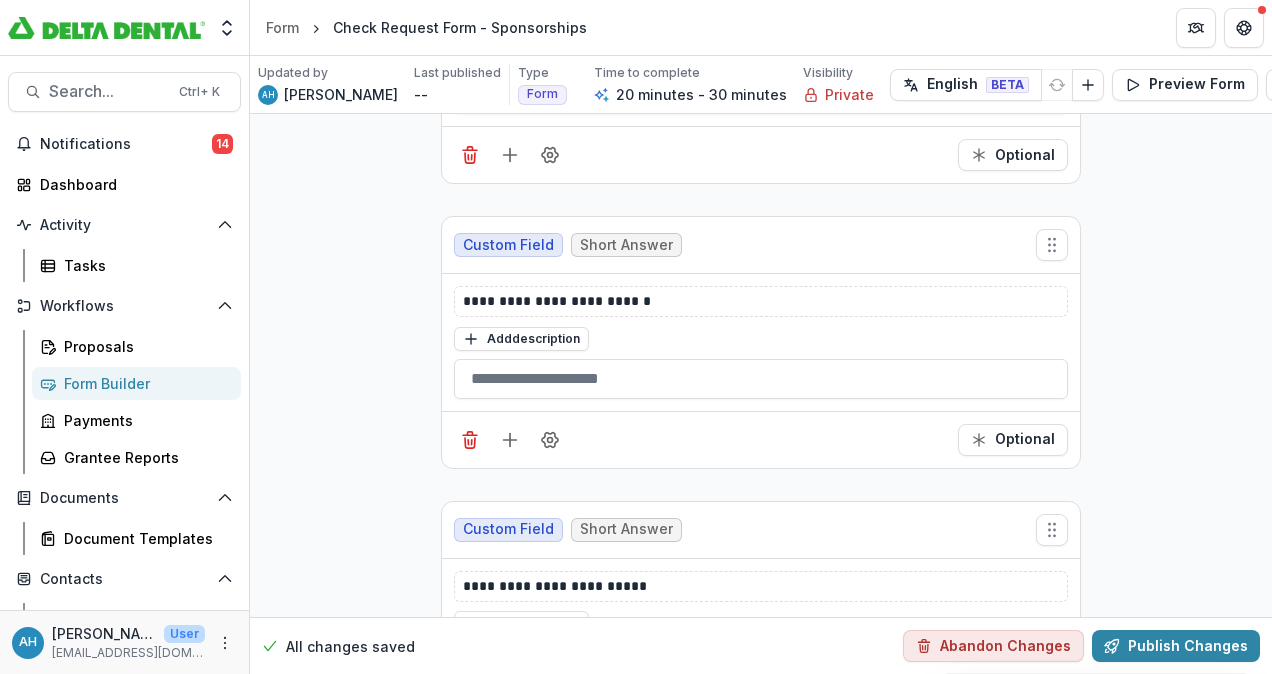 scroll, scrollTop: 5778, scrollLeft: 0, axis: vertical 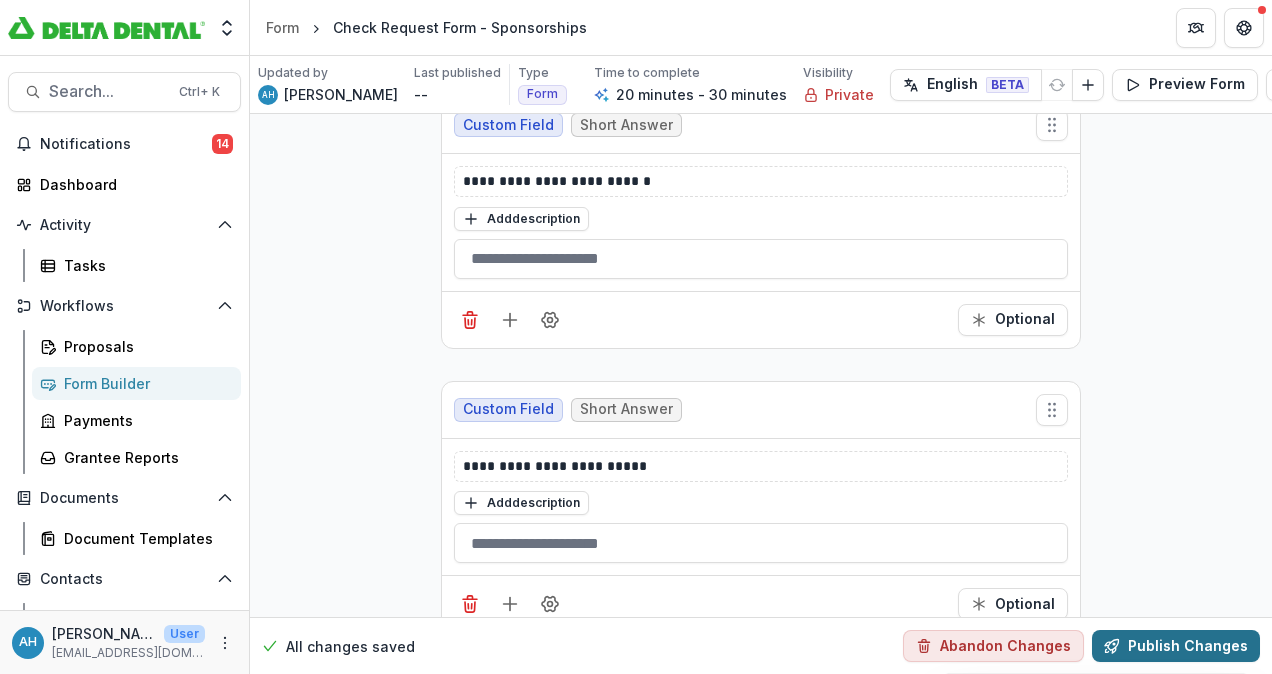 click on "Publish Changes" at bounding box center [1176, 646] 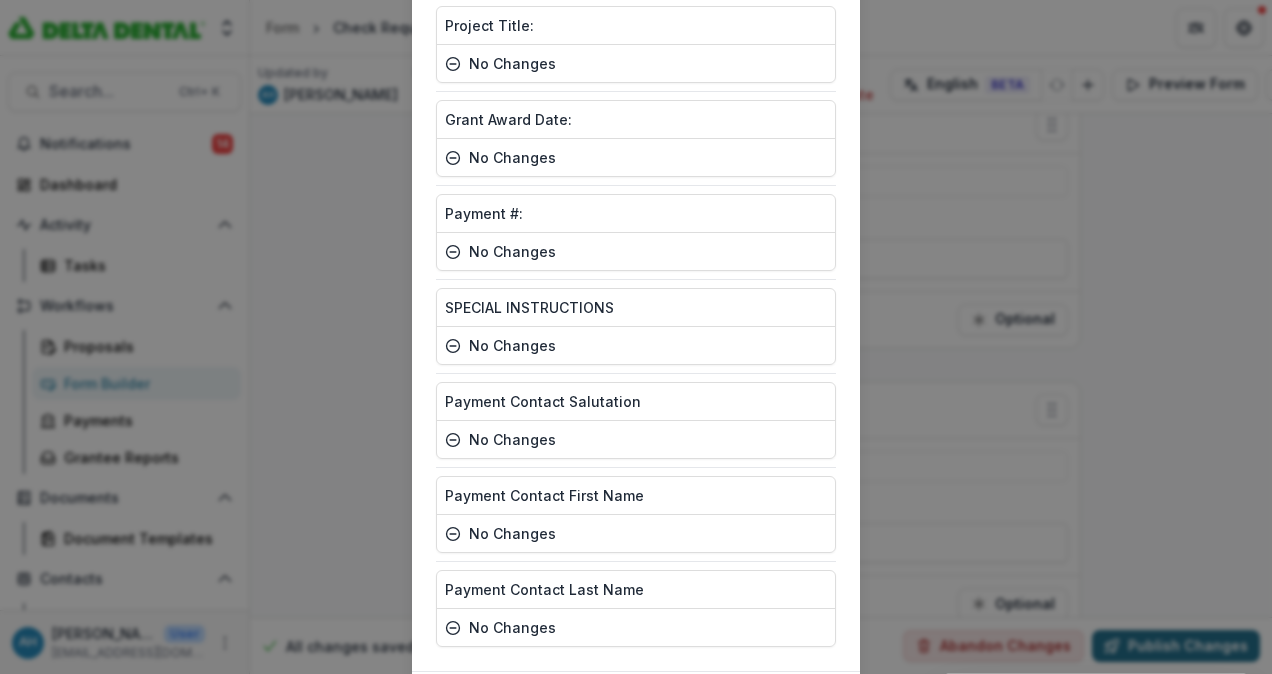 scroll, scrollTop: 1185, scrollLeft: 0, axis: vertical 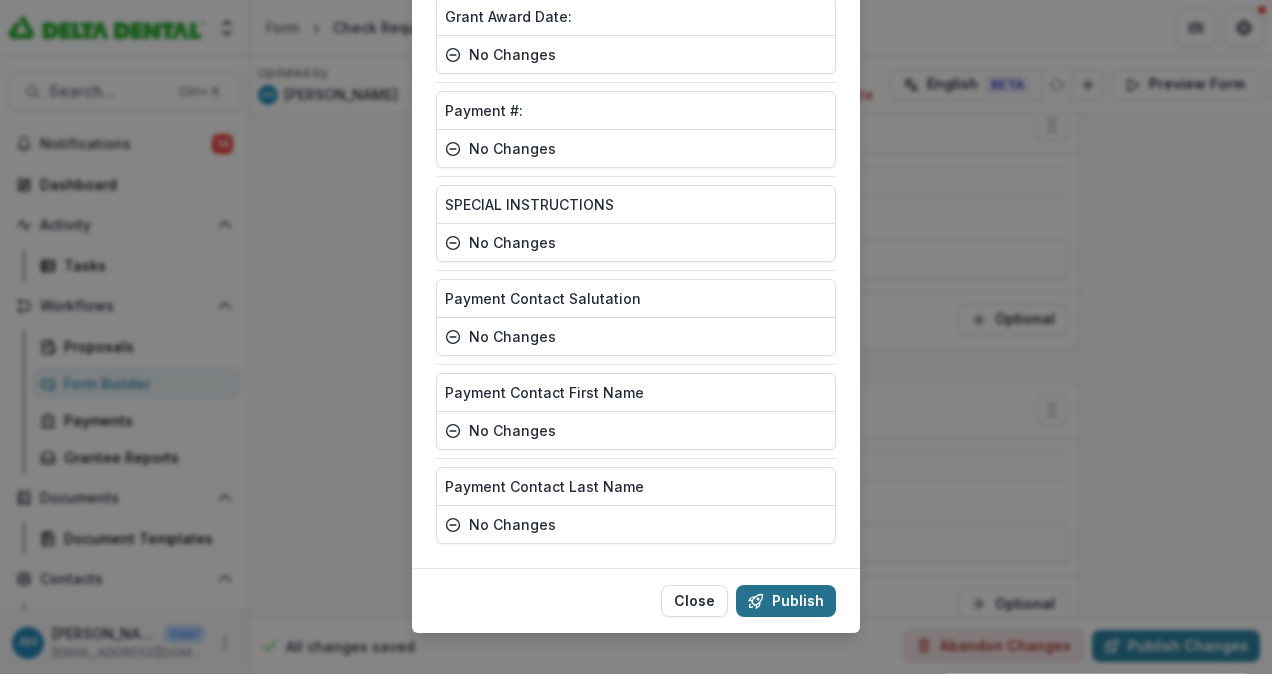 click on "Publish" at bounding box center [786, 601] 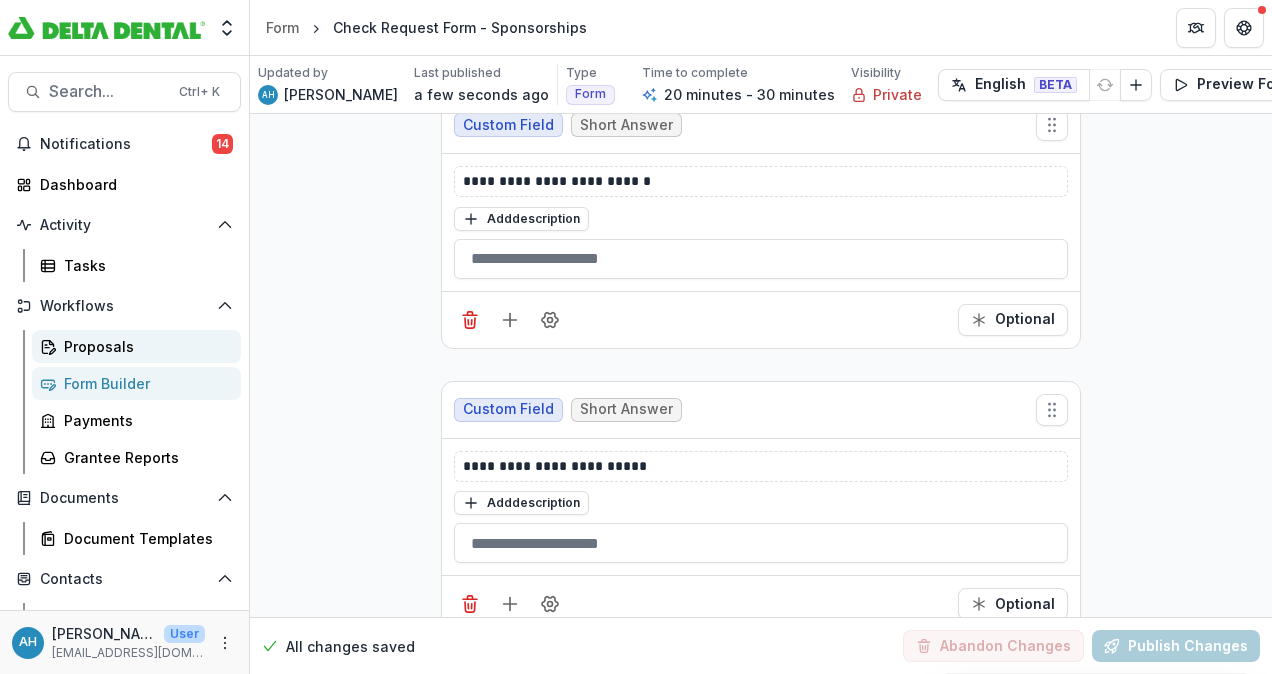 click on "Proposals" at bounding box center (144, 346) 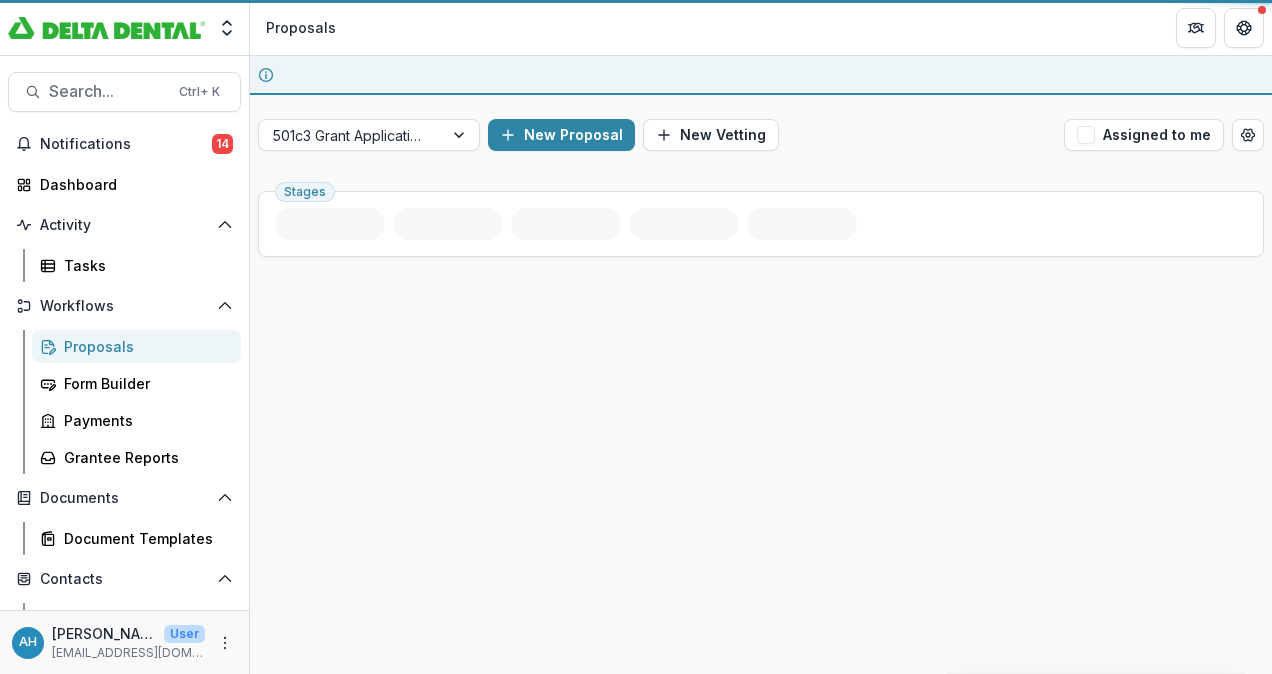 scroll, scrollTop: 0, scrollLeft: 0, axis: both 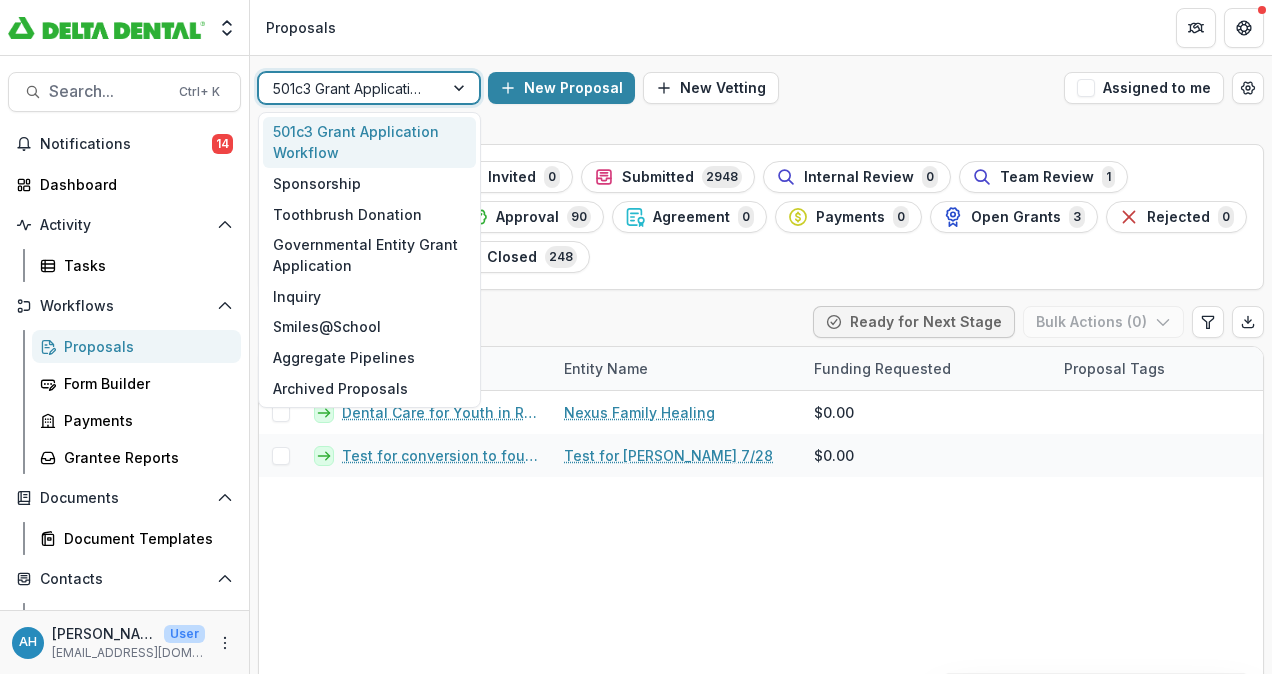 click at bounding box center (351, 88) 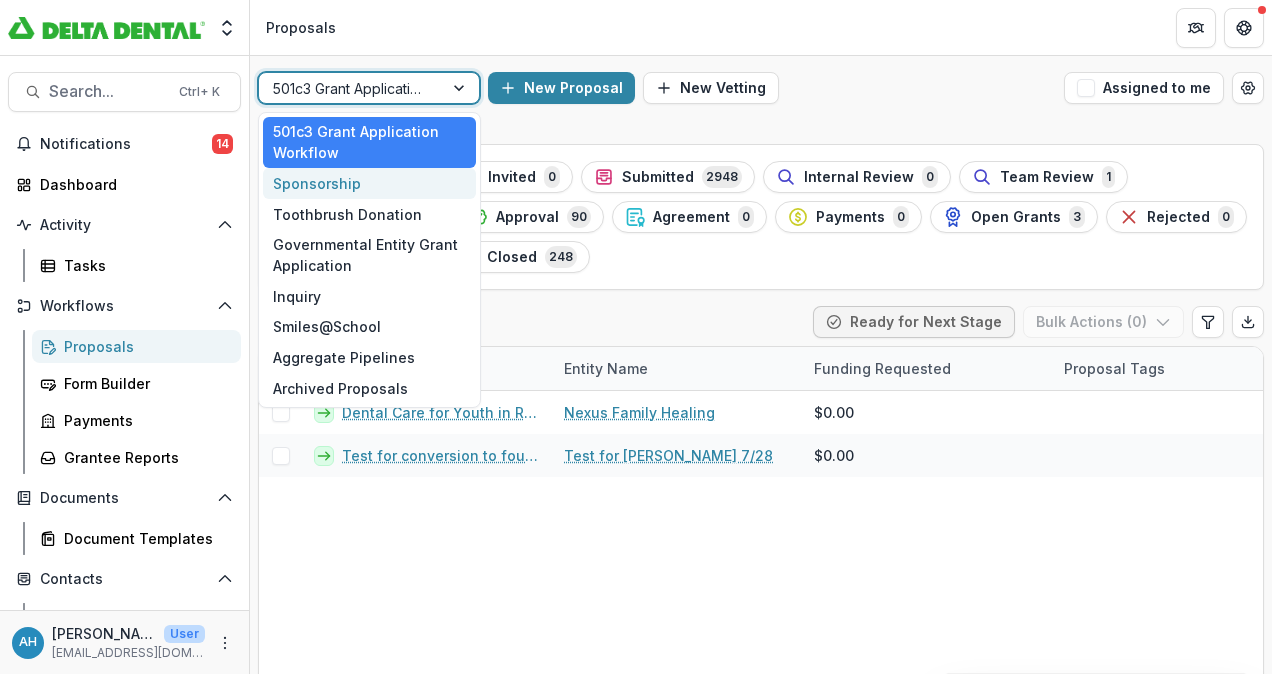 click on "Sponsorship" at bounding box center (369, 183) 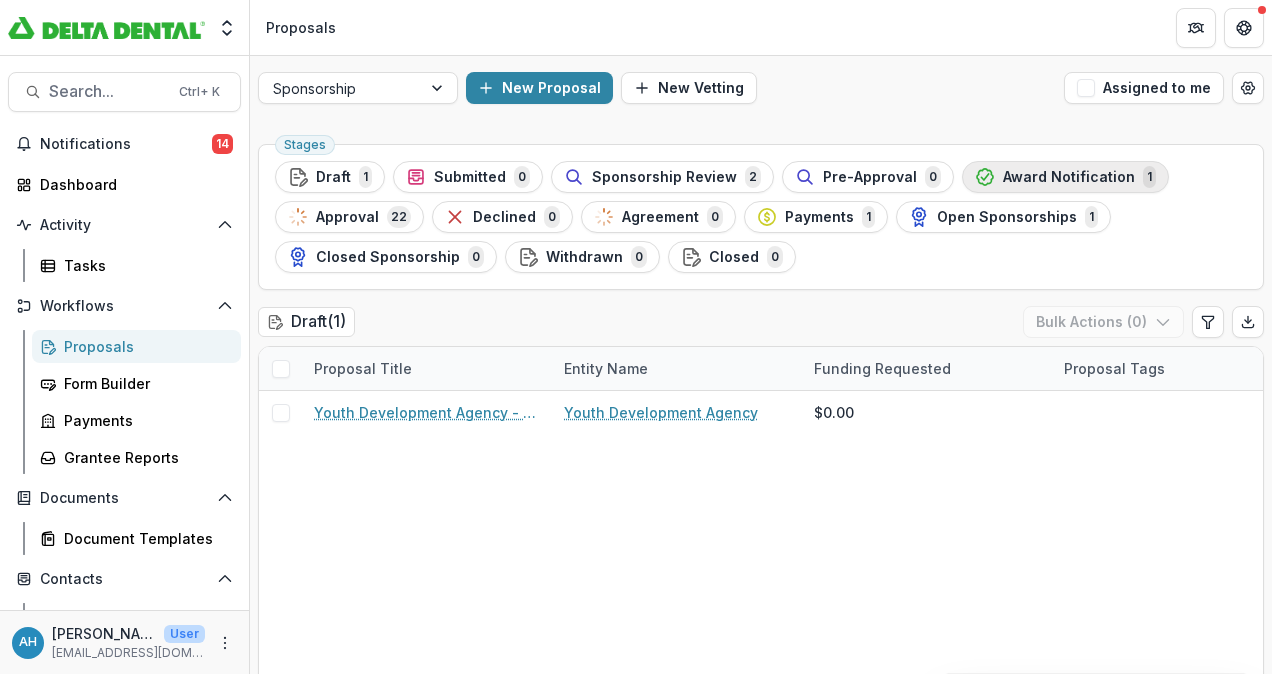 click on "Award Notification" at bounding box center (1069, 177) 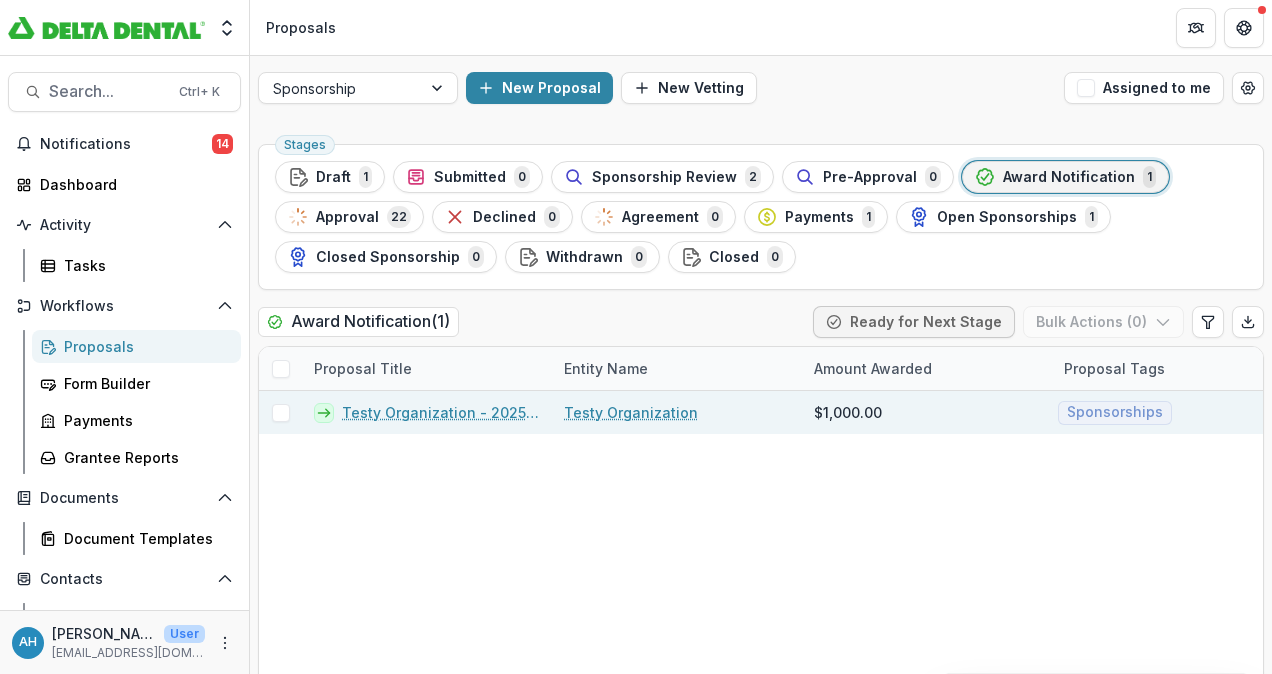click on "Testy Organization - 2025 - Application - Sponsorship" at bounding box center [441, 412] 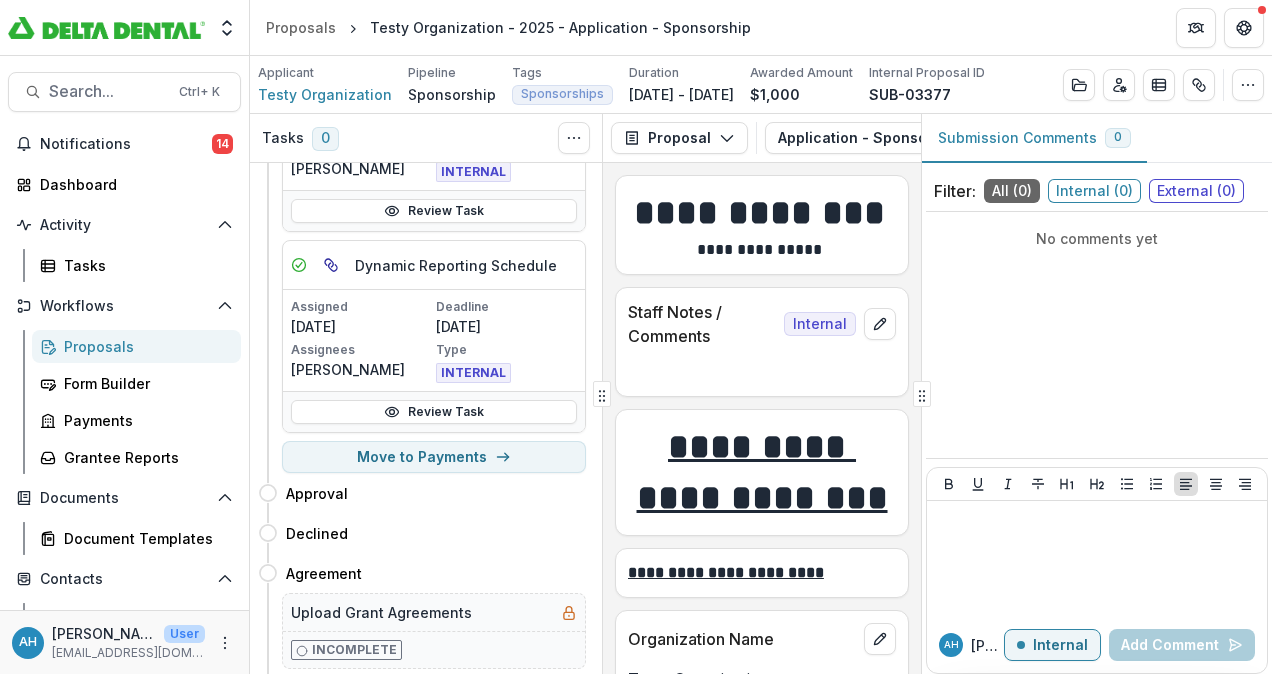 scroll, scrollTop: 246, scrollLeft: 0, axis: vertical 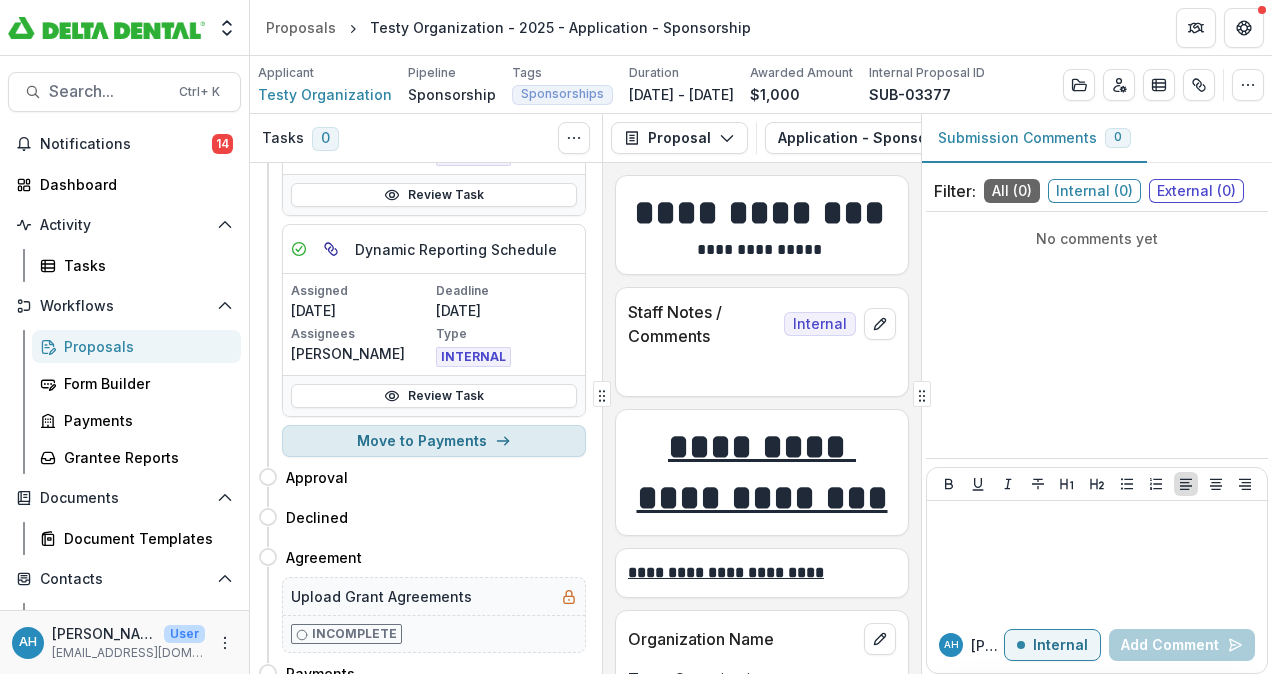 click on "Move to Payments" at bounding box center [434, 441] 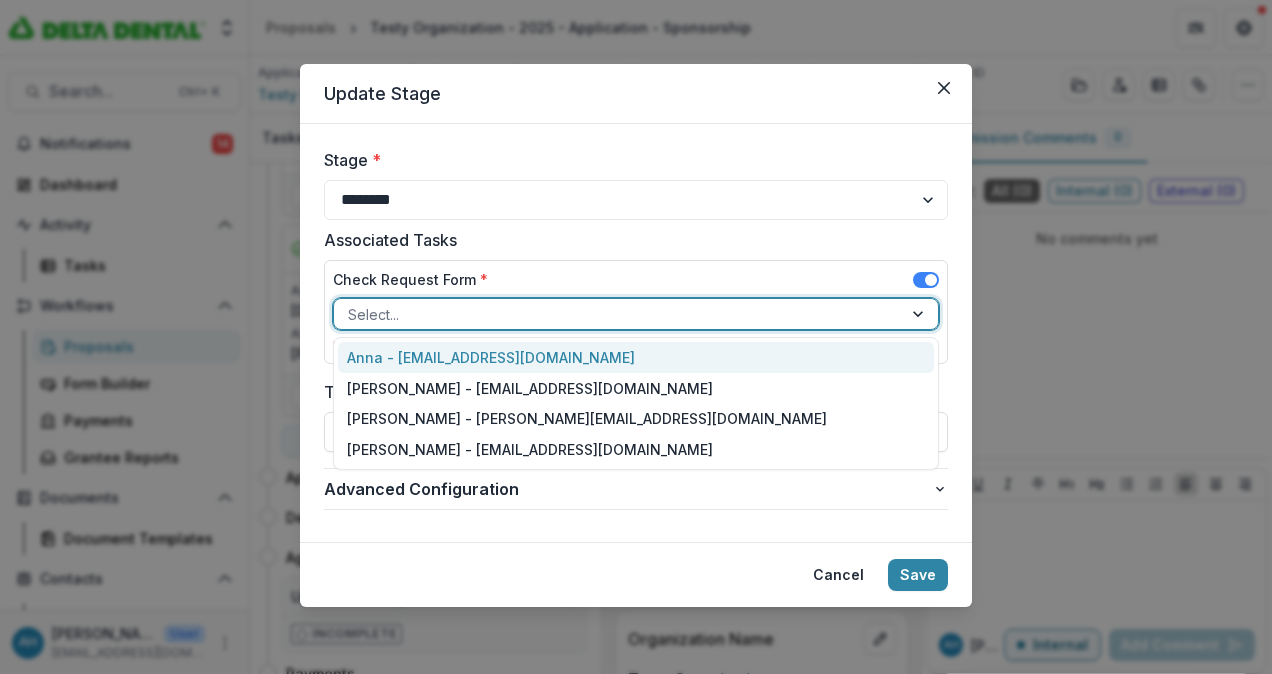 click at bounding box center (618, 314) 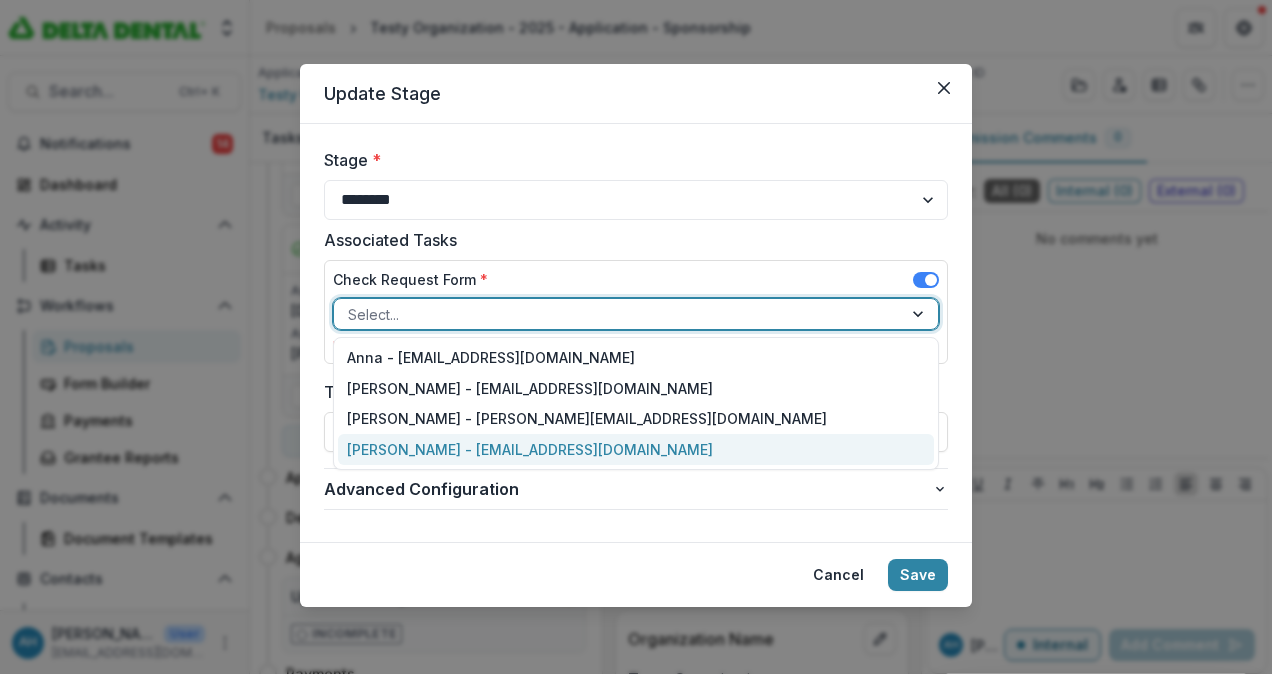 click on "[PERSON_NAME] - [EMAIL_ADDRESS][DOMAIN_NAME]" at bounding box center (636, 449) 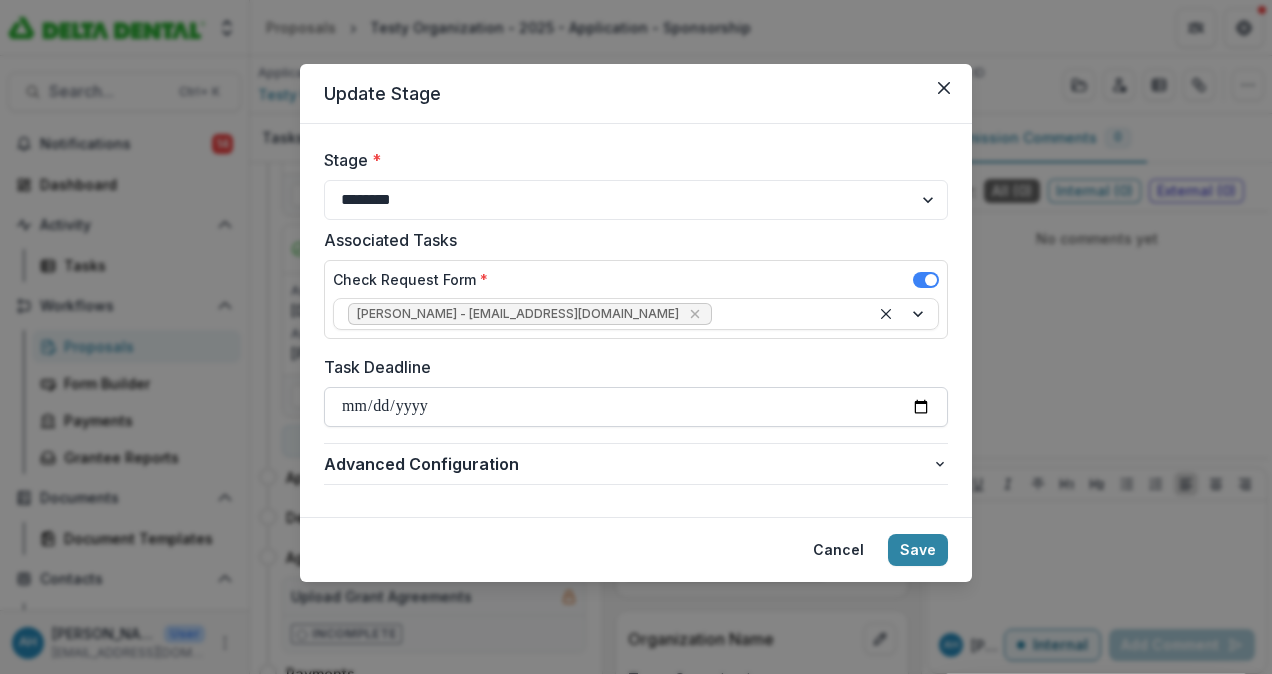 click on "Task Deadline" at bounding box center [636, 407] 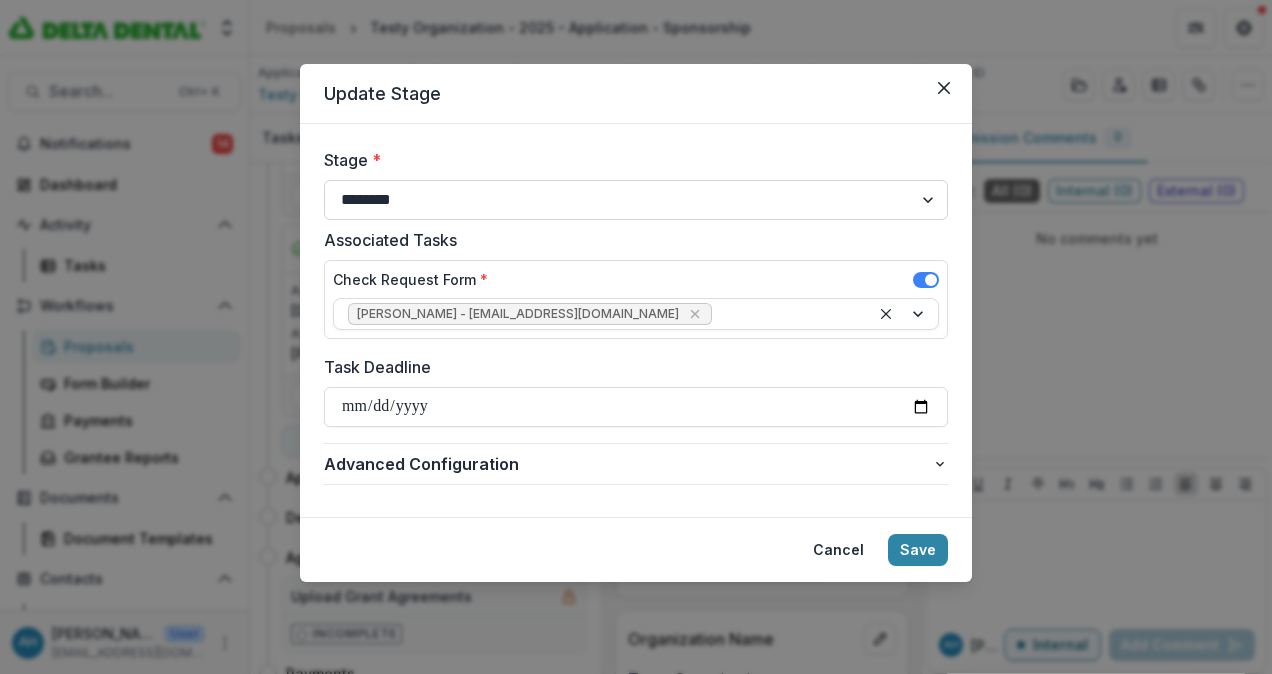 type on "**********" 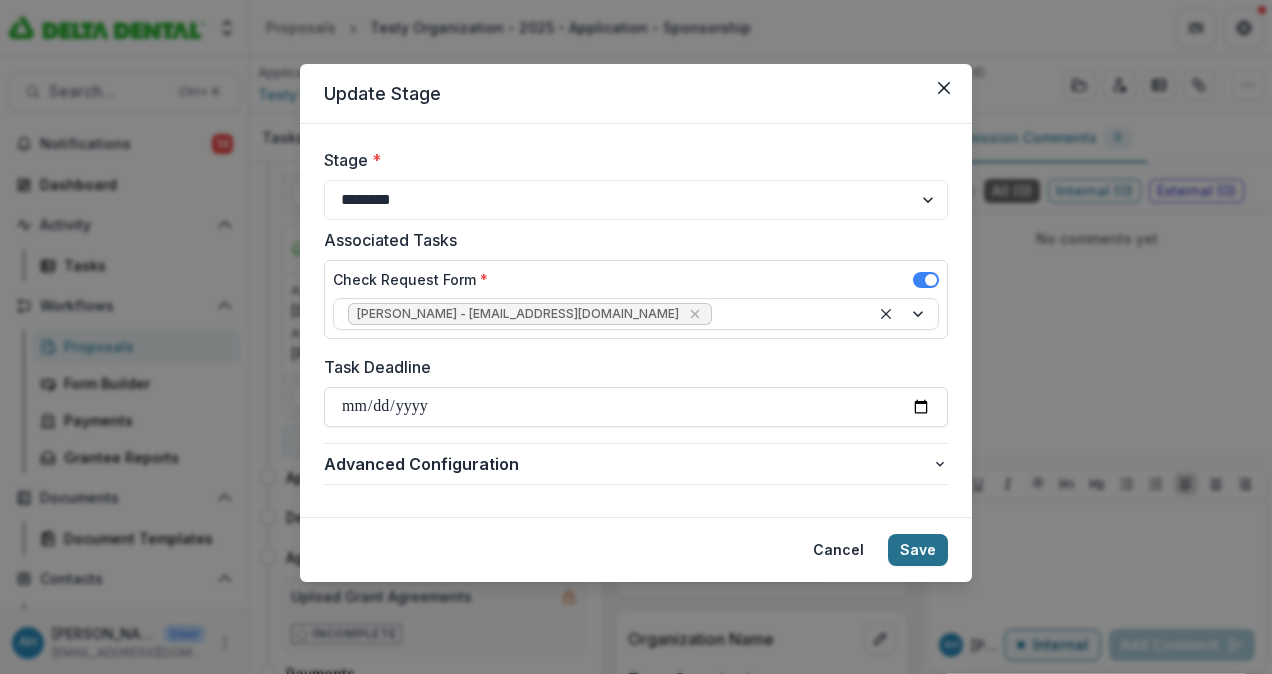 click on "Save" at bounding box center [918, 550] 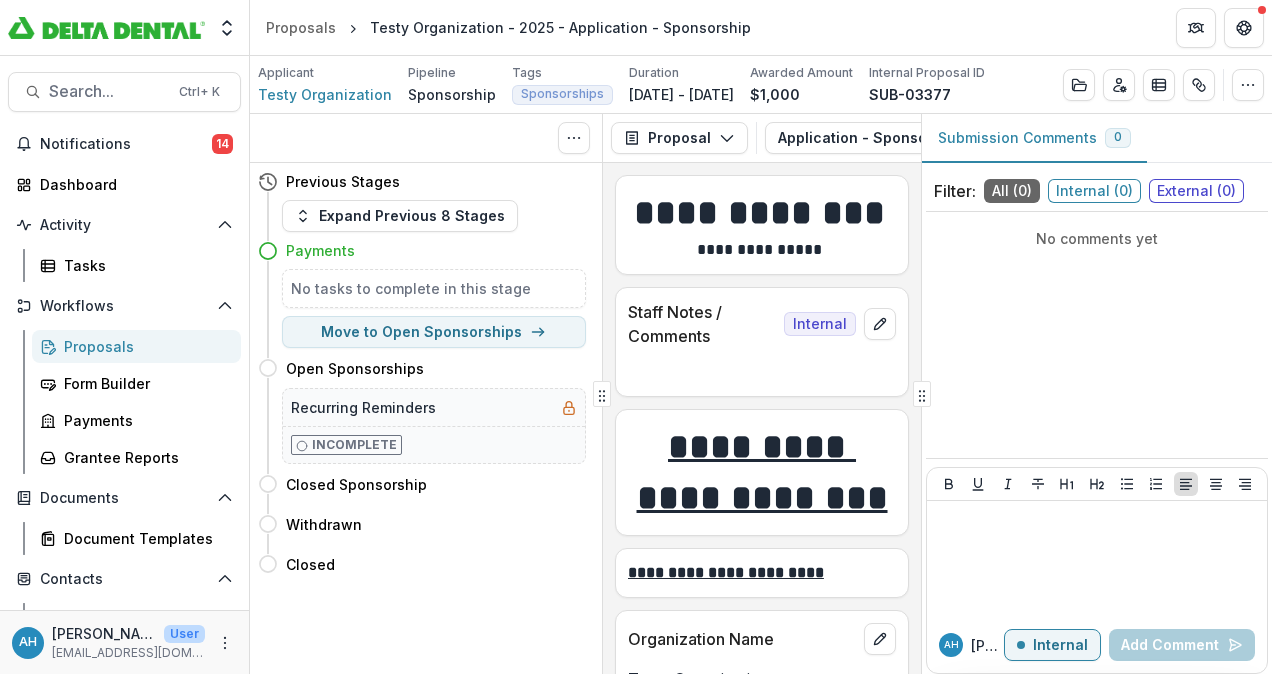 scroll, scrollTop: 0, scrollLeft: 0, axis: both 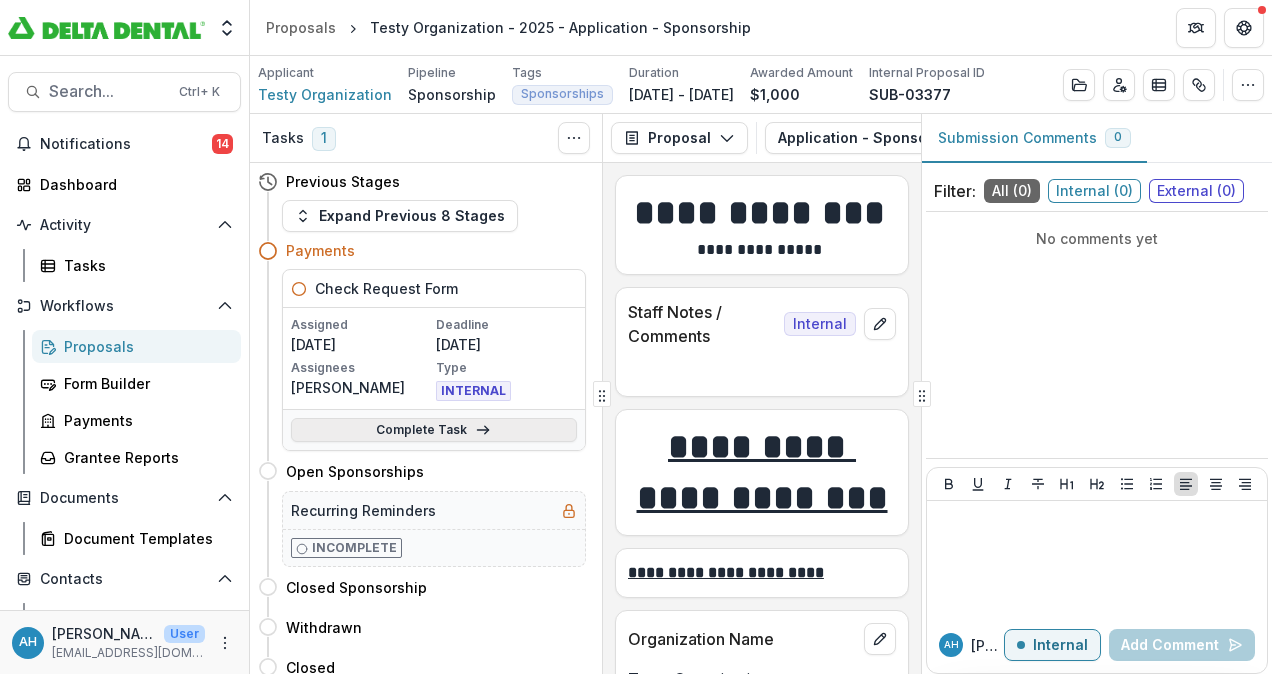 click on "Complete Task" at bounding box center [434, 430] 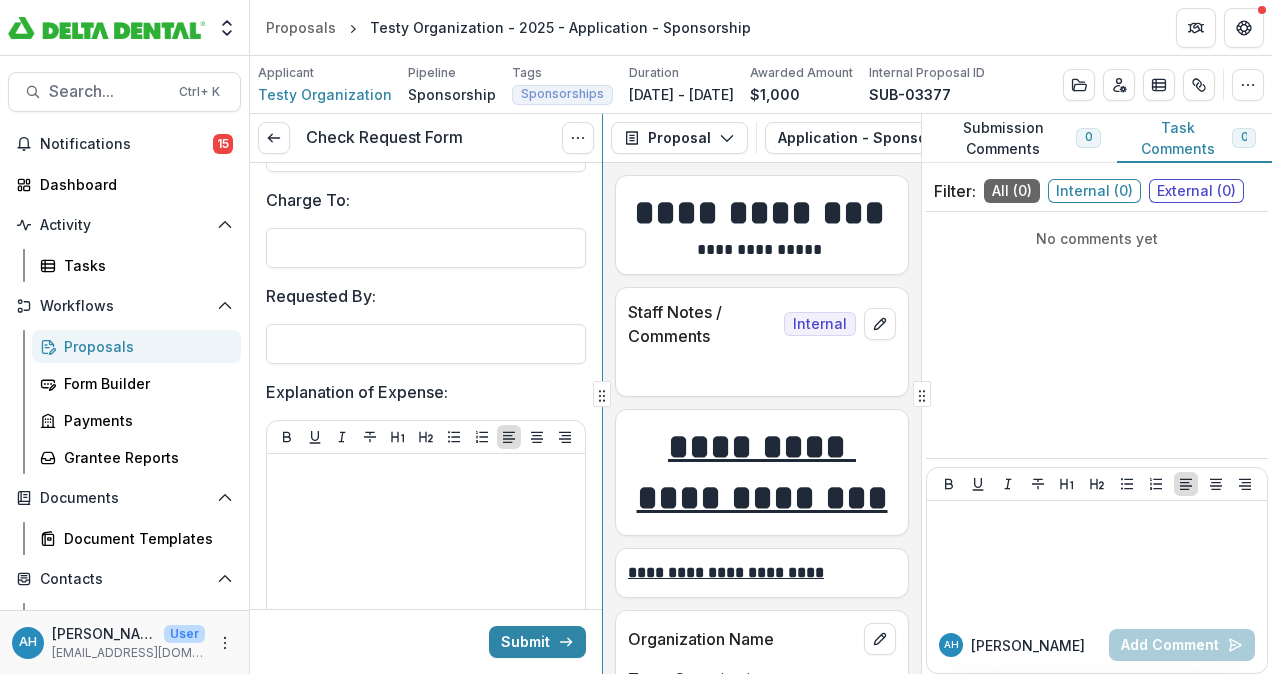 scroll, scrollTop: 0, scrollLeft: 0, axis: both 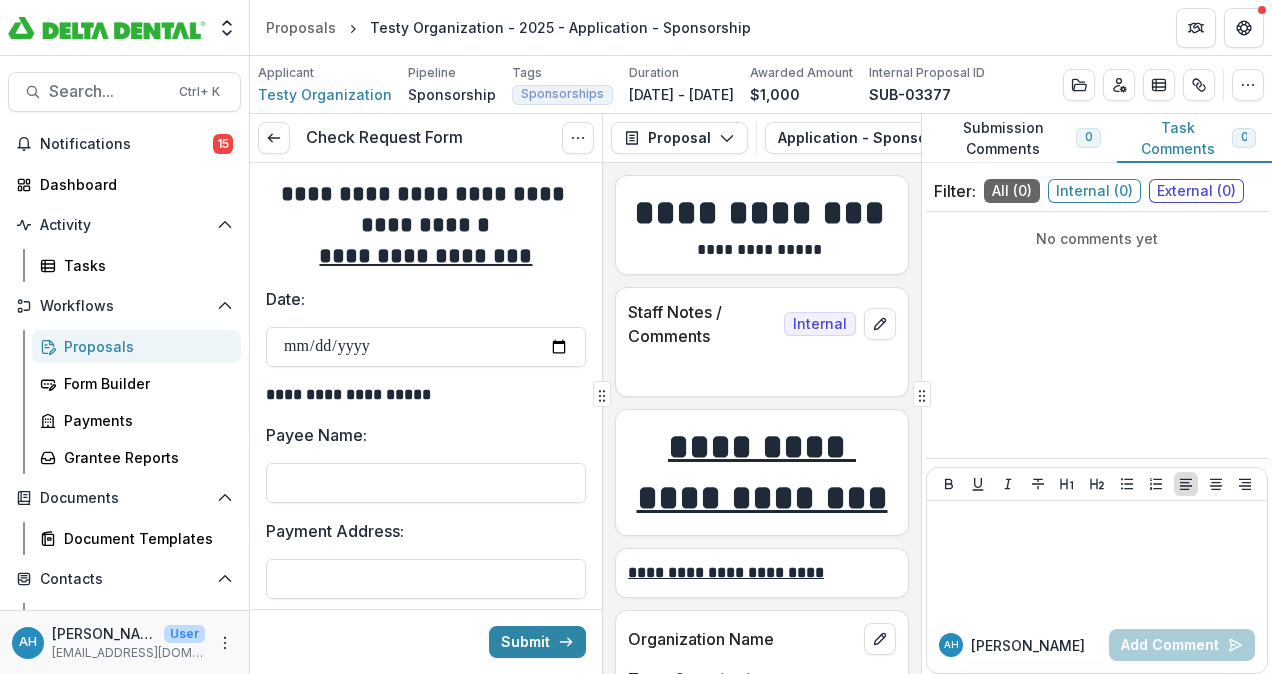 click on "Proposals" at bounding box center (144, 346) 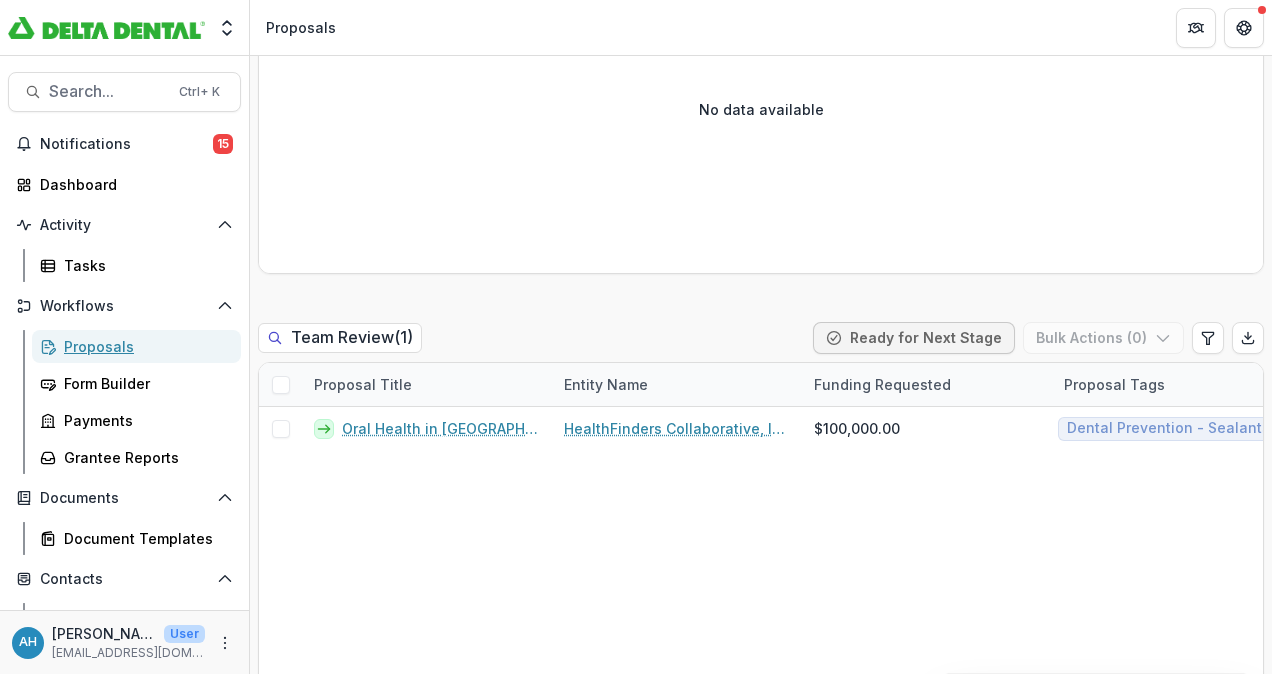scroll, scrollTop: 0, scrollLeft: 0, axis: both 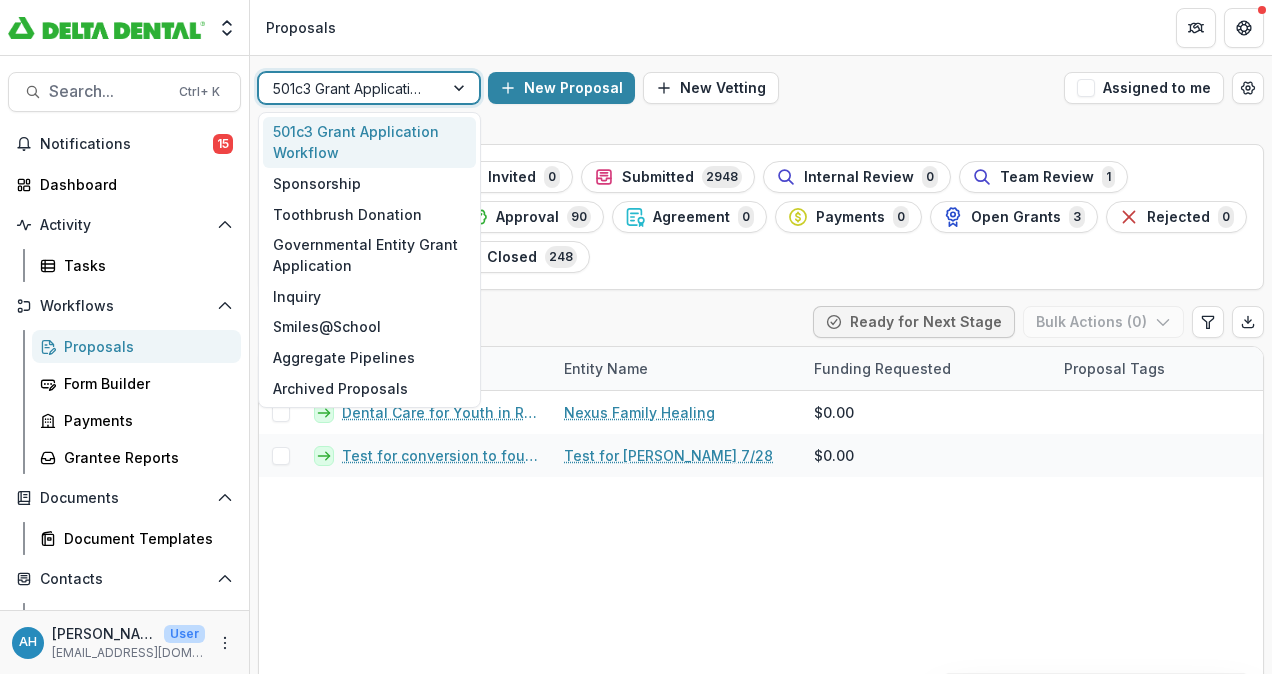 click at bounding box center [351, 88] 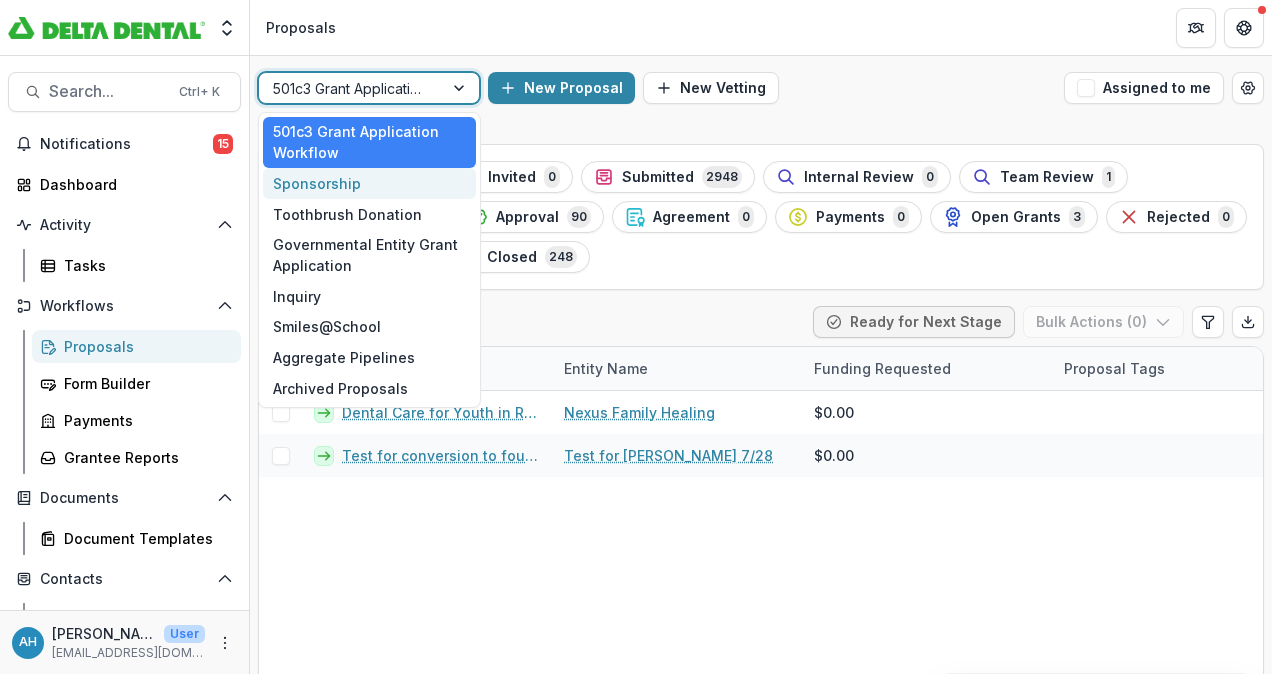 click on "Sponsorship" at bounding box center (369, 183) 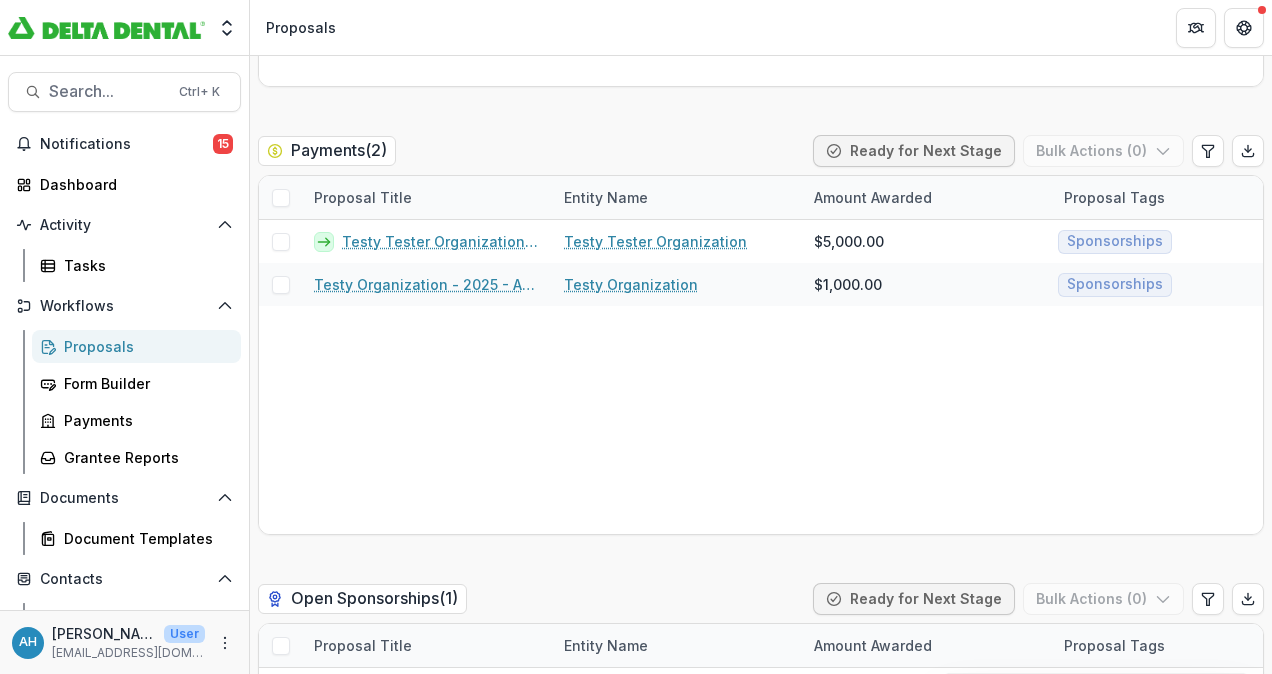 scroll, scrollTop: 3716, scrollLeft: 0, axis: vertical 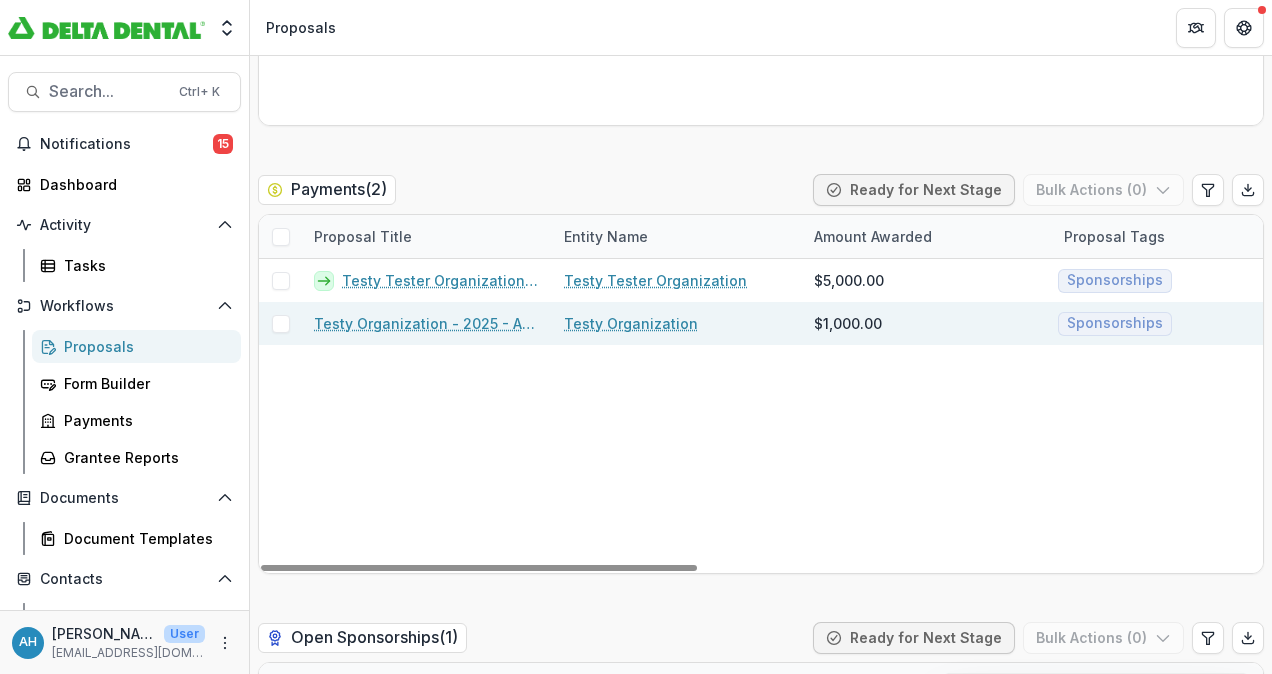 click on "Testy Organization - 2025 - Application - Sponsorship" at bounding box center (427, 323) 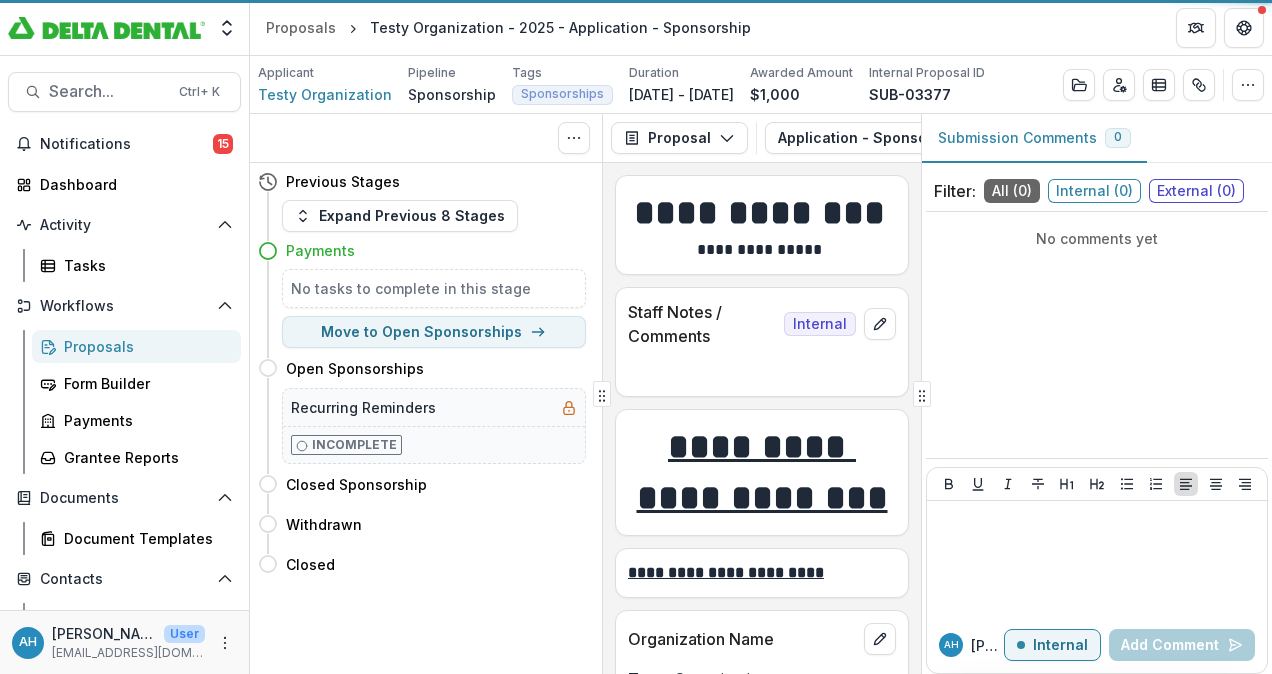 scroll, scrollTop: 0, scrollLeft: 0, axis: both 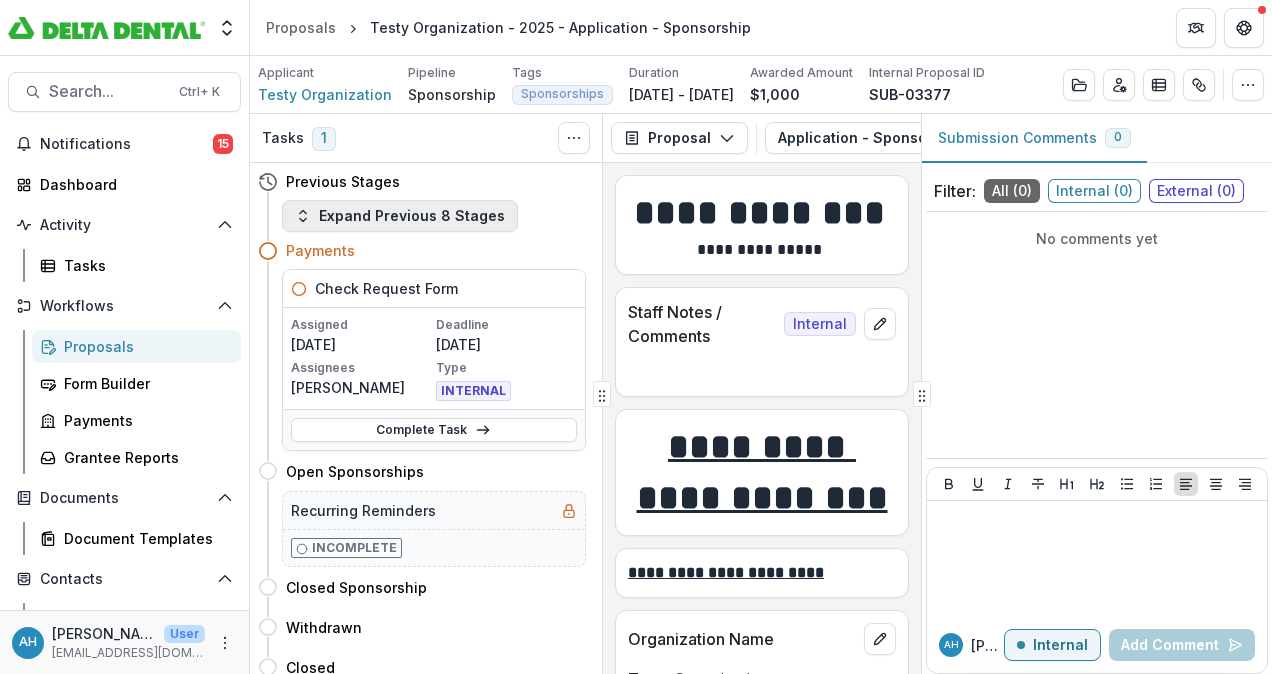 click on "Expand Previous 8 Stages" at bounding box center [400, 216] 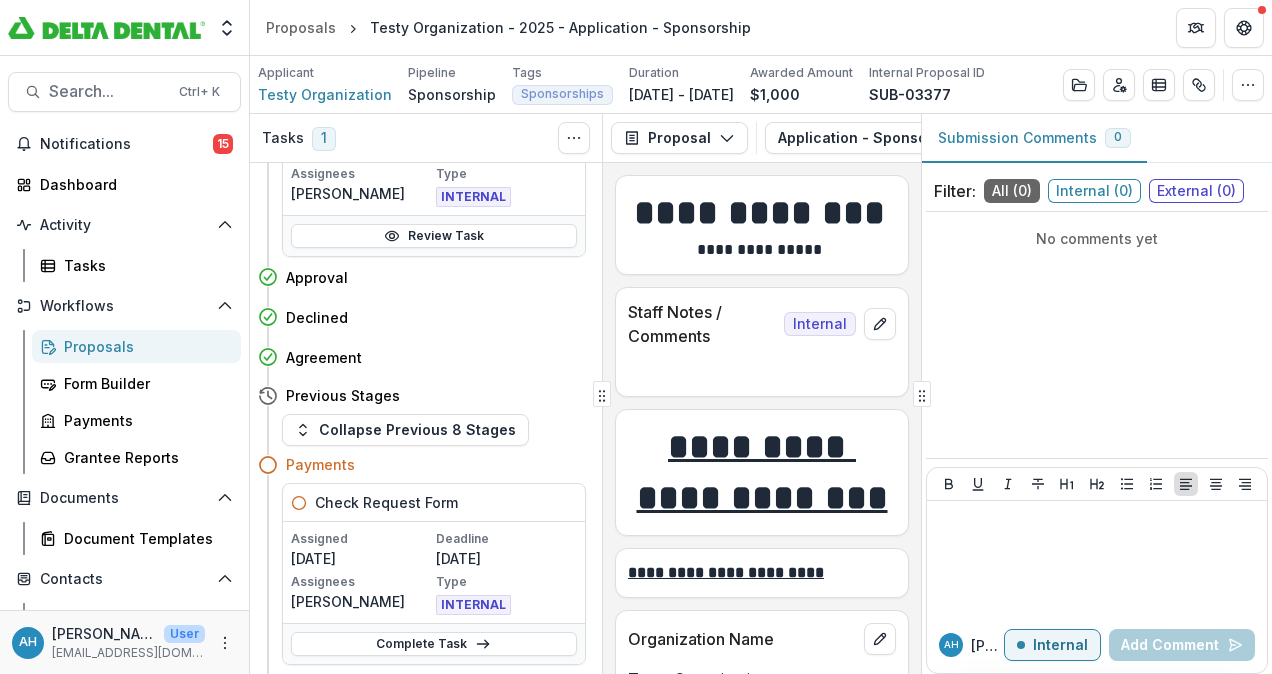 scroll, scrollTop: 676, scrollLeft: 0, axis: vertical 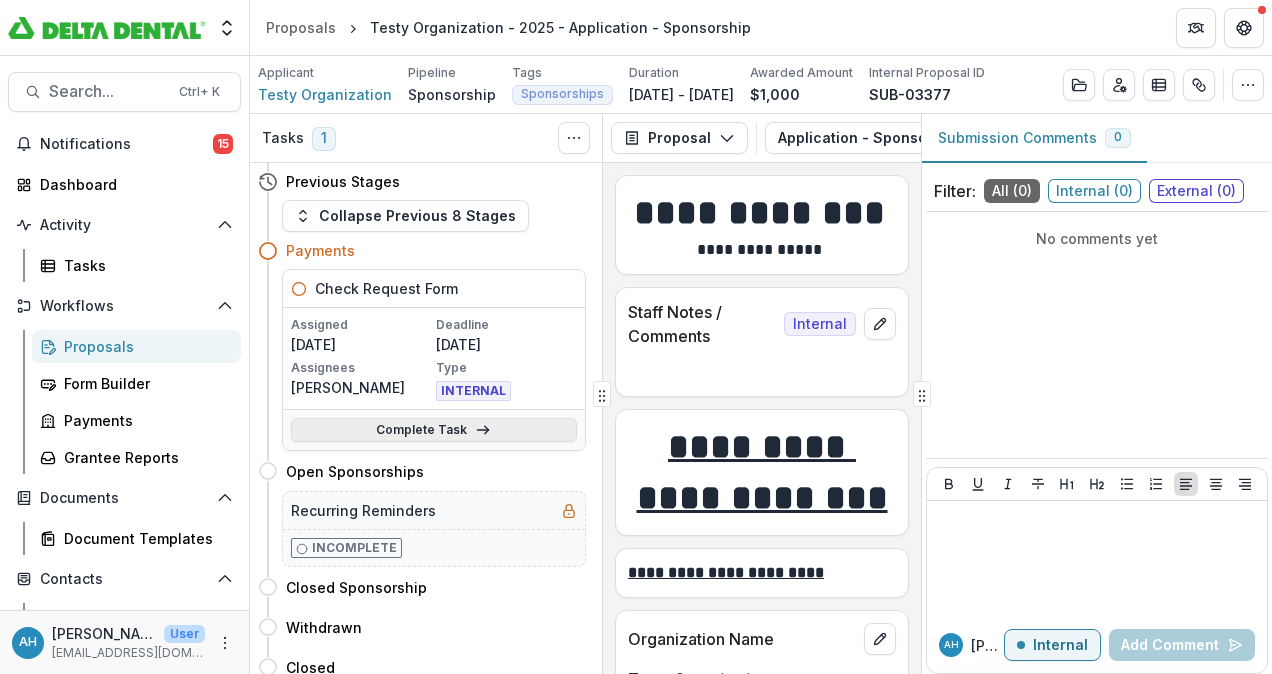 click on "Complete Task" at bounding box center (434, 430) 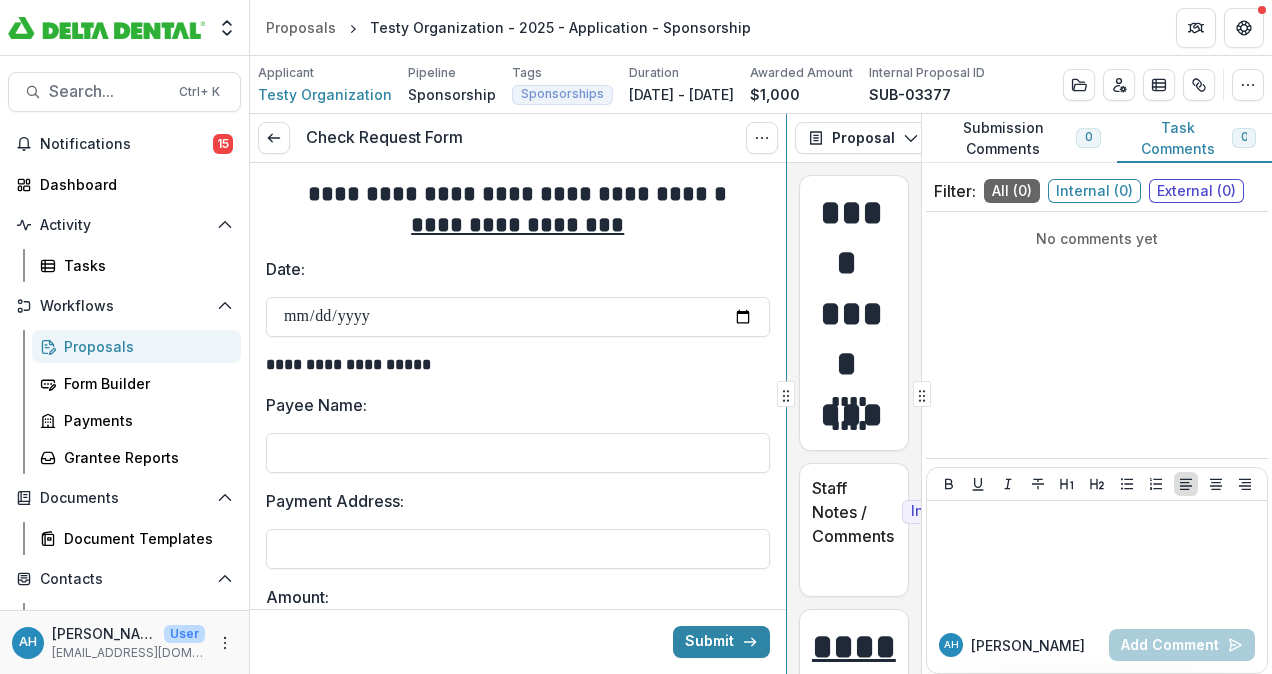 click on "**********" at bounding box center [761, 394] 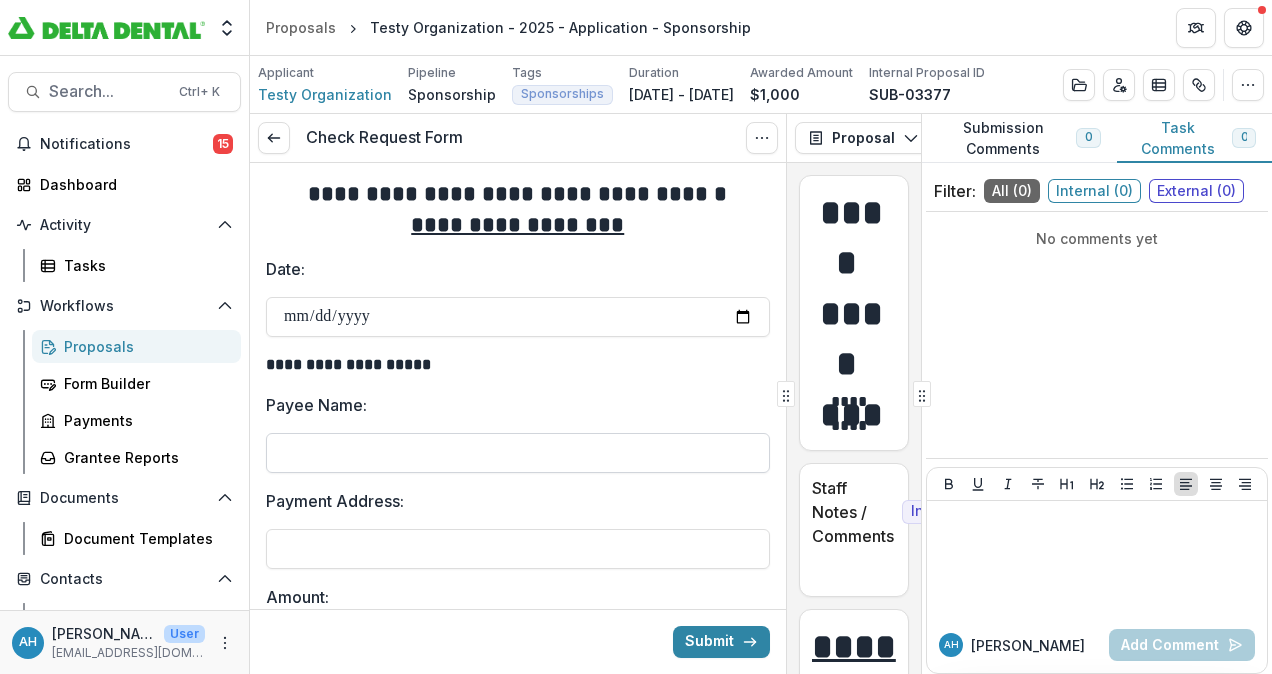 click on "Payee Name:" at bounding box center [518, 453] 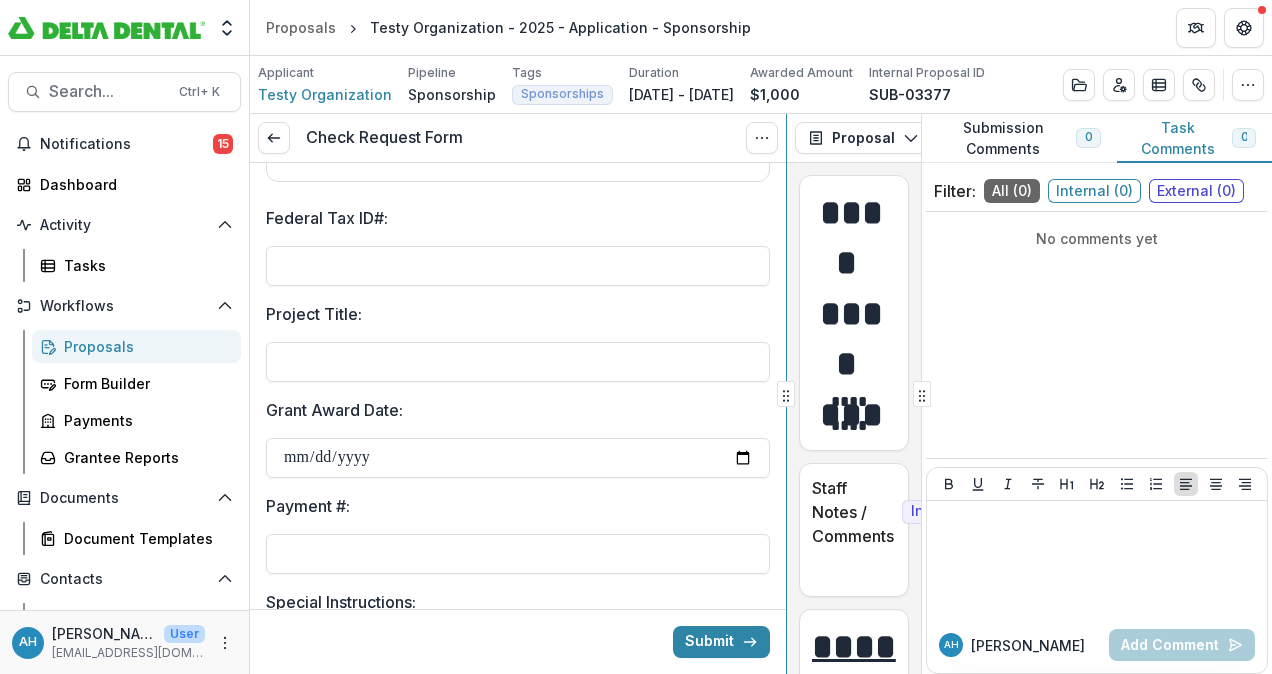 scroll, scrollTop: 1084, scrollLeft: 0, axis: vertical 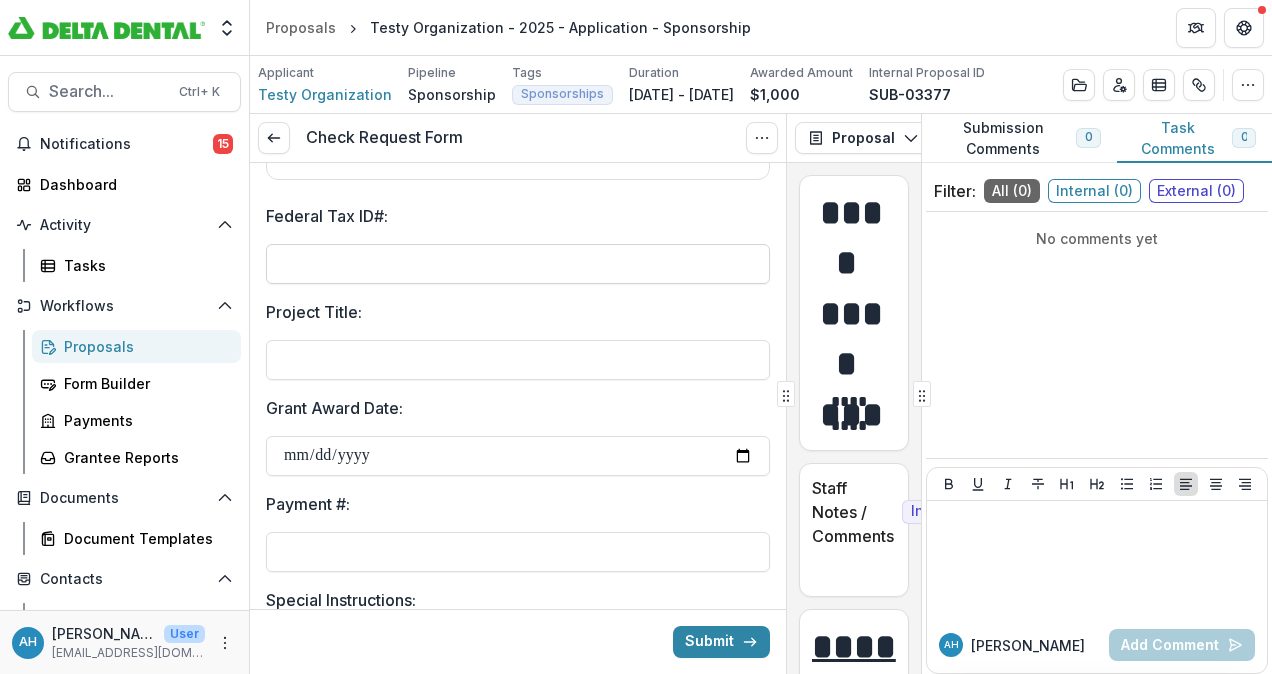 click on "Federal Tax ID#:" at bounding box center [518, 264] 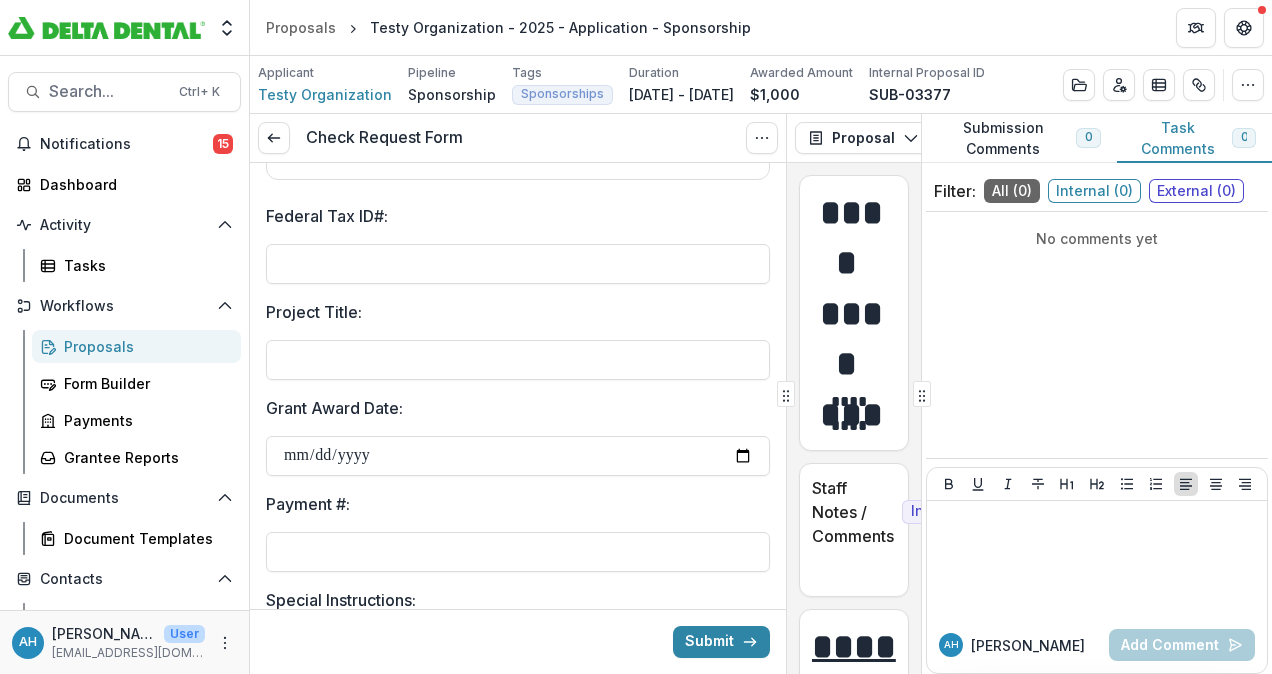 click on "Project Title:" at bounding box center [518, 340] 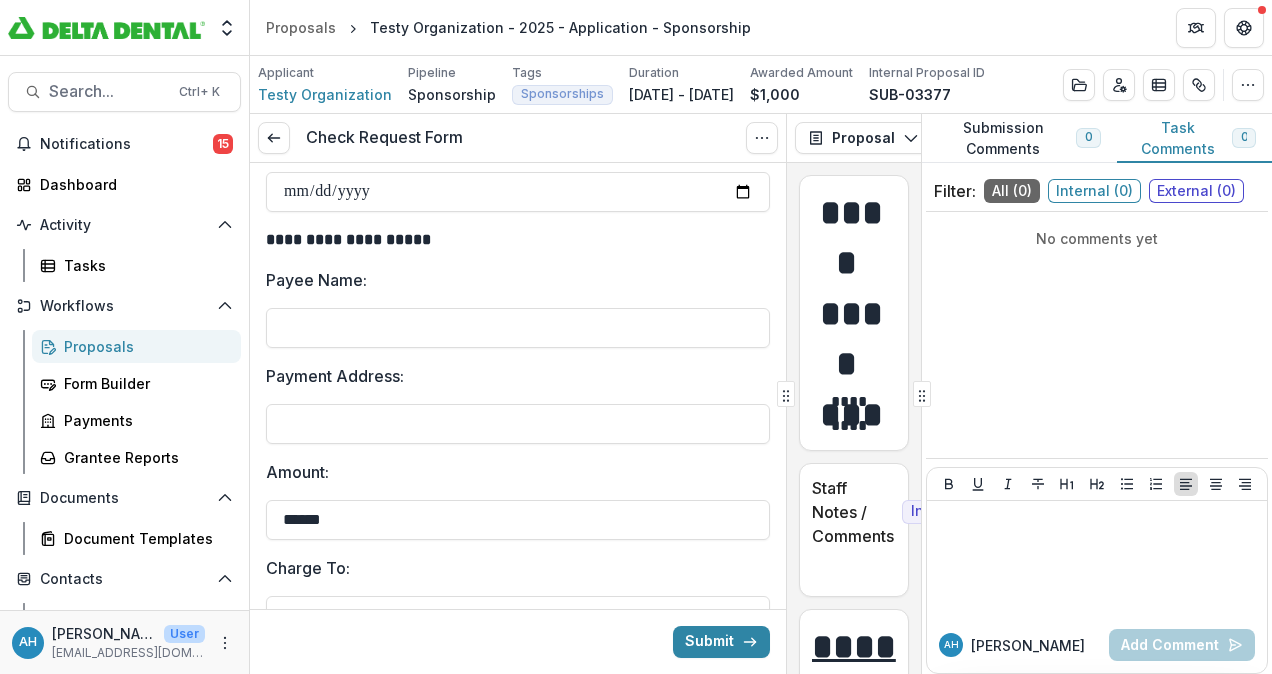 scroll, scrollTop: 0, scrollLeft: 0, axis: both 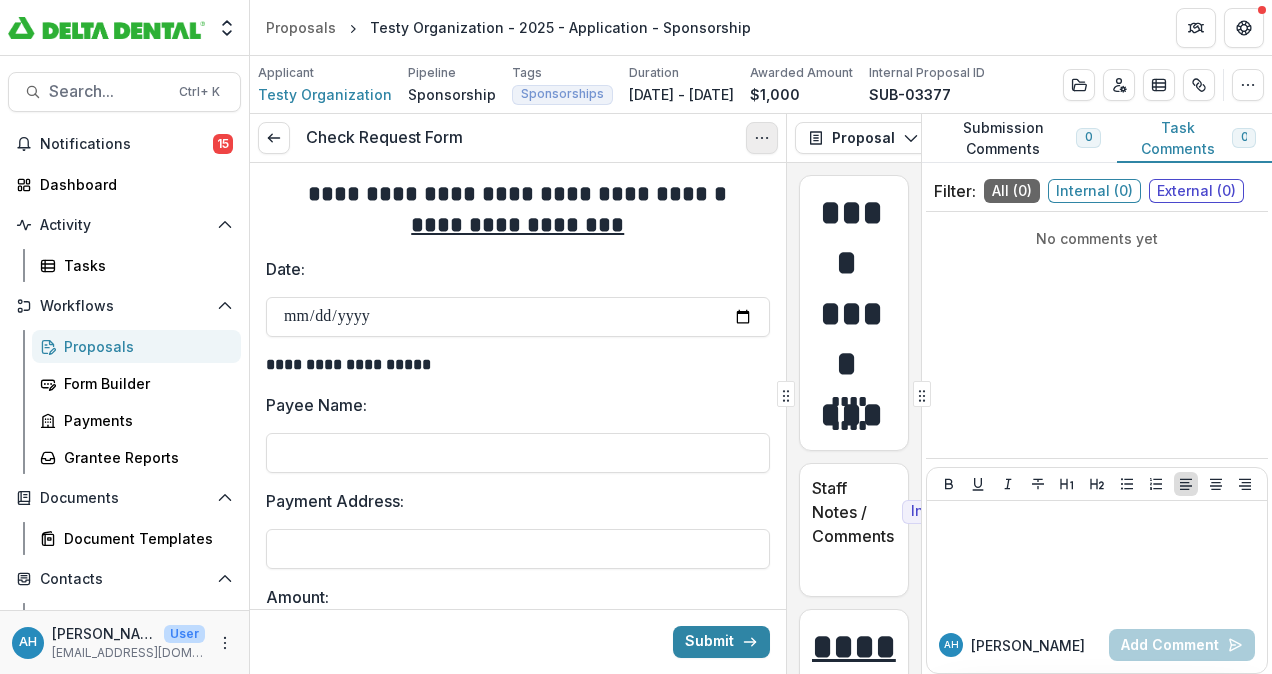 click 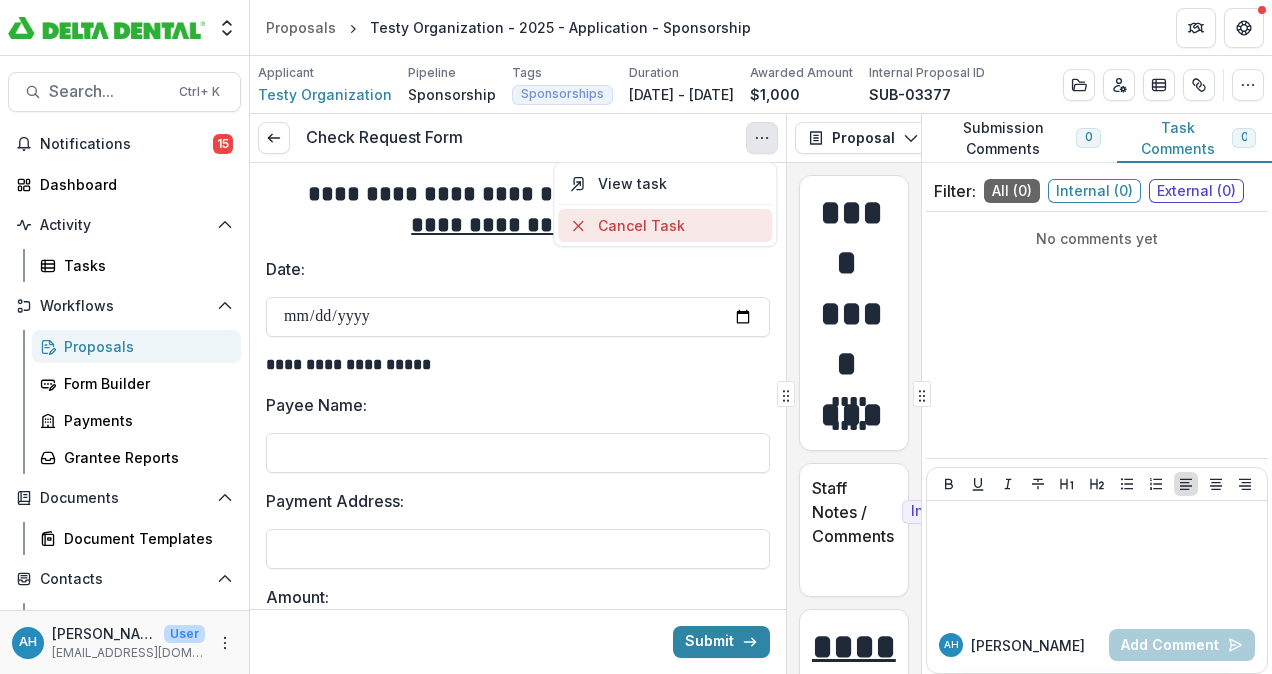 click on "Cancel Task" at bounding box center (665, 225) 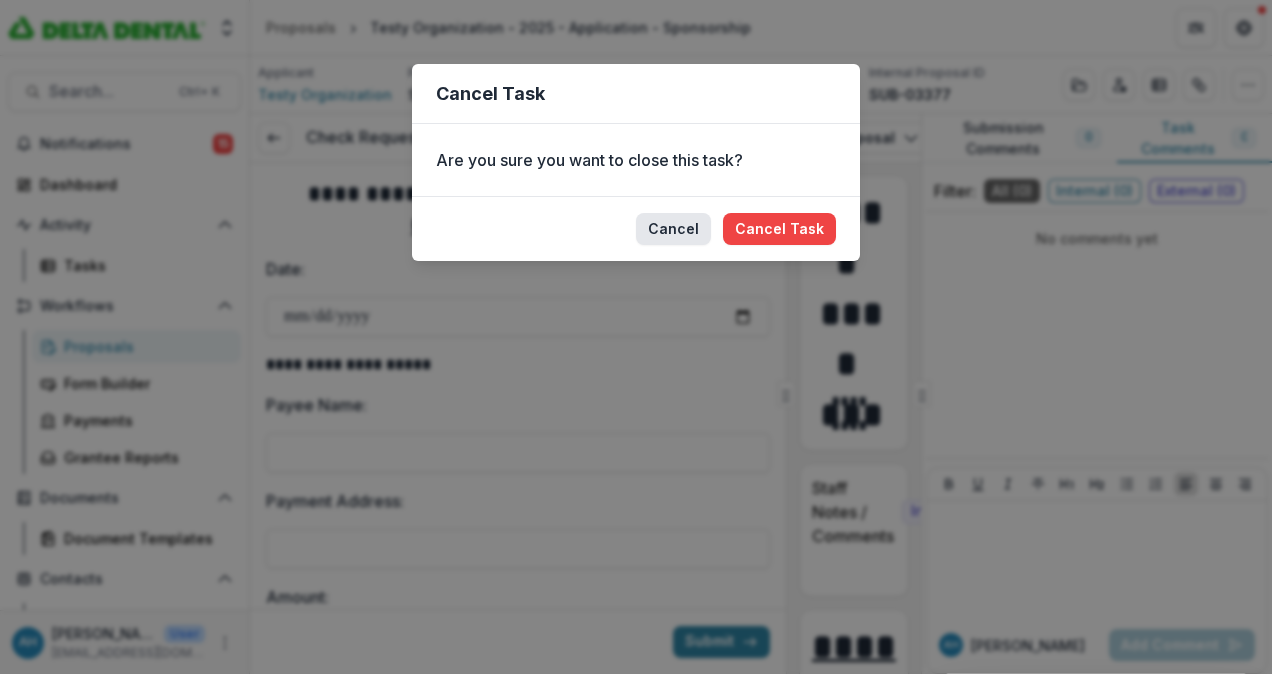 click on "Cancel" at bounding box center [673, 229] 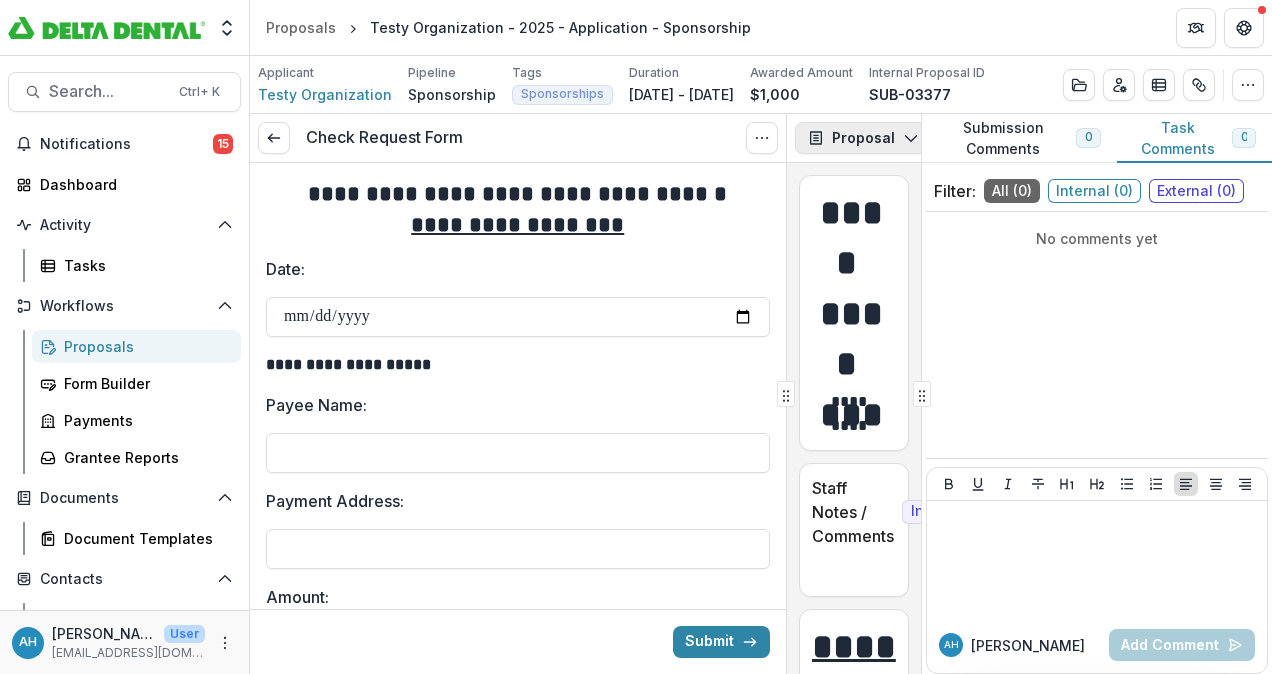 click on "Proposal" at bounding box center [863, 138] 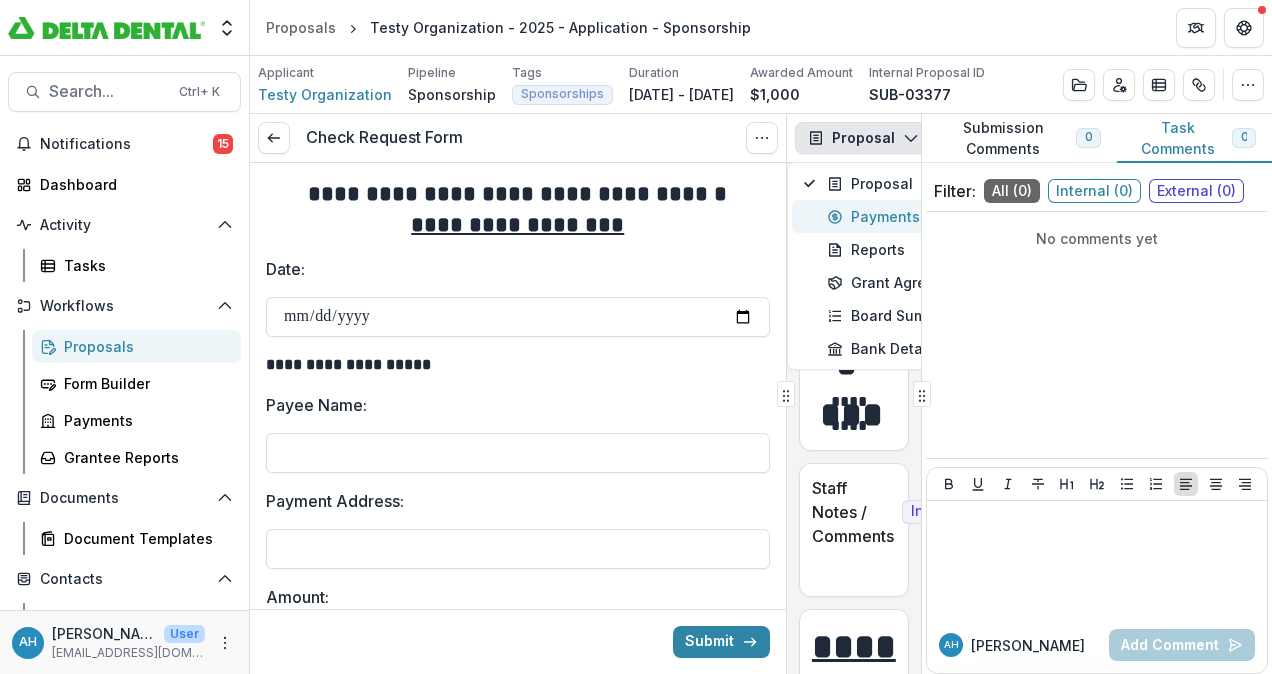 click on "Payments" at bounding box center [918, 216] 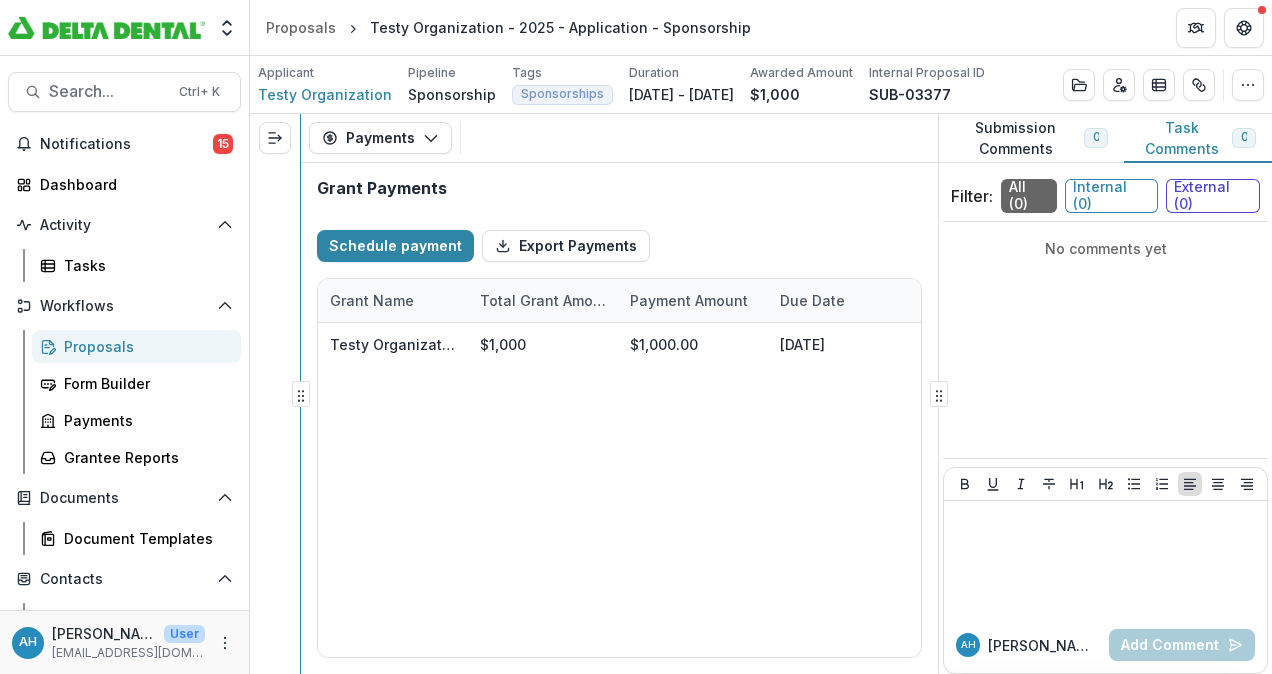 click on "Grant Payments Schedule payment Export Payments Grant Name Total Grant Amount Payment Amount Due Date Budget Category Description Contingencies Linked Contingencies Comments Testy Organization - 2025 - Application - Sponsorship $1,000 $1,000.00 [DATE] Sponsorships N/A" at bounding box center (619, 418) 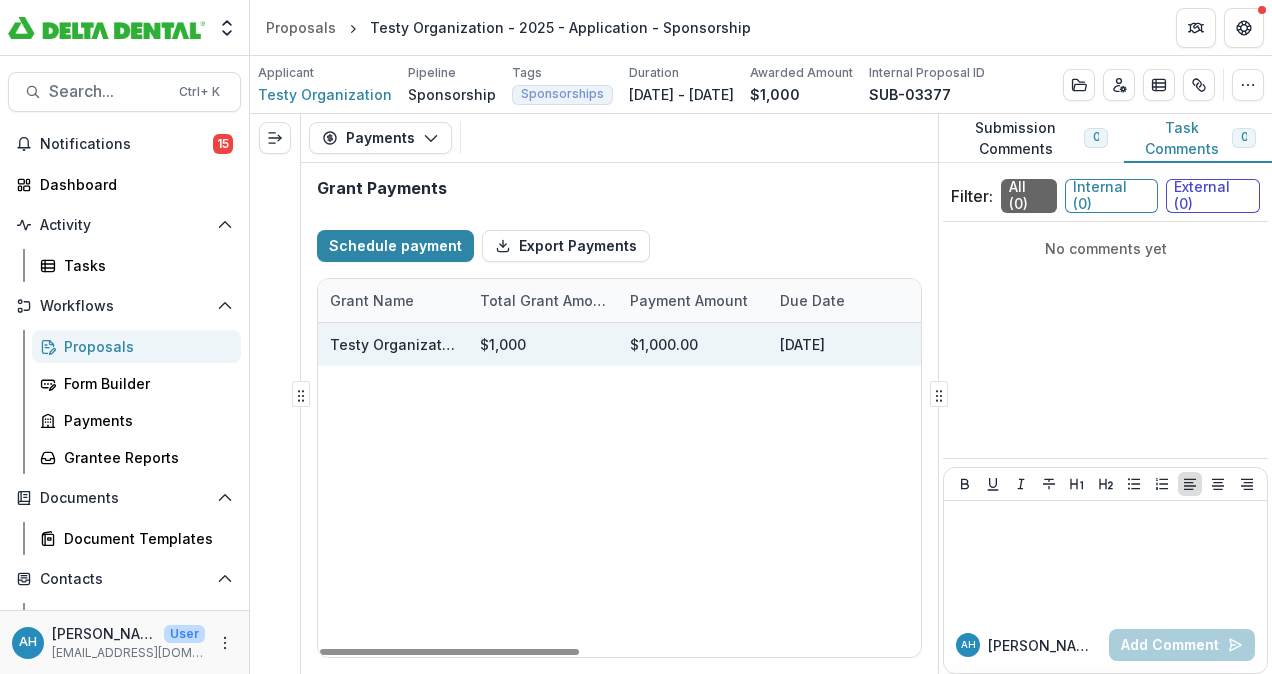 drag, startPoint x: 823, startPoint y: 345, endPoint x: 736, endPoint y: 350, distance: 87.14356 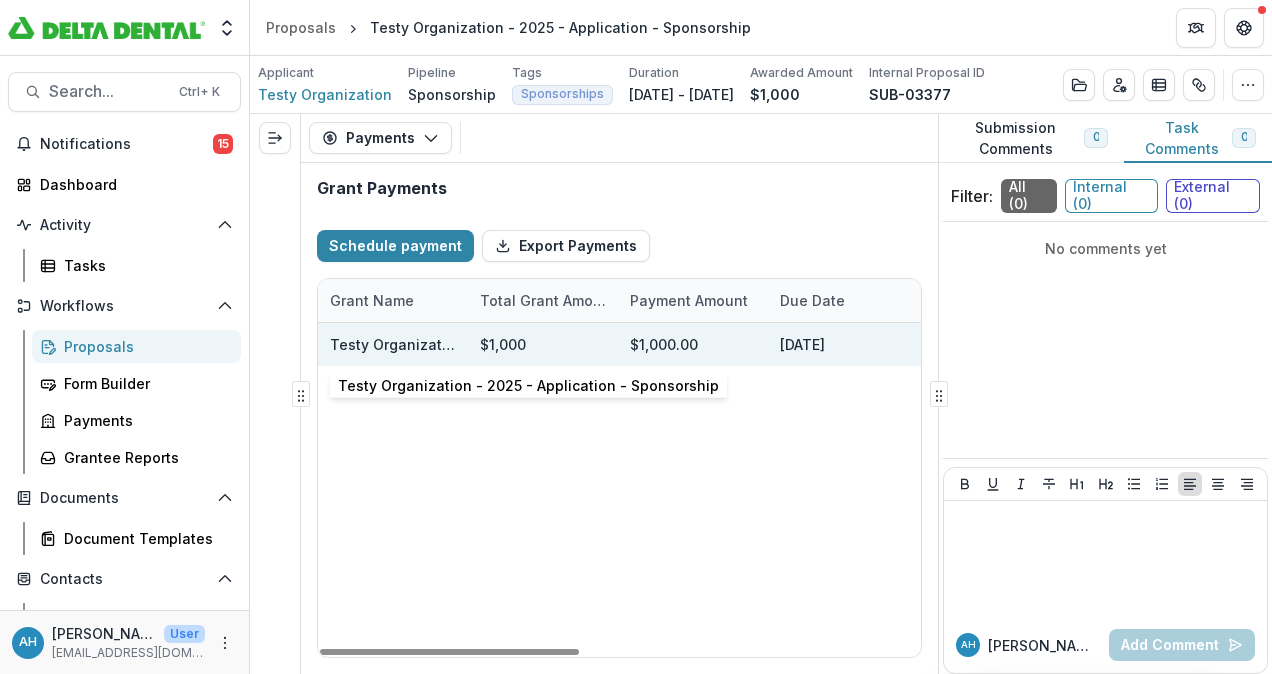 click on "Testy Organization - 2025 - Application - Sponsorship" at bounding box center (520, 344) 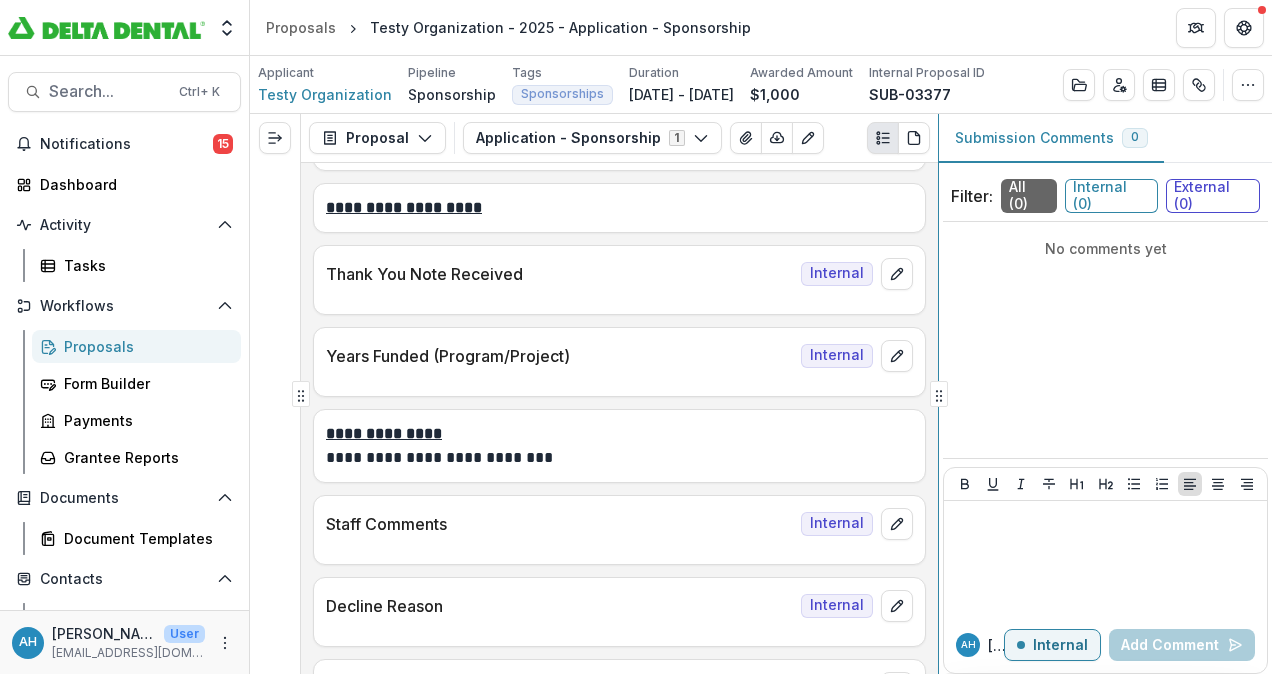 scroll, scrollTop: 2804, scrollLeft: 0, axis: vertical 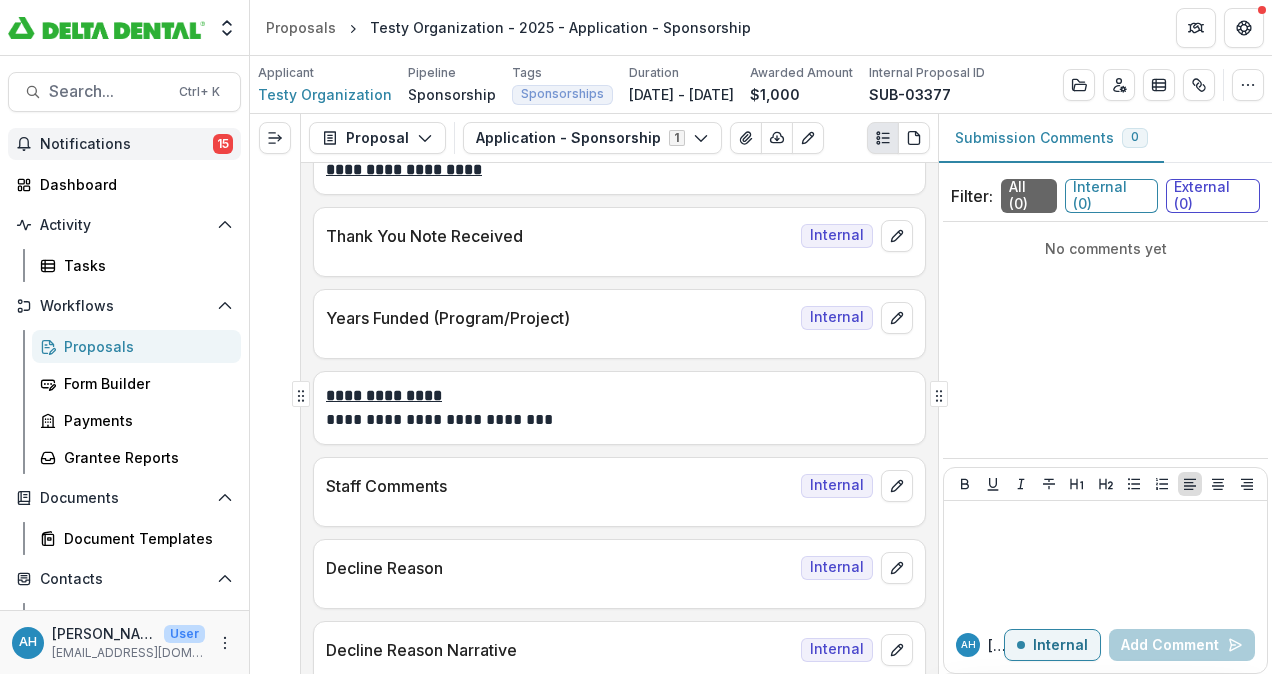 click on "Notifications" at bounding box center (126, 144) 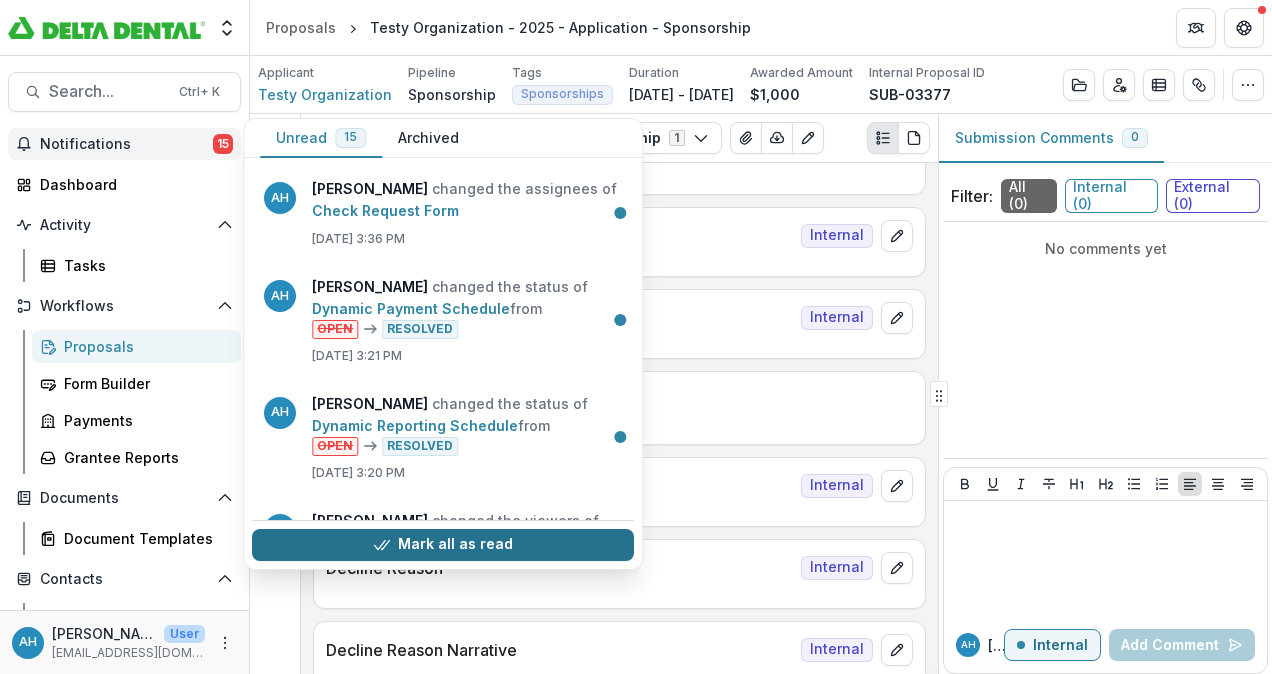 click on "Mark all as read" at bounding box center (443, 545) 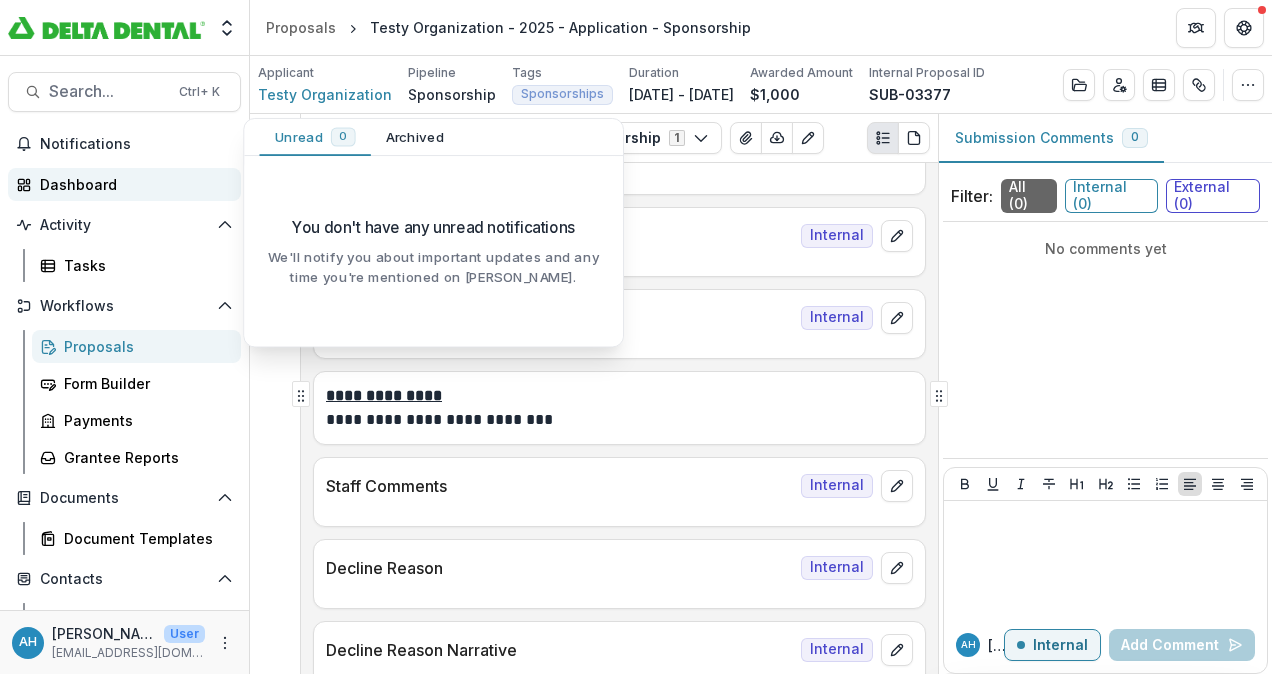 click on "Dashboard" at bounding box center (124, 184) 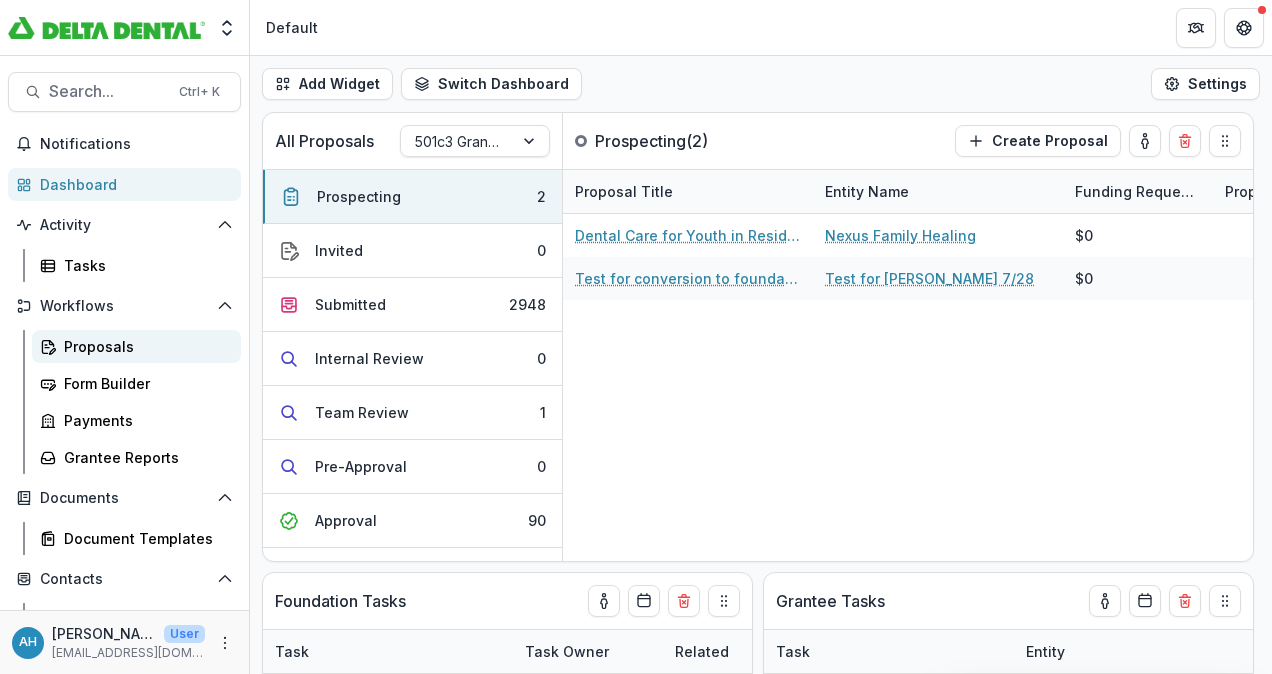 click on "Proposals" at bounding box center (144, 346) 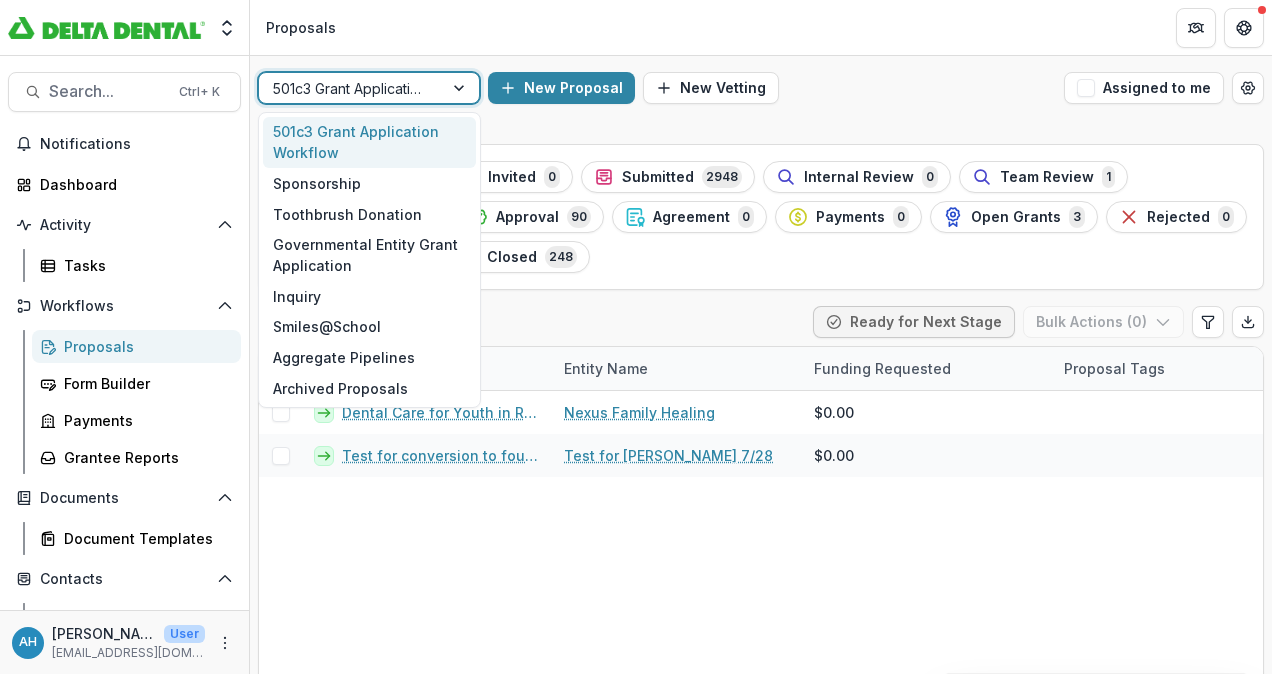 click at bounding box center [351, 88] 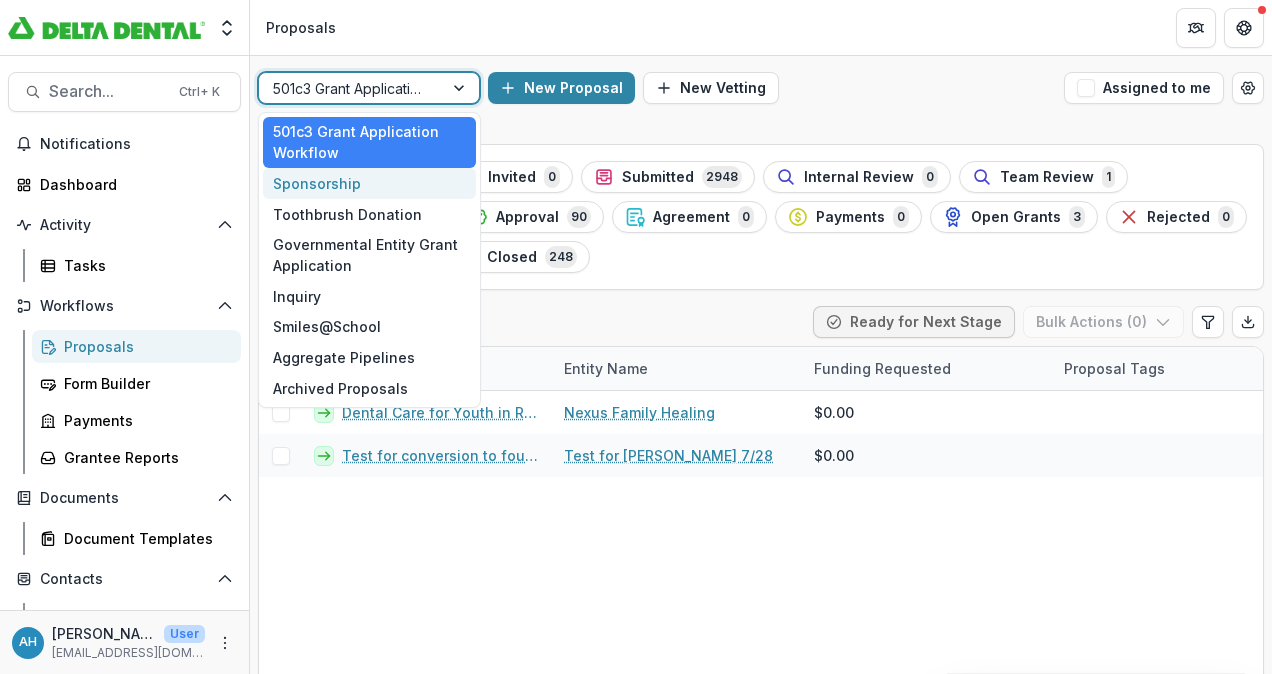 click on "Sponsorship" at bounding box center [369, 183] 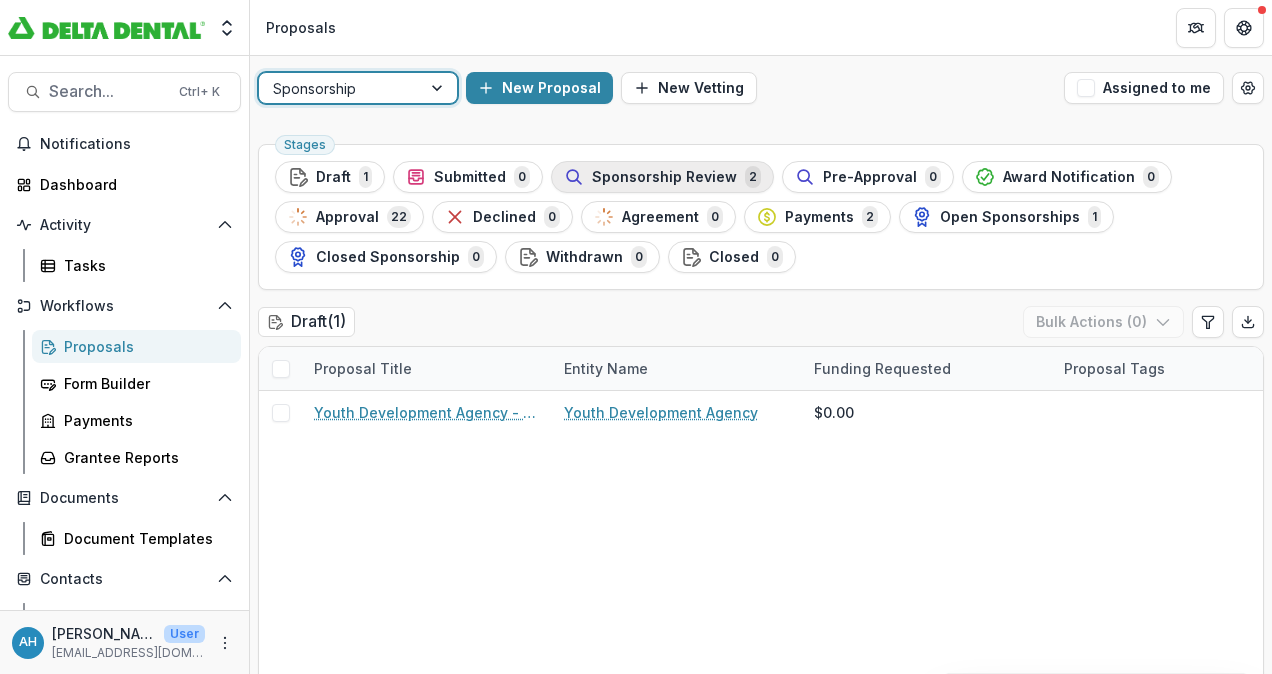 click on "Sponsorship Review" at bounding box center (664, 177) 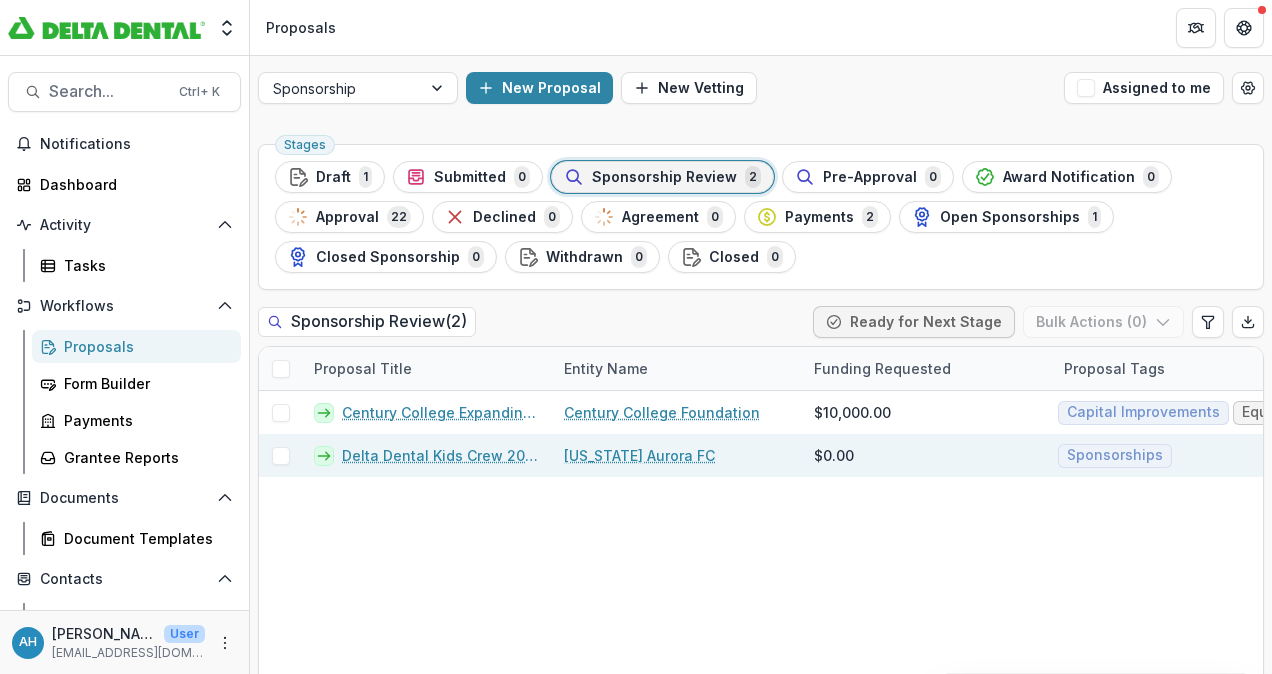 click on "Delta Dental Kids Crew 2025" at bounding box center [441, 455] 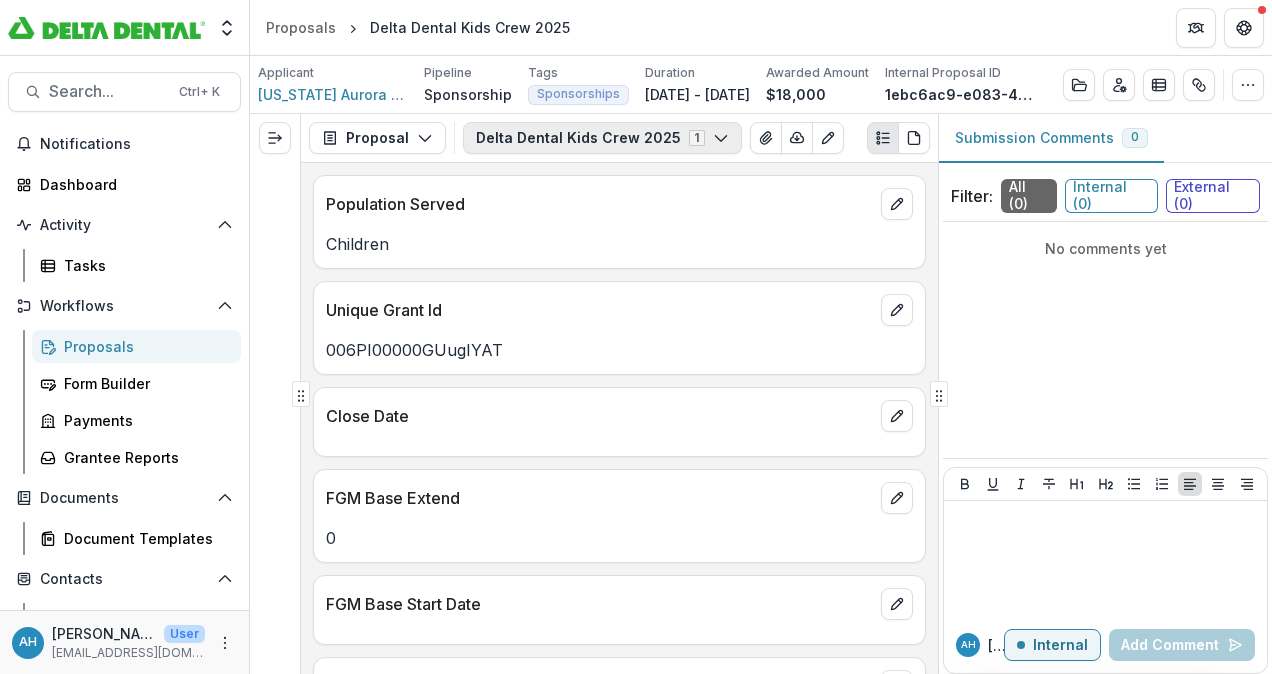 click on "Delta Dental Kids Crew 2025 1" at bounding box center [602, 138] 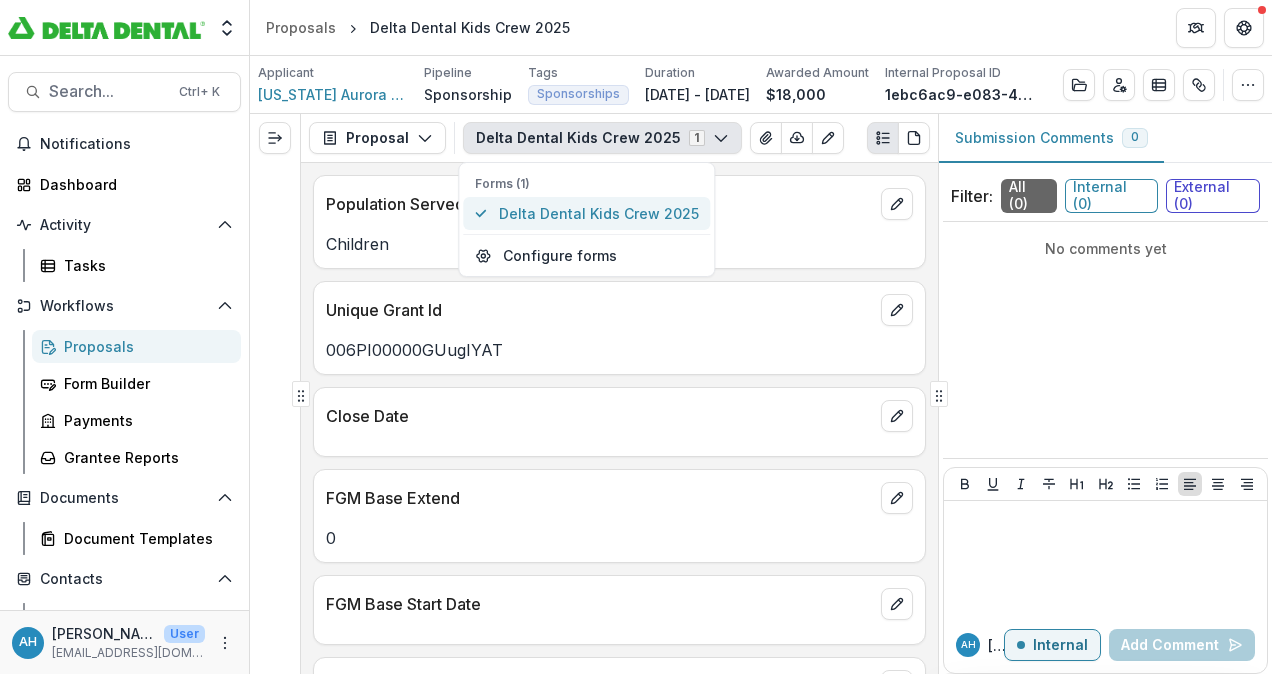 click on "Delta Dental Kids Crew 2025" at bounding box center [599, 213] 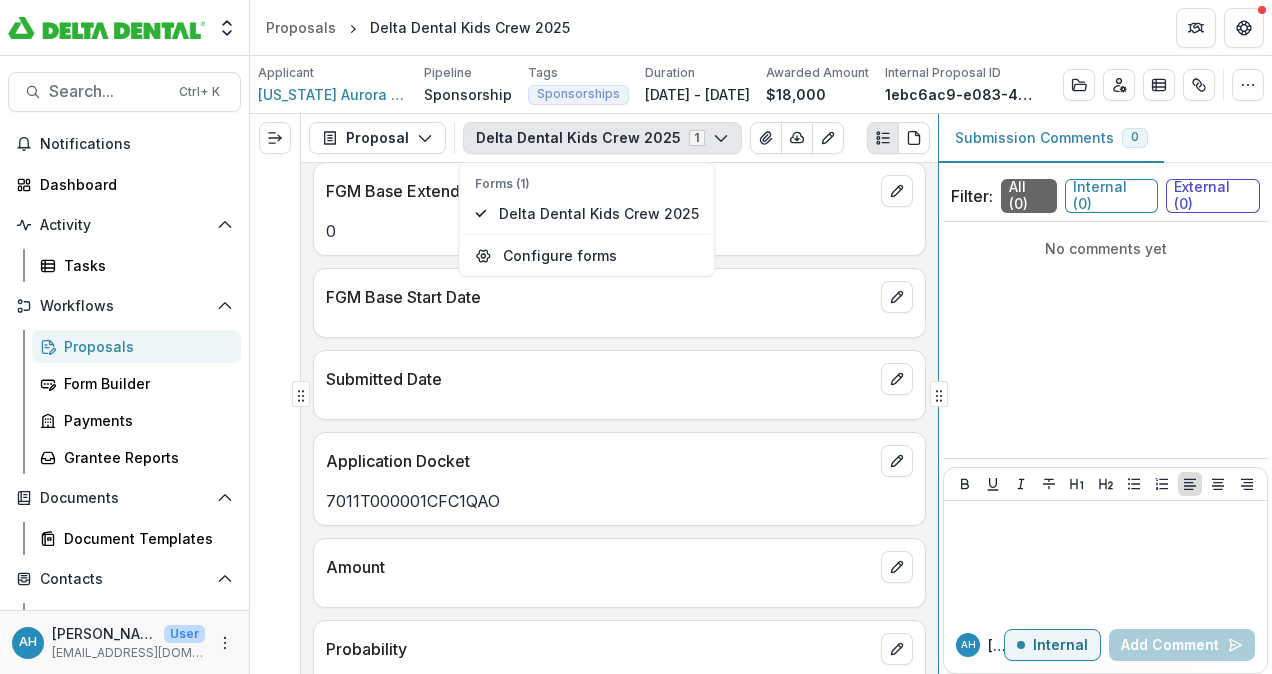 scroll, scrollTop: 0, scrollLeft: 0, axis: both 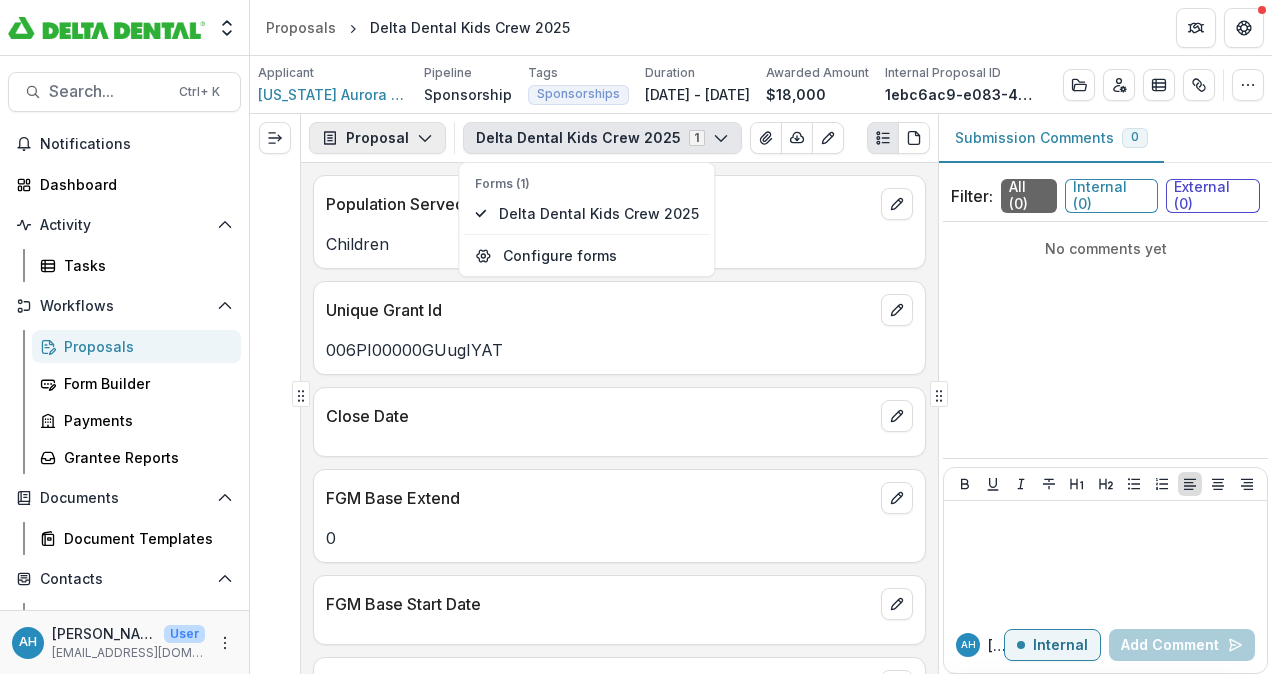 click on "Proposal" at bounding box center (377, 138) 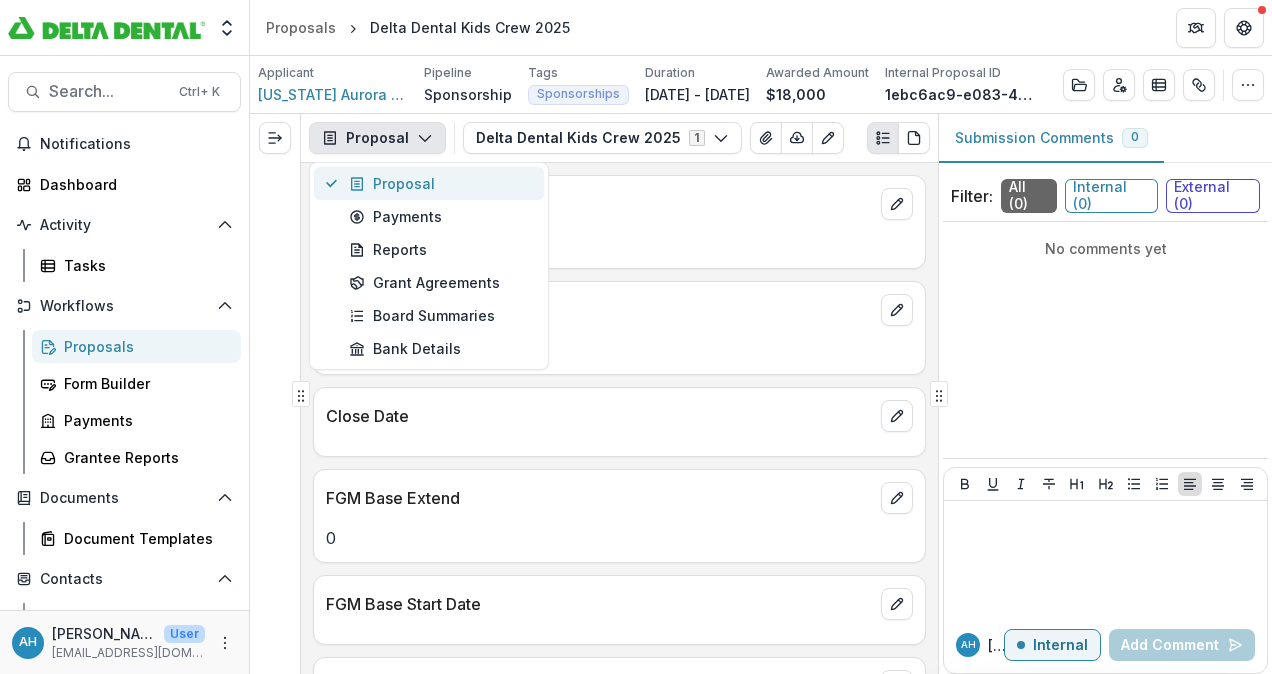 click on "Proposal" at bounding box center [440, 183] 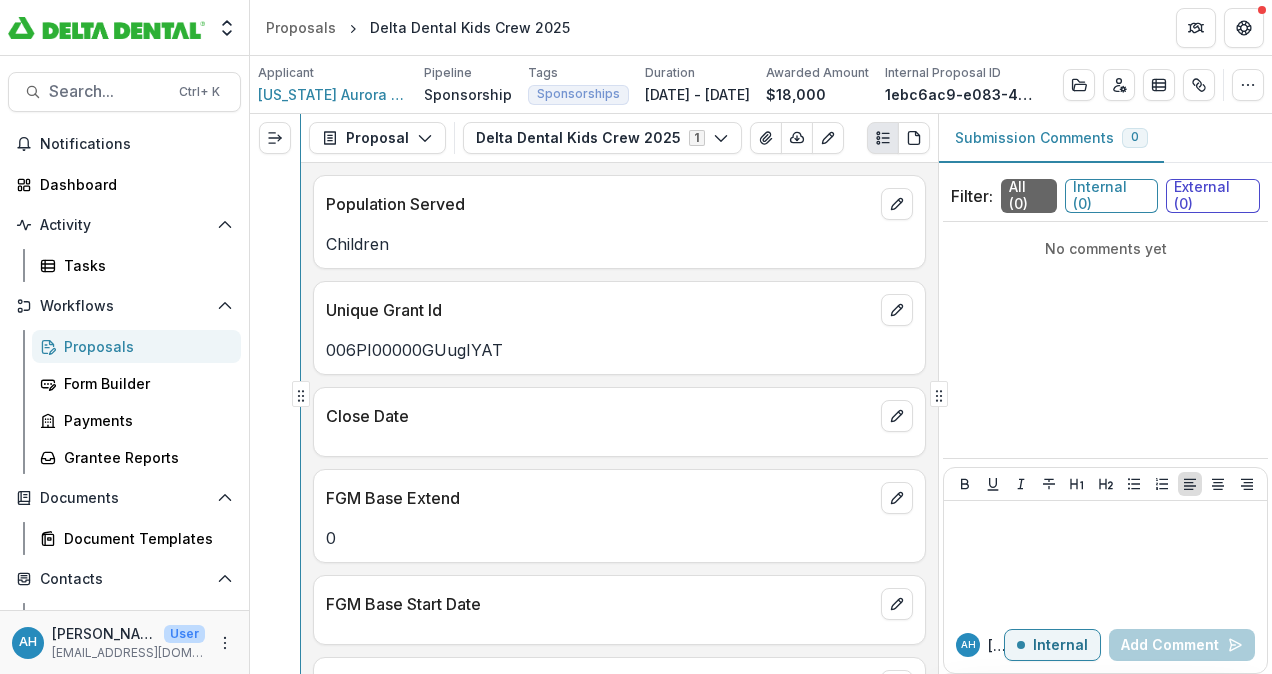 click on "Proposal Proposal Payments Reports Grant Agreements Board Summaries Bank Details Delta Dental Kids Crew 2025 1 Forms (1) Delta Dental Kids Crew 2025 Configure forms Word Download Word Download (with field descriptions) Zip Download Preview Merged PDF Preview Merged PDF (Inline Images & PDFs) Preview Merged PDF (with field descriptions) Custom Download Population Served Children Unique Grant Id 006PI00000GUugIYAT Close Date FGM Base Extend 0 FGM Base Start Date Submitted Date Application Docket 7011T000001CFC1QAO Amount Probability Expected Revenue Is Closed 0 Is Won 0 Created Date Last Modified Date System Modstamp Last Stage Change Date Fiscal Year [DATE] Fiscal Quarter 1 FGM Base Duration Months 10.0 FGM Base Request Number Apex 25-04892 FGM Base Contributions 18000.0 FGM Base Payments Made 0.0 Direct Service Treatment 0.0 Education Prevention 0.0 Advocacy 0.0 Other 0.0 Ethnicities Served Unknown, infromation not available DDMN Employee Board Member Involvement No Created From Lead 0 Num Donation Request 0.0" at bounding box center [761, 394] 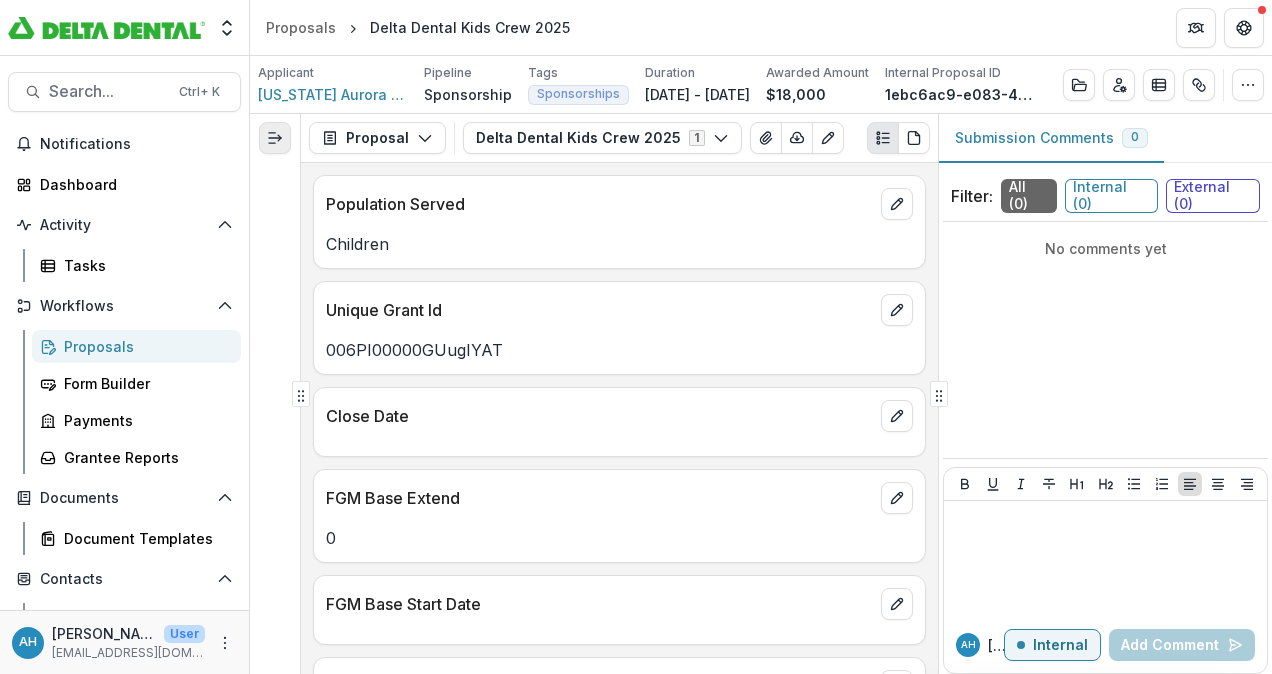 click 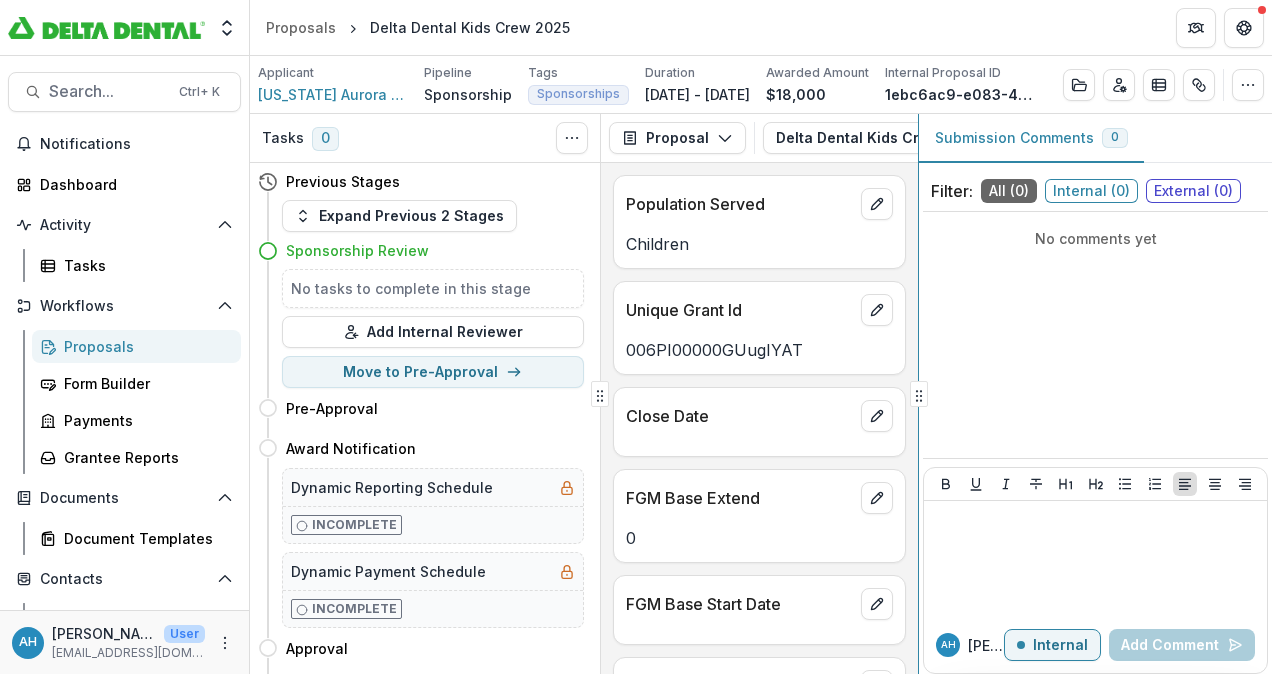 click at bounding box center [918, 394] 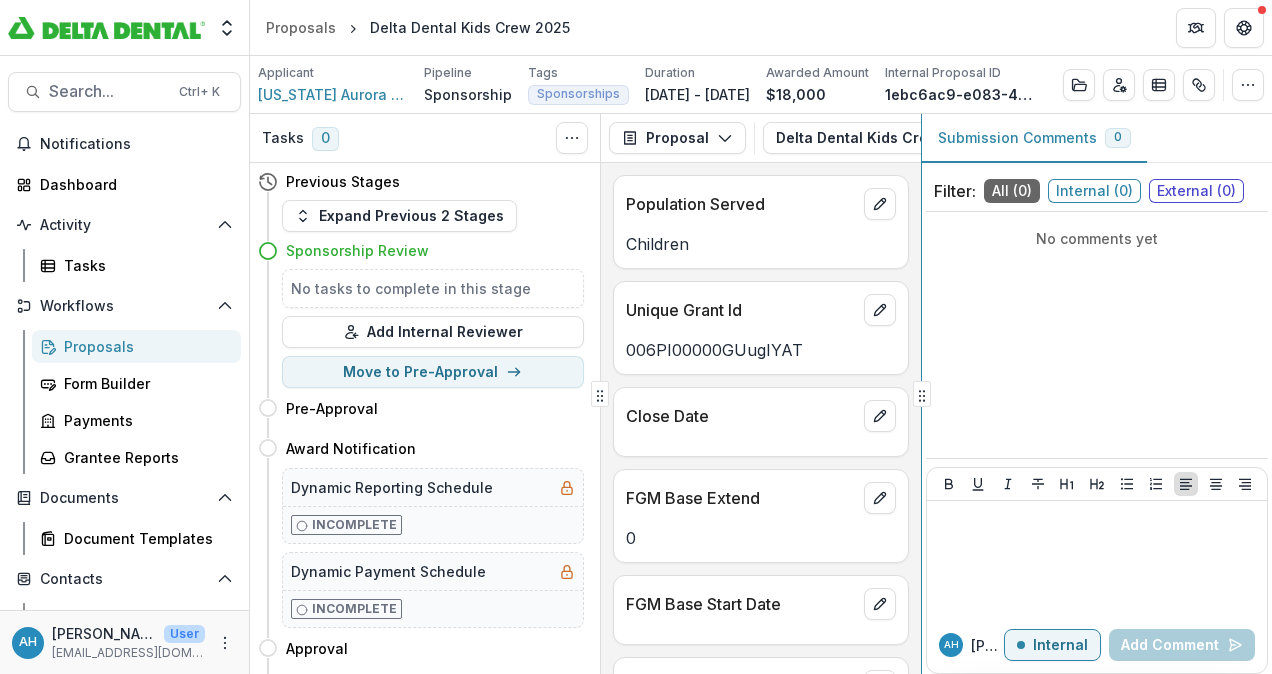 click on "Tasks 0 Show Cancelled Tasks Previous Stages Expand Previous 2 Stages Sponsorship Review No tasks to complete in this stage Add Internal Reviewer Move to Pre-Approval Pre-Approval Move here Award Notification Move here Dynamic Reporting Schedule Incomplete Dynamic Payment Schedule Incomplete Approval Move here Declined Move here Agreement Move here Upload Grant Agreements Incomplete Payments Move here Check Request Form Incomplete Open Sponsorships Move here Recurring Reminders Incomplete Closed Sponsorship Move here Withdrawn Move here Closed Move here Proposal Proposal Payments Reports Grant Agreements Board Summaries Bank Details Delta Dental Kids Crew 2025 1 Forms (1) Delta Dental Kids Crew 2025 Configure forms Word Download Word Download (with field descriptions) Zip Download Preview Merged PDF Preview Merged PDF (Inline Images & PDFs) Preview Merged PDF (with field descriptions) Custom Download Population Served Children Unique Grant Id 006PI00000GUugIYAT Close Date FGM Base Extend 0 FGM Base Start Date" at bounding box center [761, 394] 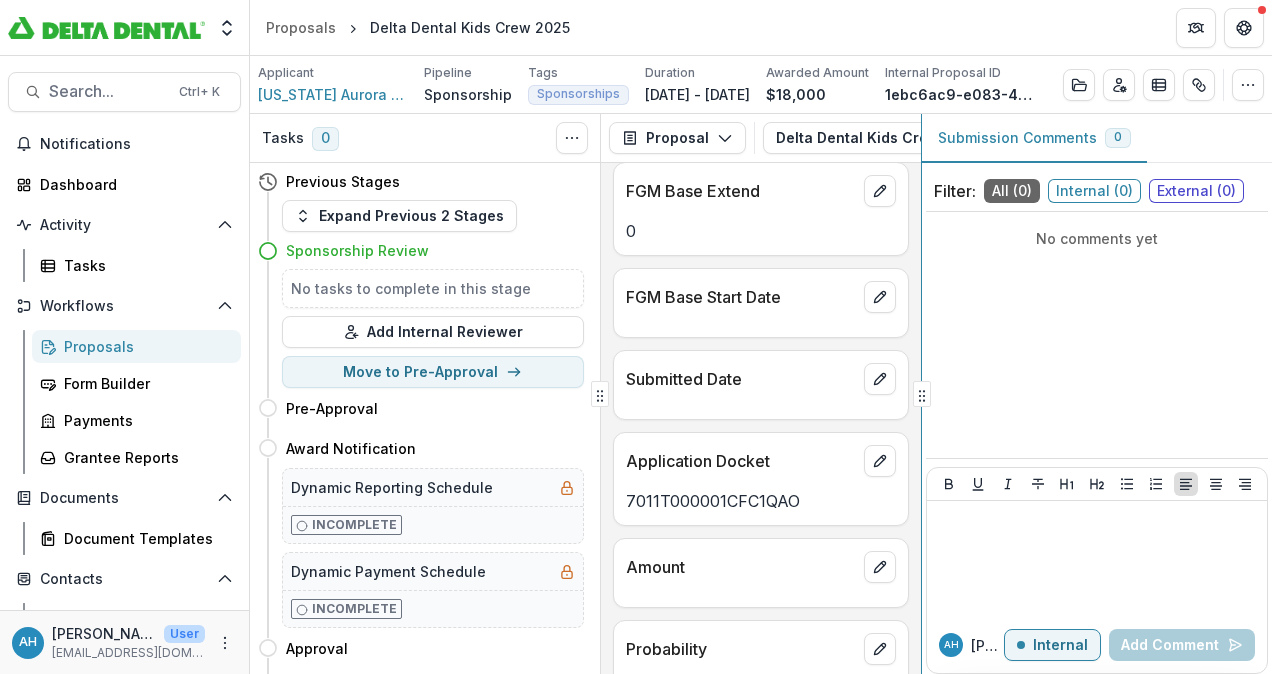 scroll, scrollTop: 0, scrollLeft: 0, axis: both 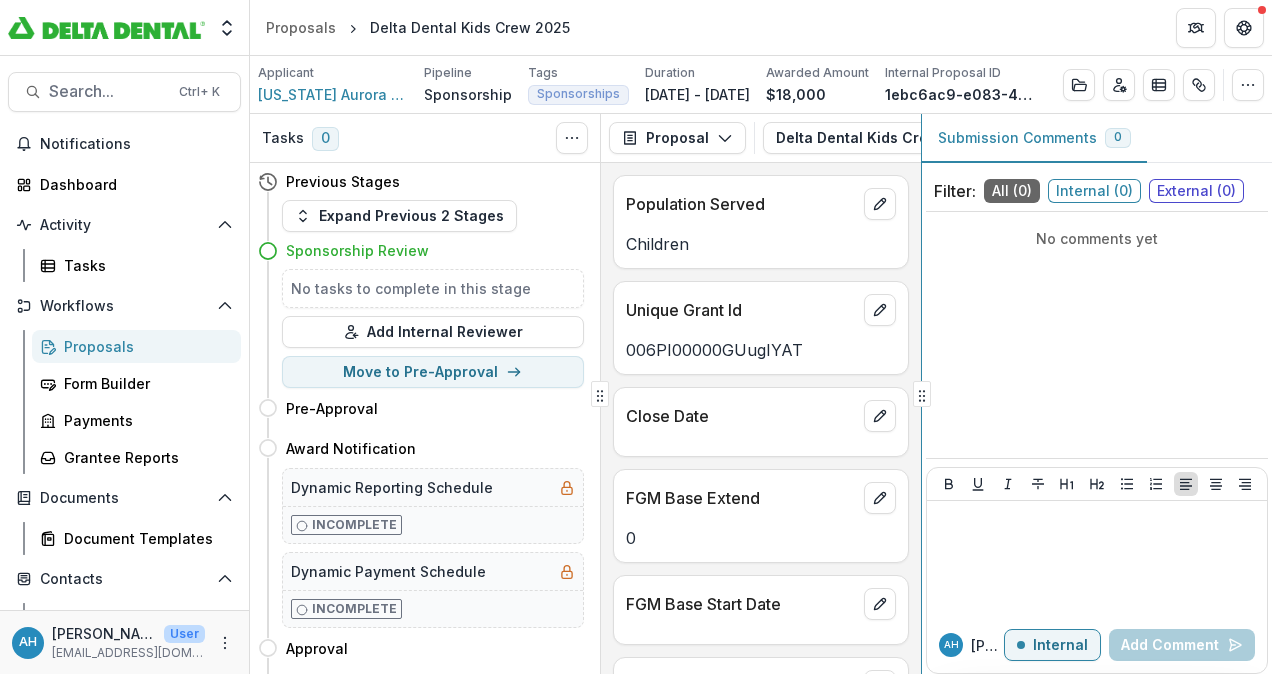 click on "Tasks 0 Show Cancelled Tasks Previous Stages Expand Previous 2 Stages Sponsorship Review No tasks to complete in this stage Add Internal Reviewer Move to Pre-Approval Pre-Approval Move here Award Notification Move here Dynamic Reporting Schedule Incomplete Dynamic Payment Schedule Incomplete Approval Move here Declined Move here Agreement Move here Upload Grant Agreements Incomplete Payments Move here Check Request Form Incomplete Open Sponsorships Move here Recurring Reminders Incomplete Closed Sponsorship Move here Withdrawn Move here Closed Move here Proposal Proposal Payments Reports Grant Agreements Board Summaries Bank Details Delta Dental Kids Crew 2025 1 Forms (1) Delta Dental Kids Crew 2025 Configure forms Word Download Word Download (with field descriptions) Zip Download Preview Merged PDF Preview Merged PDF (Inline Images & PDFs) Preview Merged PDF (with field descriptions) Custom Download Population Served Children Unique Grant Id 006PI00000GUugIYAT Close Date FGM Base Extend 0 FGM Base Start Date" at bounding box center (761, 394) 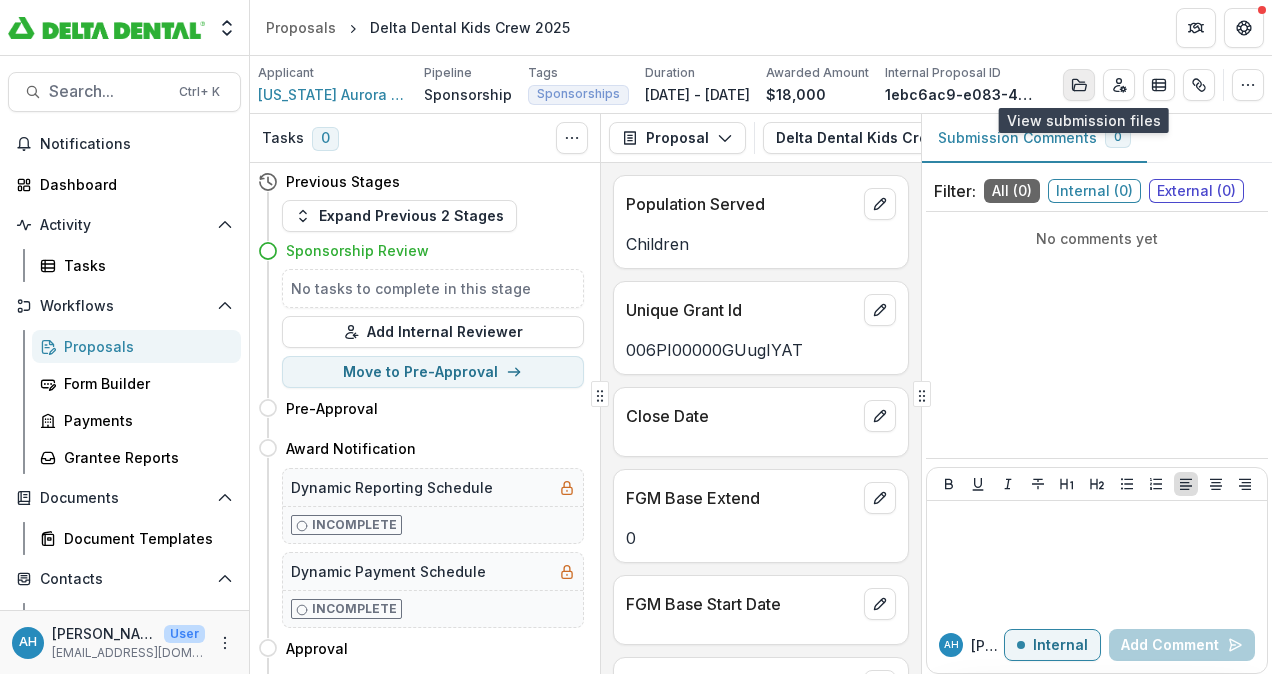 click 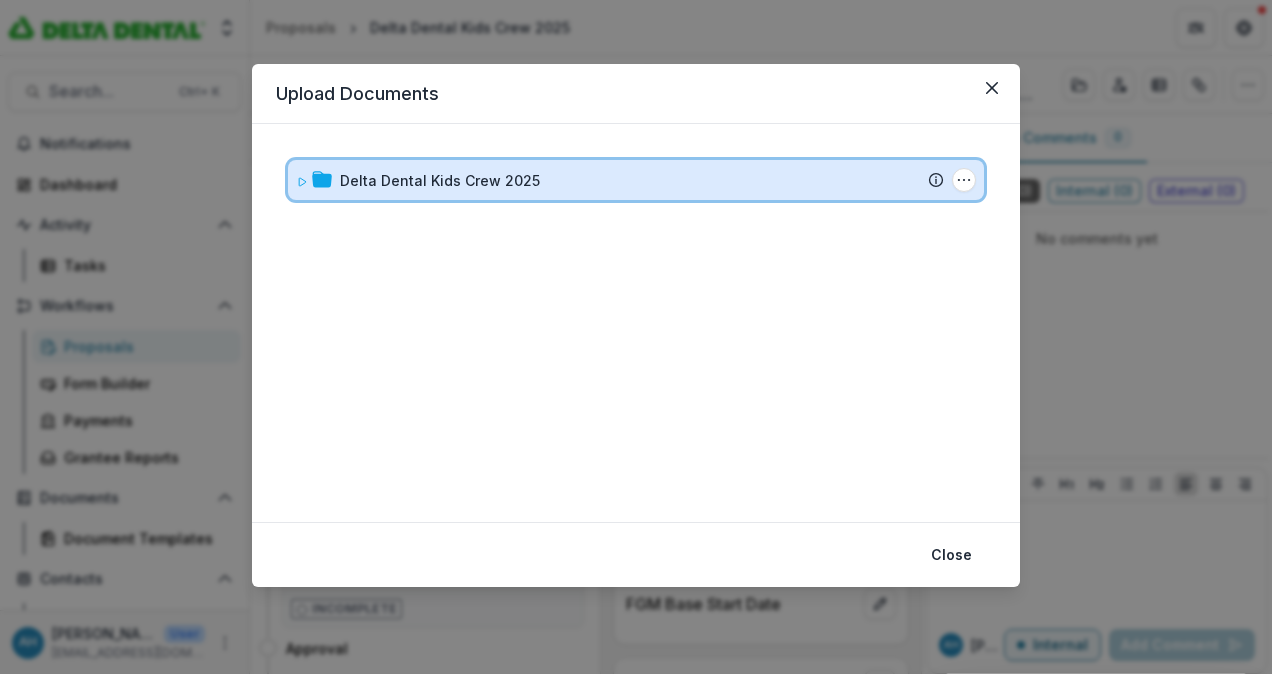 click on "Delta Dental Kids Crew 2025 Submission Temelio Proposal Attached Submission Report Tasks No tasks Folder Options Rename Add Subfolder Delete" at bounding box center [636, 180] 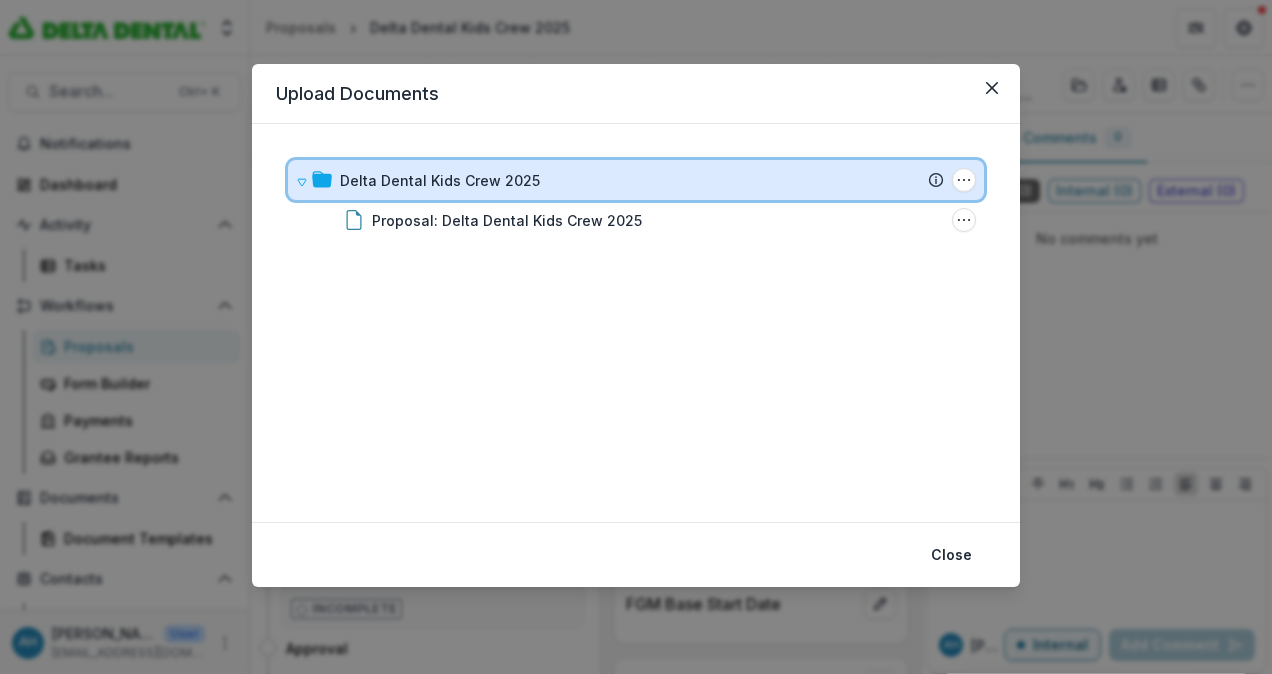 click on "Delta Dental Kids Crew 2025 Submission Temelio Proposal Attached Submission Report Tasks No tasks Folder Options Rename Add Subfolder Delete" at bounding box center (636, 180) 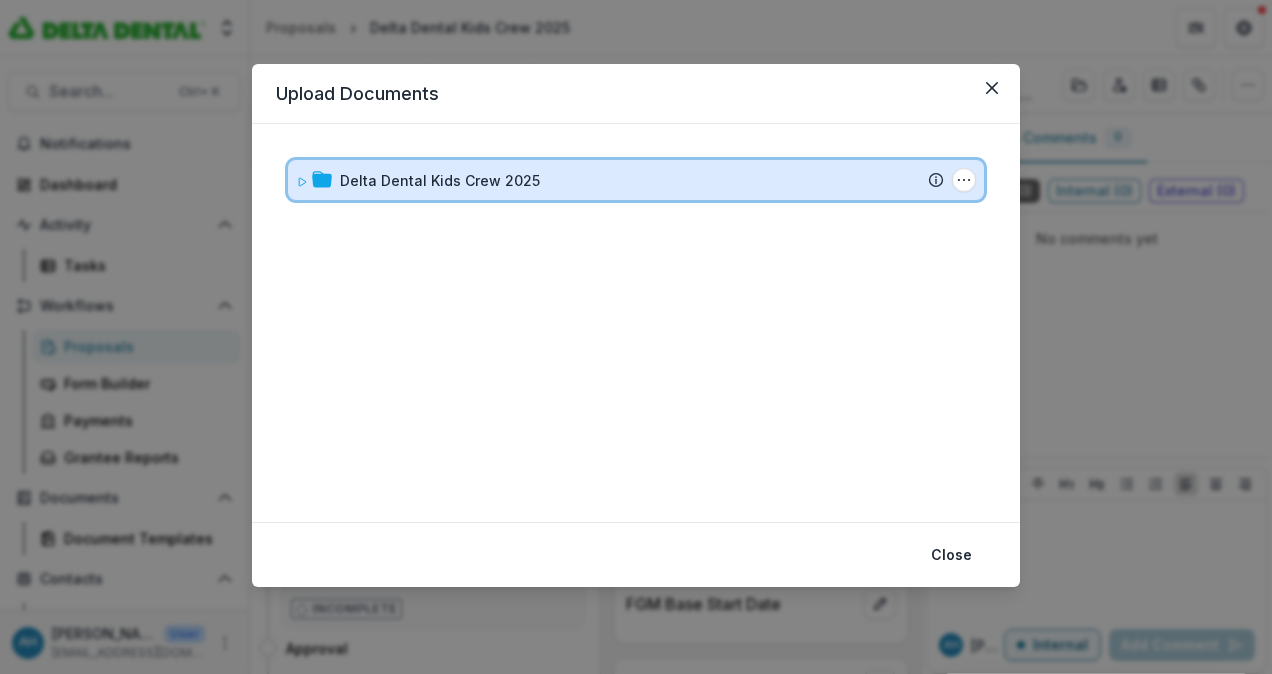 click on "Delta Dental Kids Crew 2025 Submission Temelio Proposal Attached Submission Report Tasks No tasks Folder Options Rename Add Subfolder Delete" at bounding box center (636, 180) 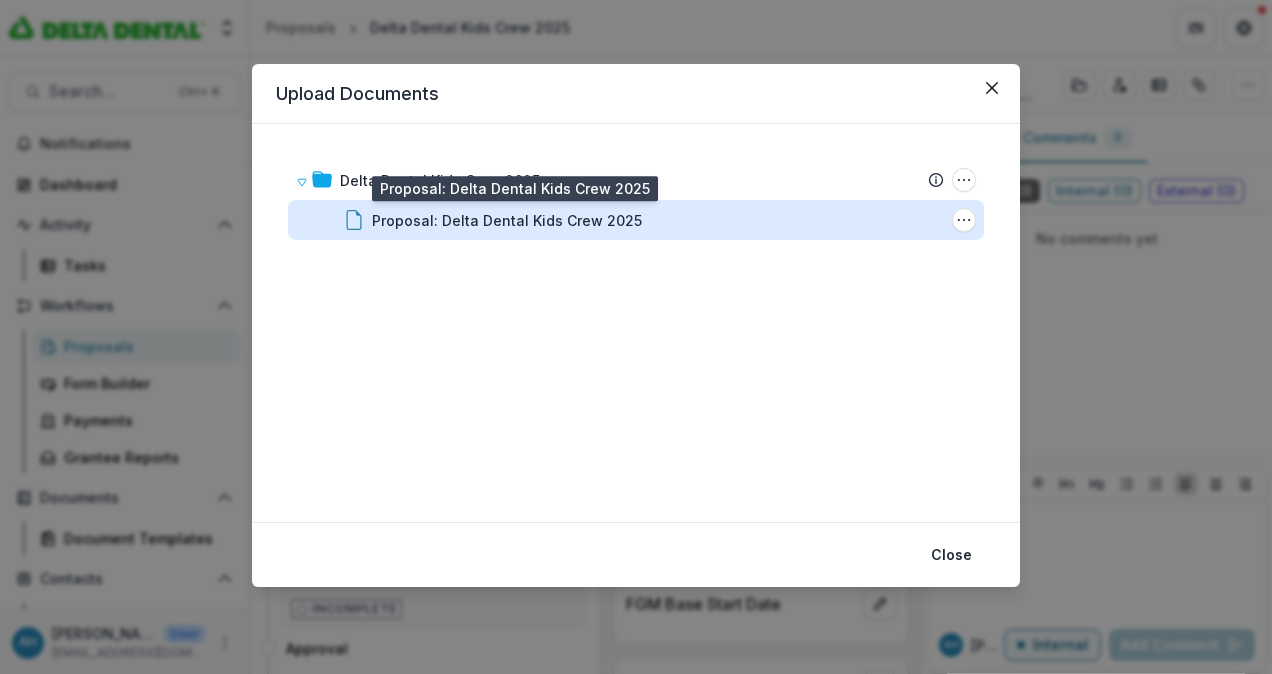 click on "Proposal: Delta Dental Kids Crew 2025" at bounding box center [507, 220] 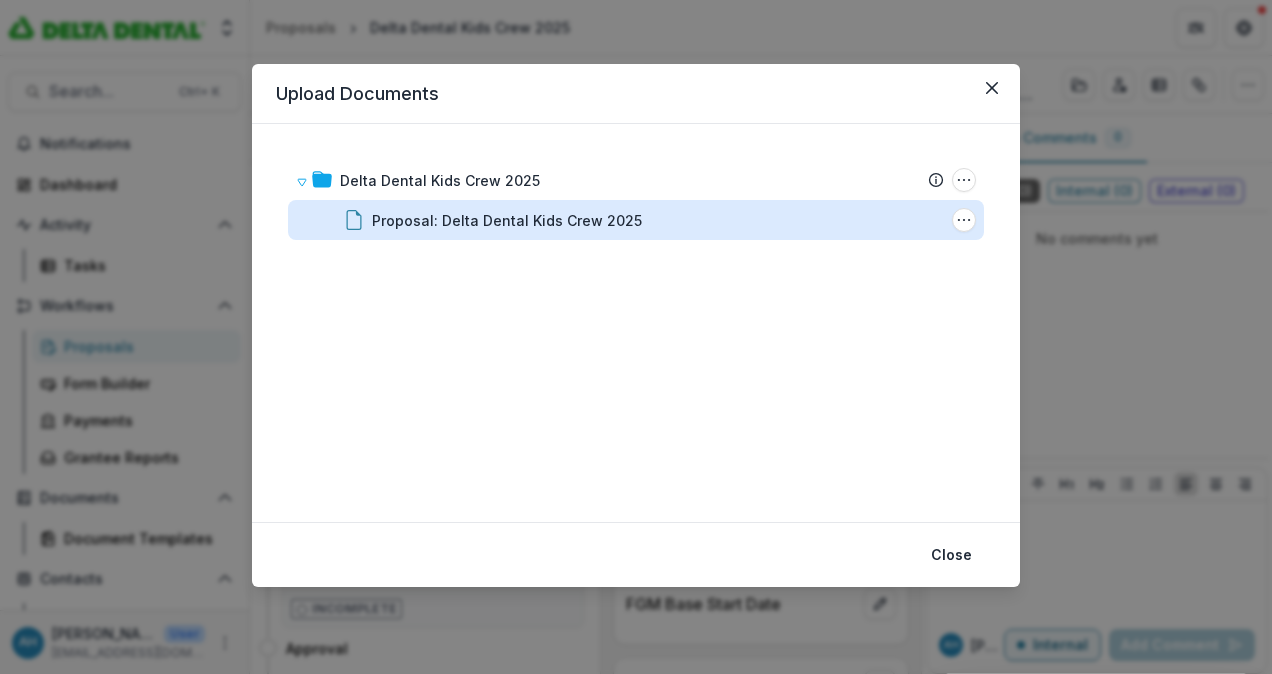 click on "Loading..." at bounding box center (636, 338) 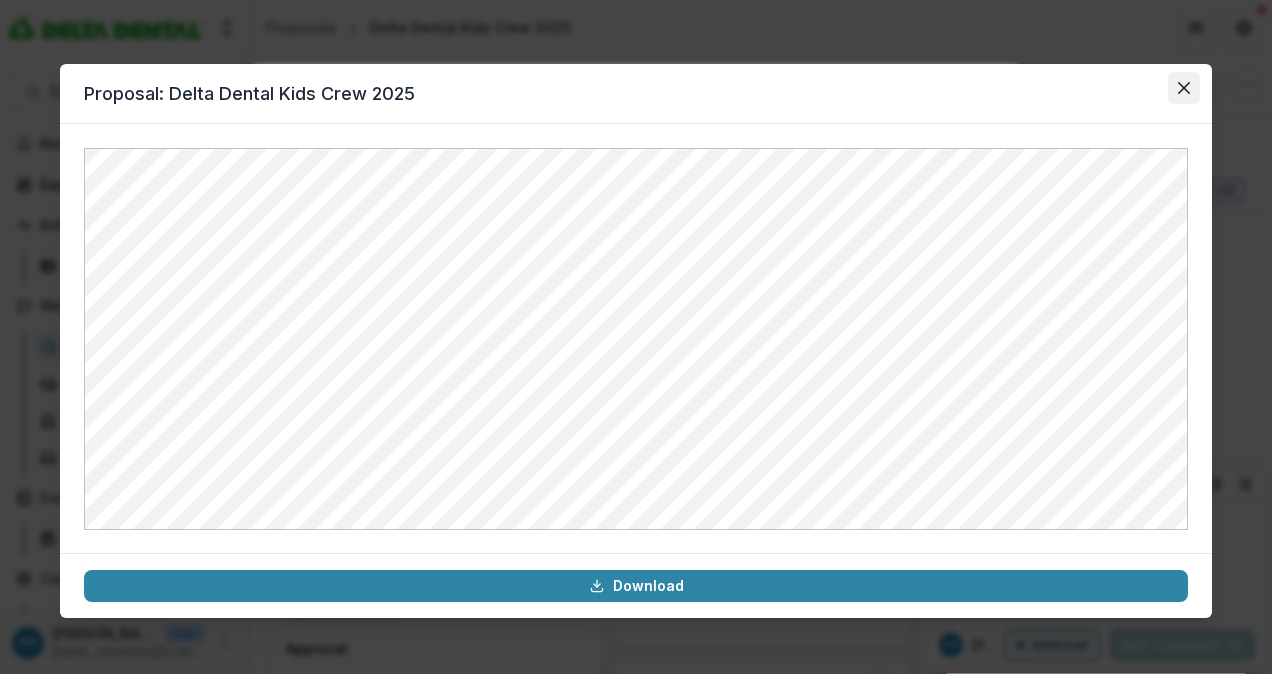 click 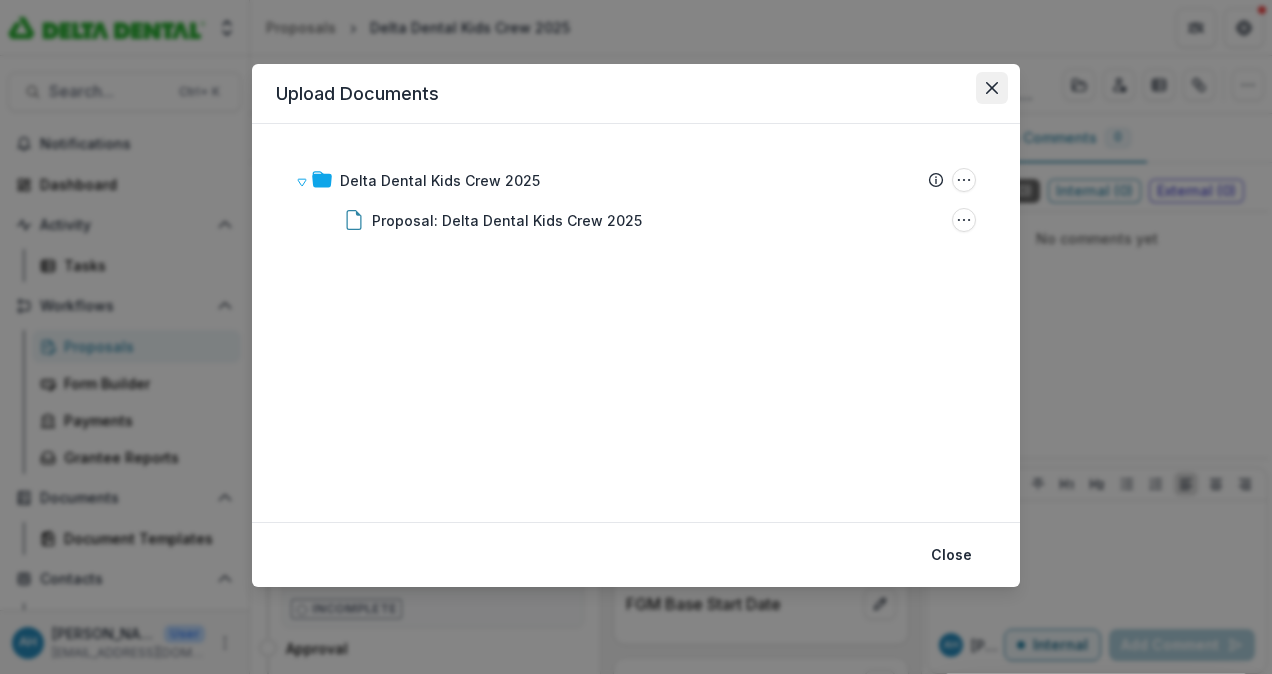 click 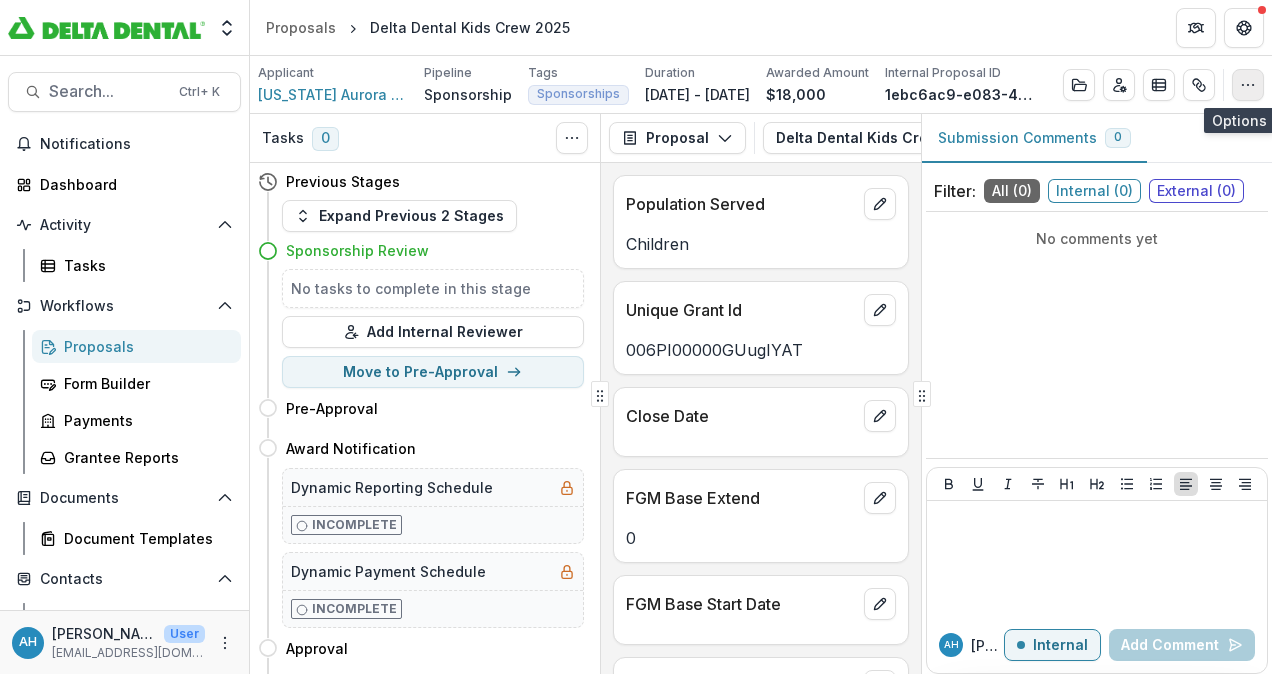 click 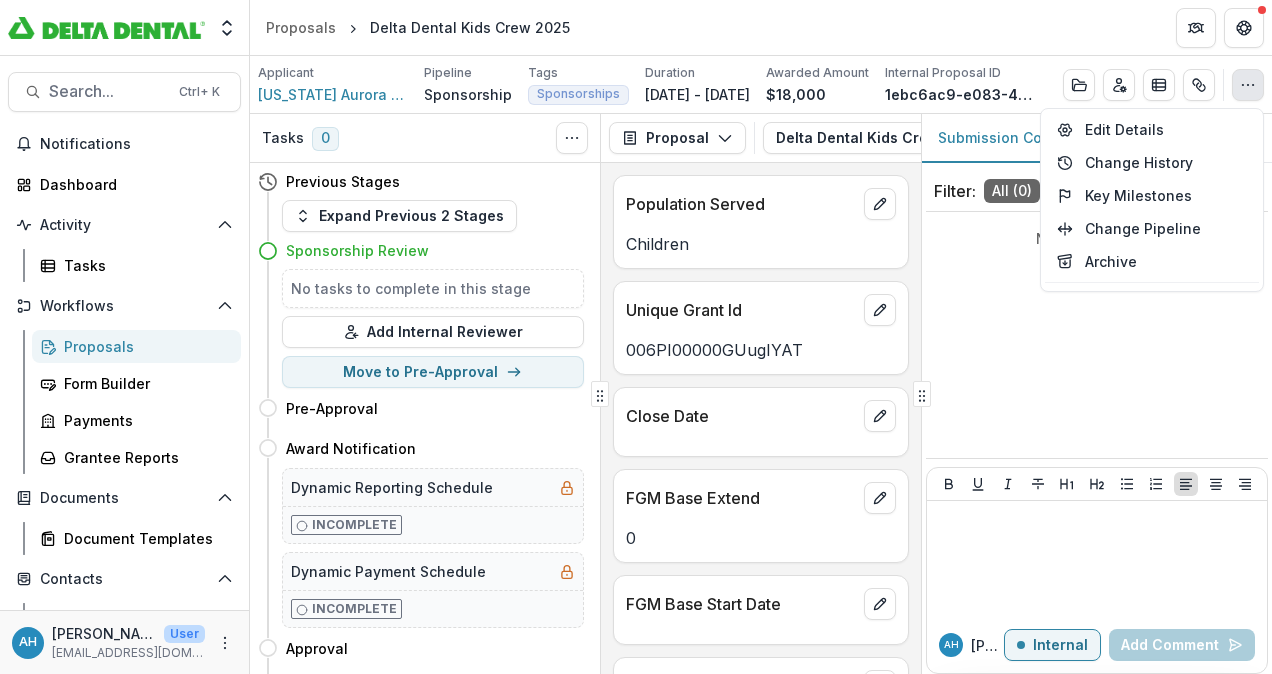 click on "No comments yet" at bounding box center (1097, 335) 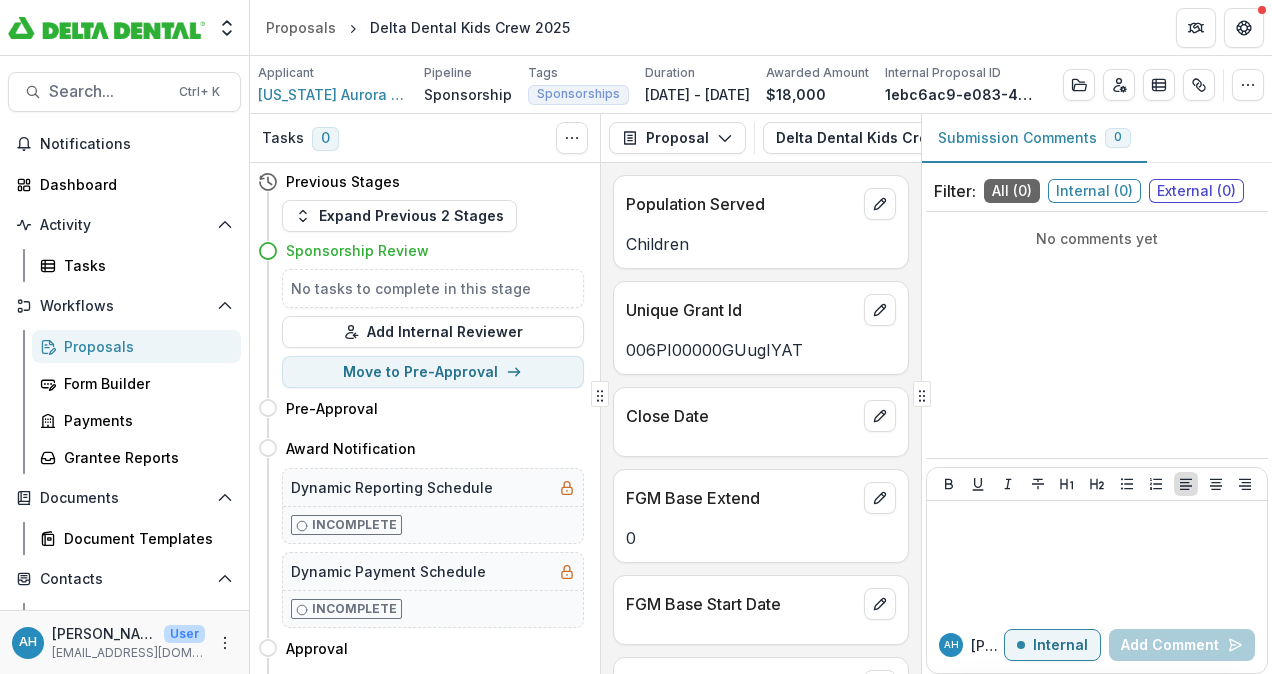 click on "Expand Previous 2 Stages" at bounding box center [433, 216] 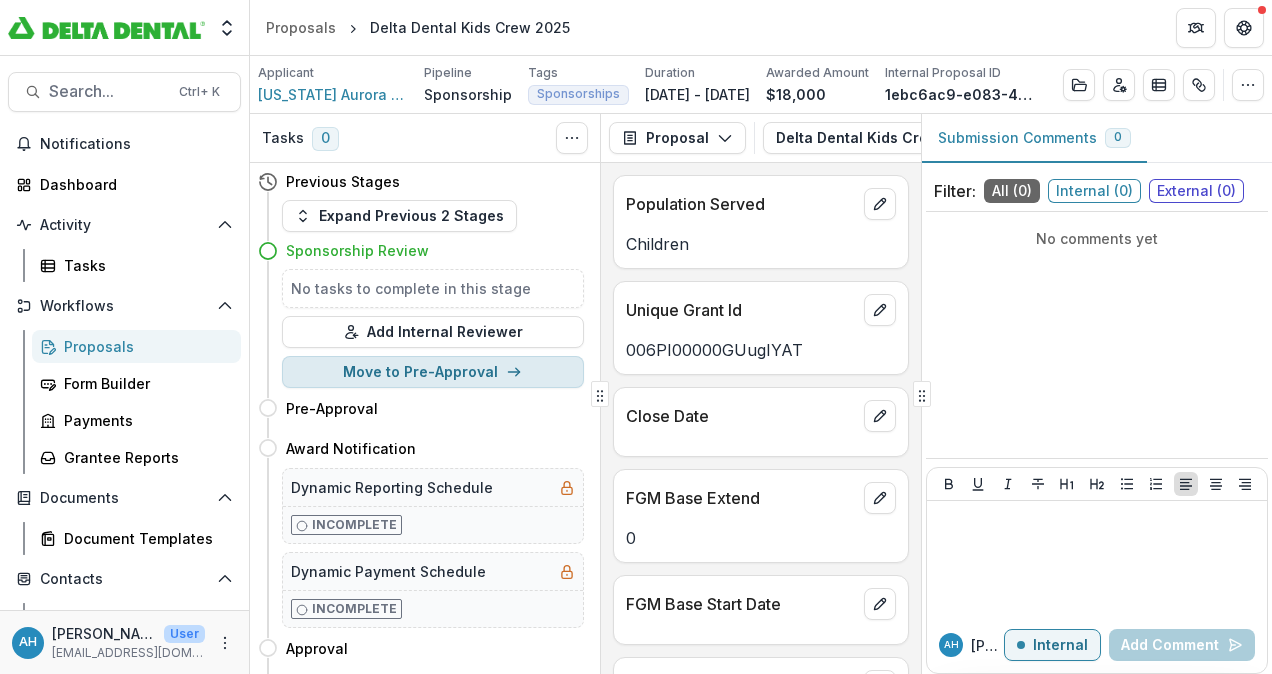 click on "Move to Pre-Approval" at bounding box center [433, 372] 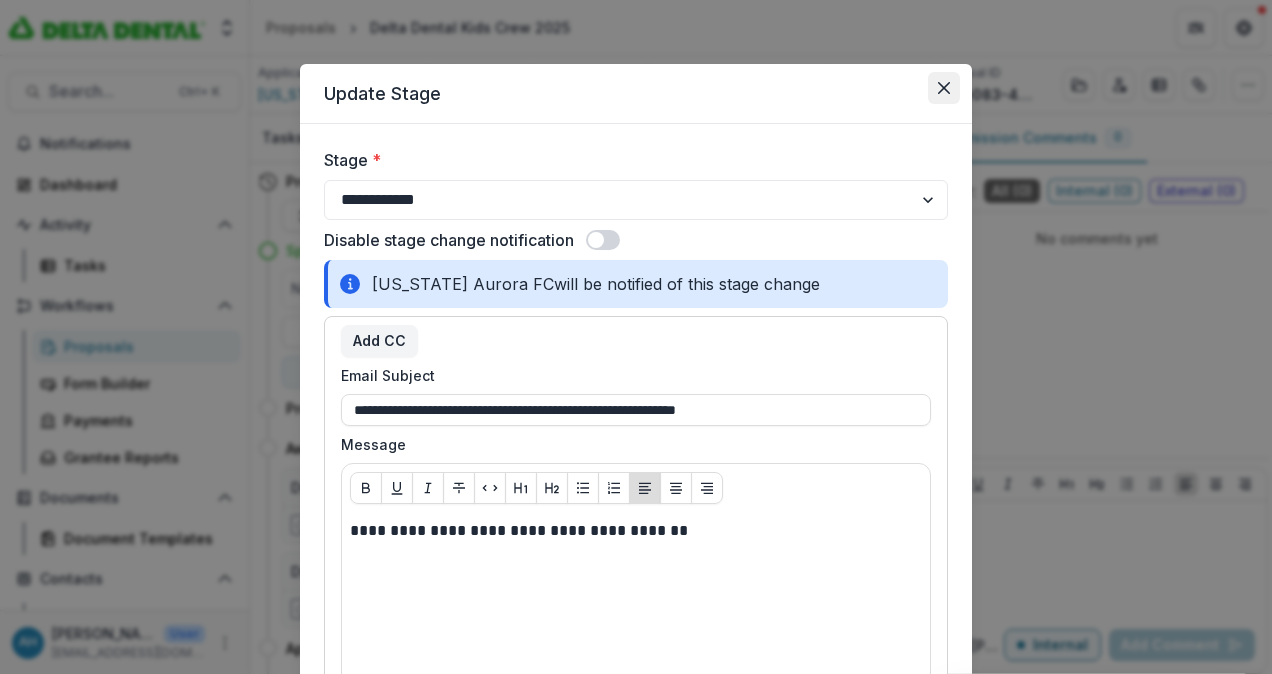 click 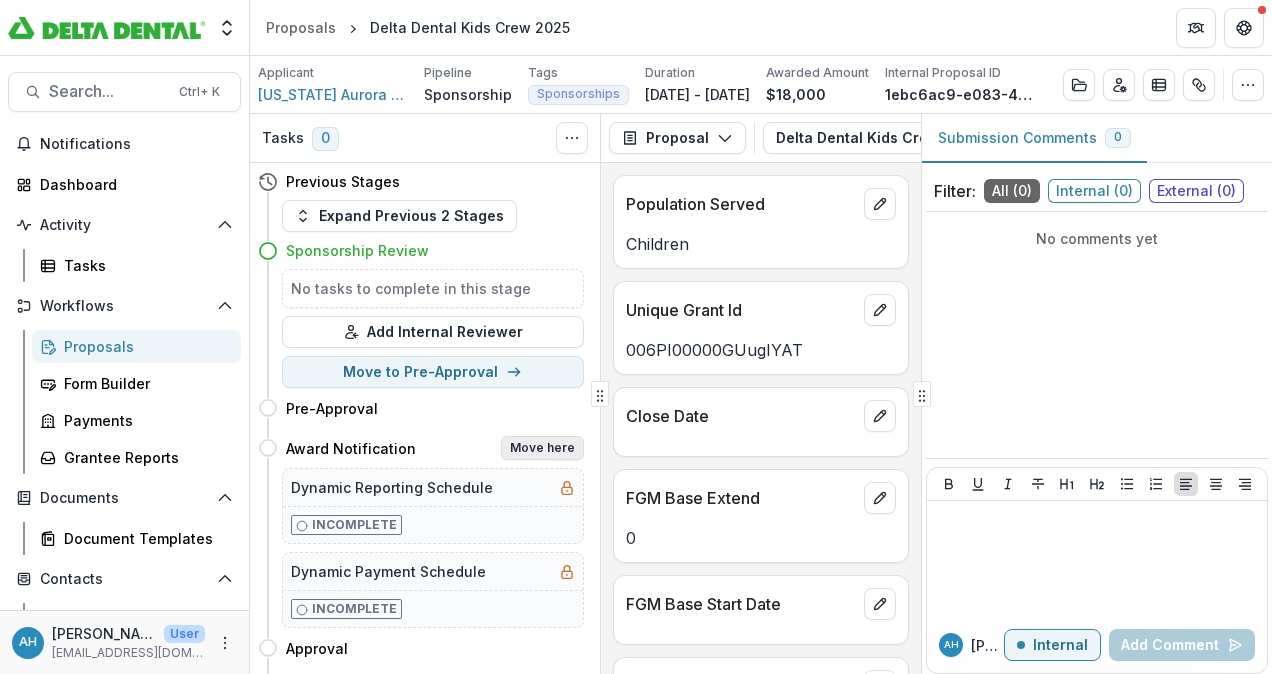 click on "Move here" at bounding box center (542, 448) 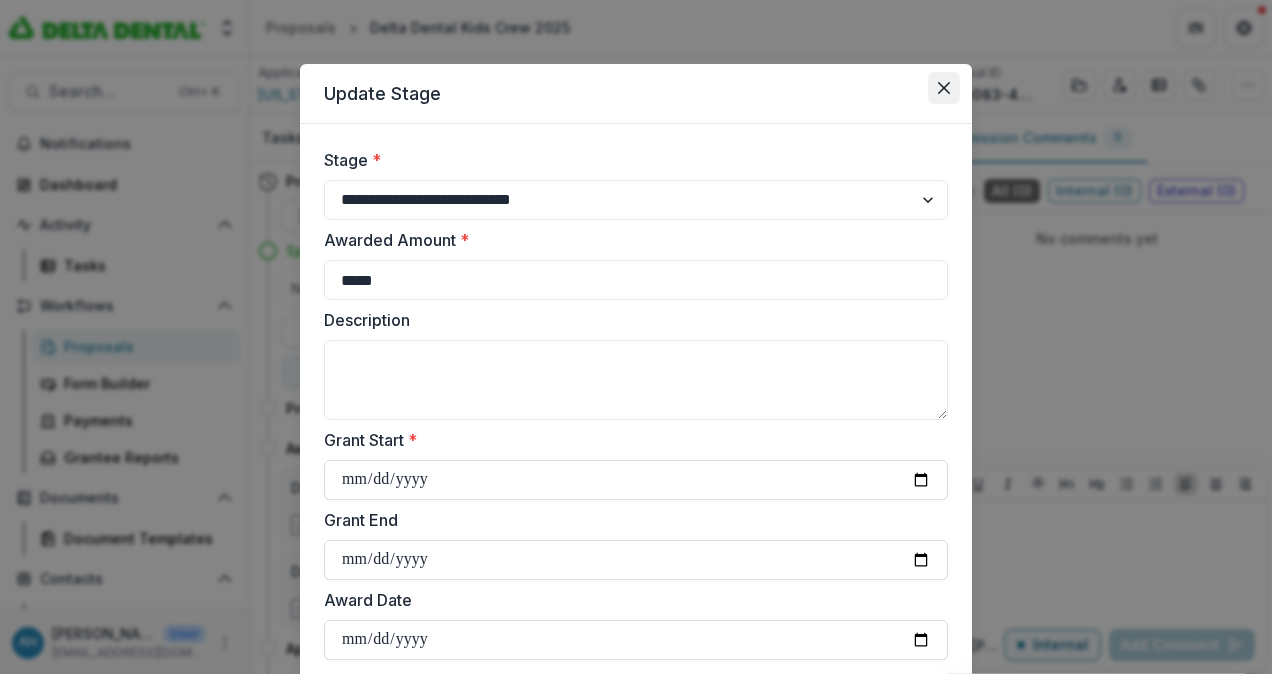 click at bounding box center [944, 88] 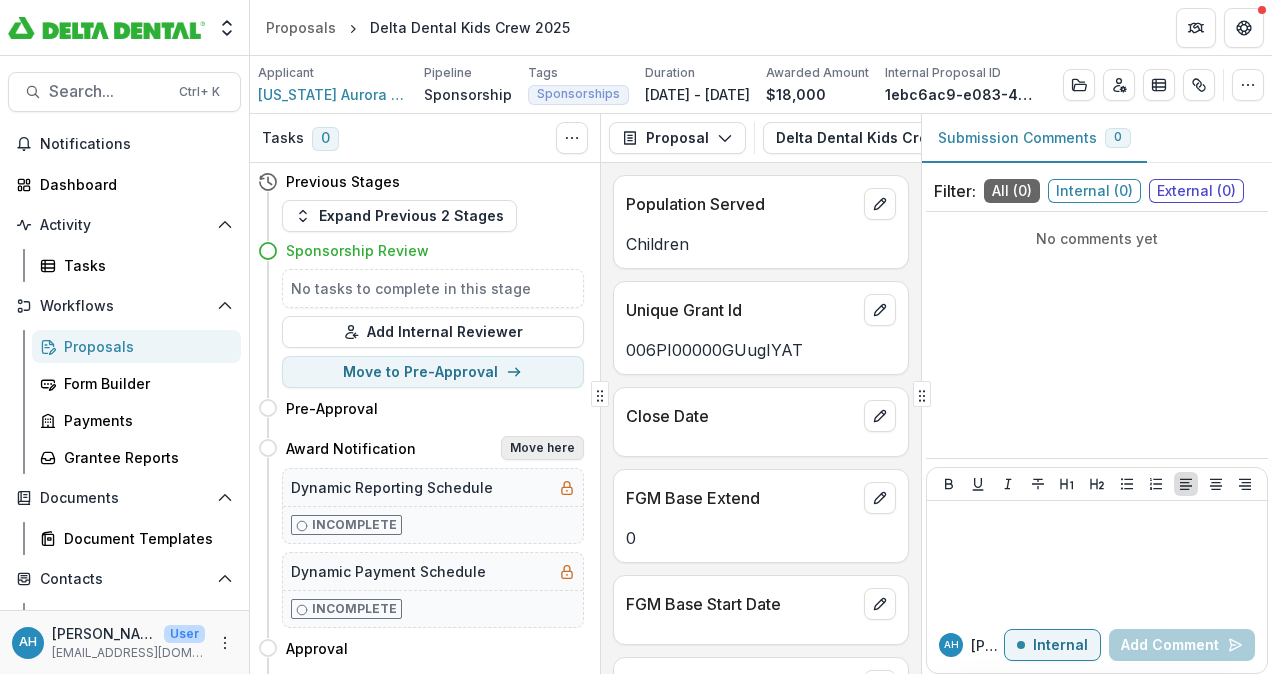 click on "Move here" at bounding box center (542, 448) 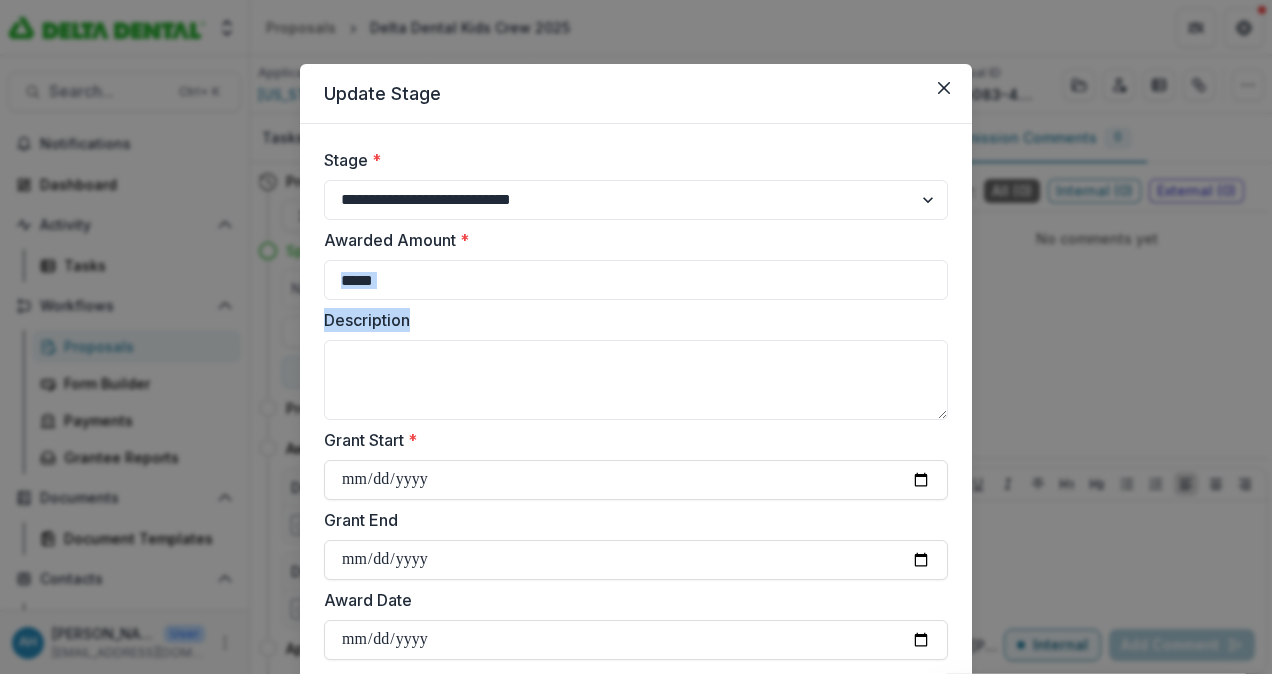drag, startPoint x: 534, startPoint y: 454, endPoint x: 745, endPoint y: 300, distance: 261.22214 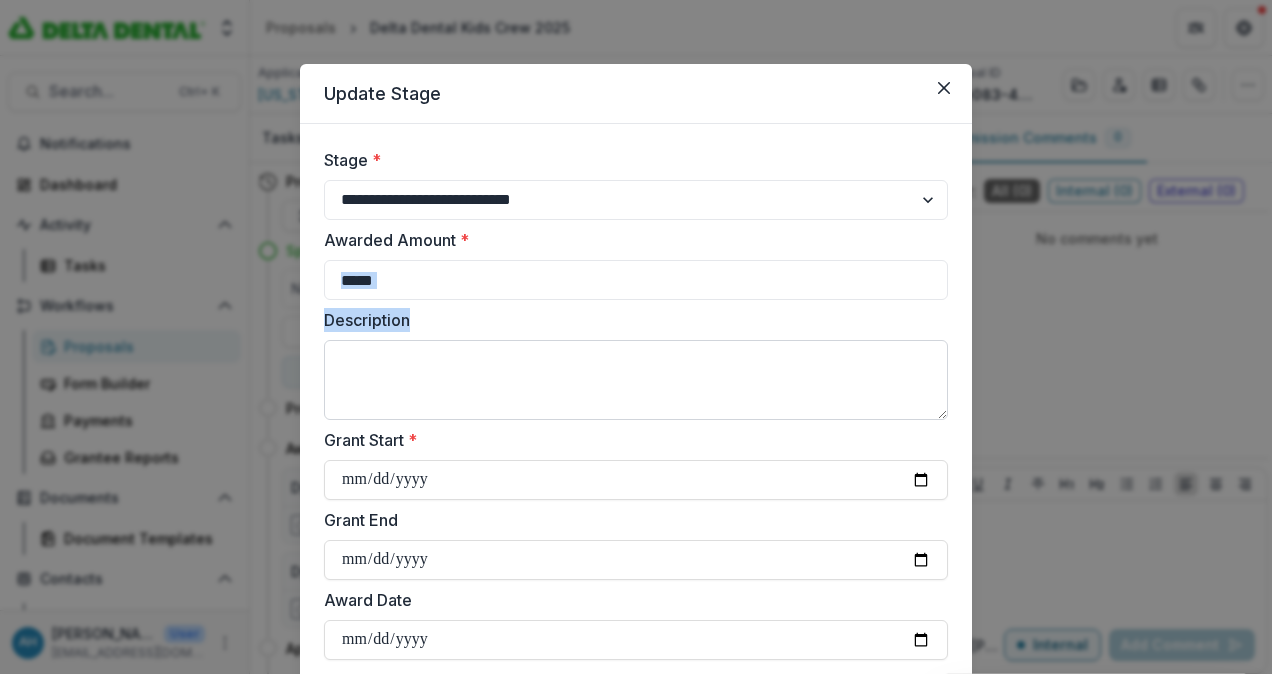 drag, startPoint x: 745, startPoint y: 300, endPoint x: 672, endPoint y: 368, distance: 99.764725 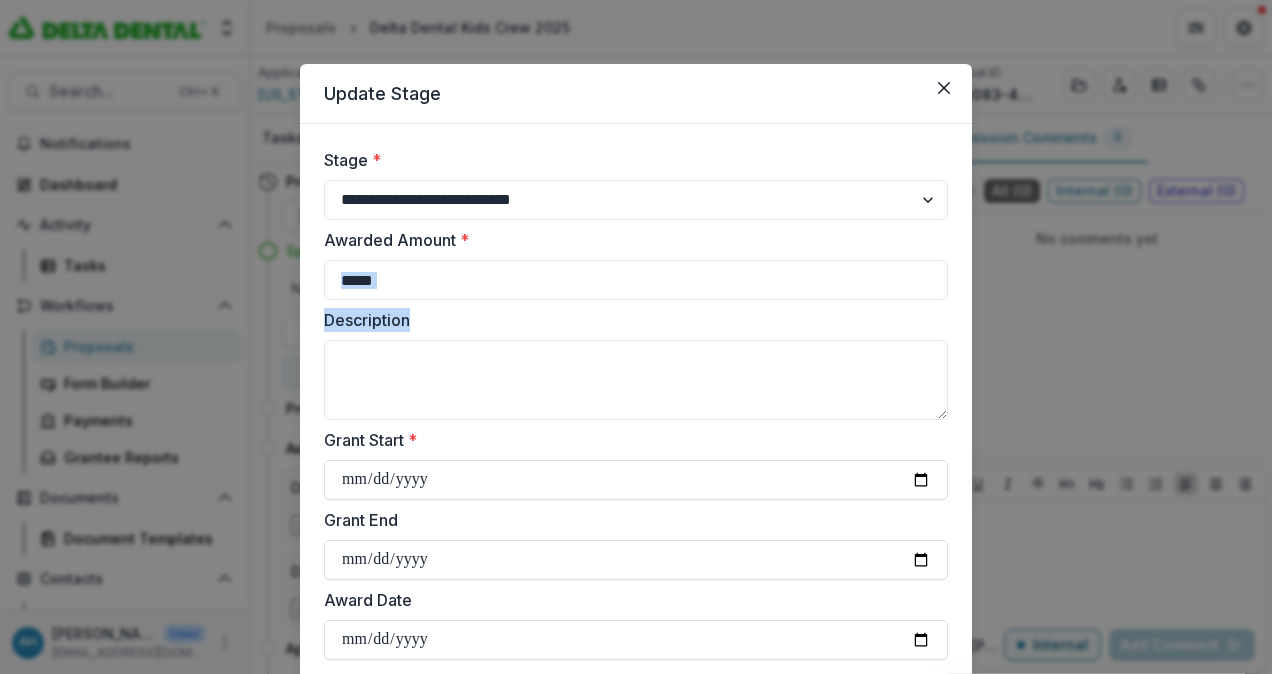 click on "Description" at bounding box center (636, 364) 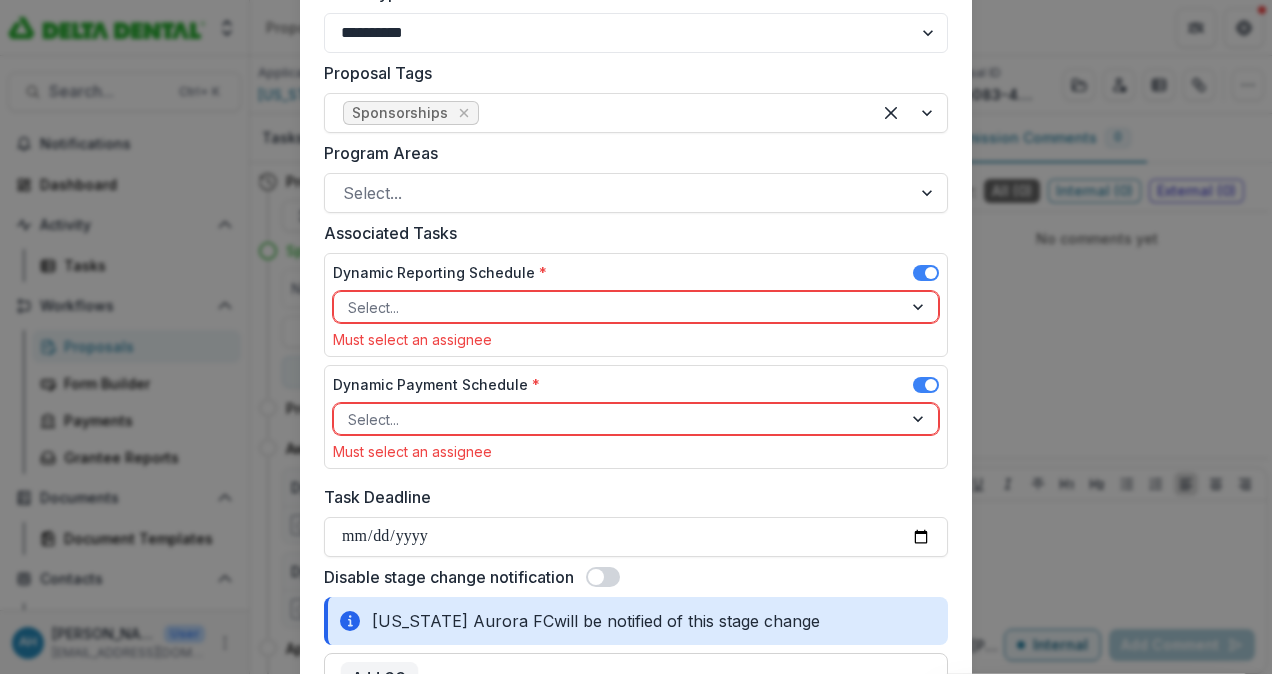 scroll, scrollTop: 804, scrollLeft: 0, axis: vertical 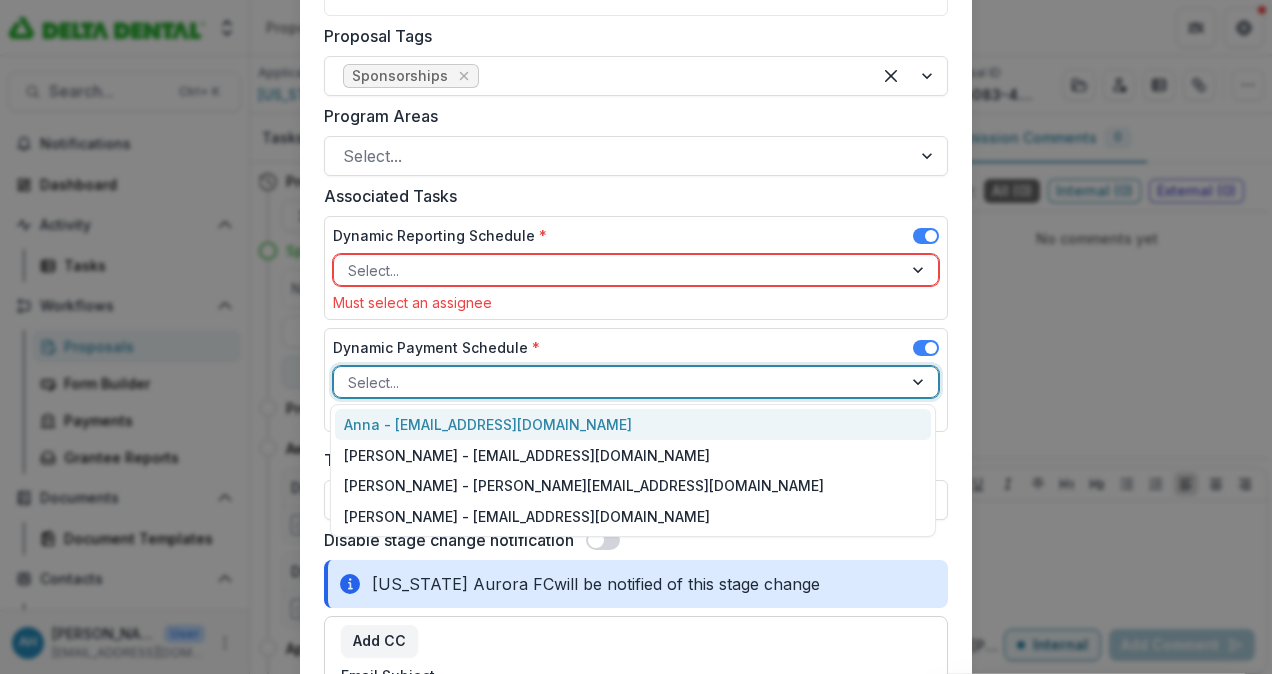 click at bounding box center (618, 382) 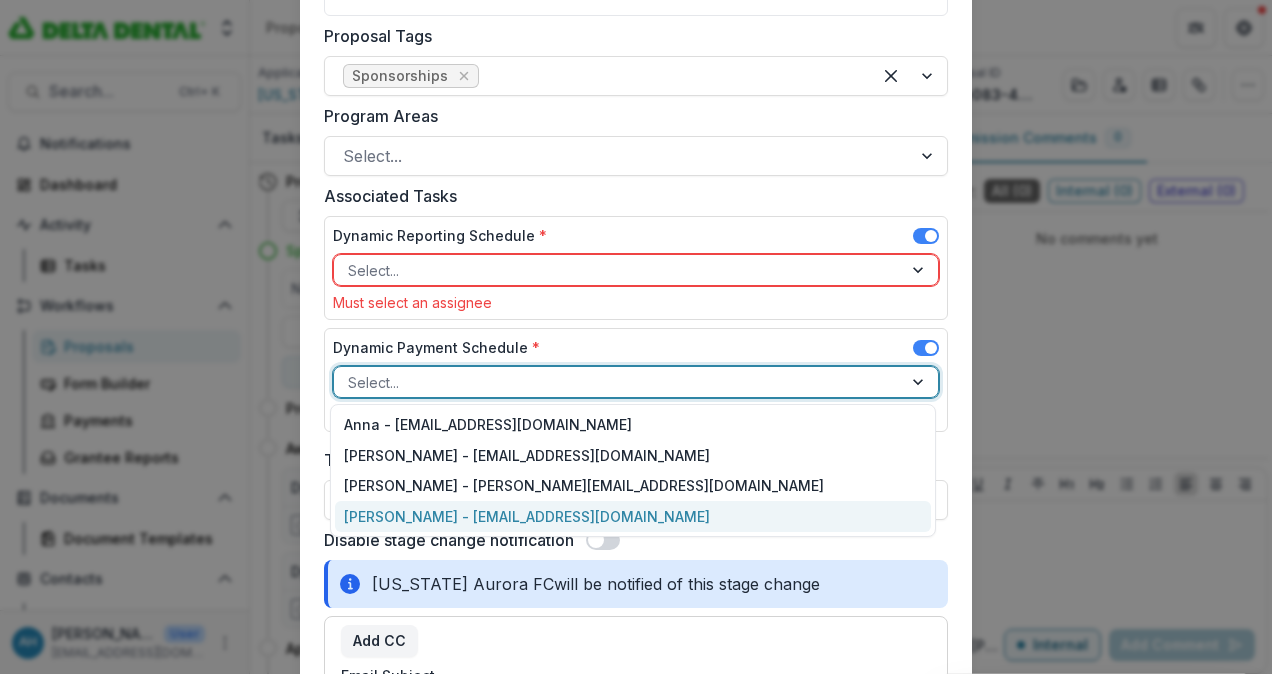 click on "[PERSON_NAME] - [EMAIL_ADDRESS][DOMAIN_NAME]" at bounding box center [633, 516] 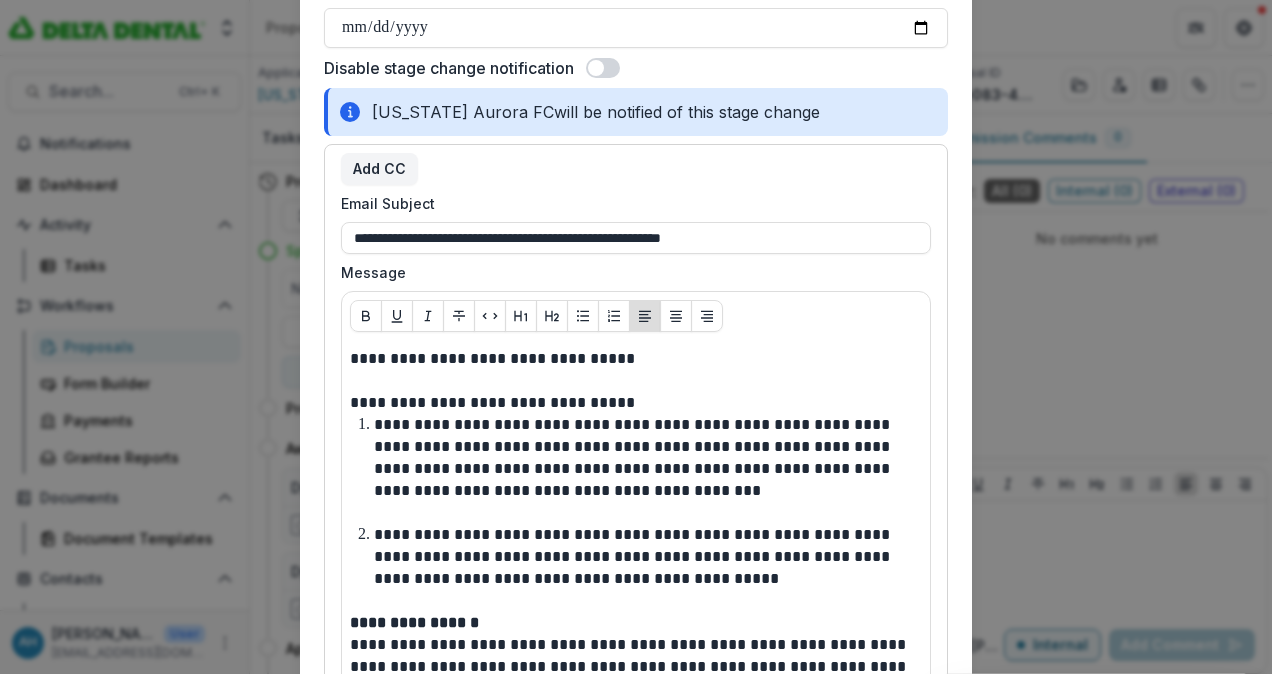 scroll, scrollTop: 1252, scrollLeft: 0, axis: vertical 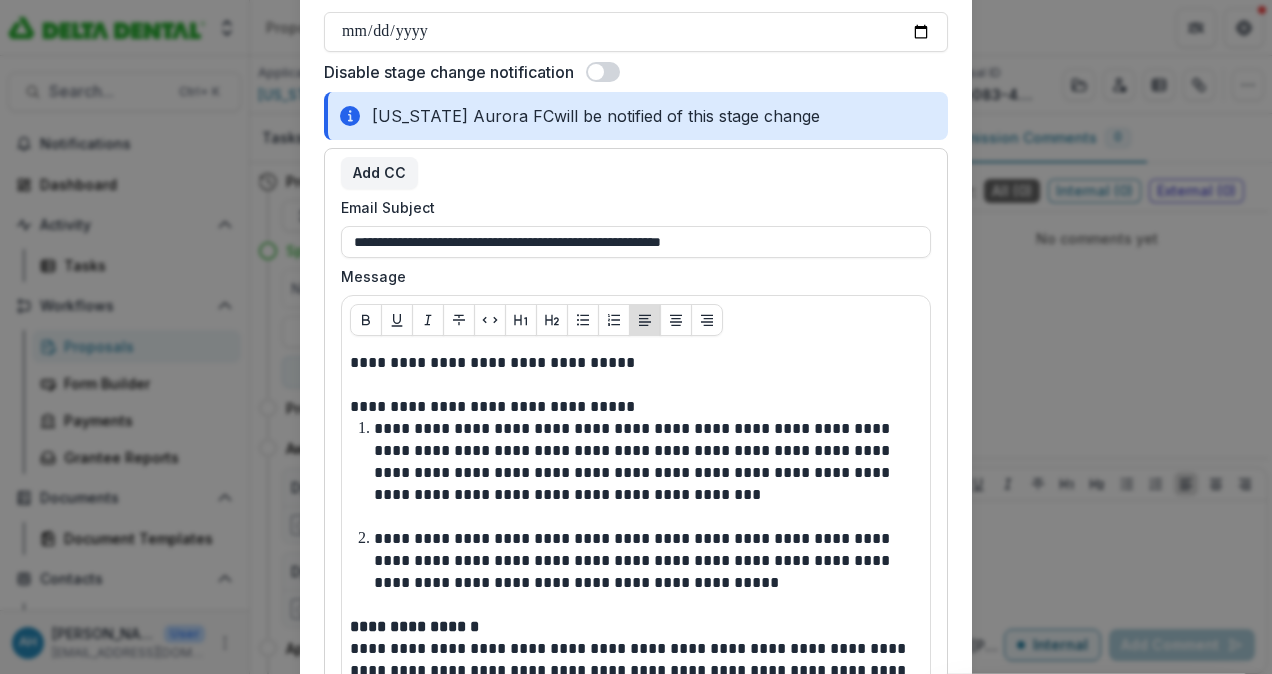 click on "**********" at bounding box center (636, 337) 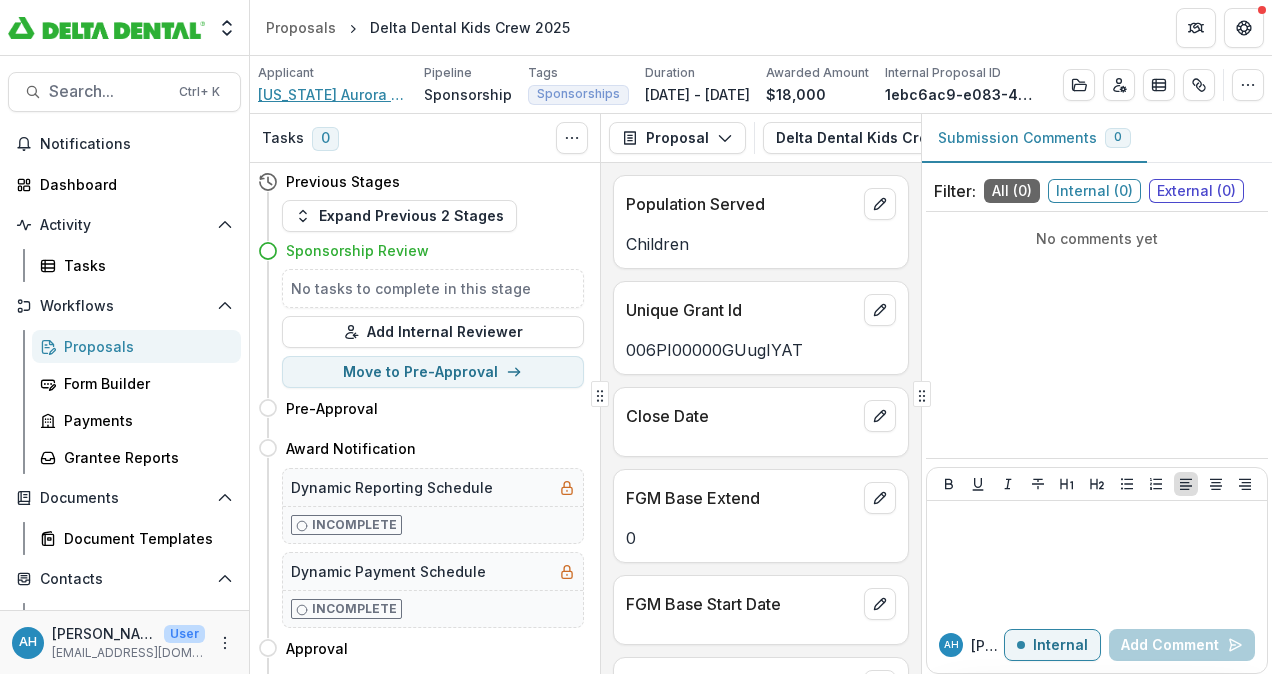 click on "[US_STATE] Aurora FC" at bounding box center [333, 94] 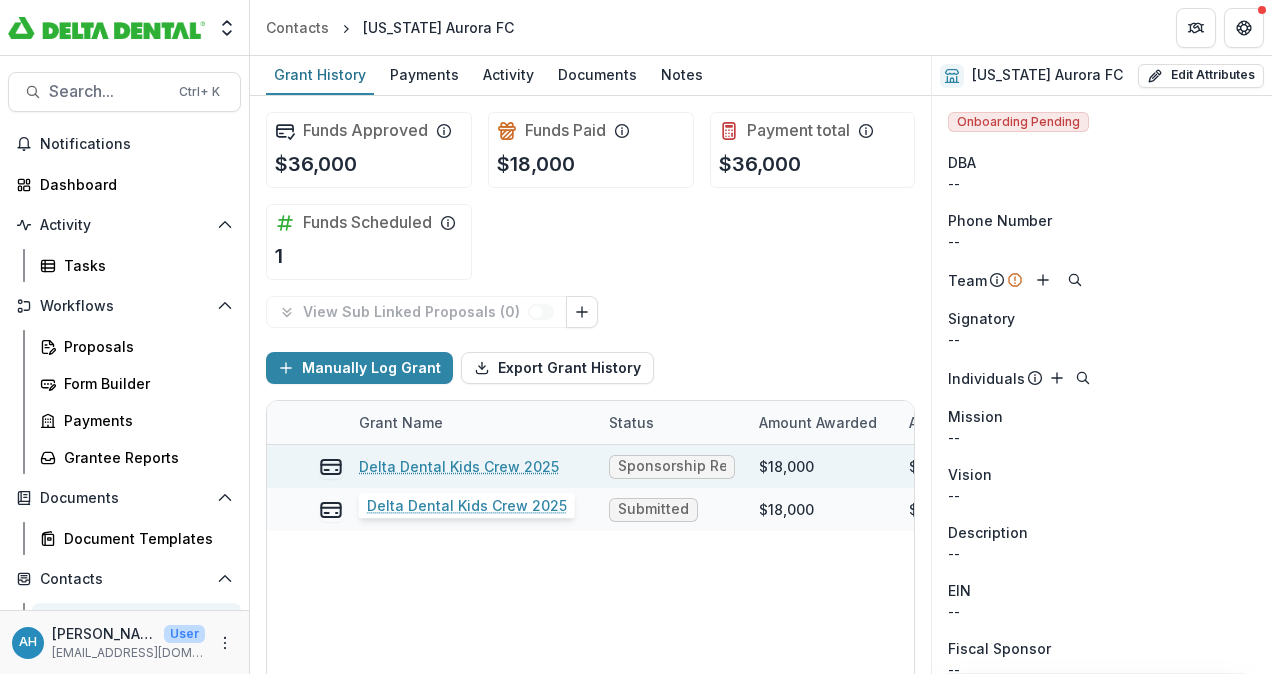 click on "Delta Dental Kids Crew 2025" at bounding box center (459, 466) 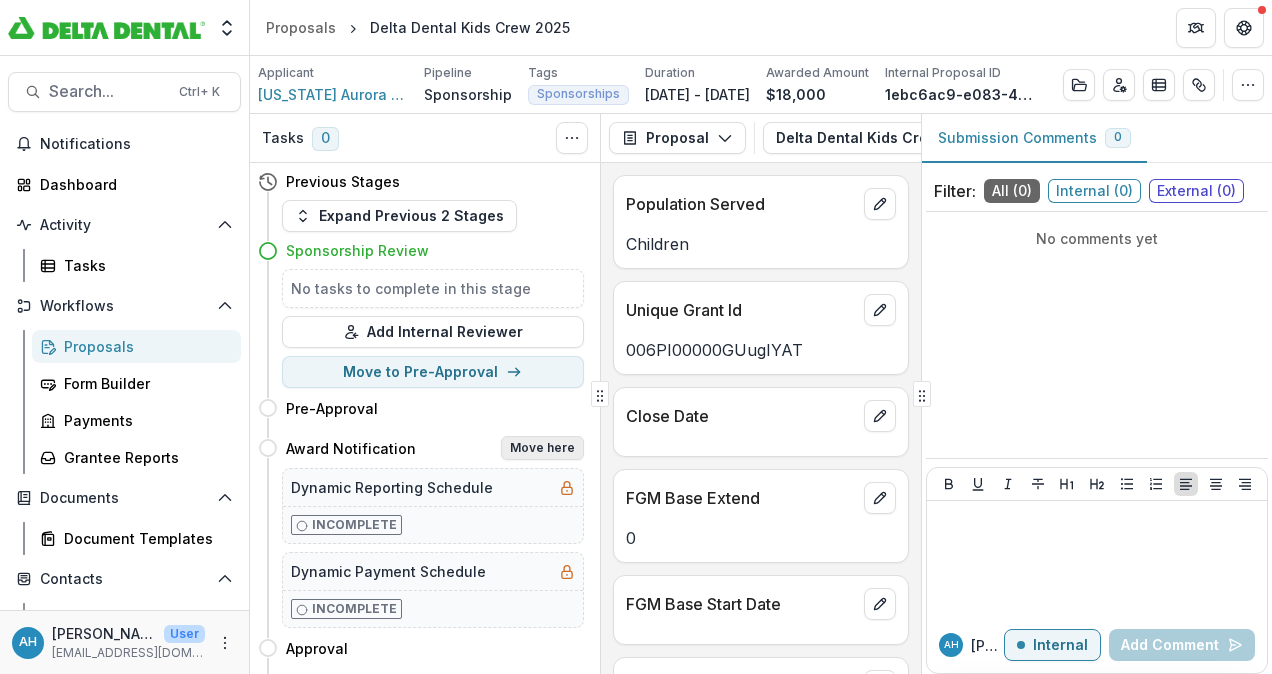 click on "Move here" at bounding box center (542, 448) 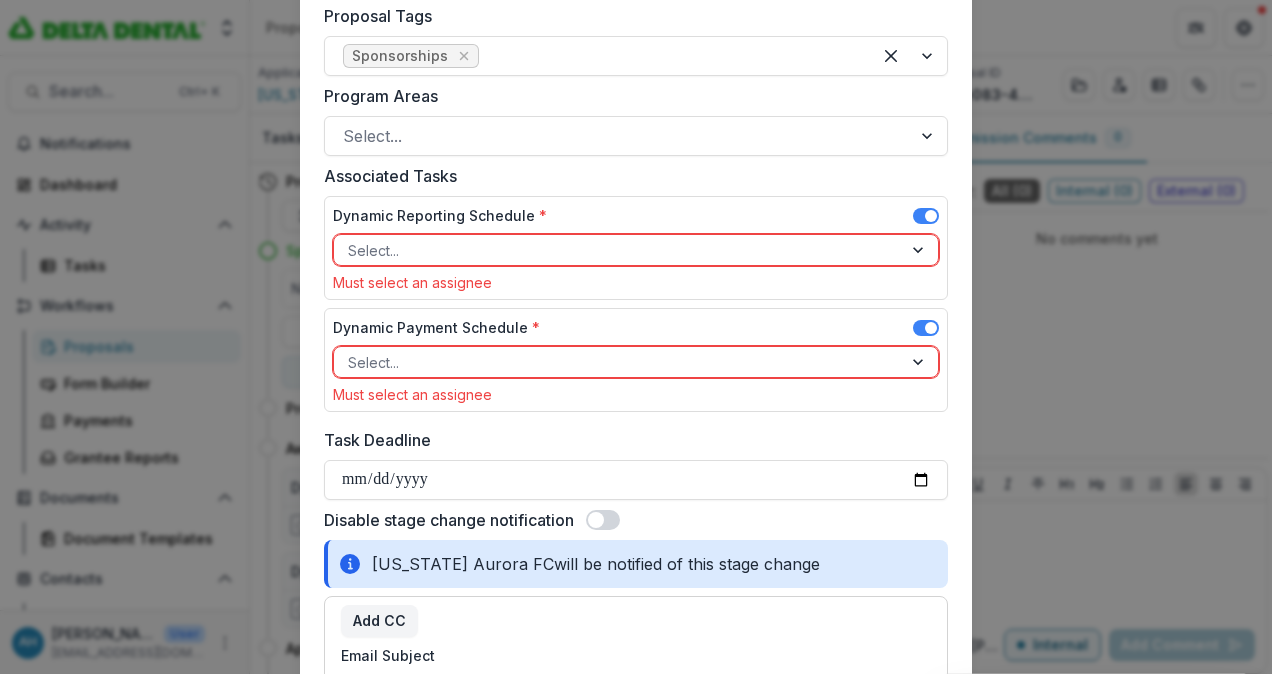 scroll, scrollTop: 825, scrollLeft: 0, axis: vertical 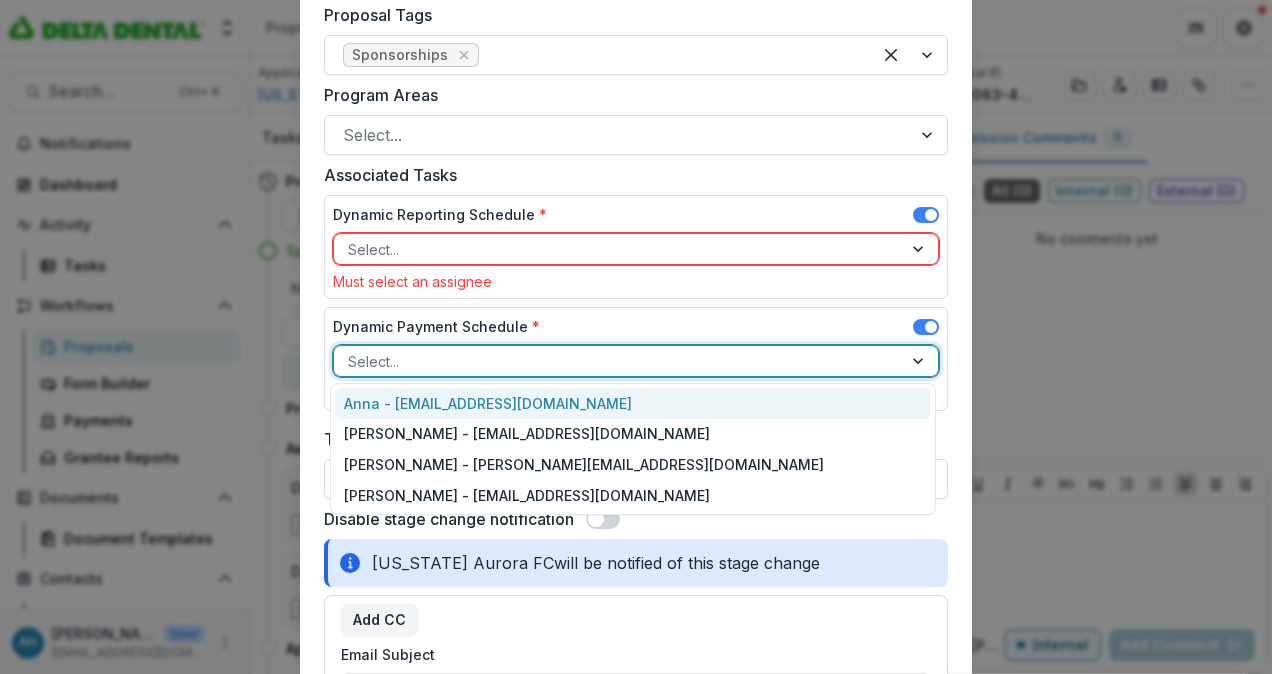 click at bounding box center [618, 361] 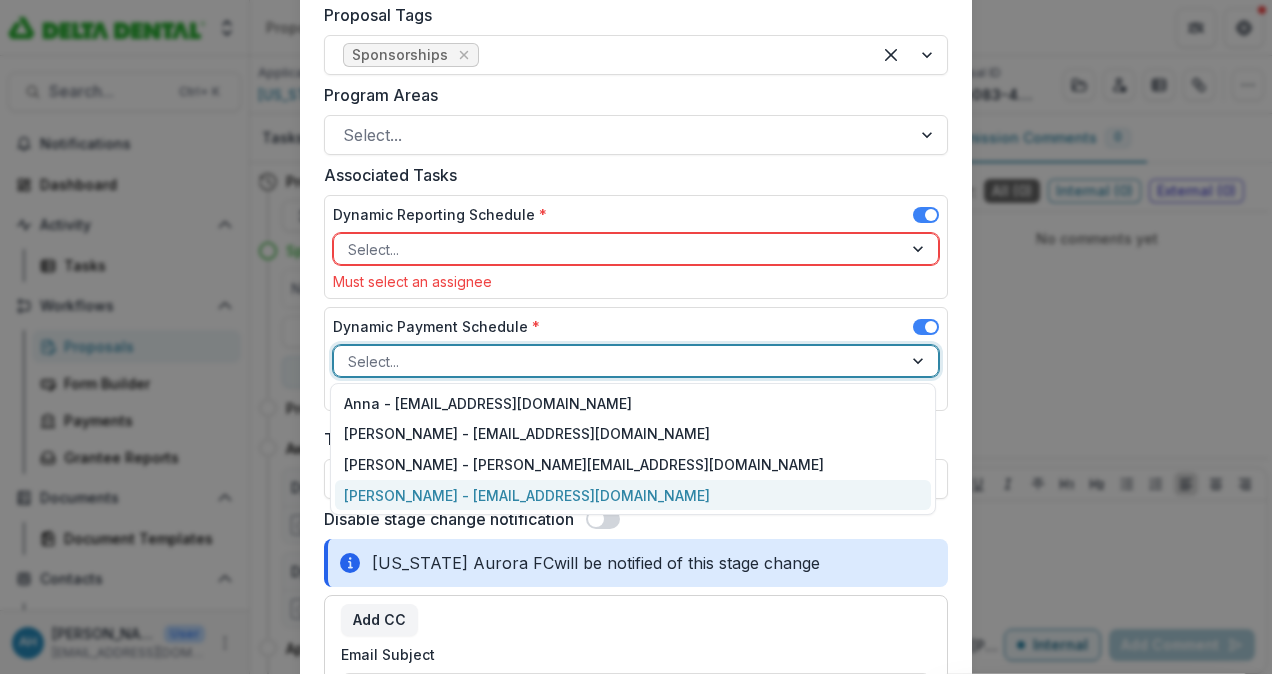 click on "[PERSON_NAME] - [EMAIL_ADDRESS][DOMAIN_NAME]" at bounding box center [633, 495] 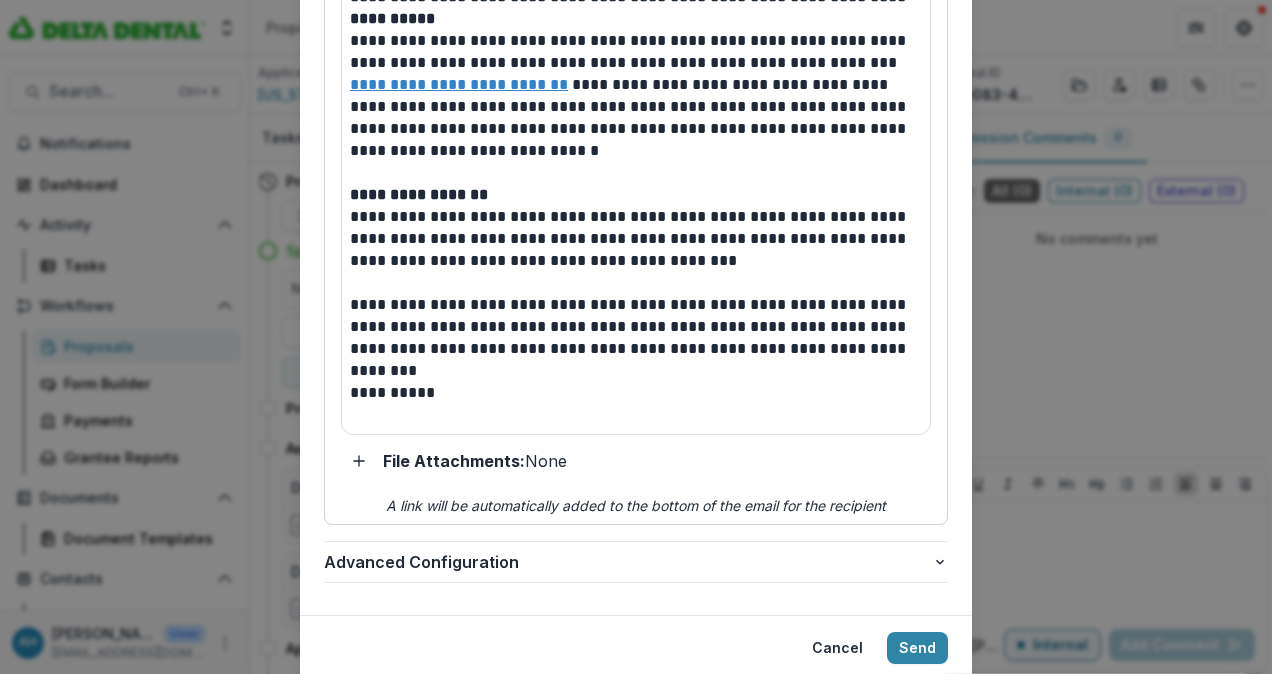scroll, scrollTop: 2294, scrollLeft: 0, axis: vertical 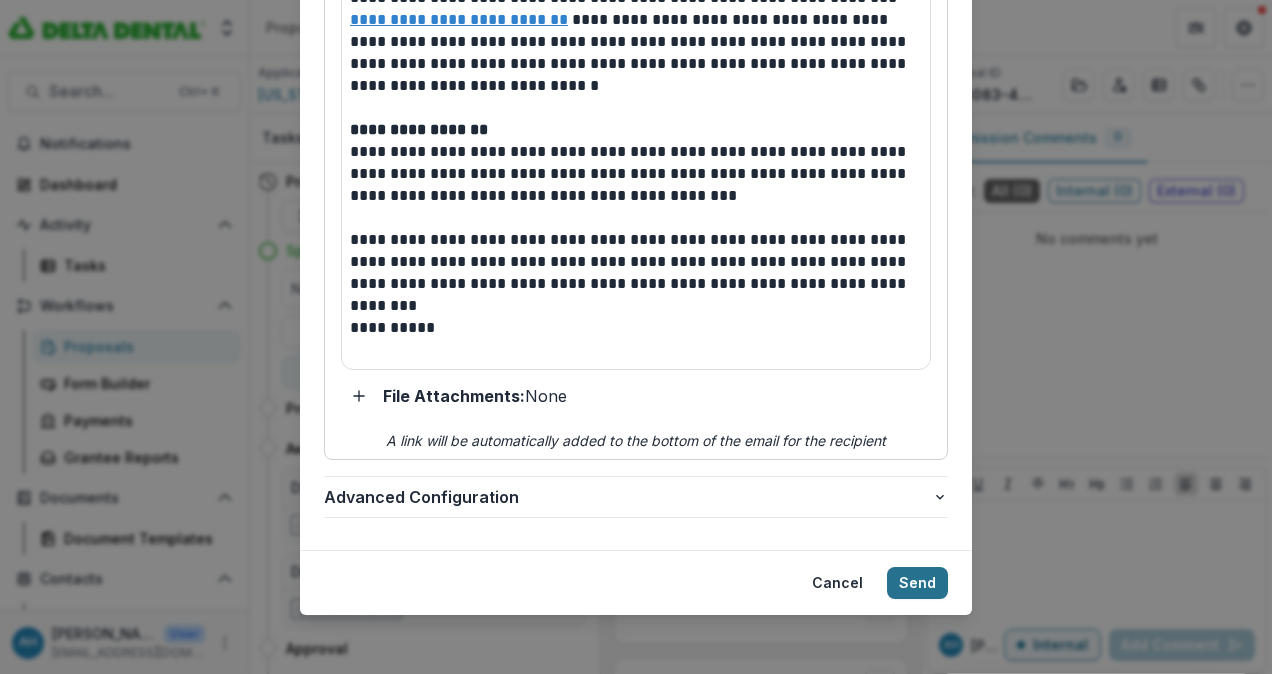 click on "Send" at bounding box center (917, 583) 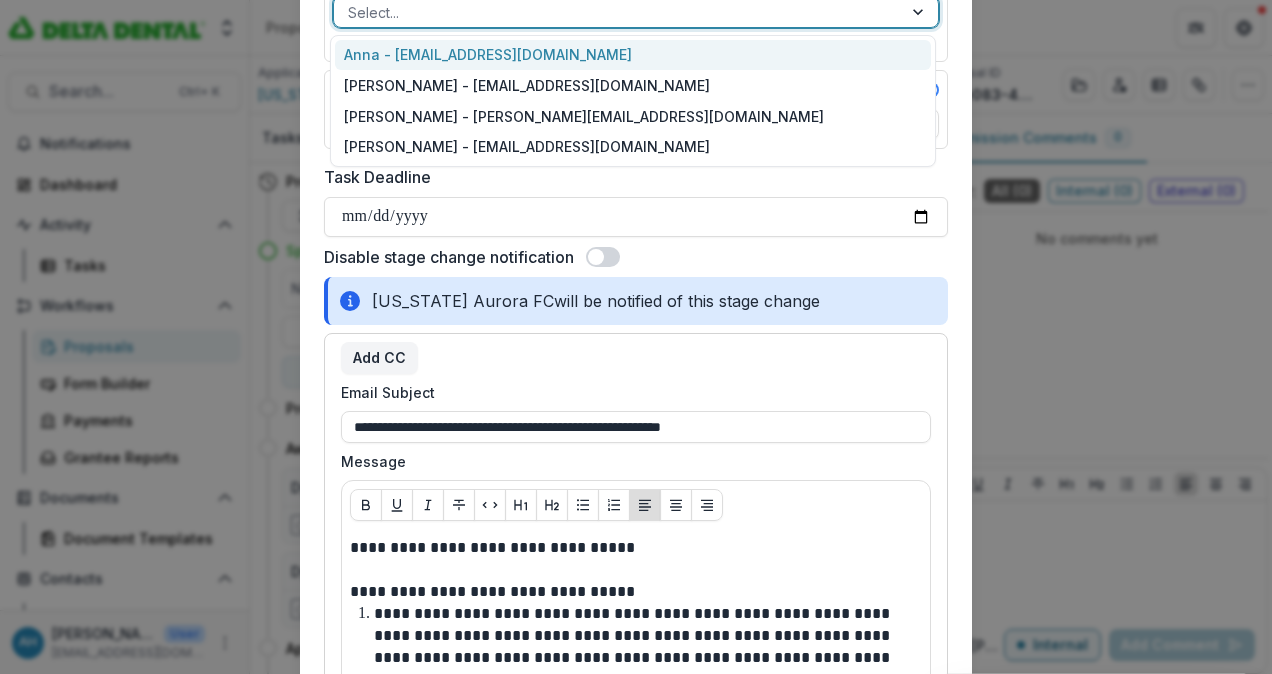 click at bounding box center (618, 12) 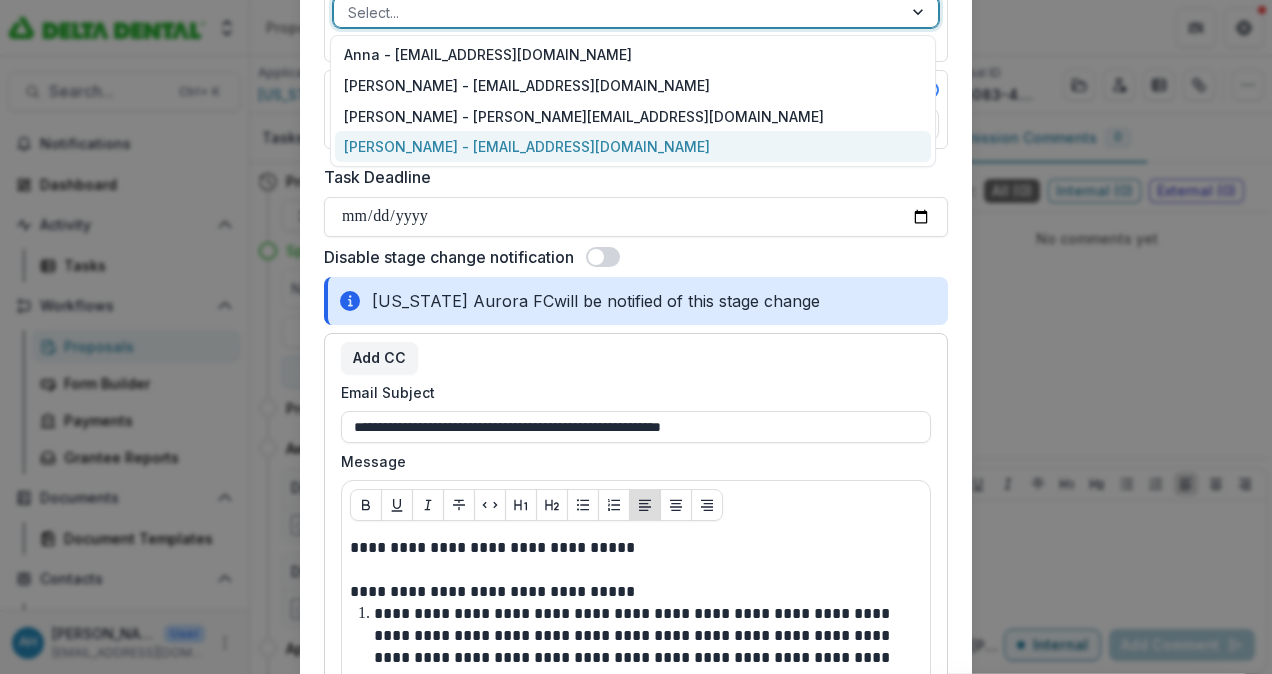 click on "[PERSON_NAME] - [EMAIL_ADDRESS][DOMAIN_NAME]" at bounding box center [633, 146] 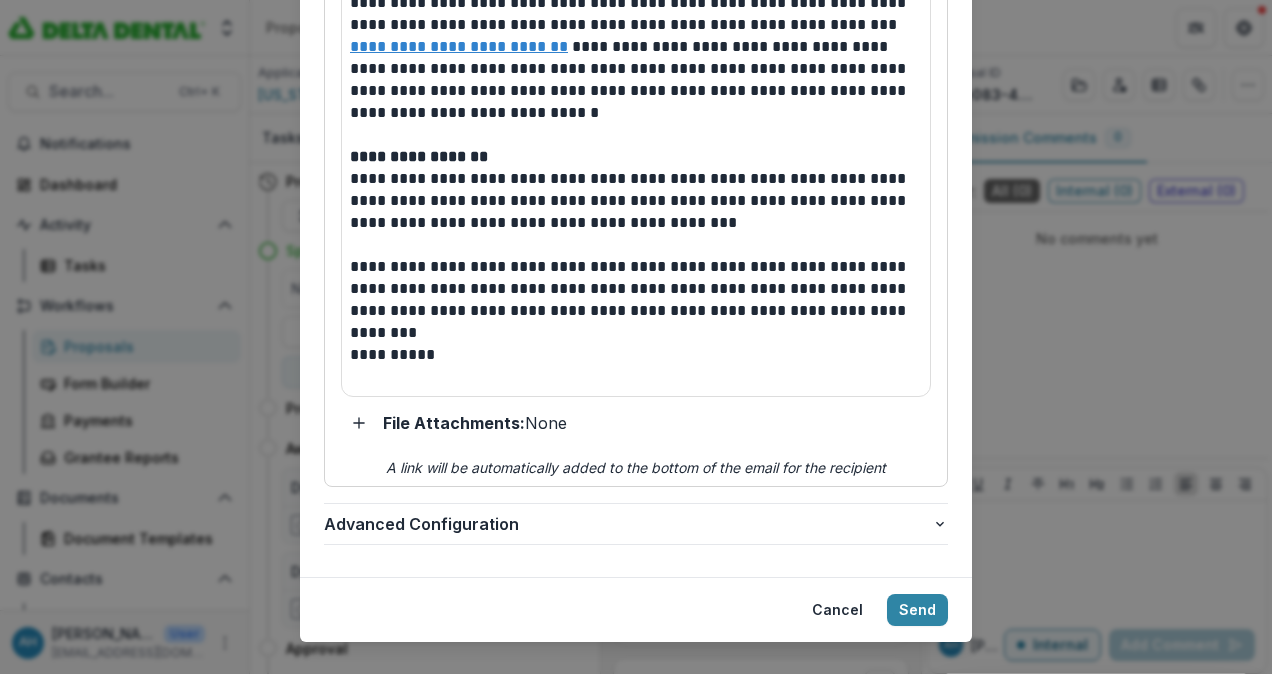 scroll, scrollTop: 2246, scrollLeft: 0, axis: vertical 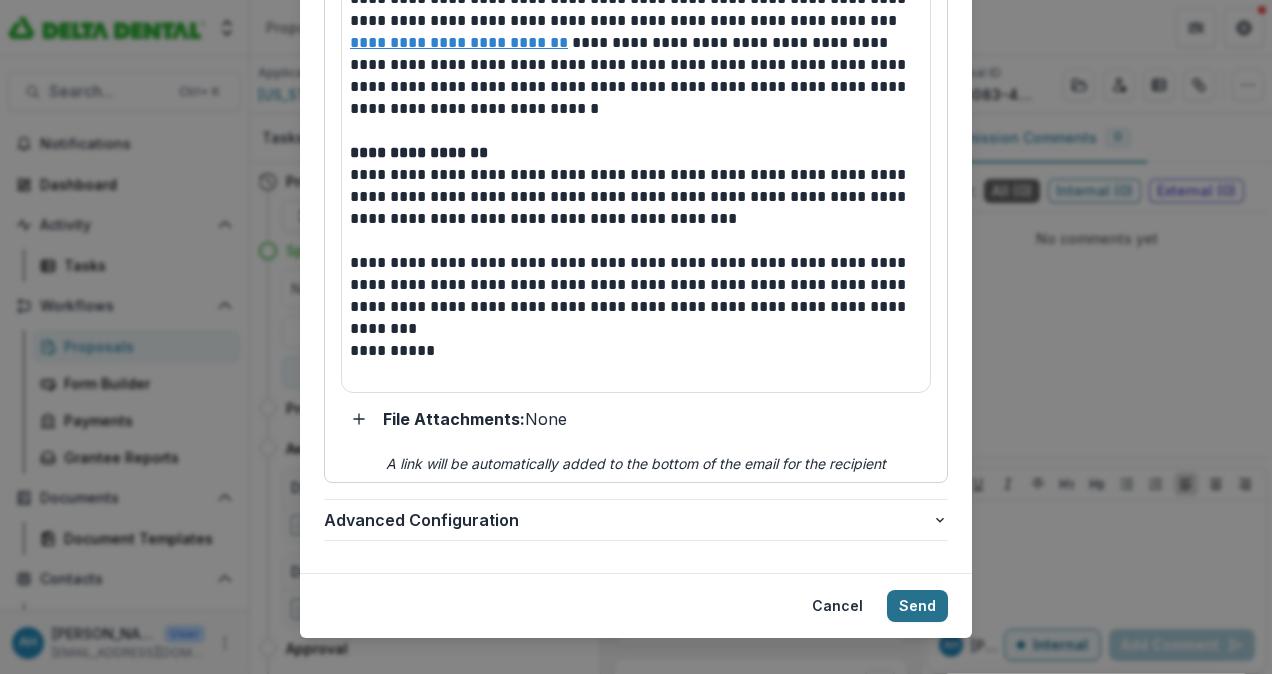 click on "Send" at bounding box center (917, 606) 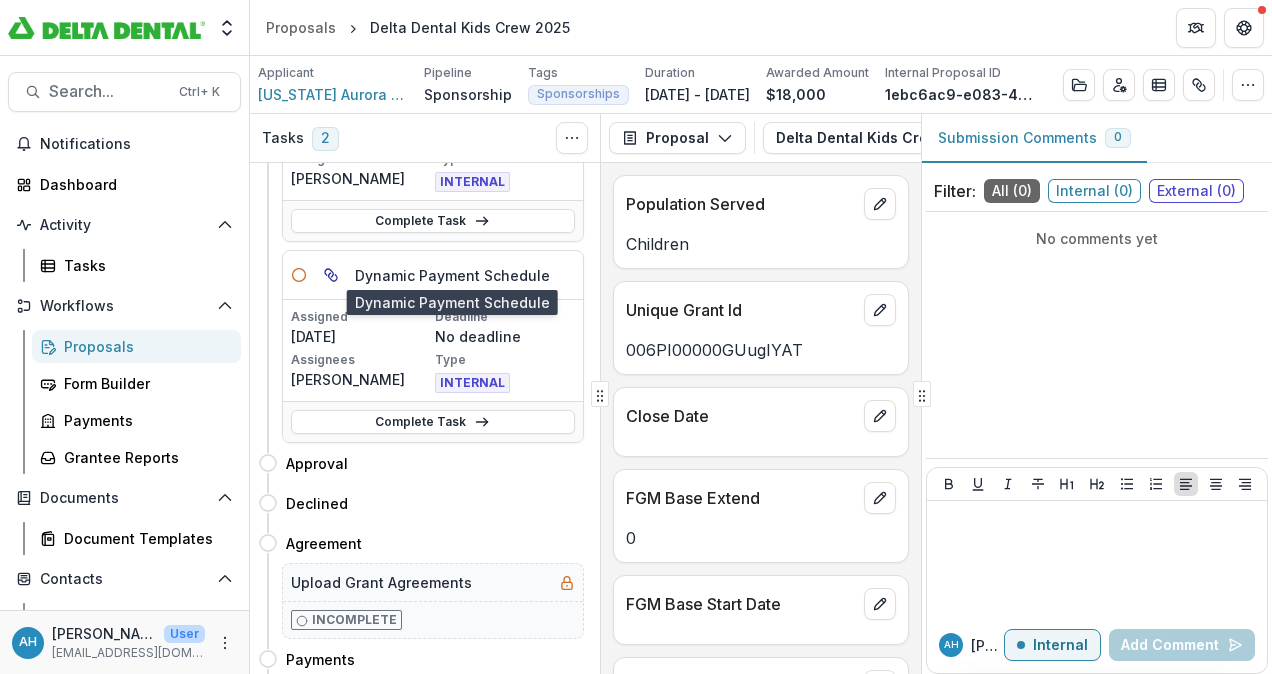 scroll, scrollTop: 221, scrollLeft: 0, axis: vertical 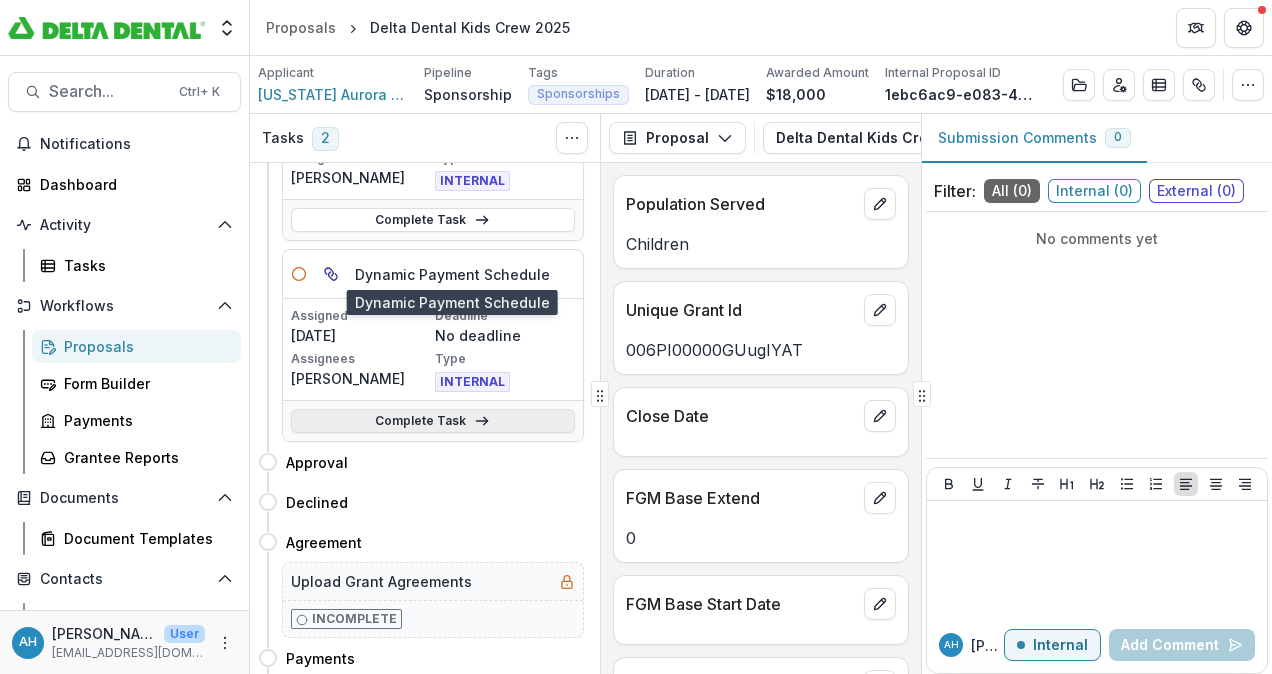 click on "Complete Task" at bounding box center [433, 421] 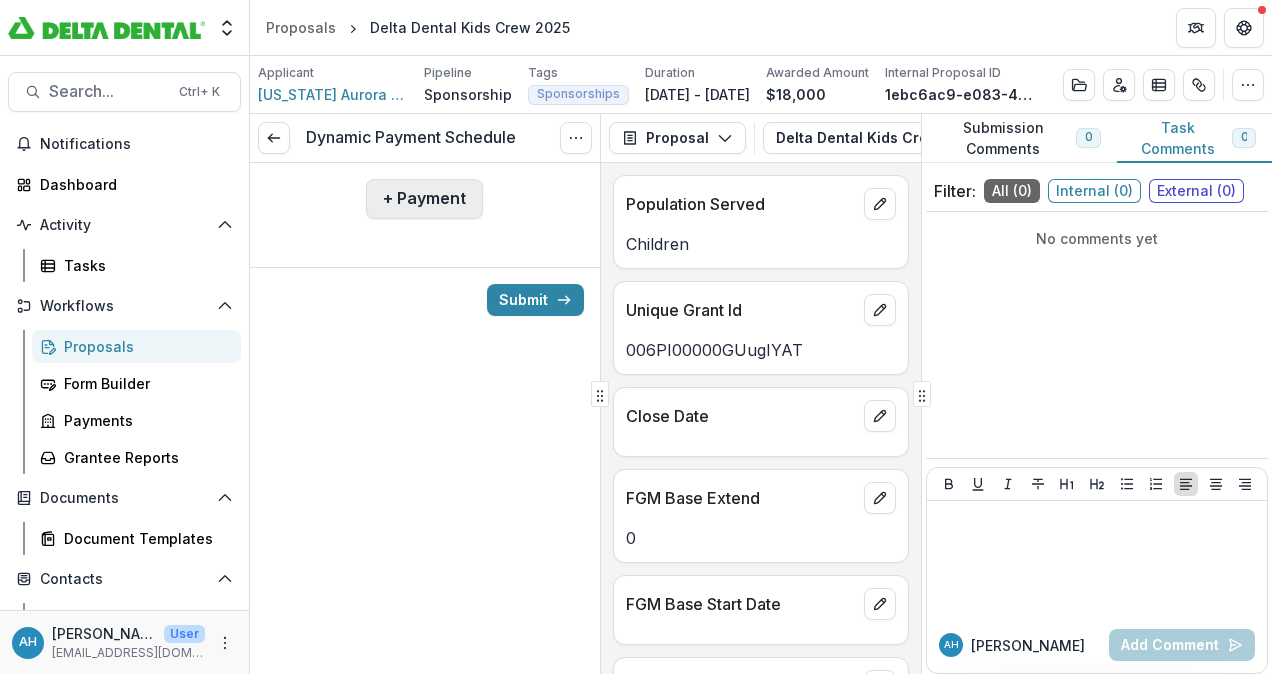 click on "+ Payment" at bounding box center (424, 199) 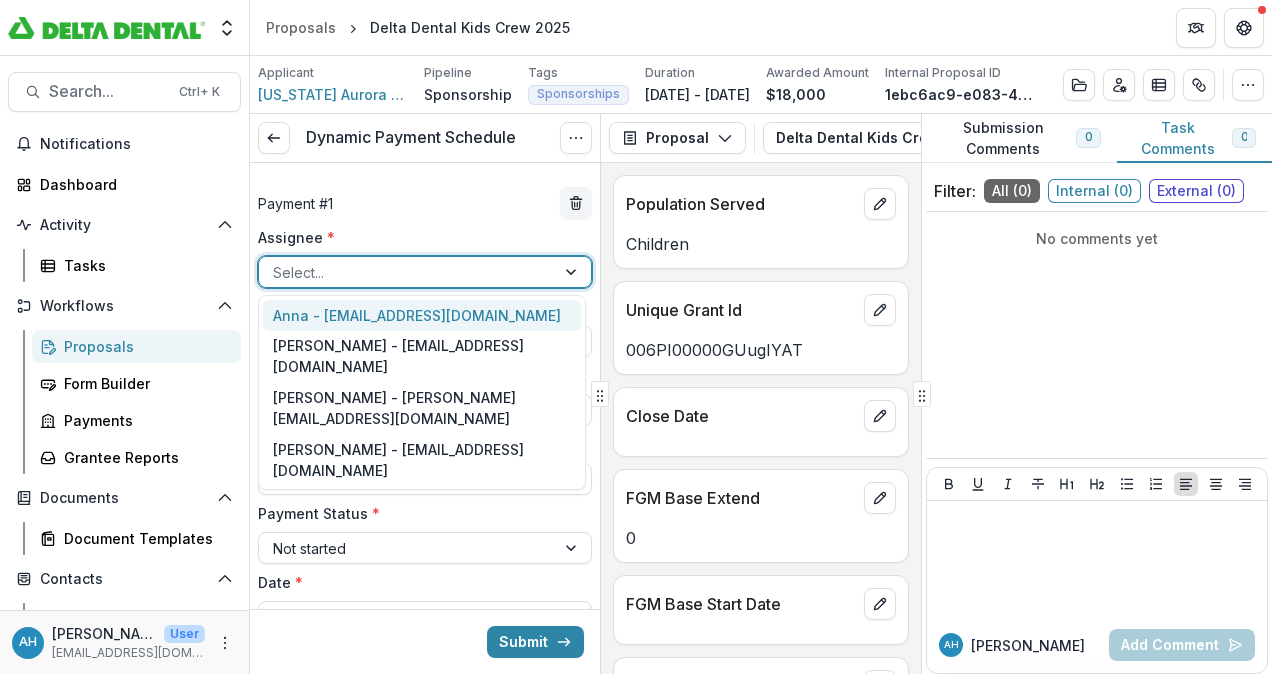 click at bounding box center [407, 272] 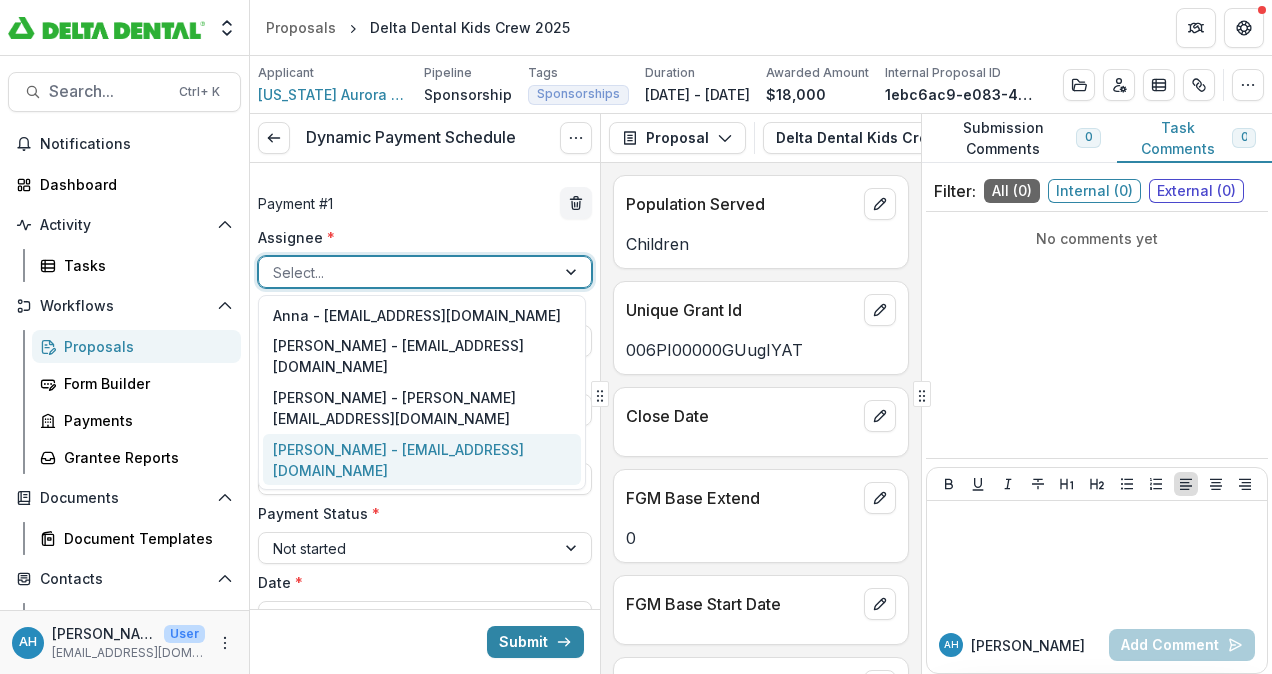 click on "[PERSON_NAME] - [EMAIL_ADDRESS][DOMAIN_NAME]" at bounding box center [422, 460] 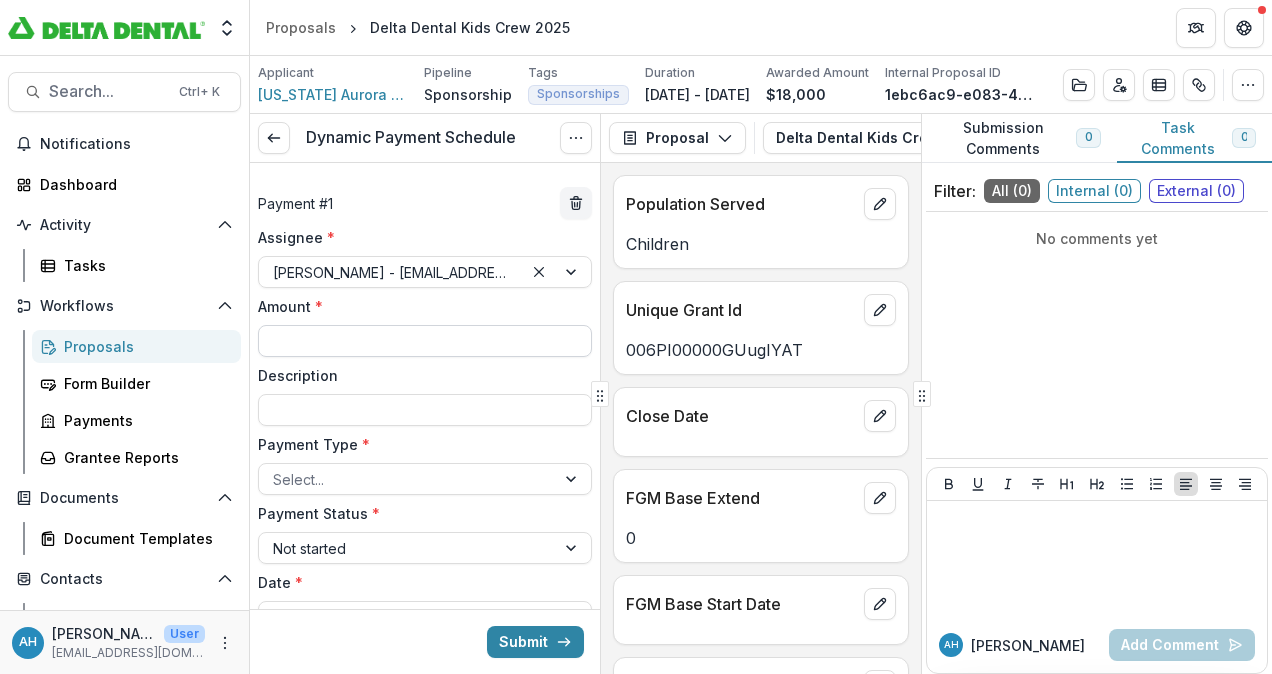 click on "Amount *" at bounding box center [425, 341] 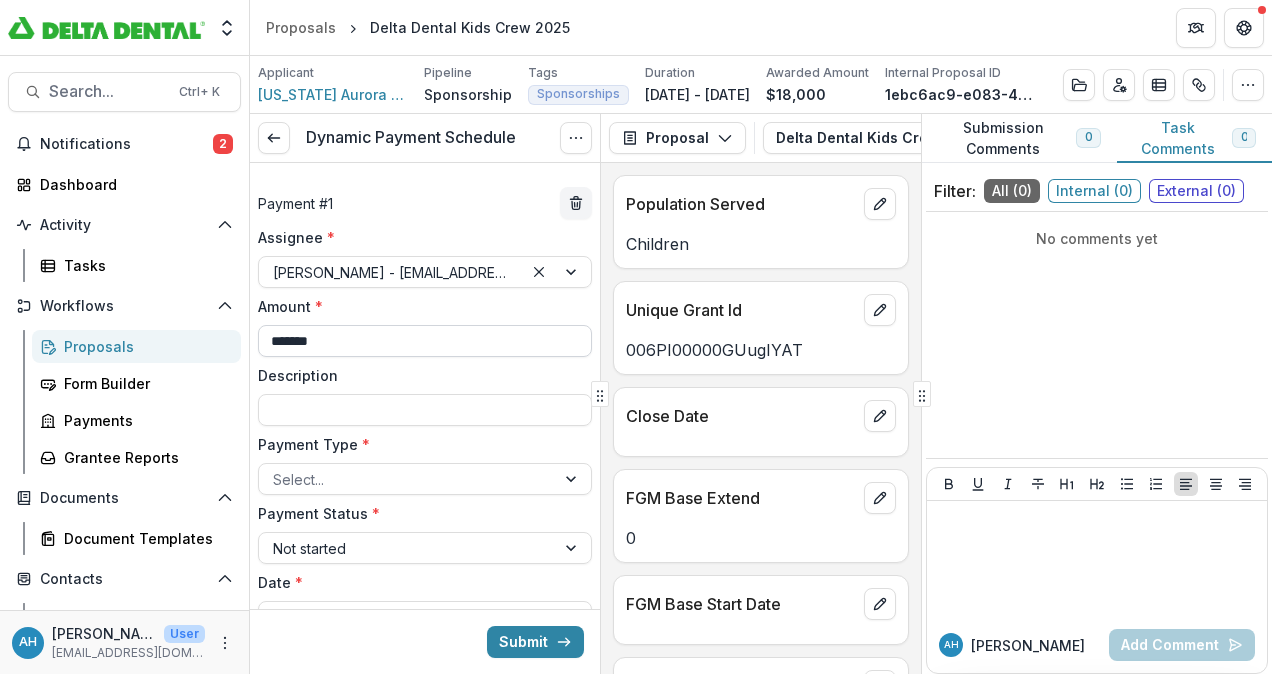 click on "*******" at bounding box center (425, 341) 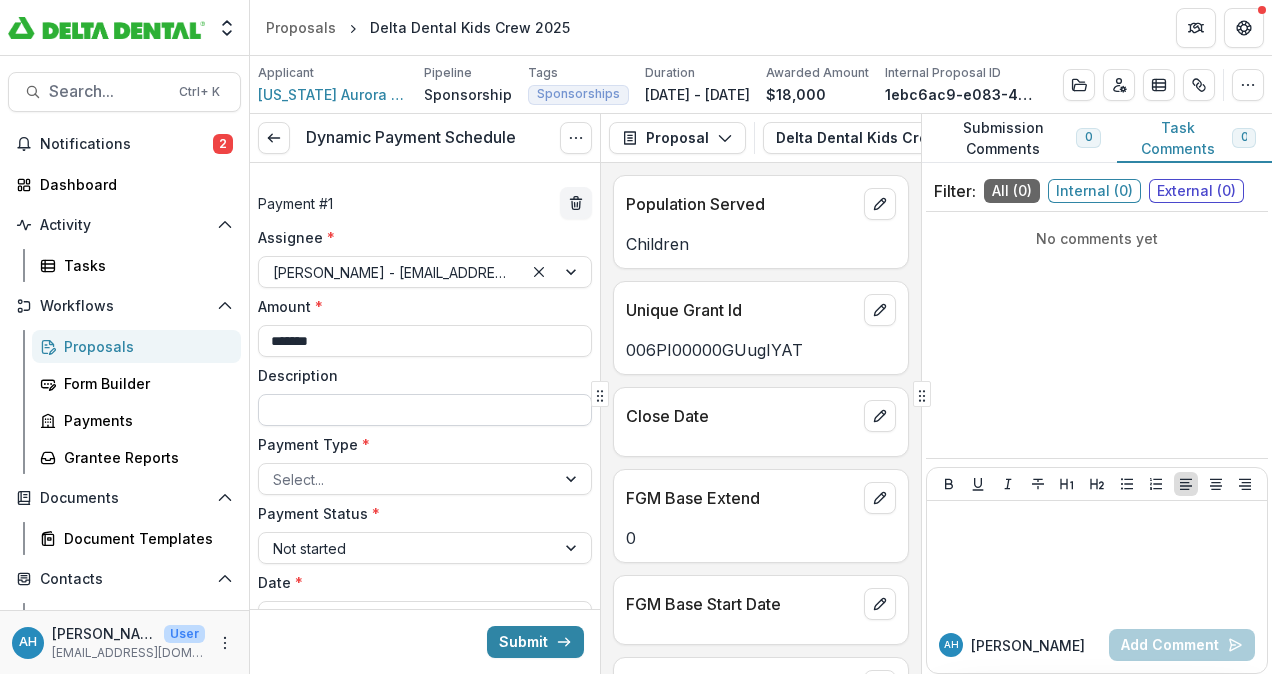 type on "*******" 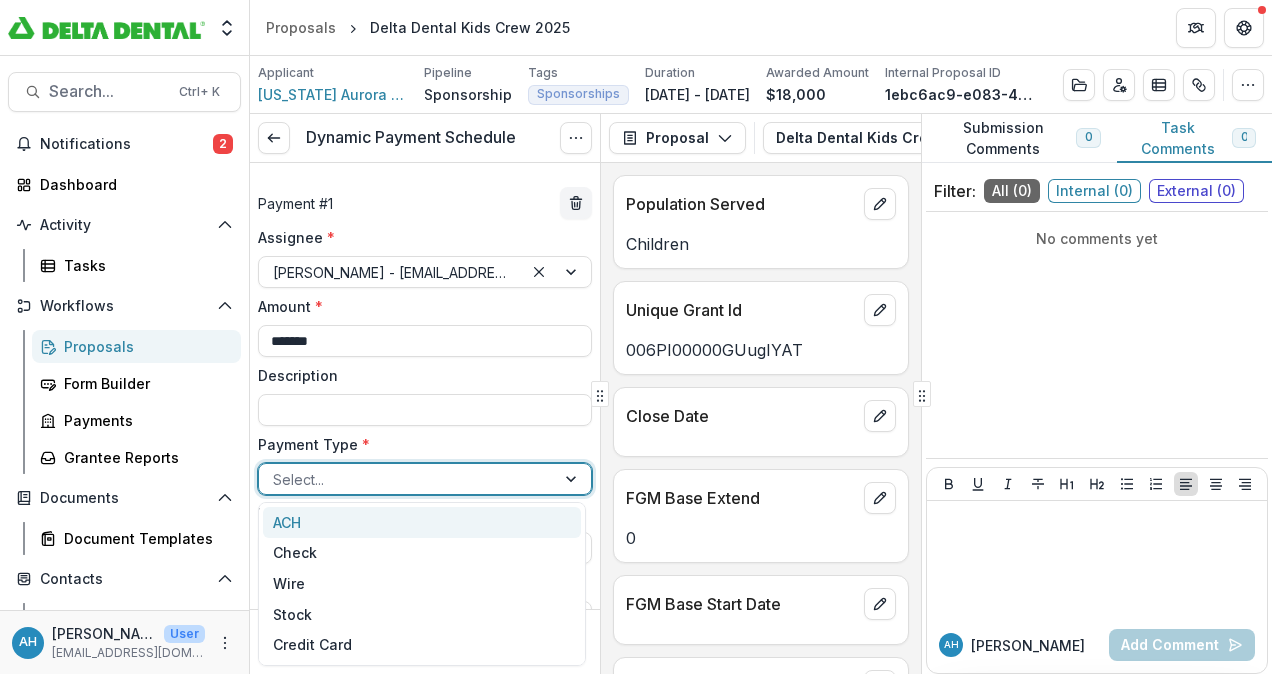click on "Select..." at bounding box center (425, 479) 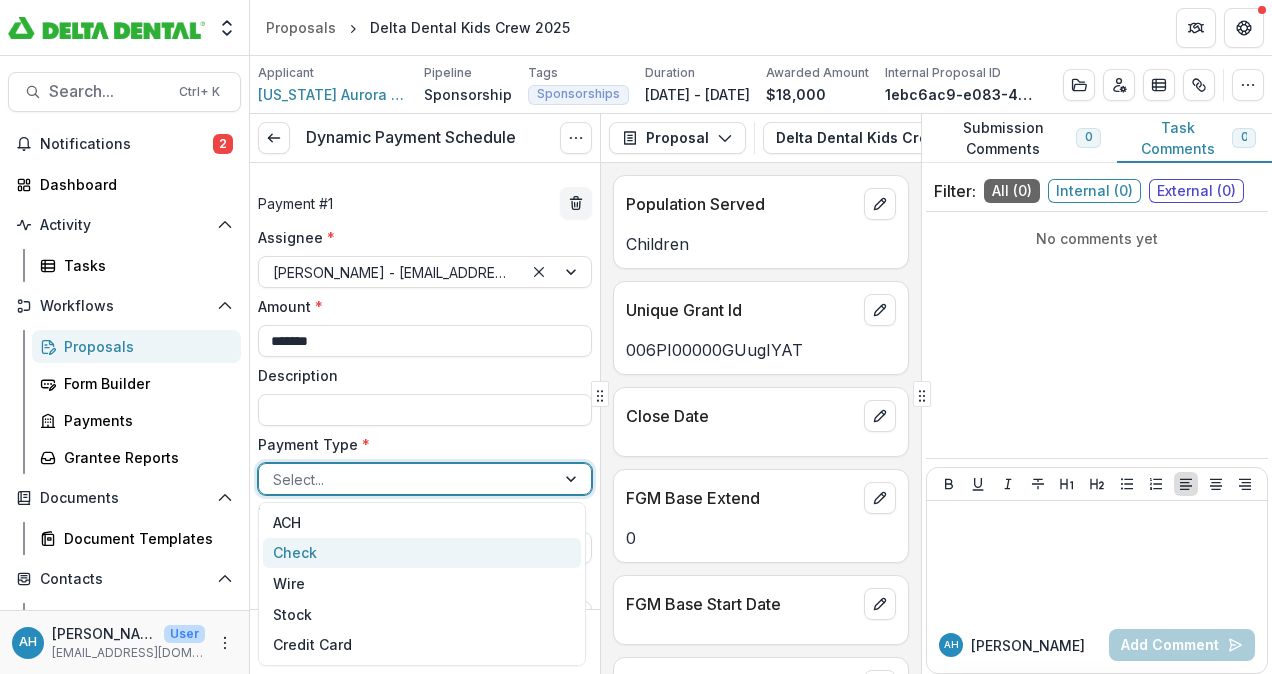 click on "Check" at bounding box center (422, 553) 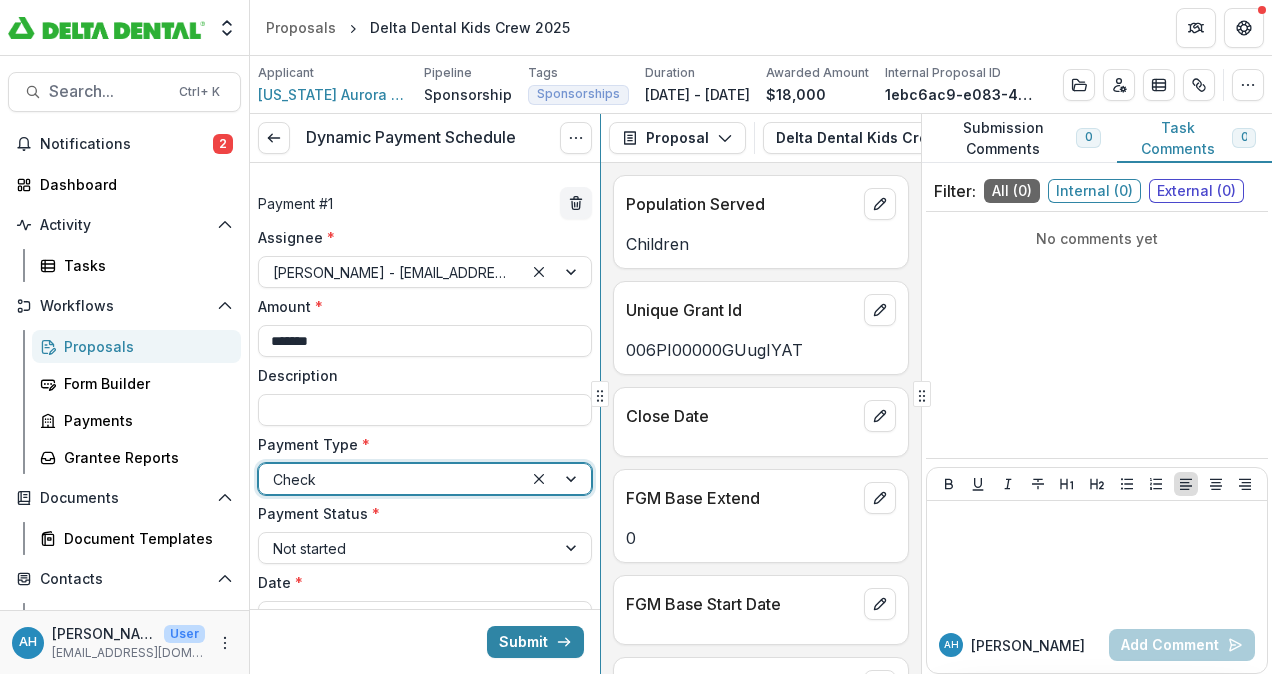 click on "**********" at bounding box center (761, 394) 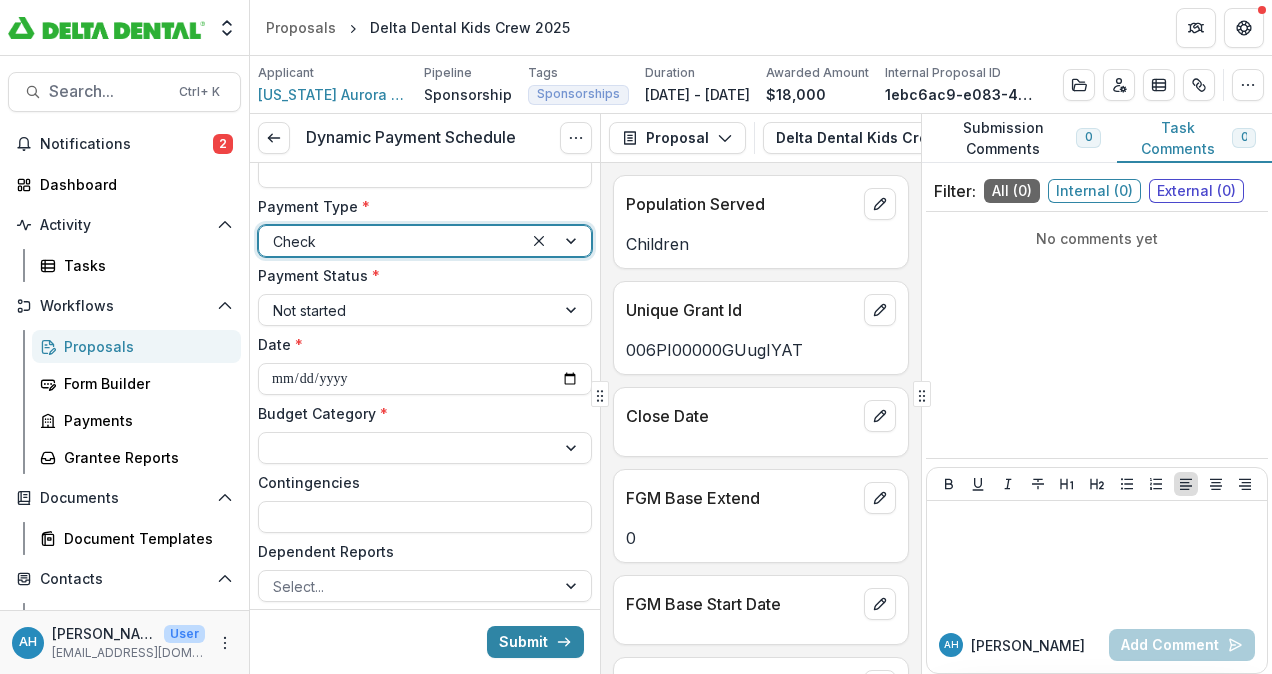 scroll, scrollTop: 244, scrollLeft: 0, axis: vertical 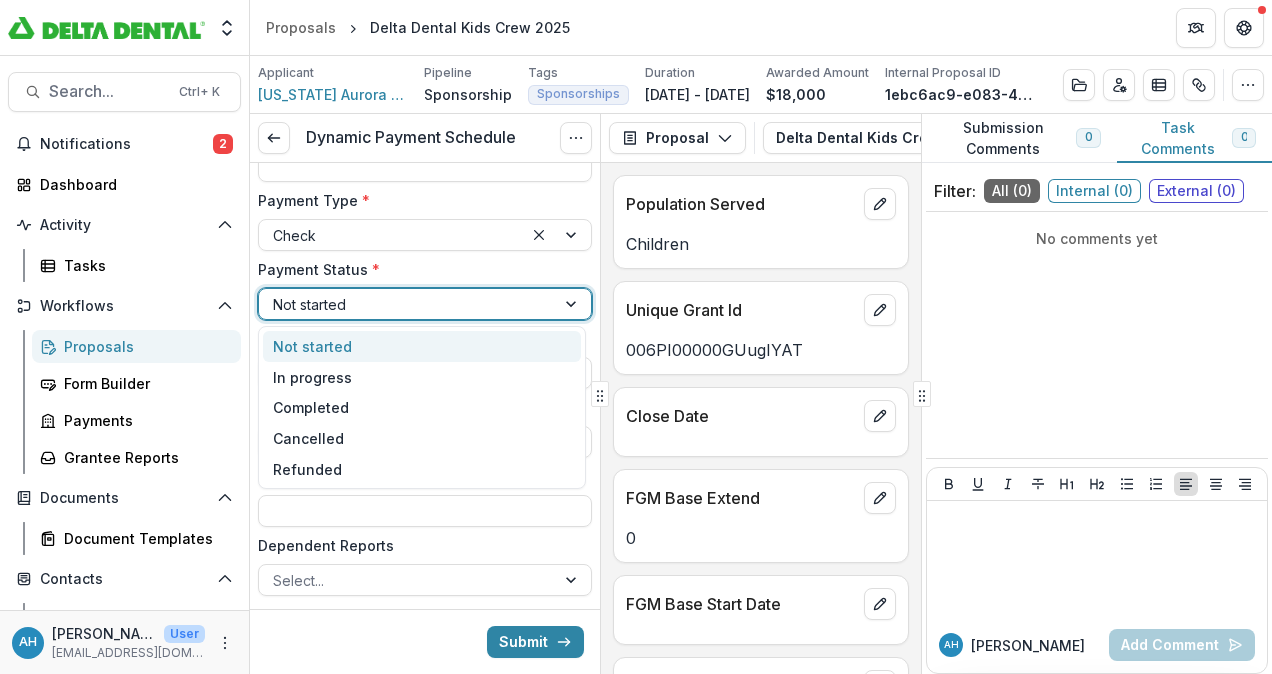 click at bounding box center [407, 304] 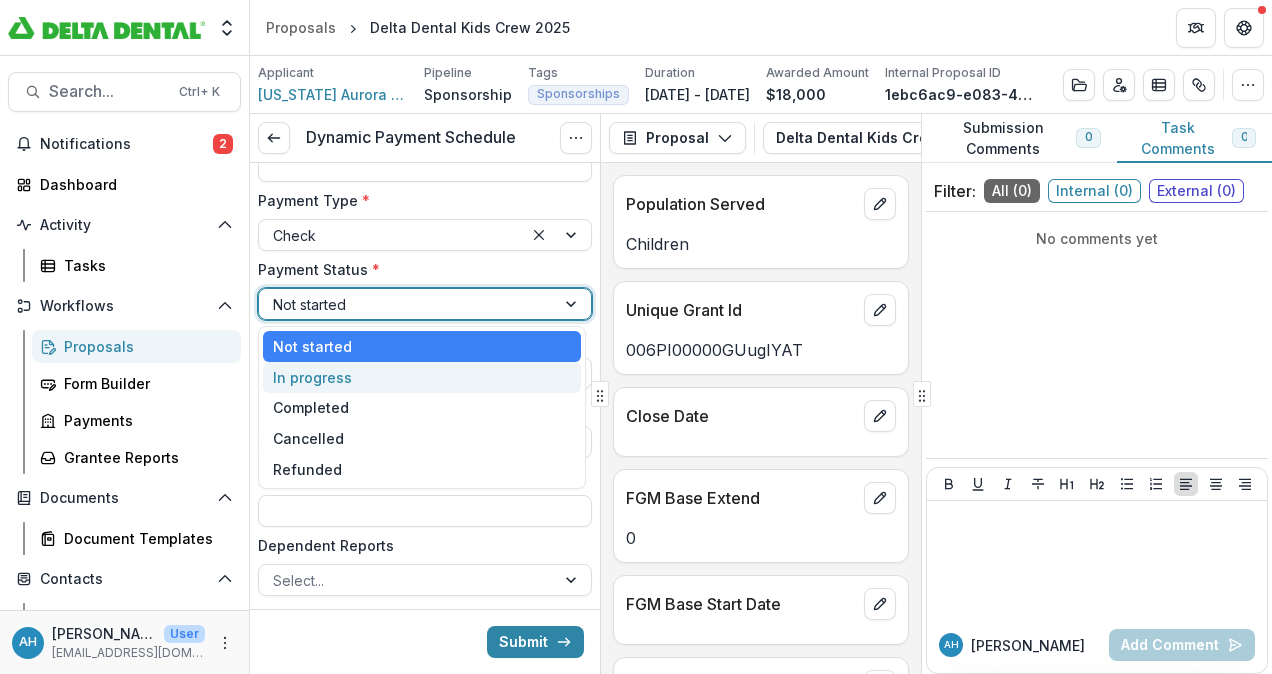 click on "In progress" at bounding box center (422, 377) 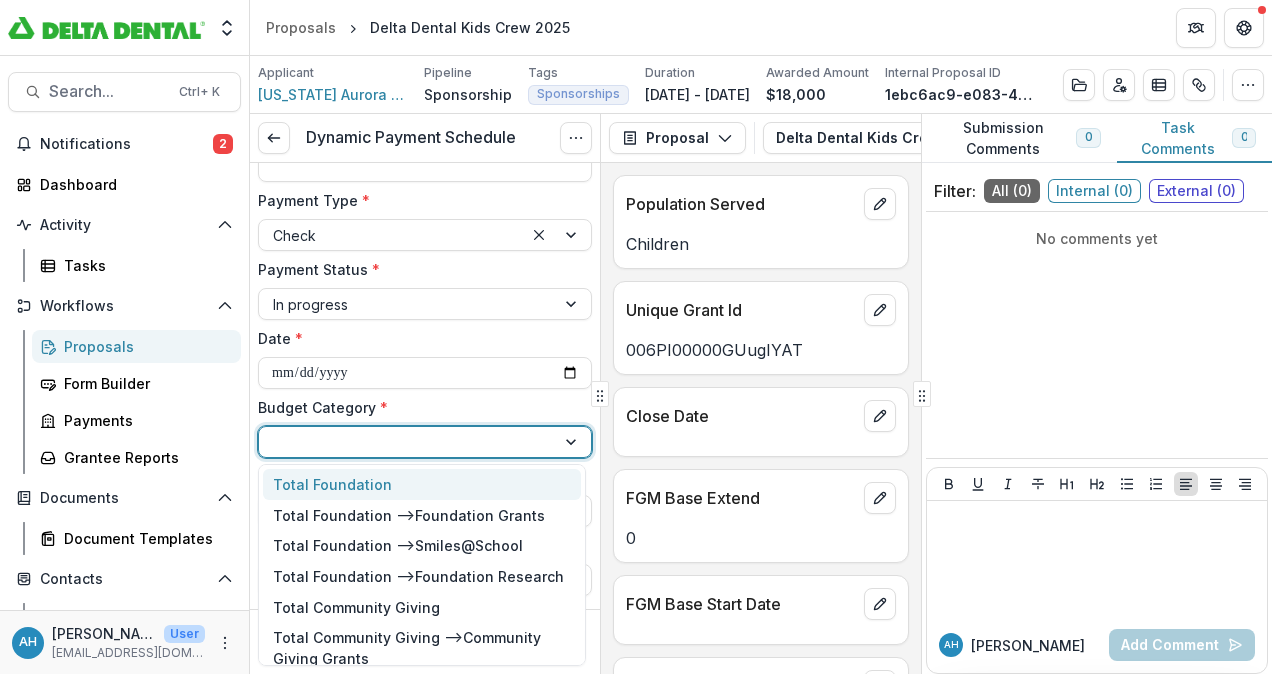 click at bounding box center (407, 442) 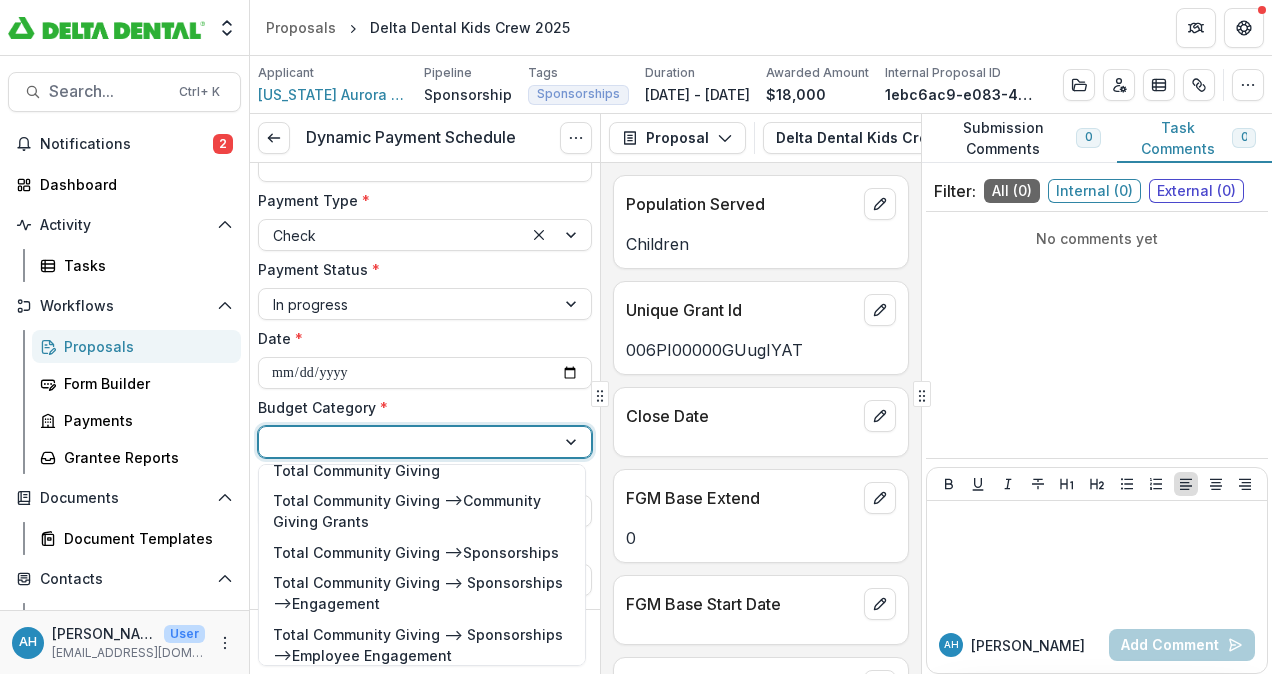 scroll, scrollTop: 139, scrollLeft: 0, axis: vertical 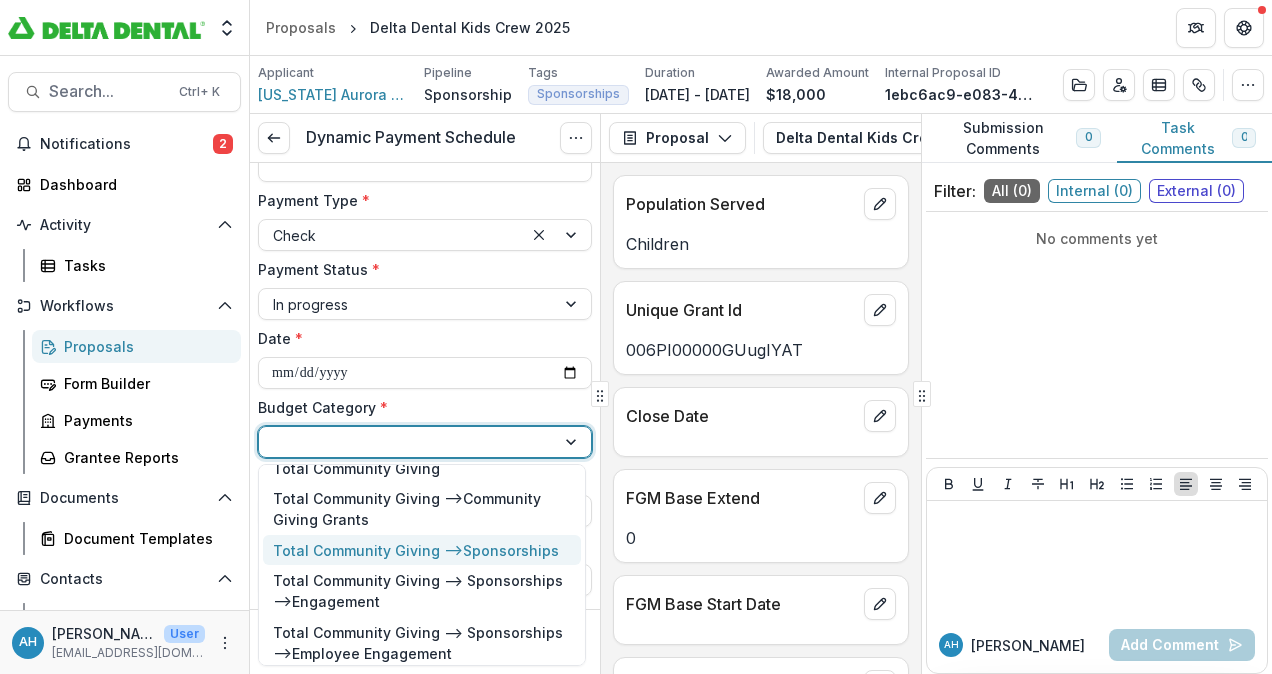 click on "Total Community Giving -->  Sponsorships" at bounding box center (416, 550) 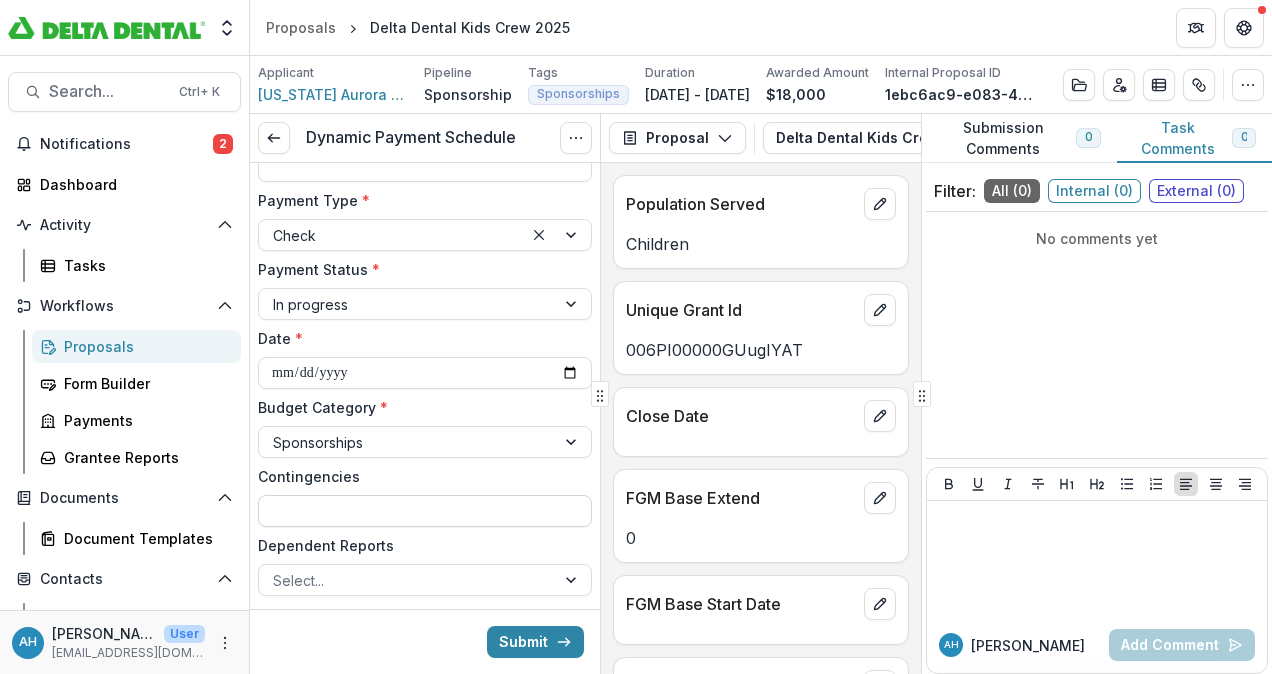 click on "Contingencies" at bounding box center (425, 511) 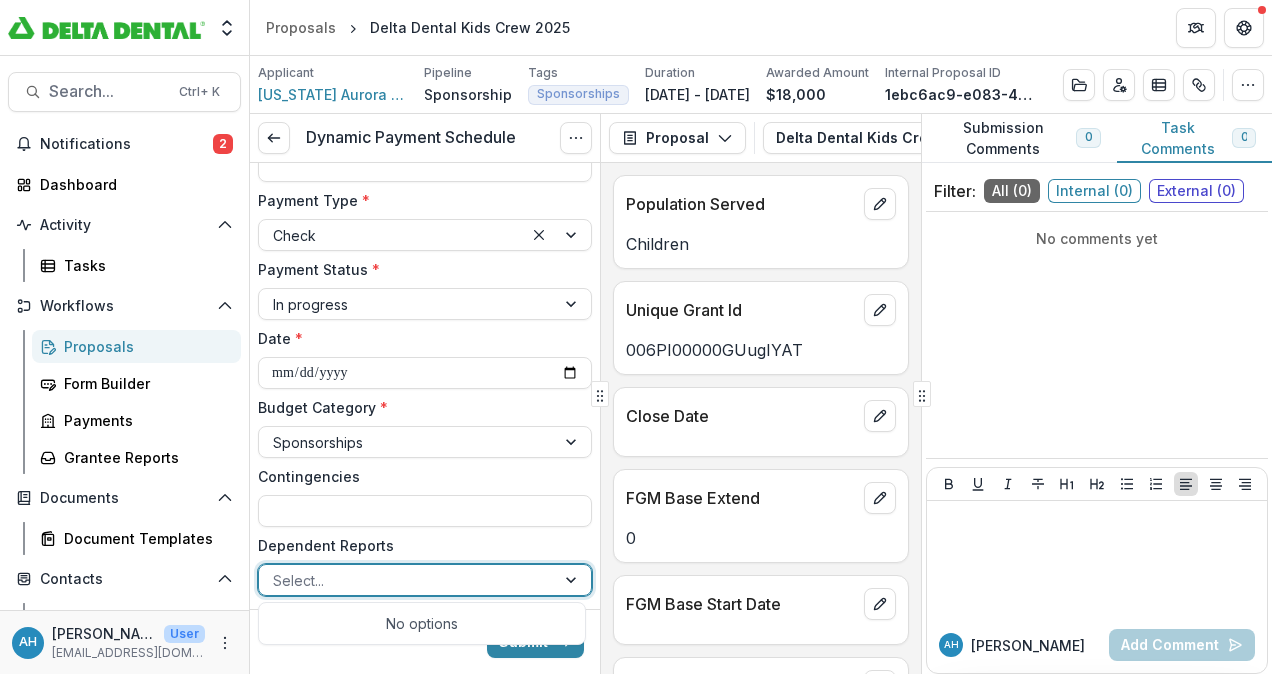 click at bounding box center [407, 580] 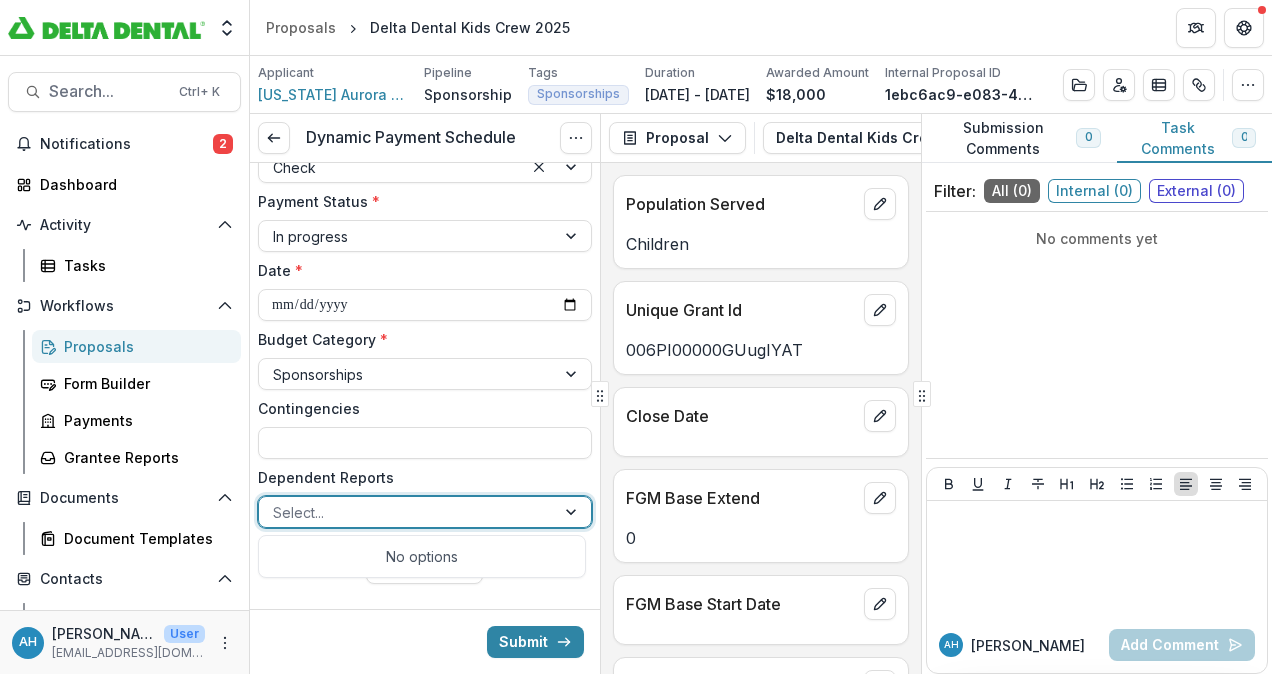 scroll, scrollTop: 334, scrollLeft: 0, axis: vertical 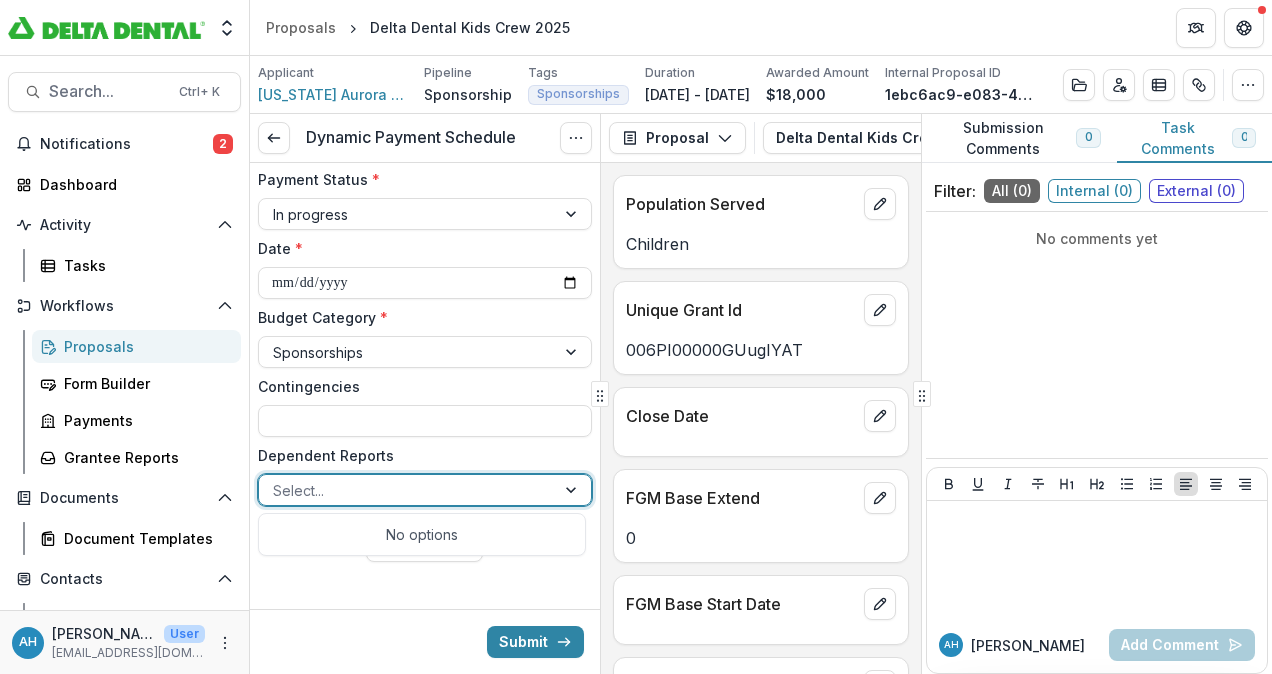 click at bounding box center [425, 594] 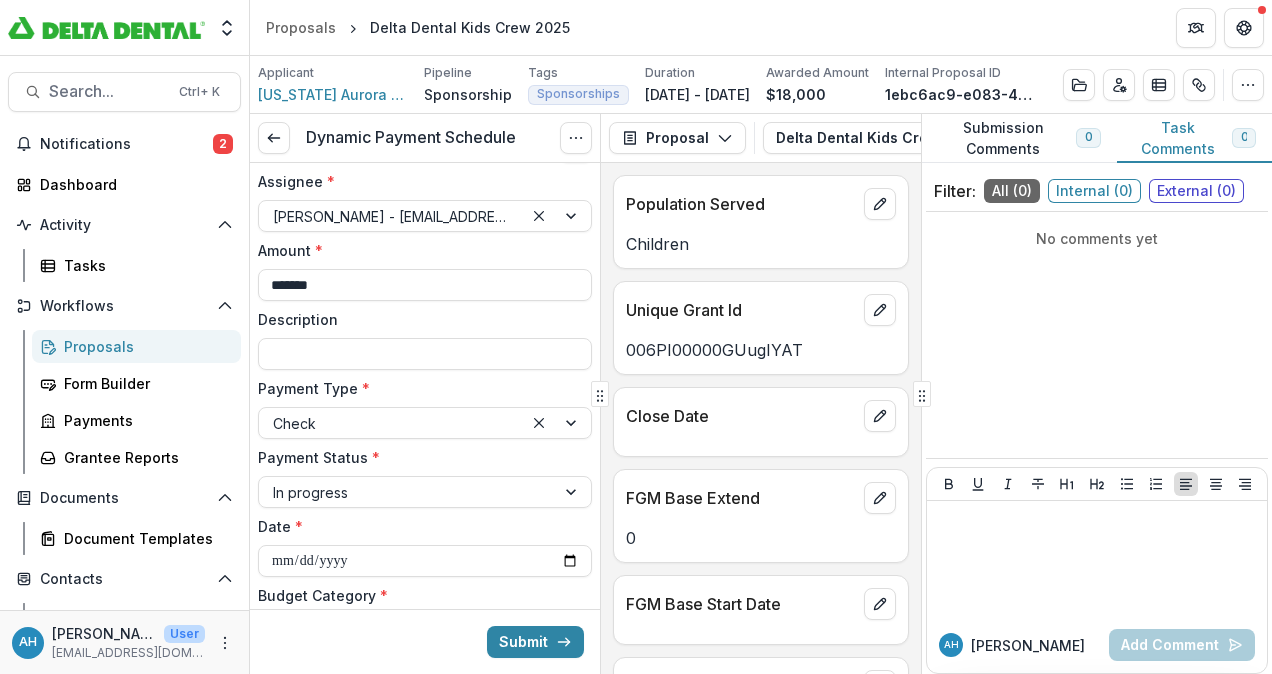 scroll, scrollTop: 0, scrollLeft: 0, axis: both 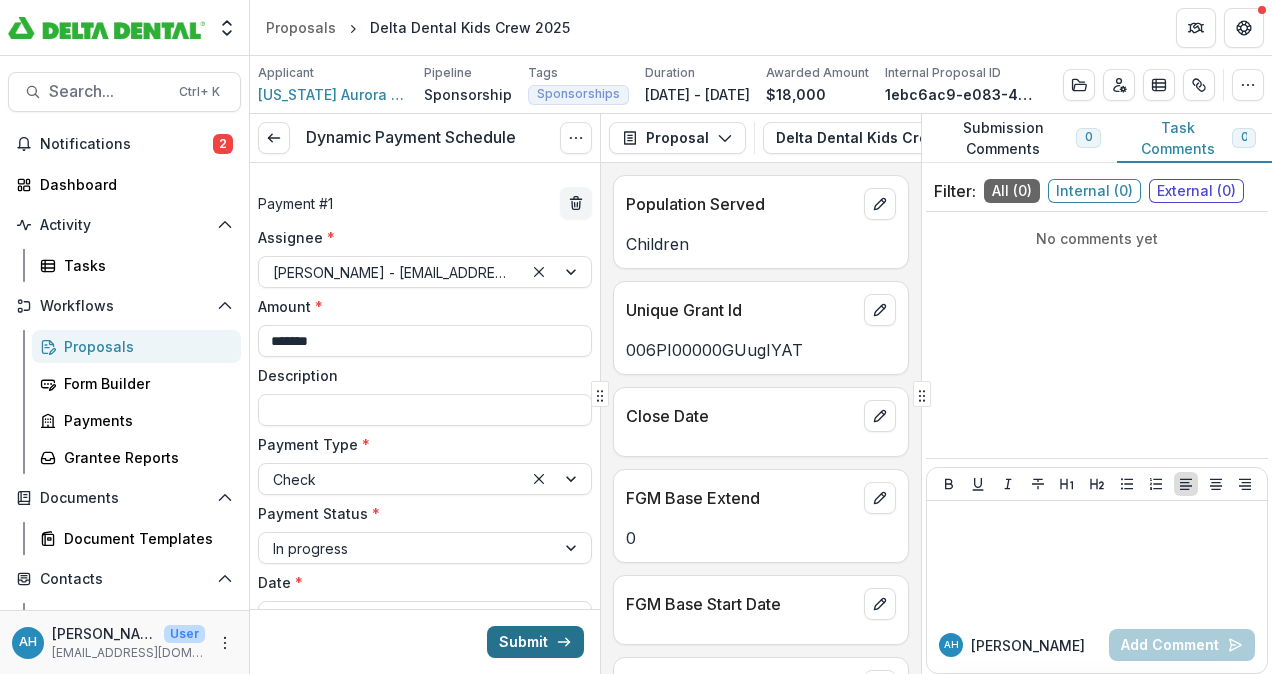 click on "Submit" at bounding box center (535, 642) 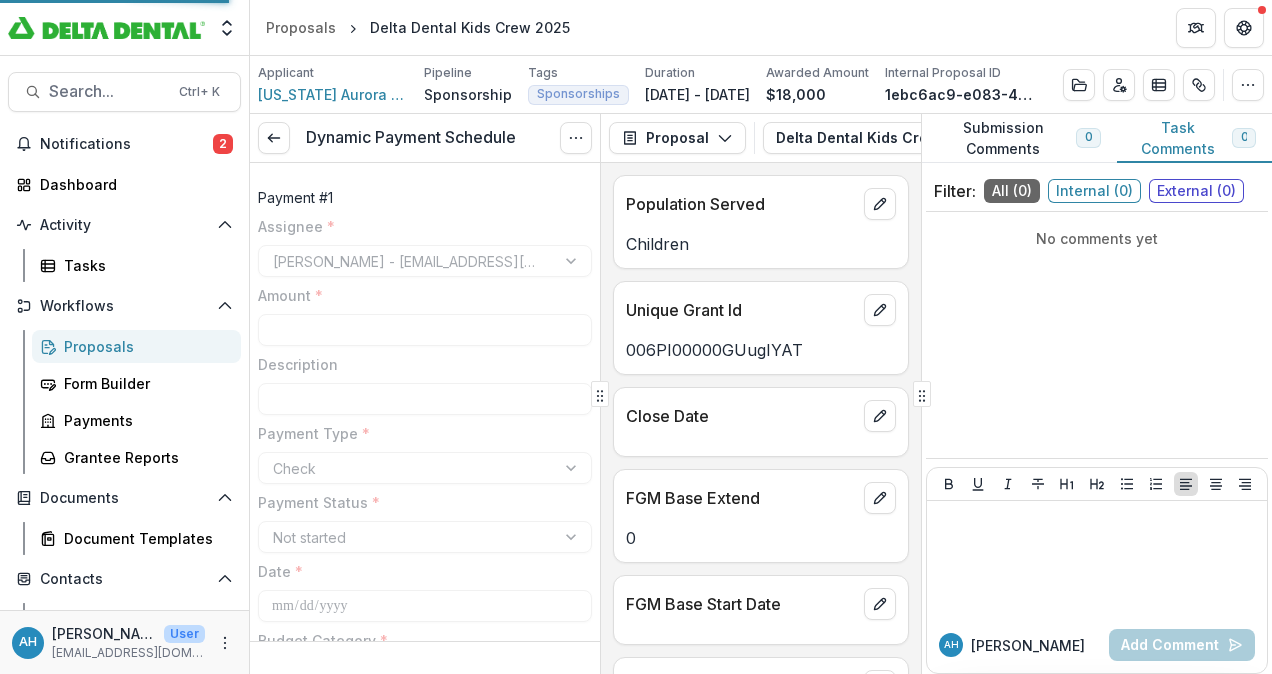 type on "*******" 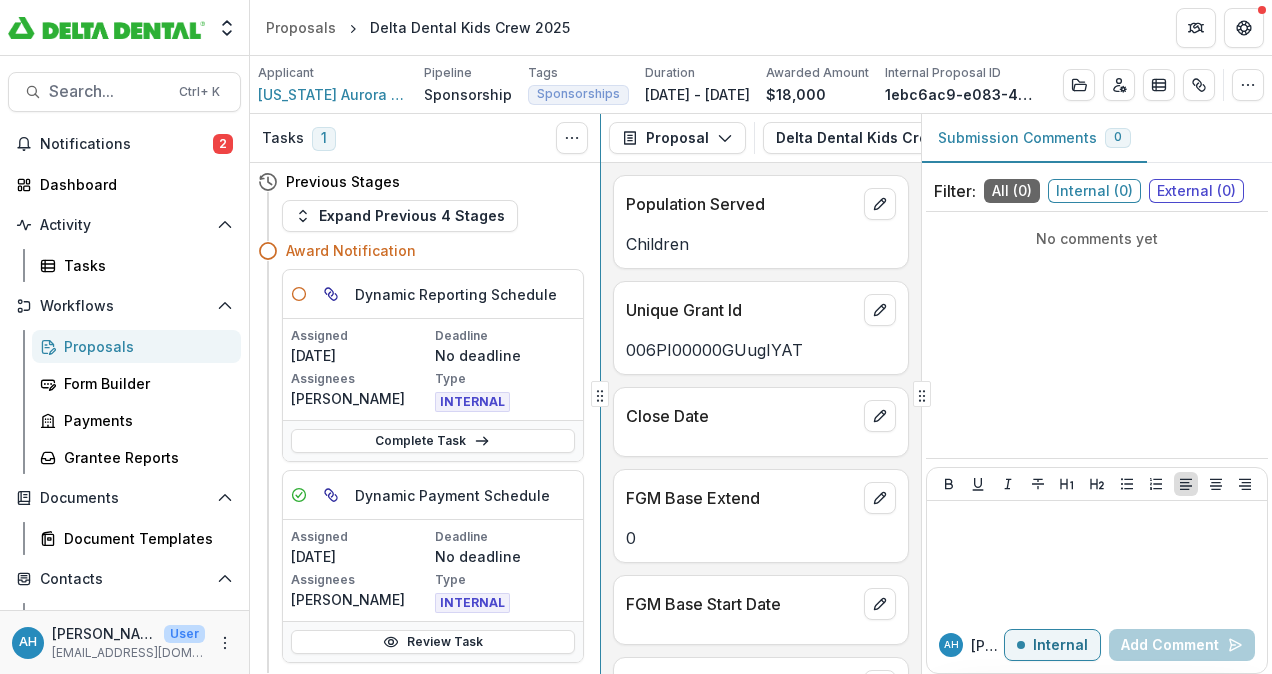 click 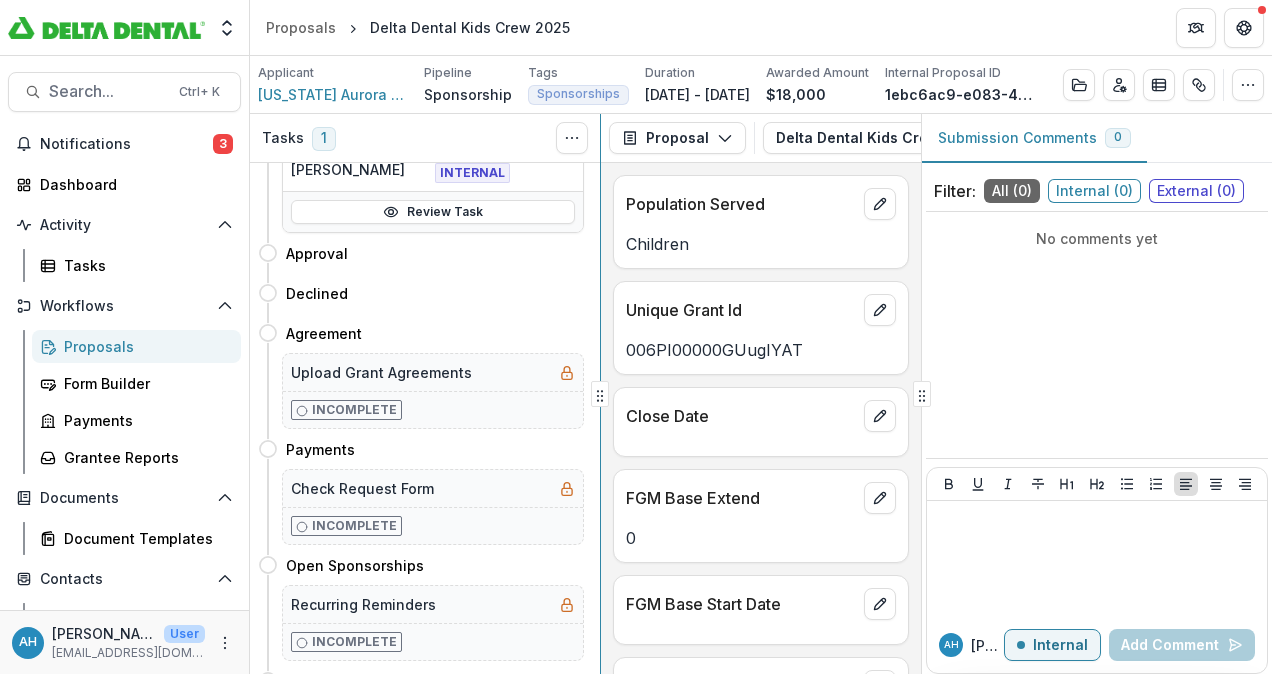 scroll, scrollTop: 447, scrollLeft: 0, axis: vertical 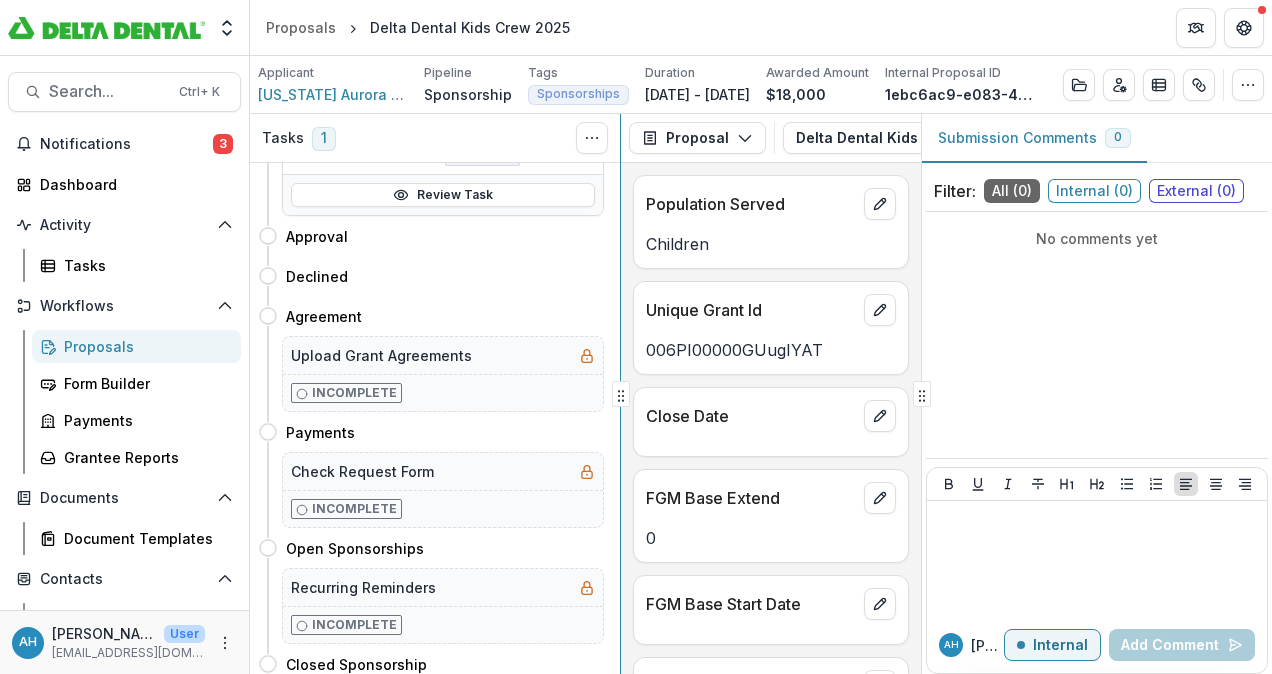 click at bounding box center [620, 394] 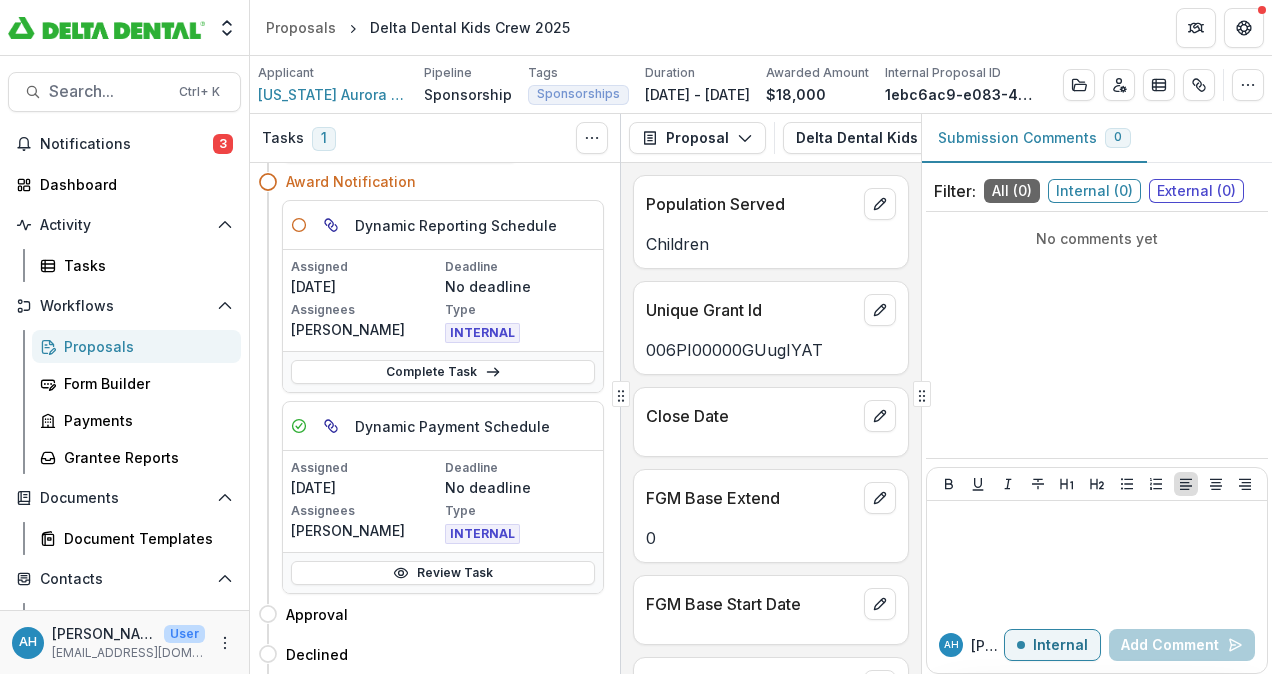 scroll, scrollTop: 64, scrollLeft: 0, axis: vertical 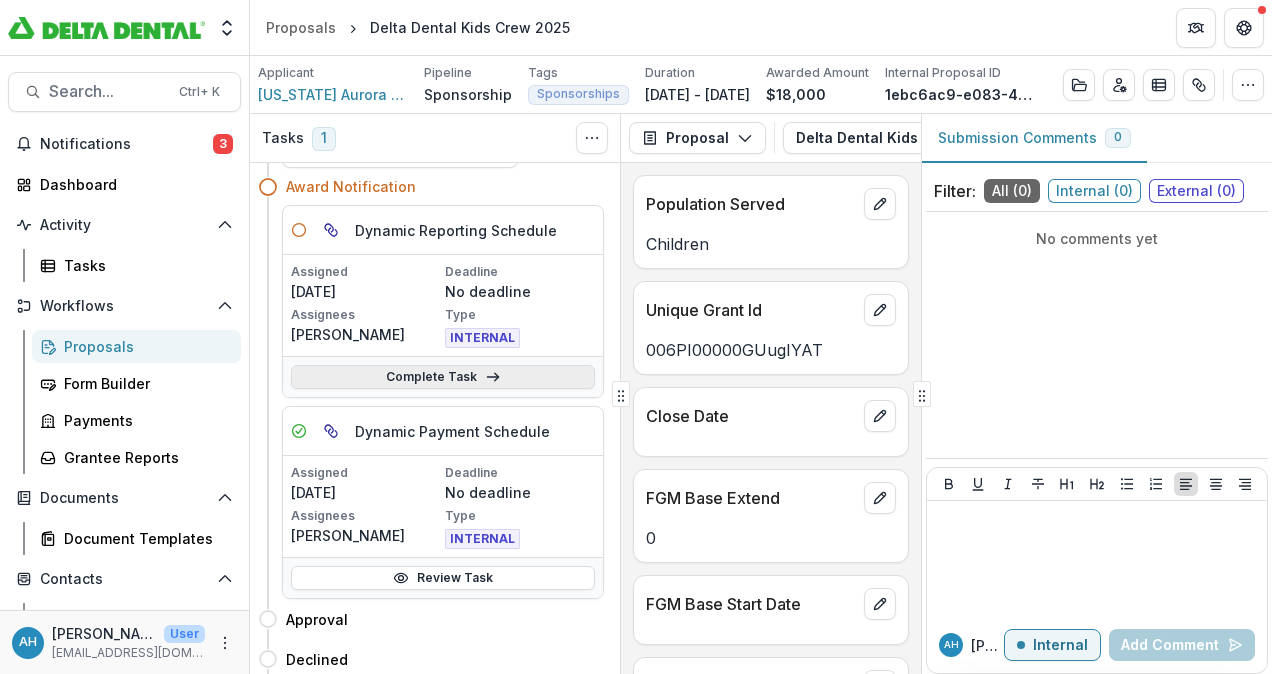 click on "Complete Task" at bounding box center (443, 377) 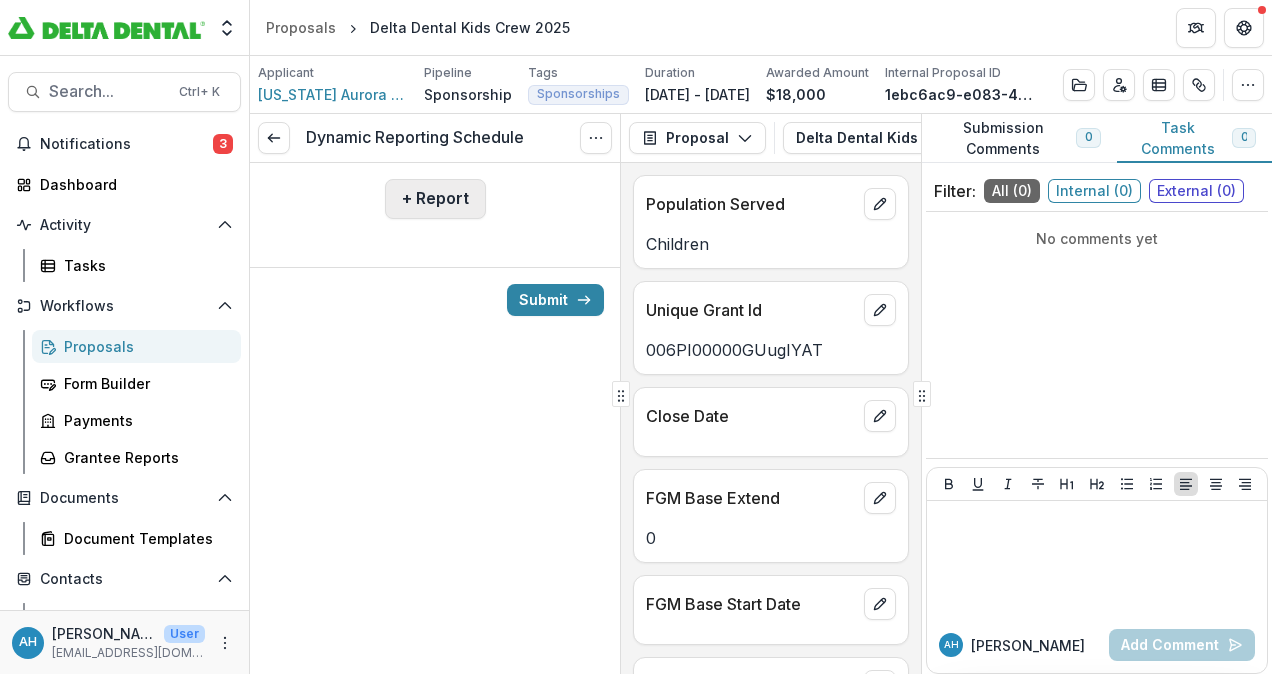 click on "+ Report" at bounding box center [435, 199] 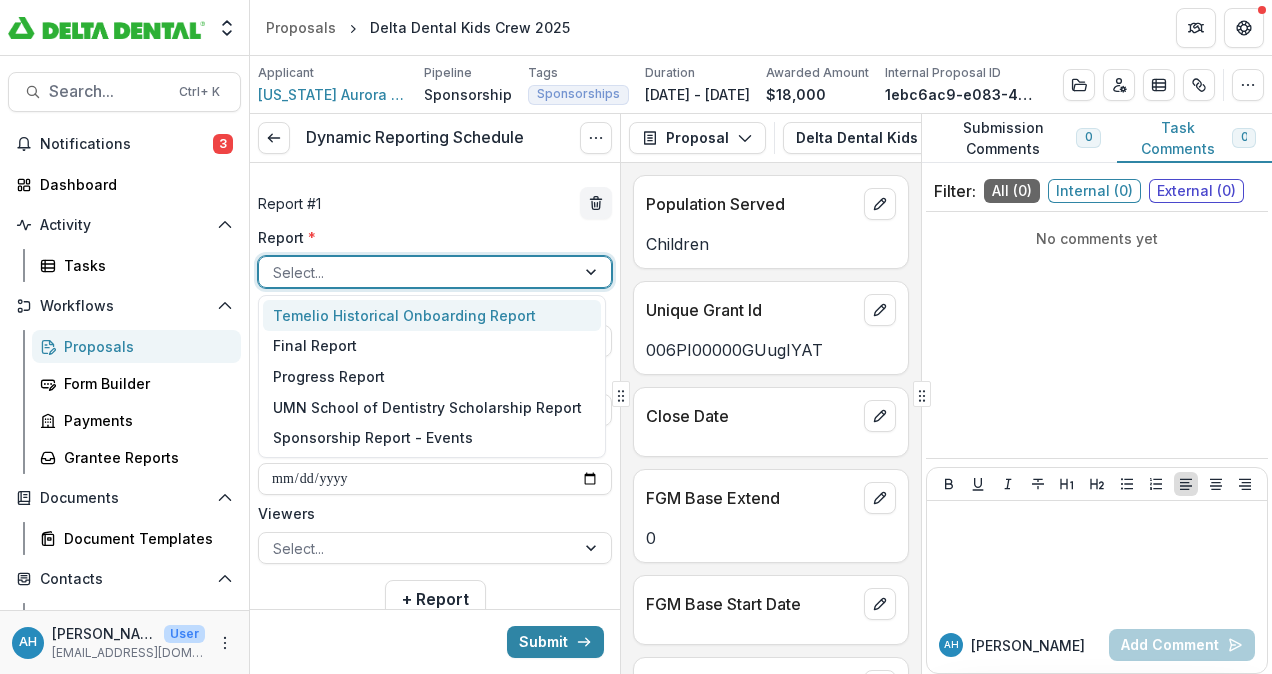 click at bounding box center (417, 272) 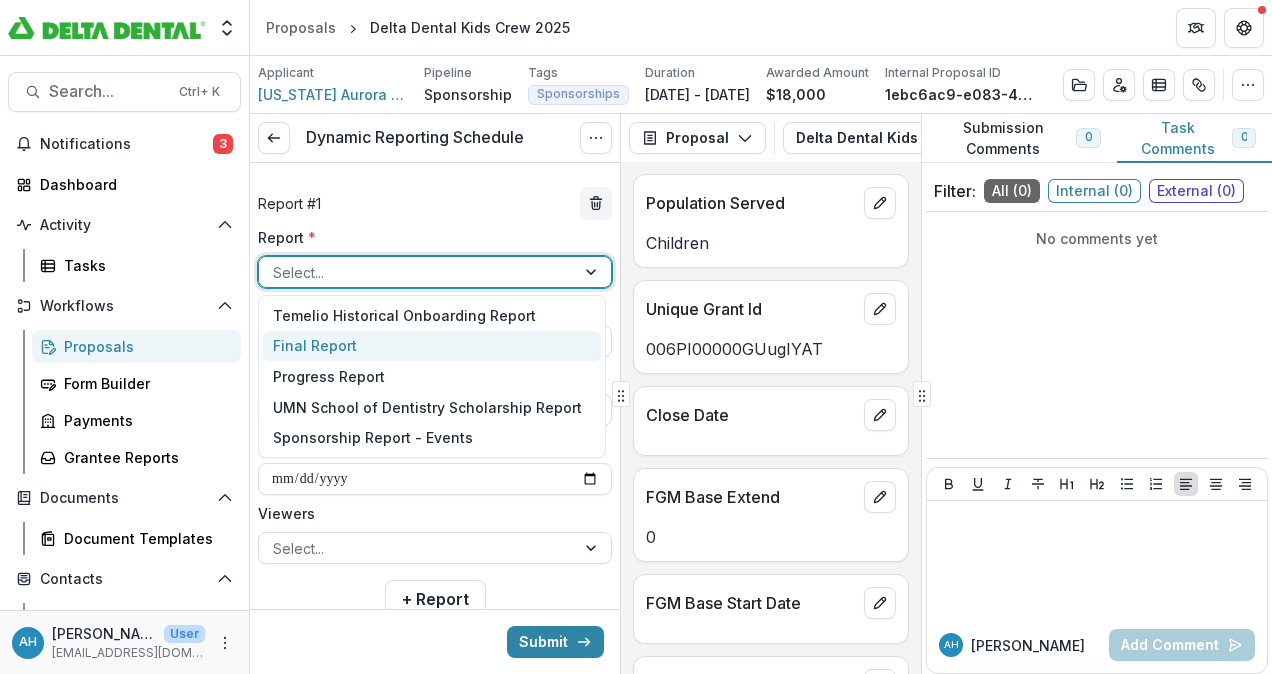 scroll, scrollTop: 0, scrollLeft: 0, axis: both 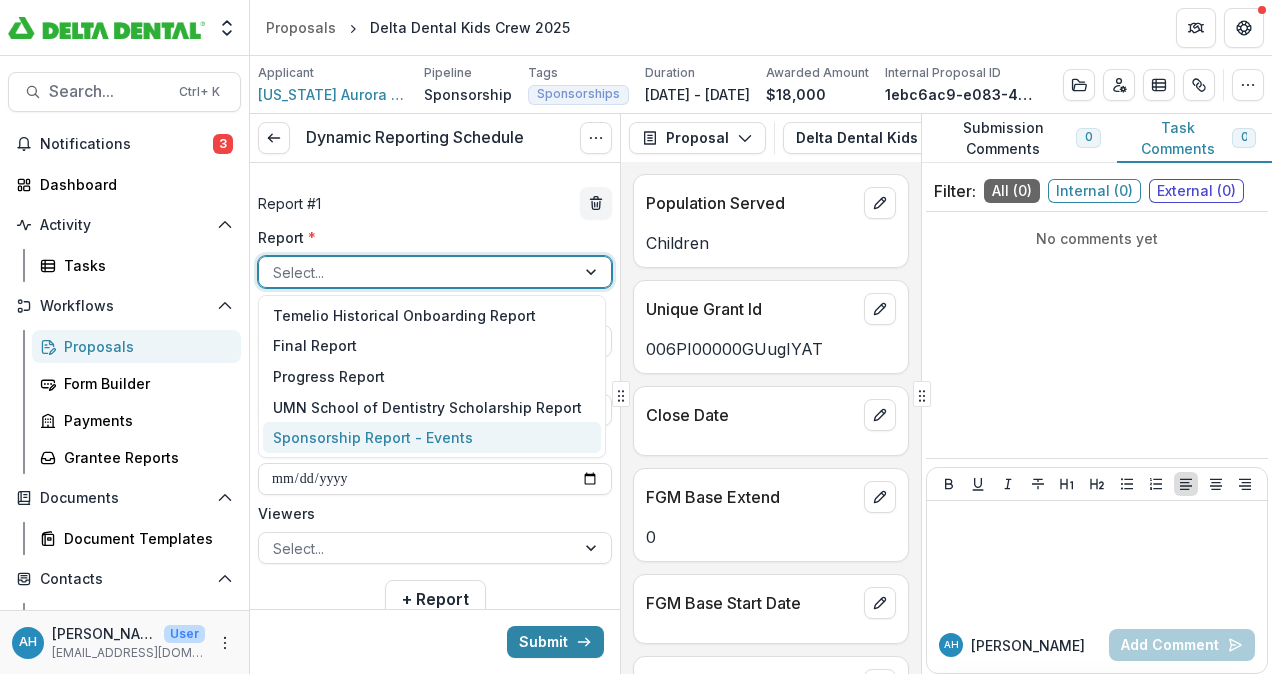 click on "Sponsorship Report - Events" at bounding box center (432, 437) 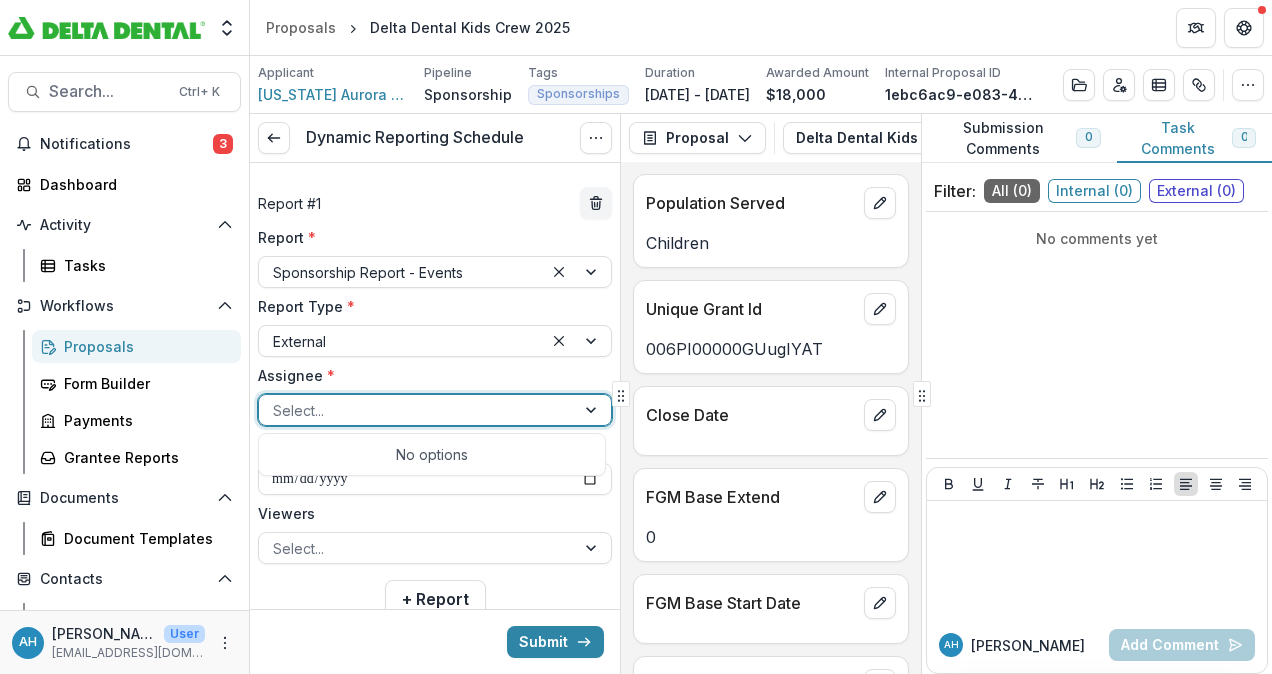 click at bounding box center (417, 410) 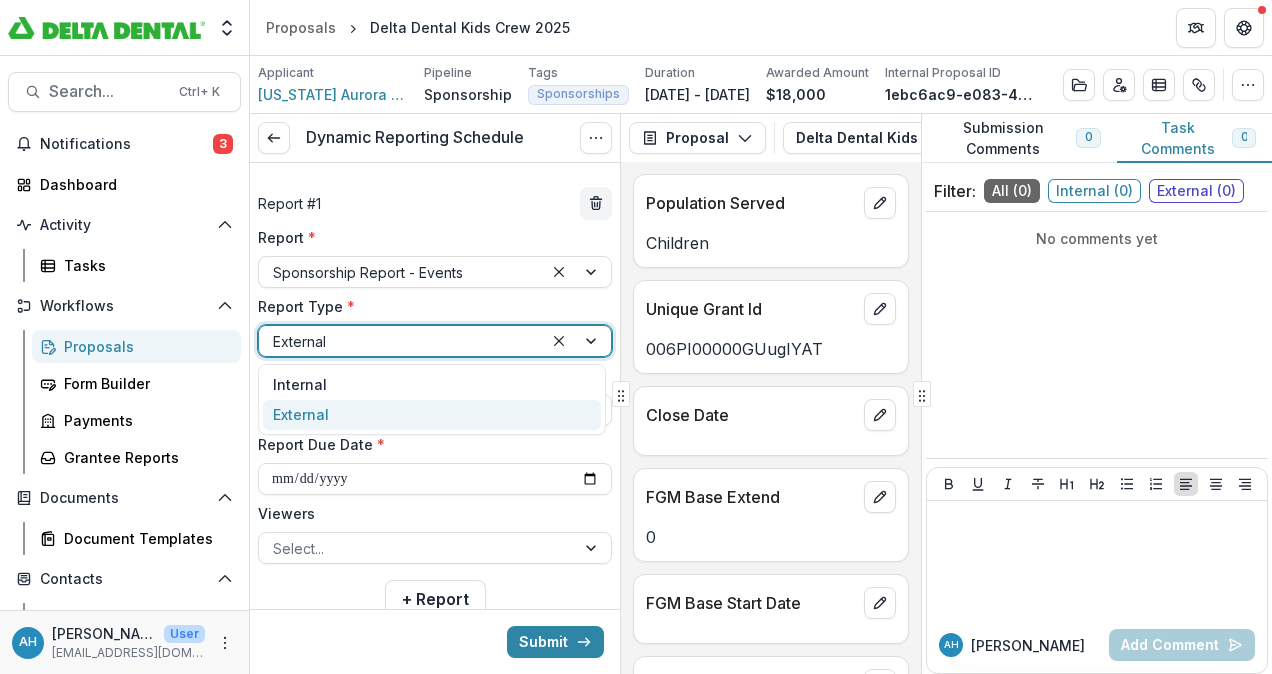 click at bounding box center [401, 341] 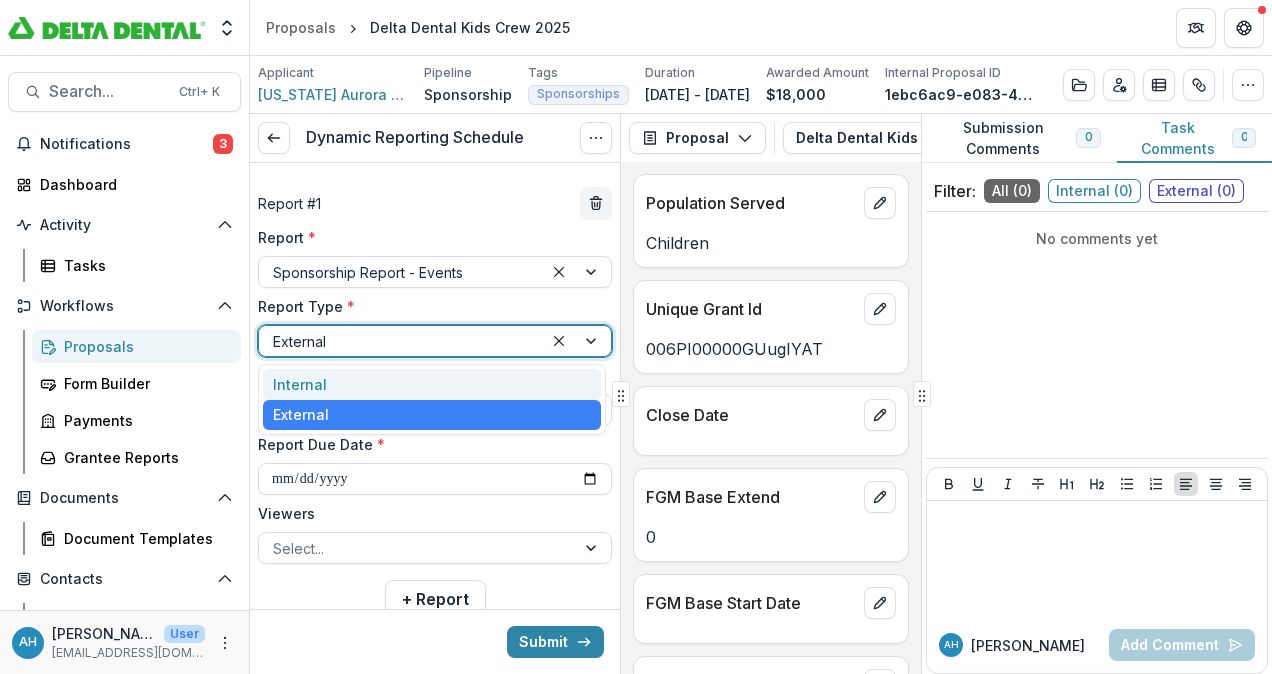 click on "Internal" at bounding box center (432, 384) 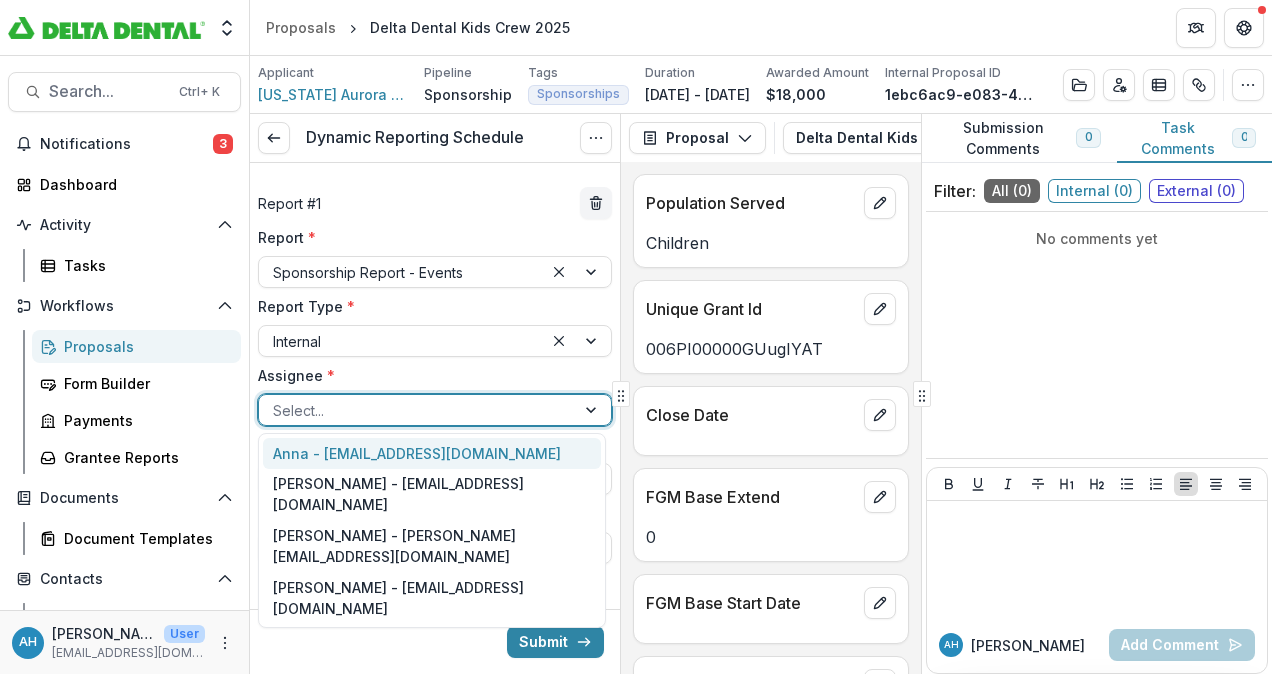 click at bounding box center [417, 410] 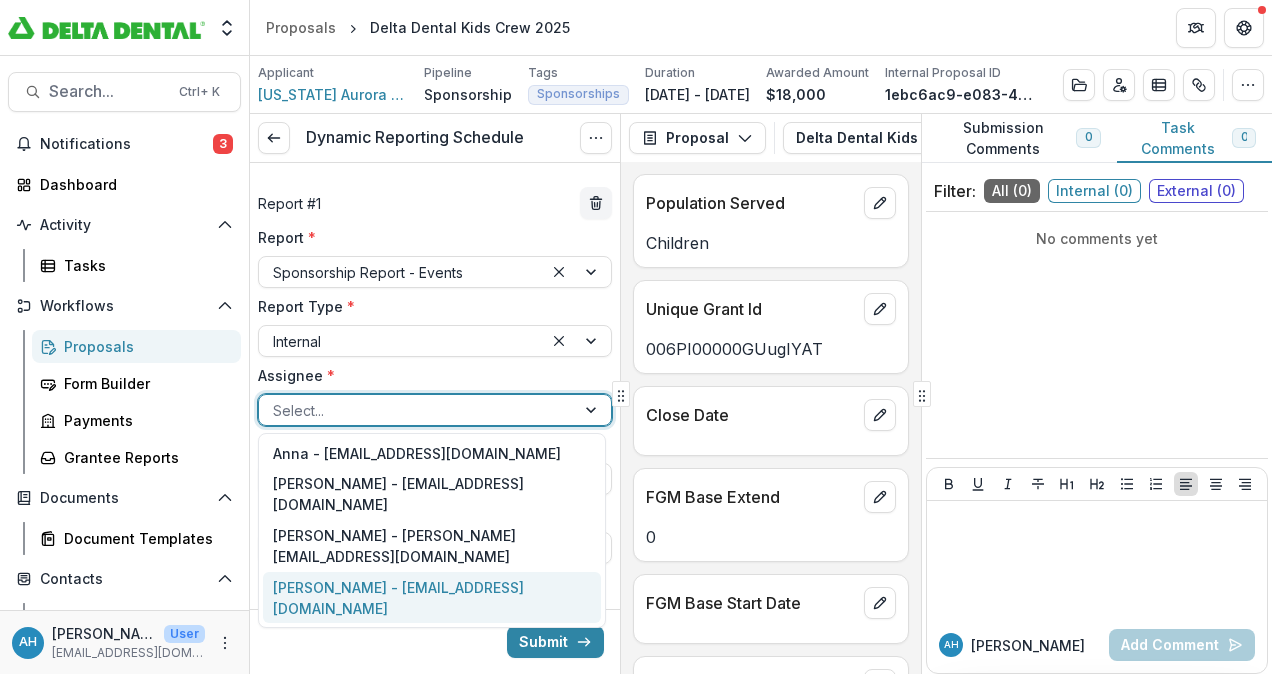 click on "[PERSON_NAME] - [EMAIL_ADDRESS][DOMAIN_NAME]" at bounding box center (432, 598) 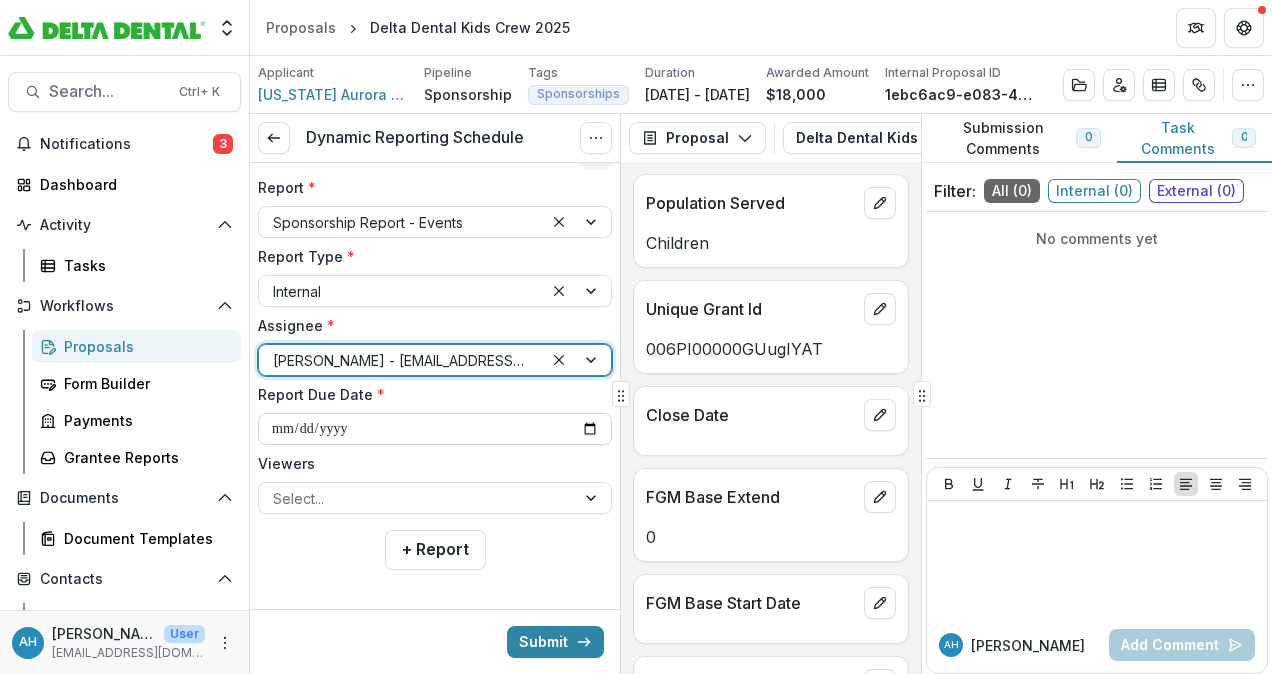 scroll, scrollTop: 58, scrollLeft: 0, axis: vertical 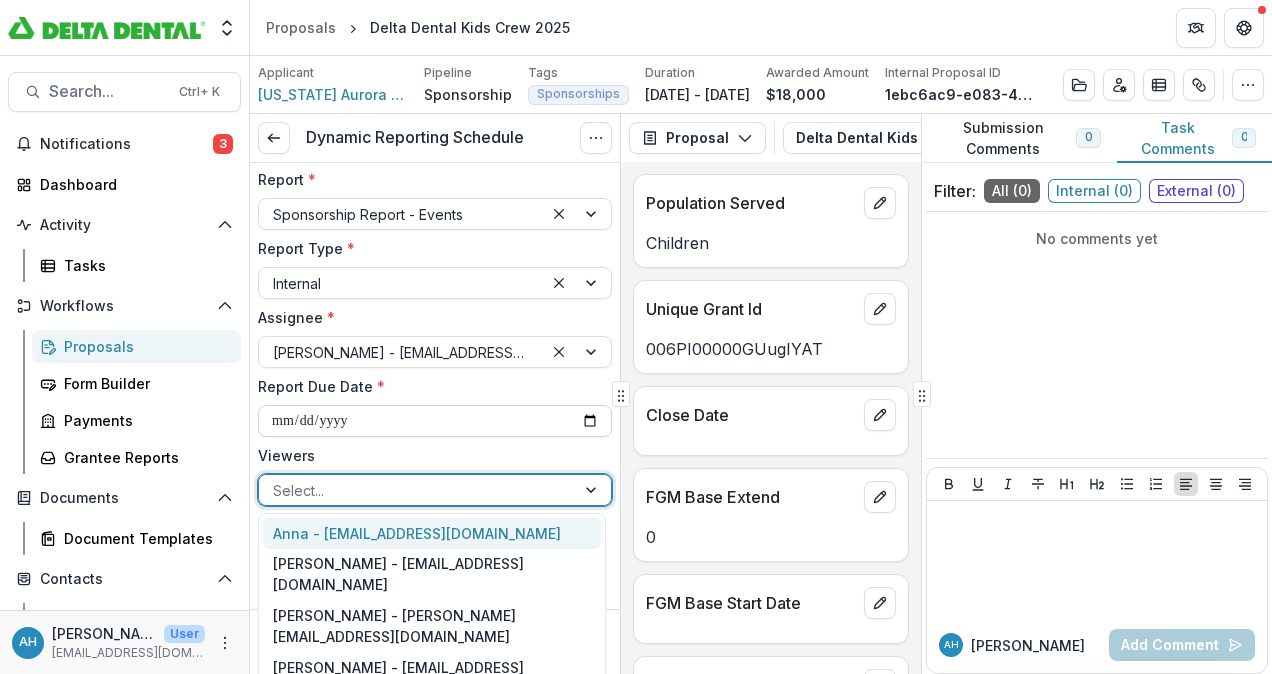 click on "[PERSON_NAME] - [EMAIL_ADDRESS][DOMAIN_NAME]" at bounding box center [432, 678] 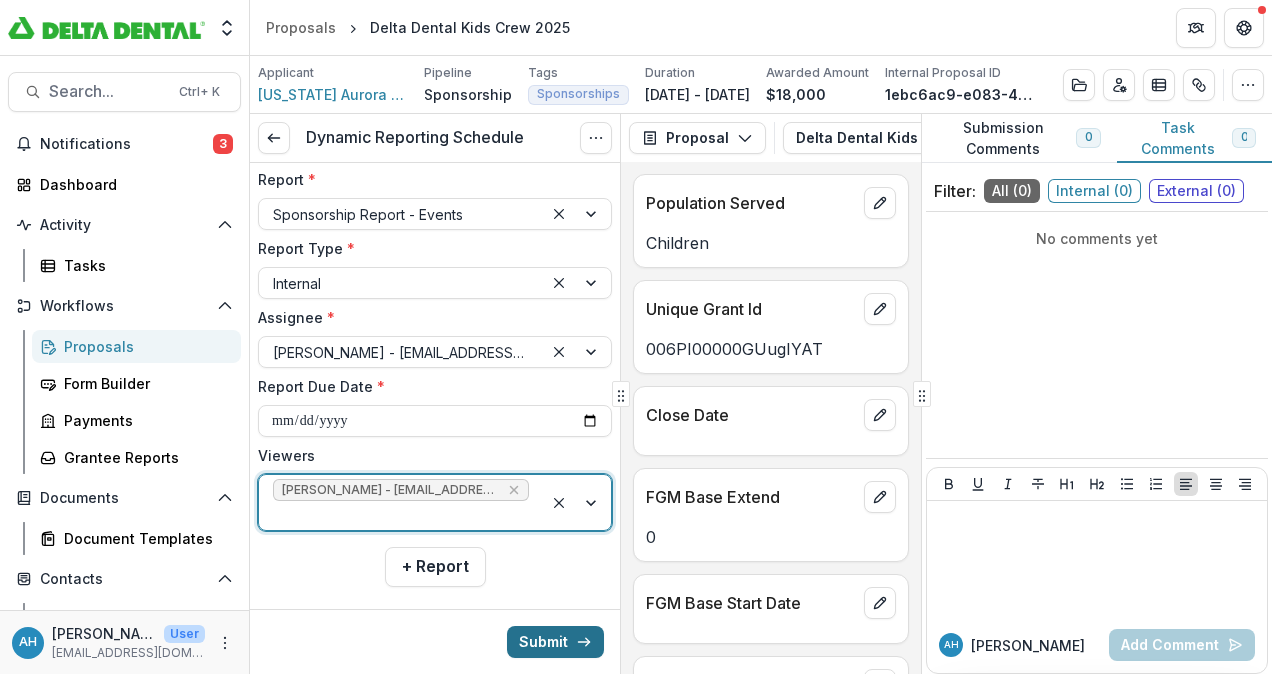 click on "Submit" at bounding box center (555, 642) 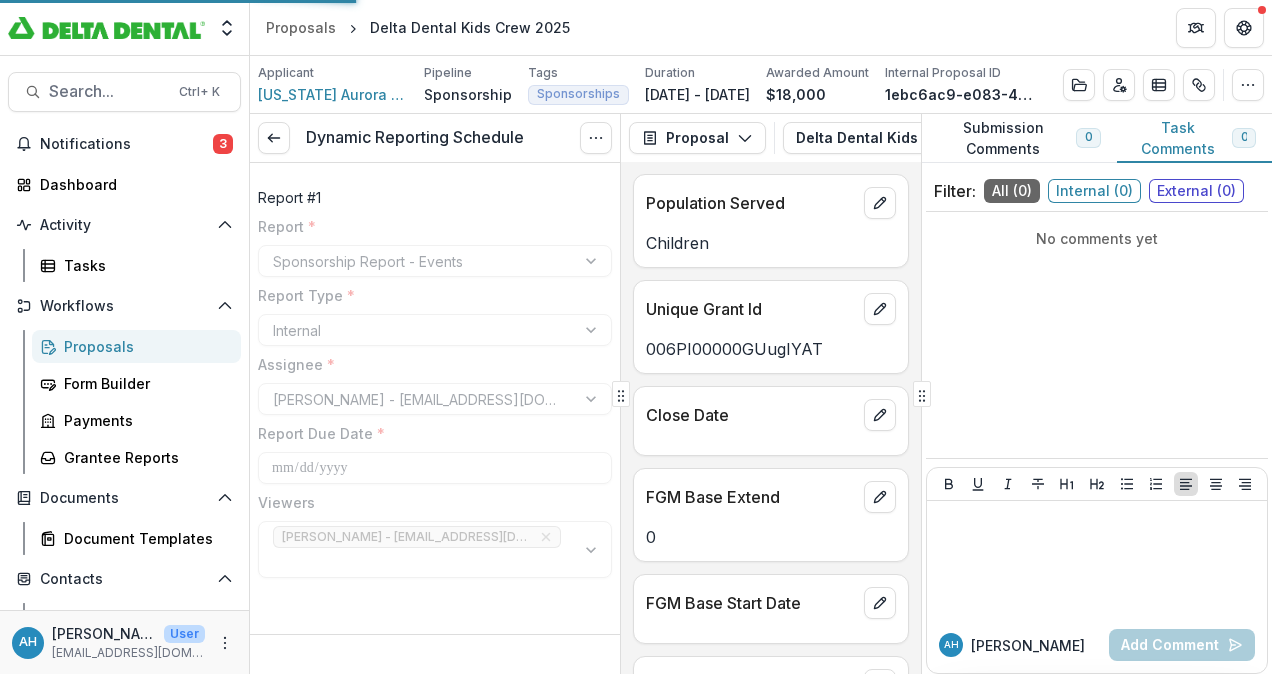 scroll, scrollTop: 0, scrollLeft: 0, axis: both 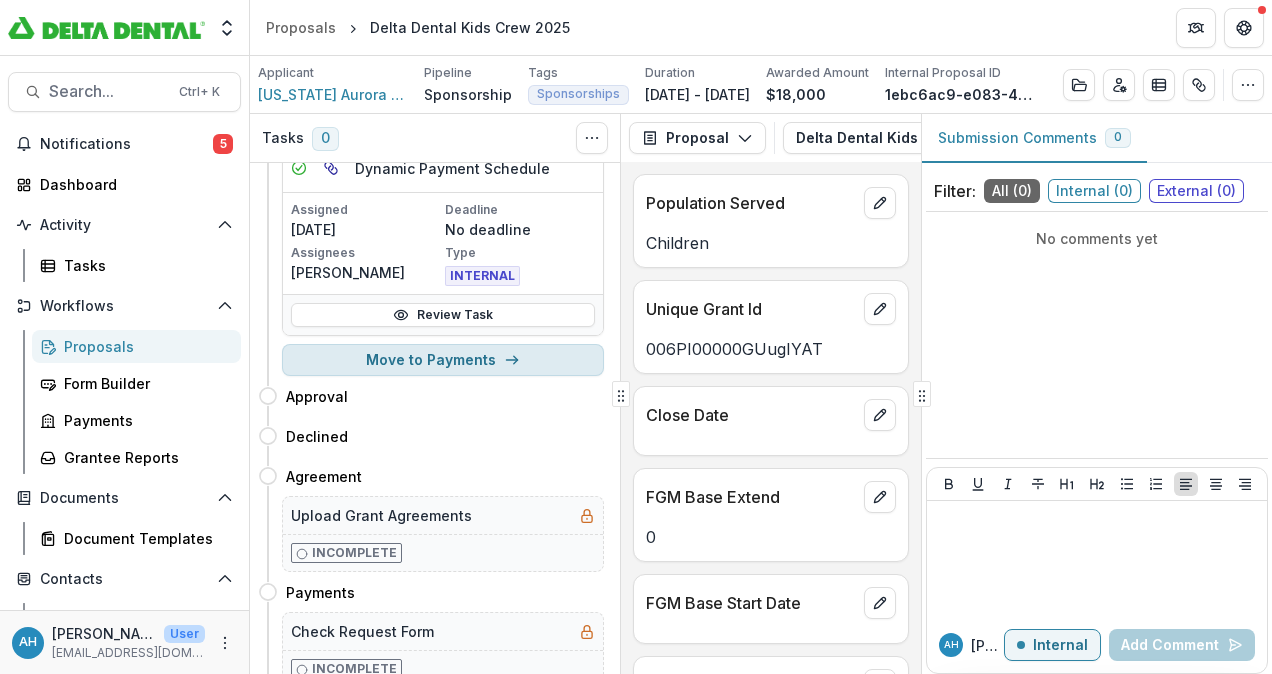 click on "Move to Payments" at bounding box center [443, 360] 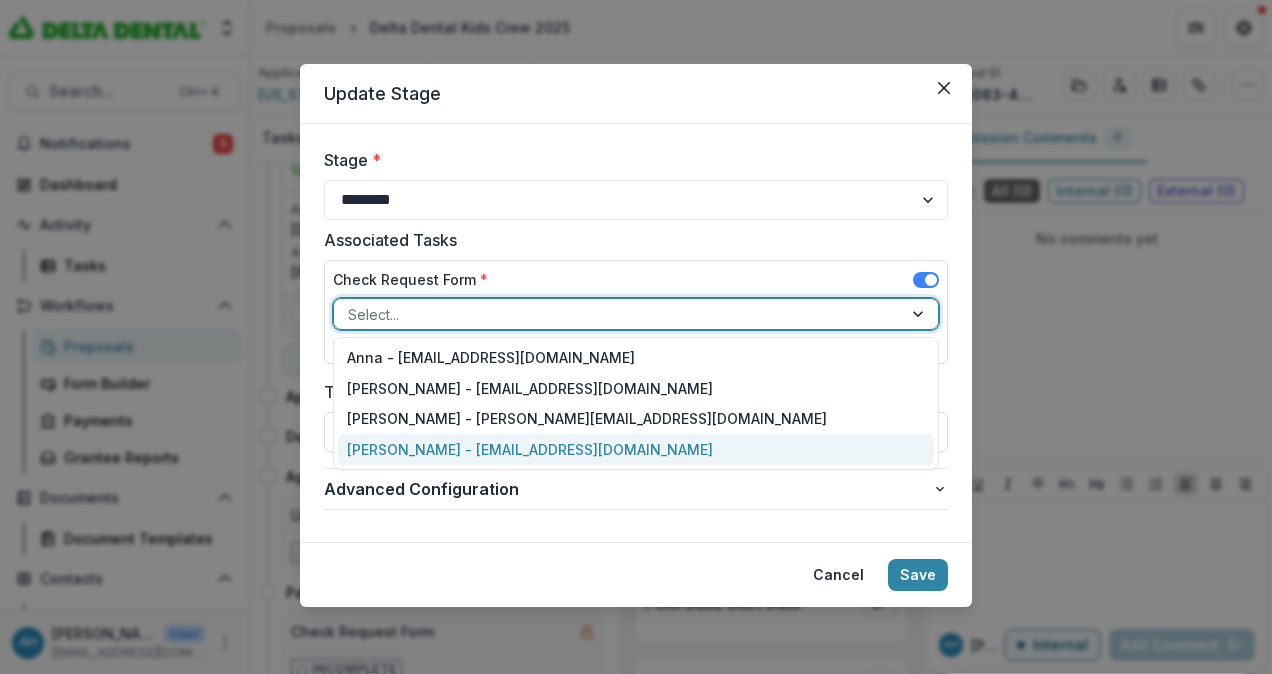 click on "[PERSON_NAME] - [EMAIL_ADDRESS][DOMAIN_NAME]" at bounding box center [636, 449] 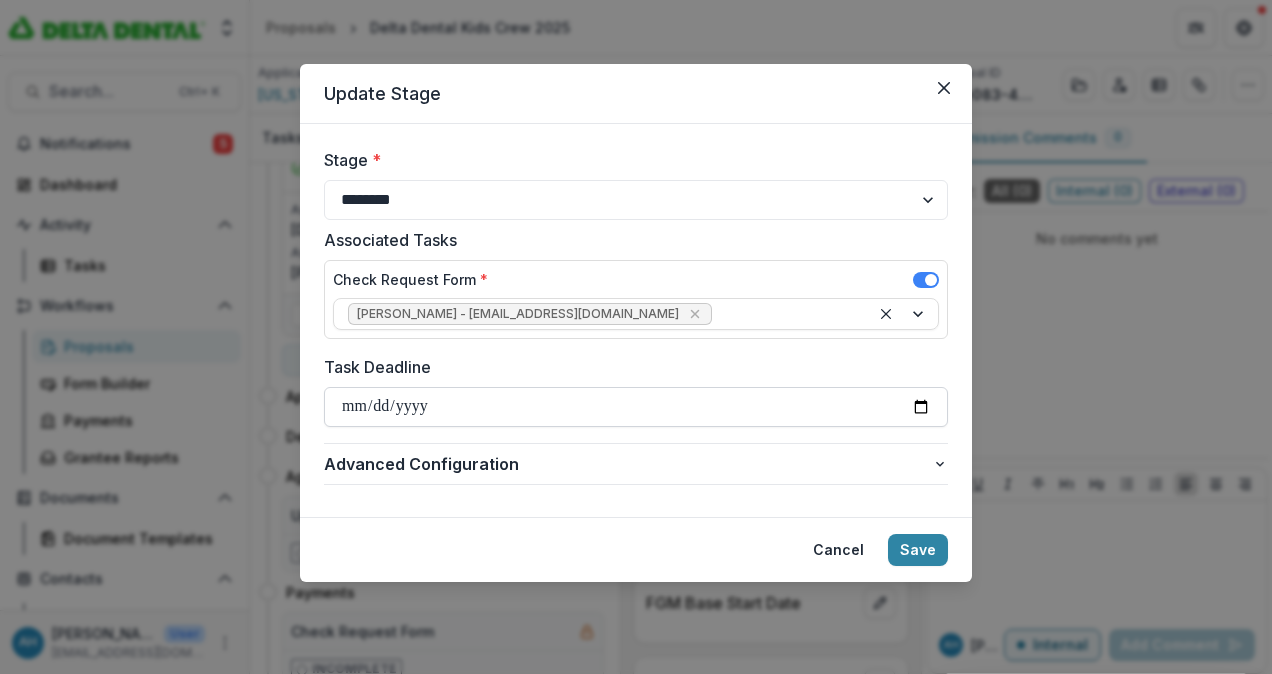 click on "Task Deadline" at bounding box center [636, 407] 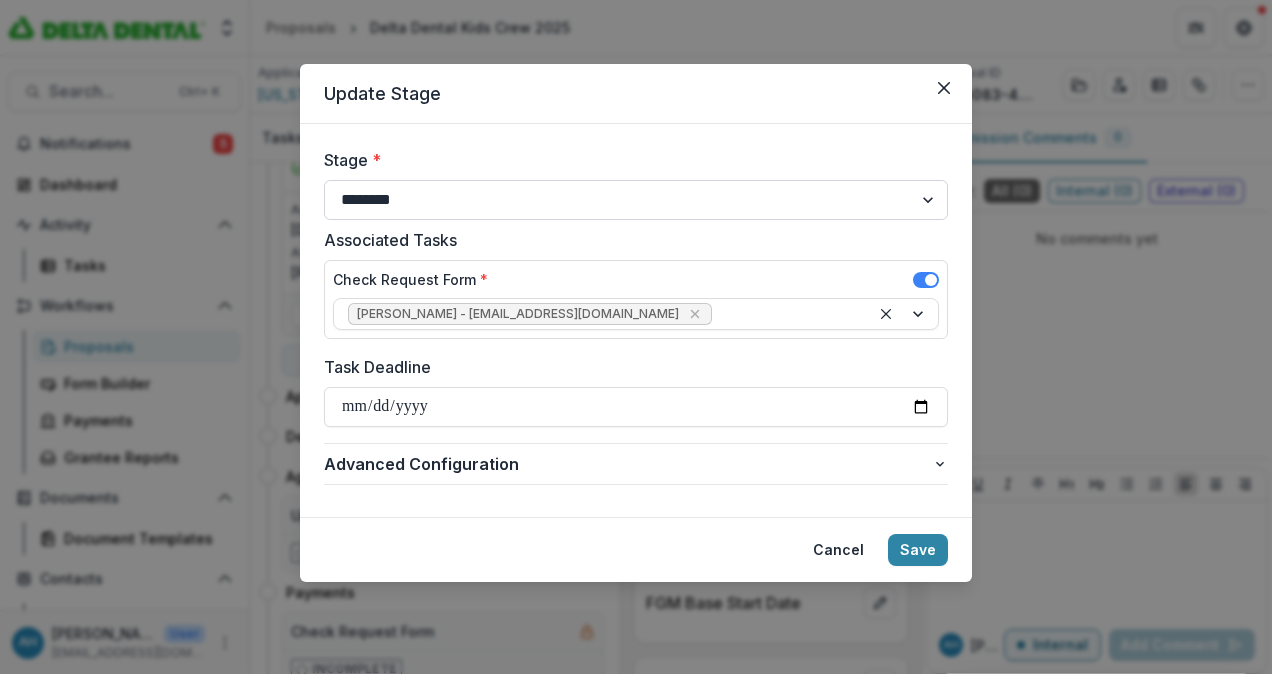 click on "**********" at bounding box center [636, 200] 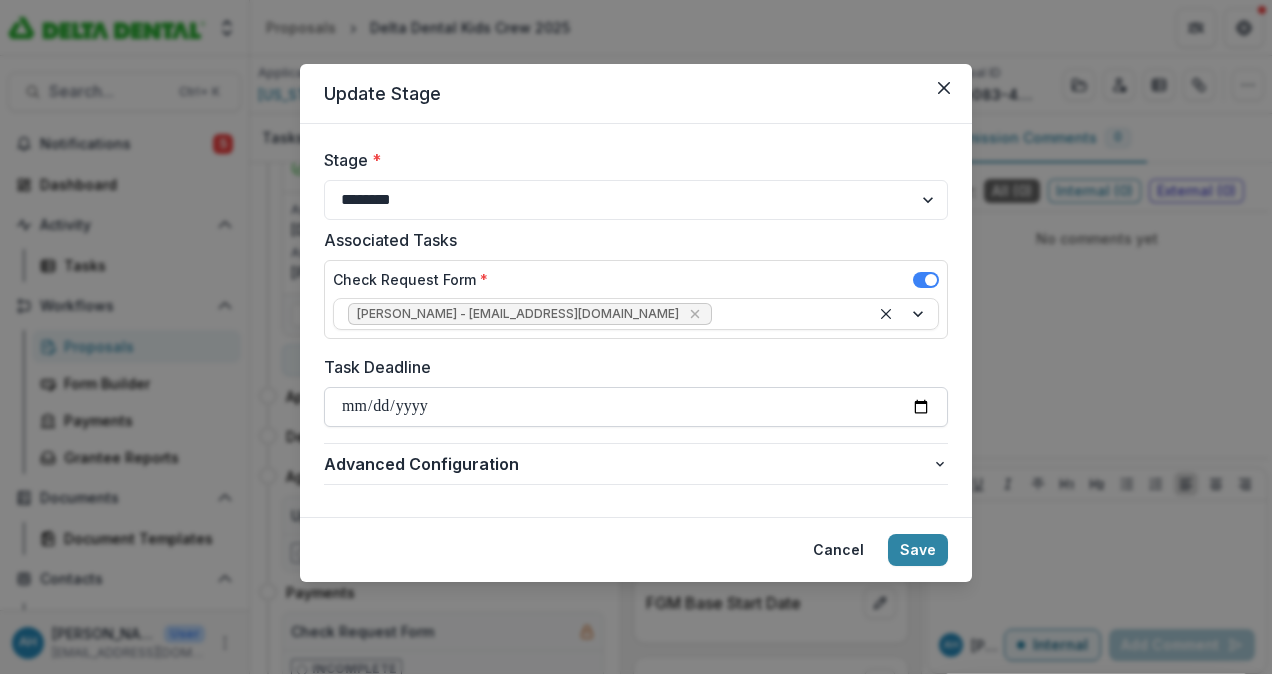click on "Task Deadline" at bounding box center [636, 407] 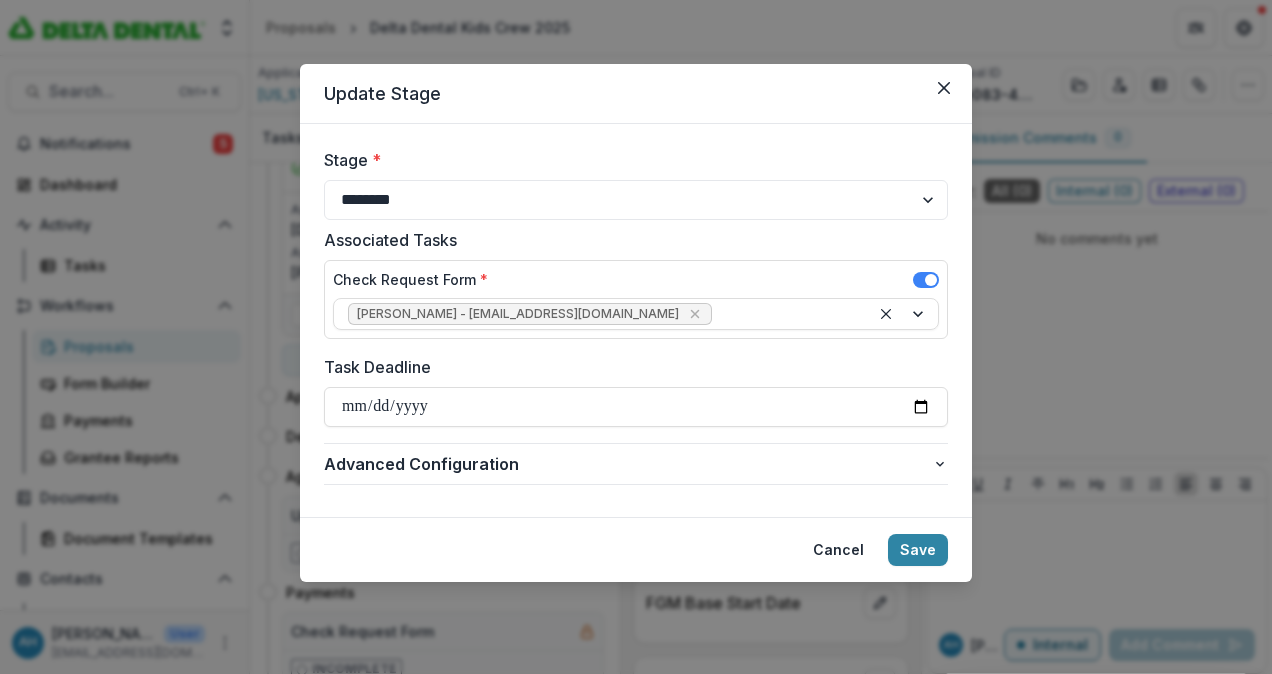 type on "**********" 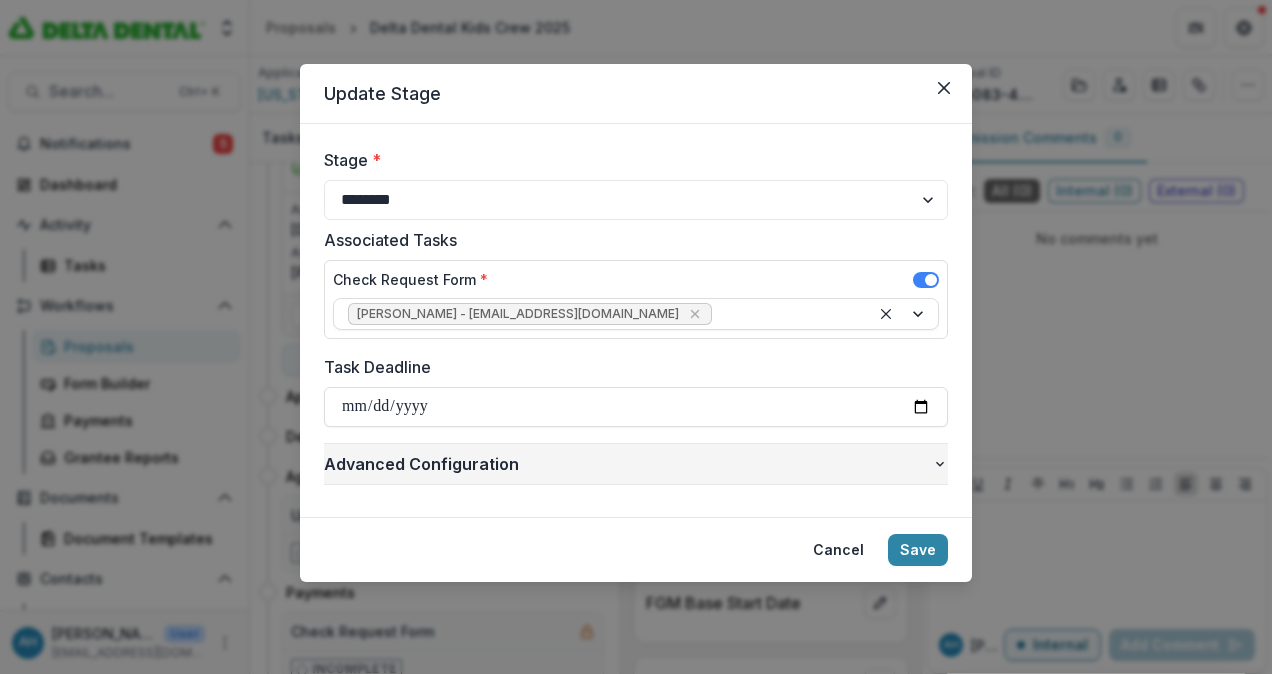 click on "Advanced Configuration" at bounding box center [628, 464] 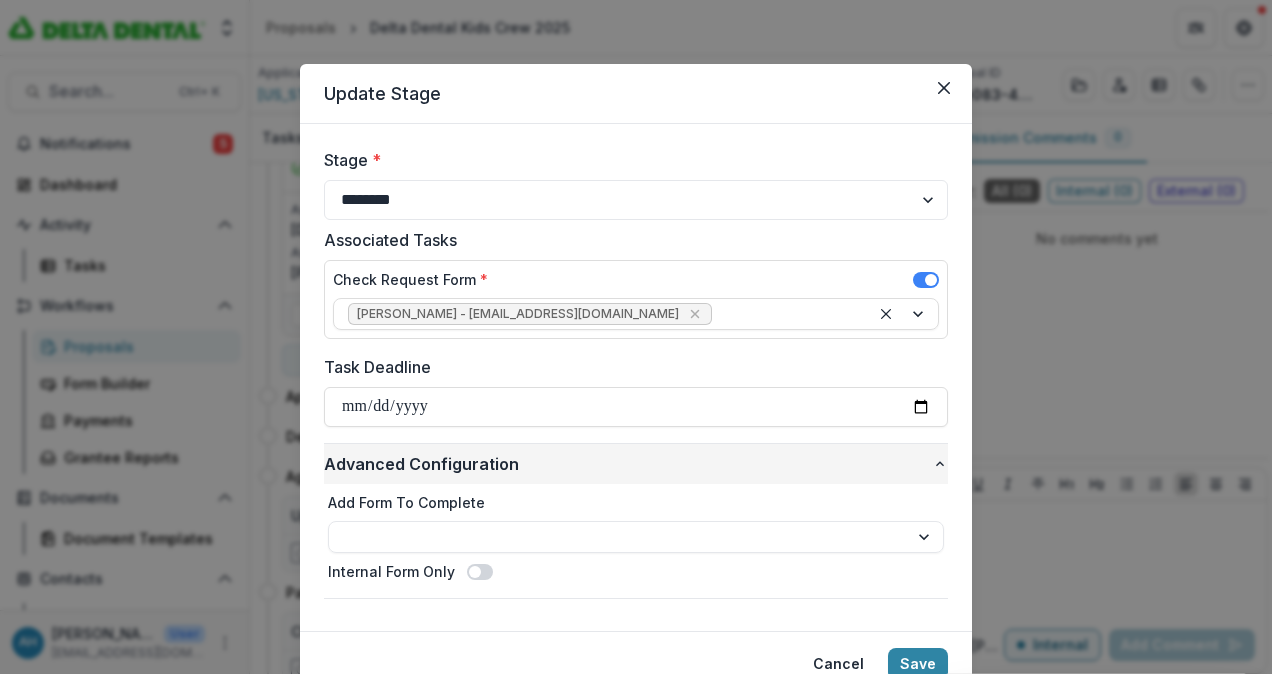 scroll, scrollTop: 84, scrollLeft: 0, axis: vertical 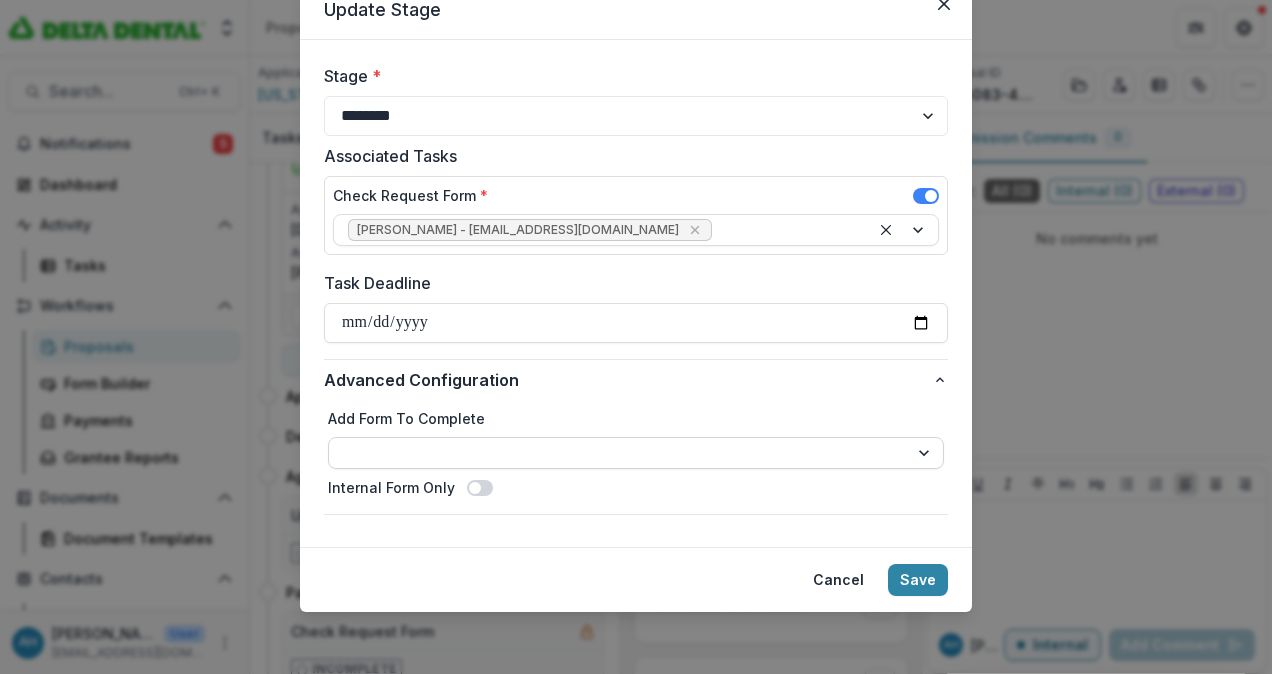 click on "**********" at bounding box center (636, 453) 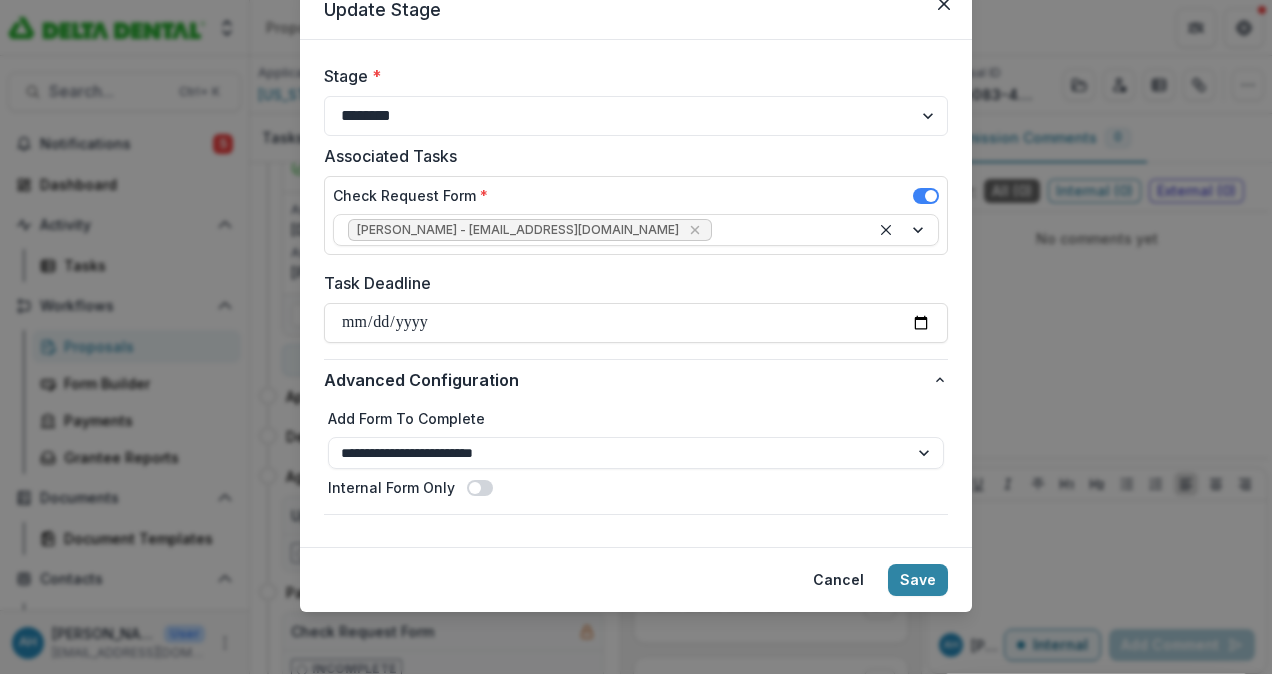 select on "**********" 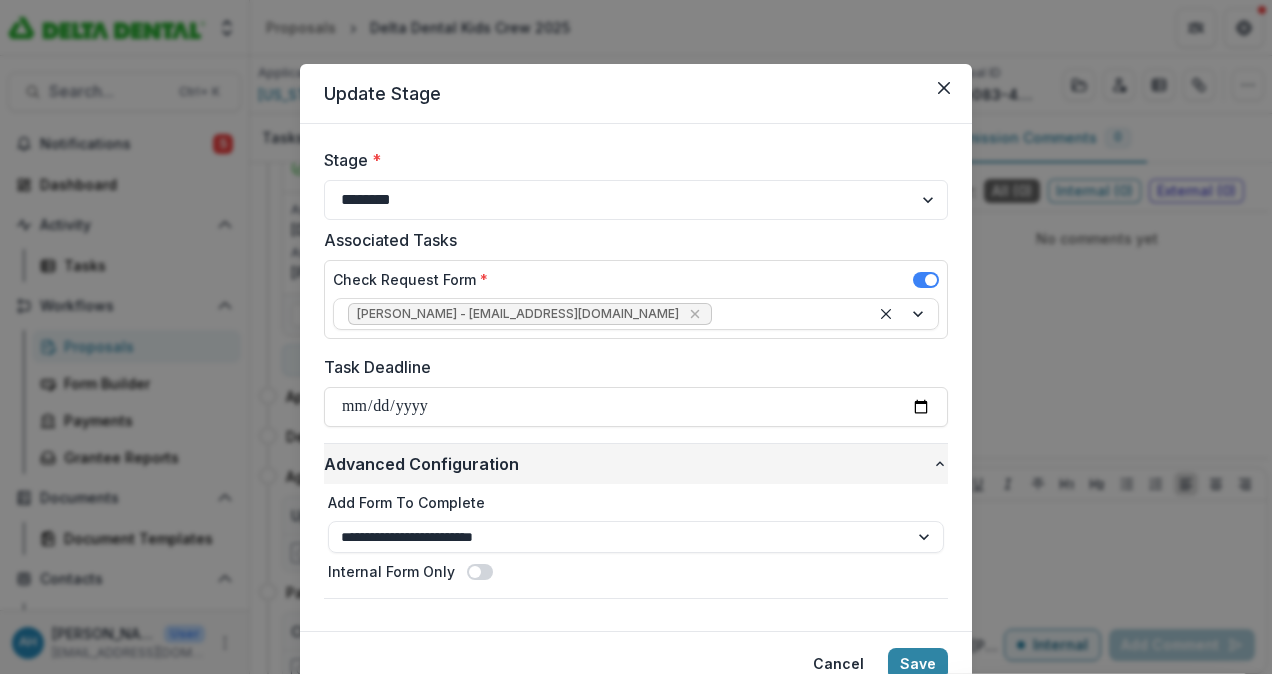click on "Advanced Configuration" at bounding box center (628, 464) 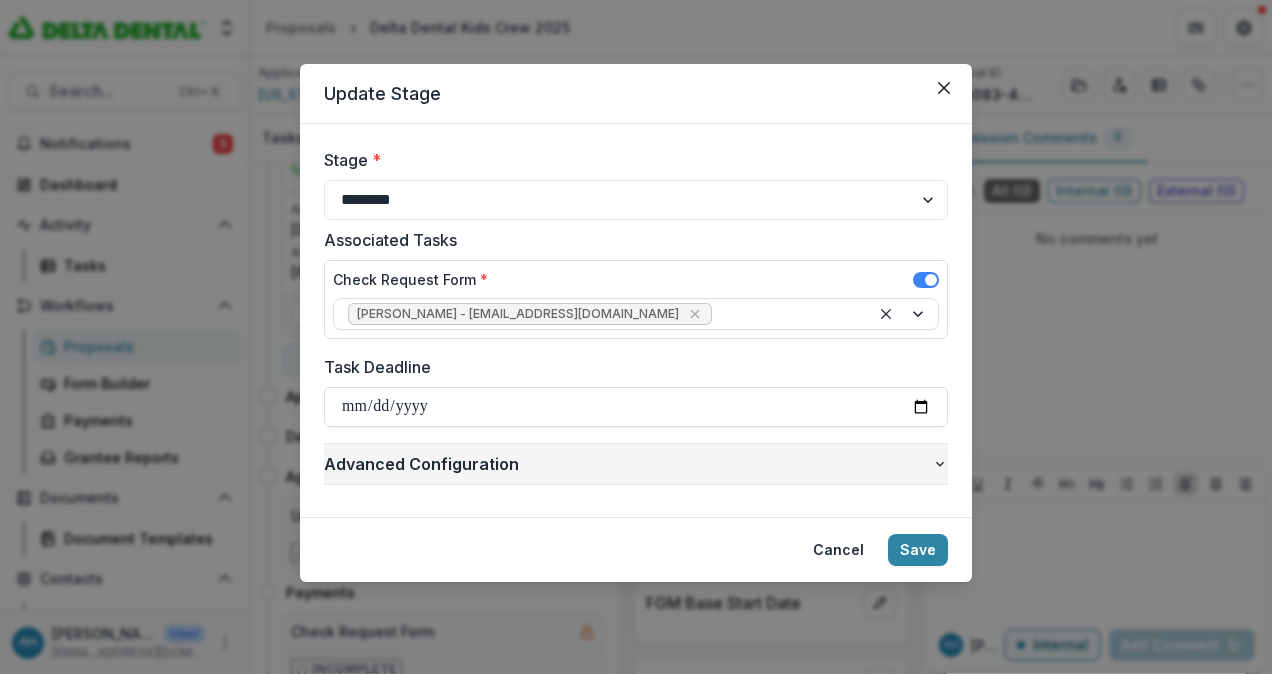 click on "Advanced Configuration" at bounding box center [628, 464] 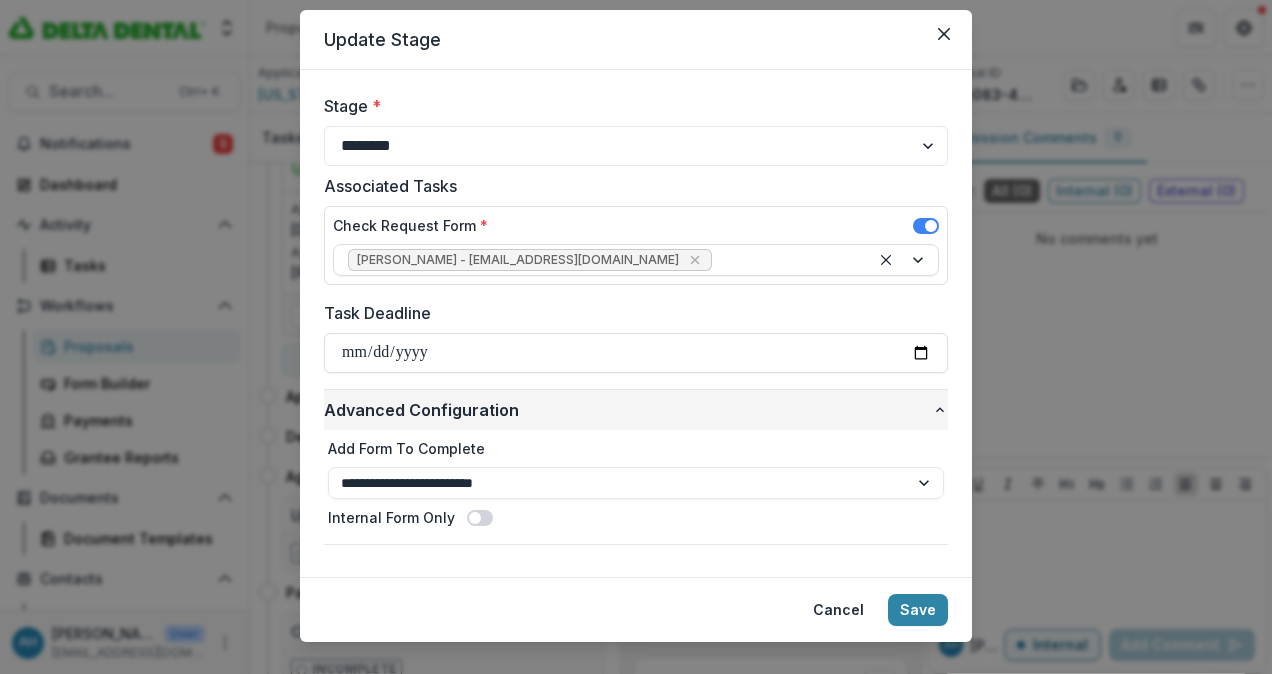 scroll, scrollTop: 84, scrollLeft: 0, axis: vertical 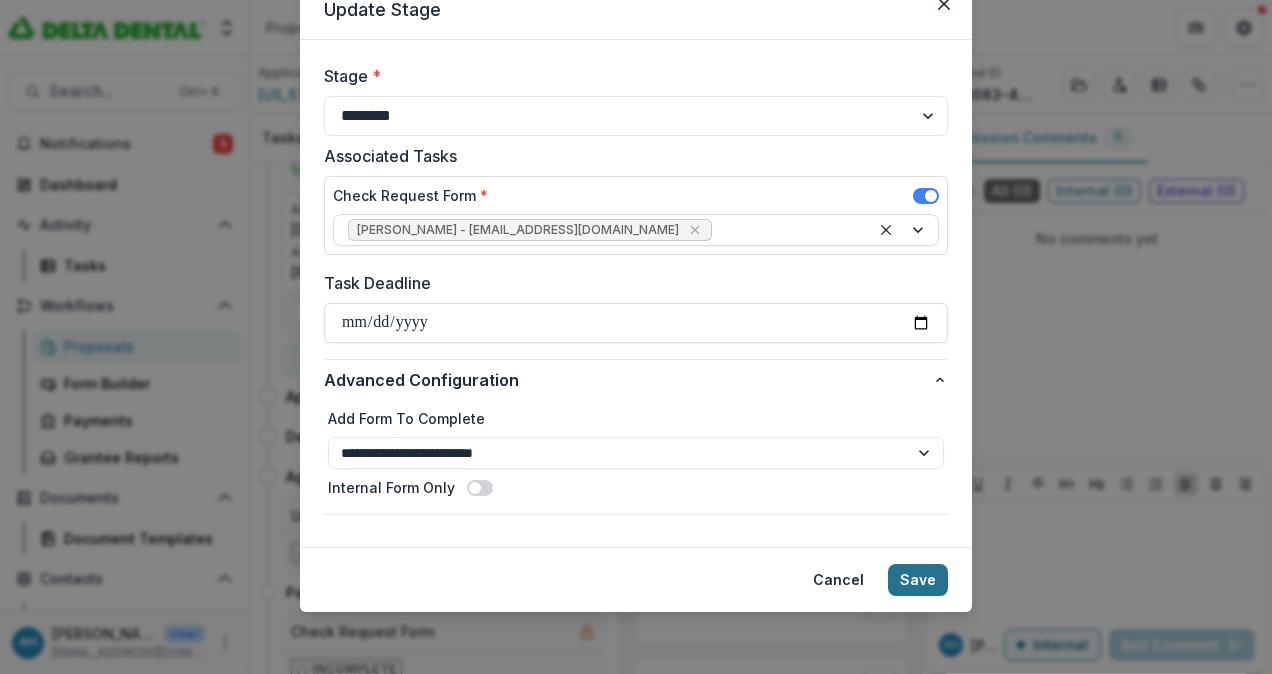 click on "Save" at bounding box center (918, 580) 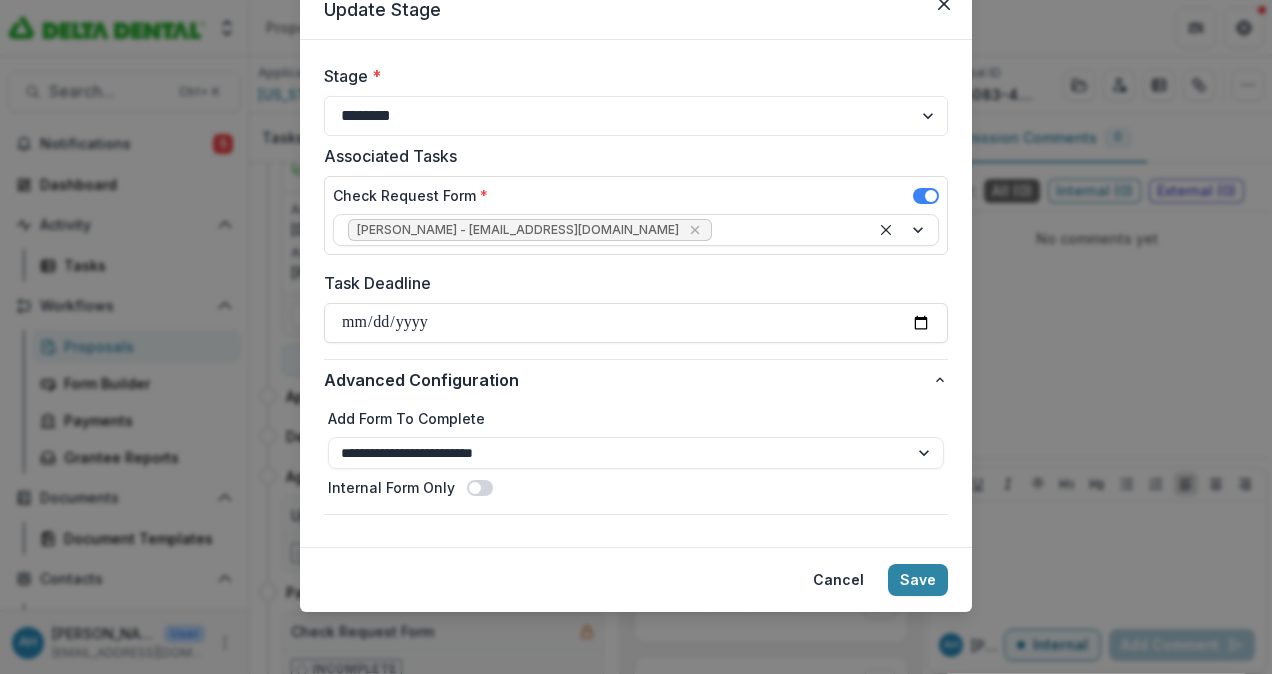 click at bounding box center [475, 488] 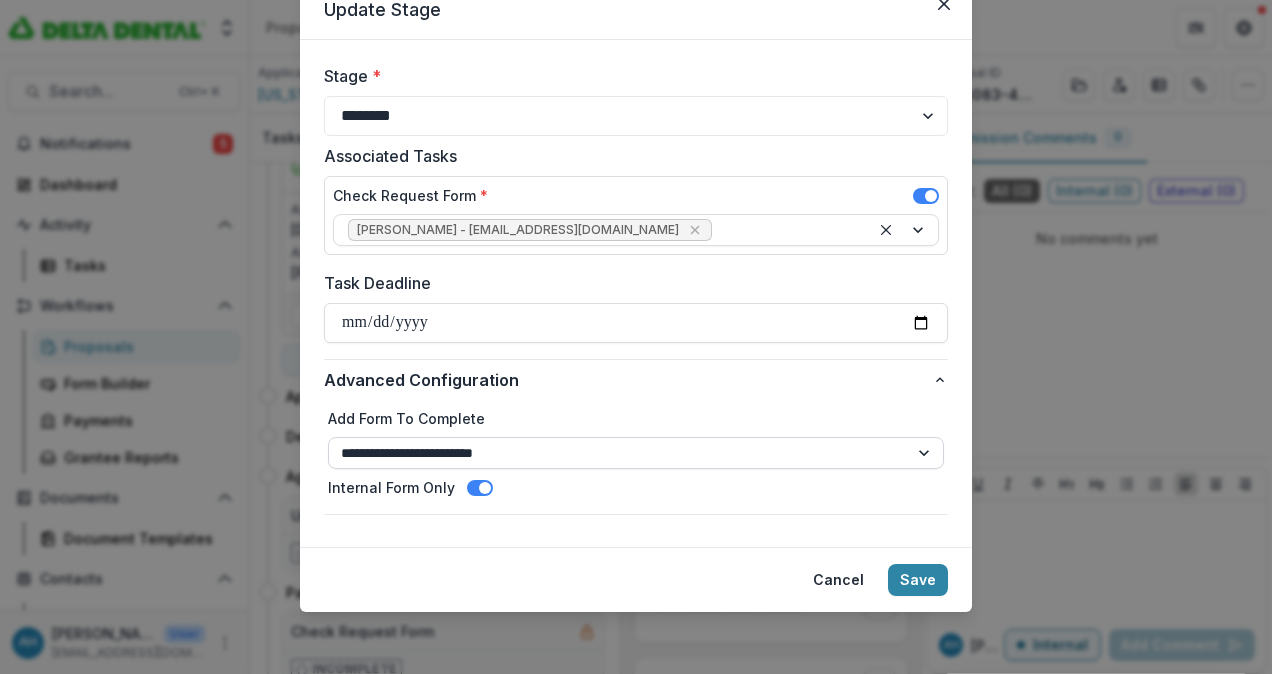 click on "**********" at bounding box center (636, 453) 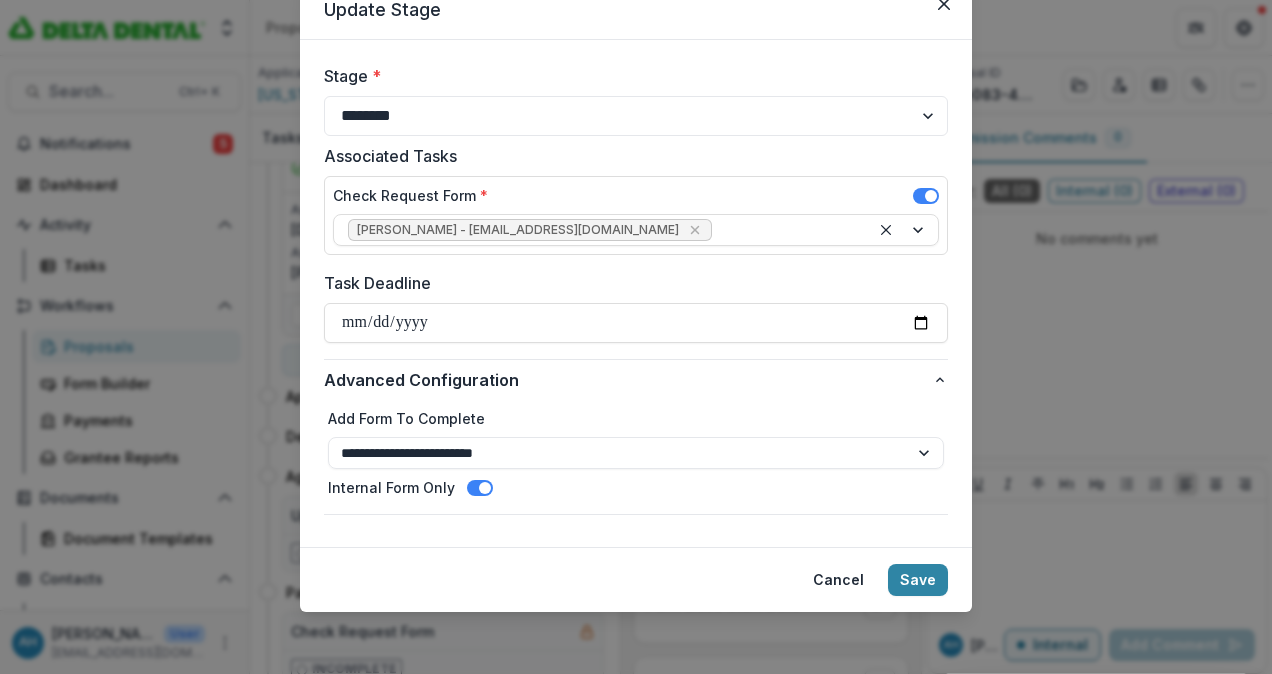 click on "**********" at bounding box center [636, 437] 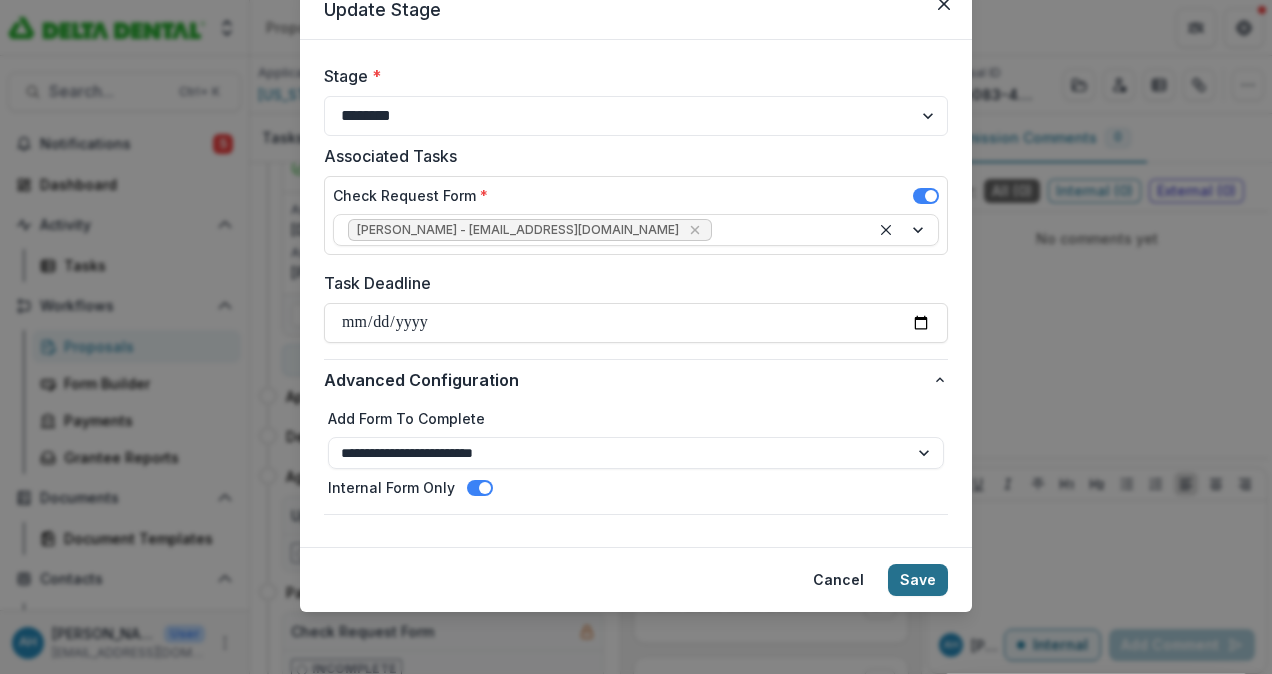 click on "Save" at bounding box center (918, 580) 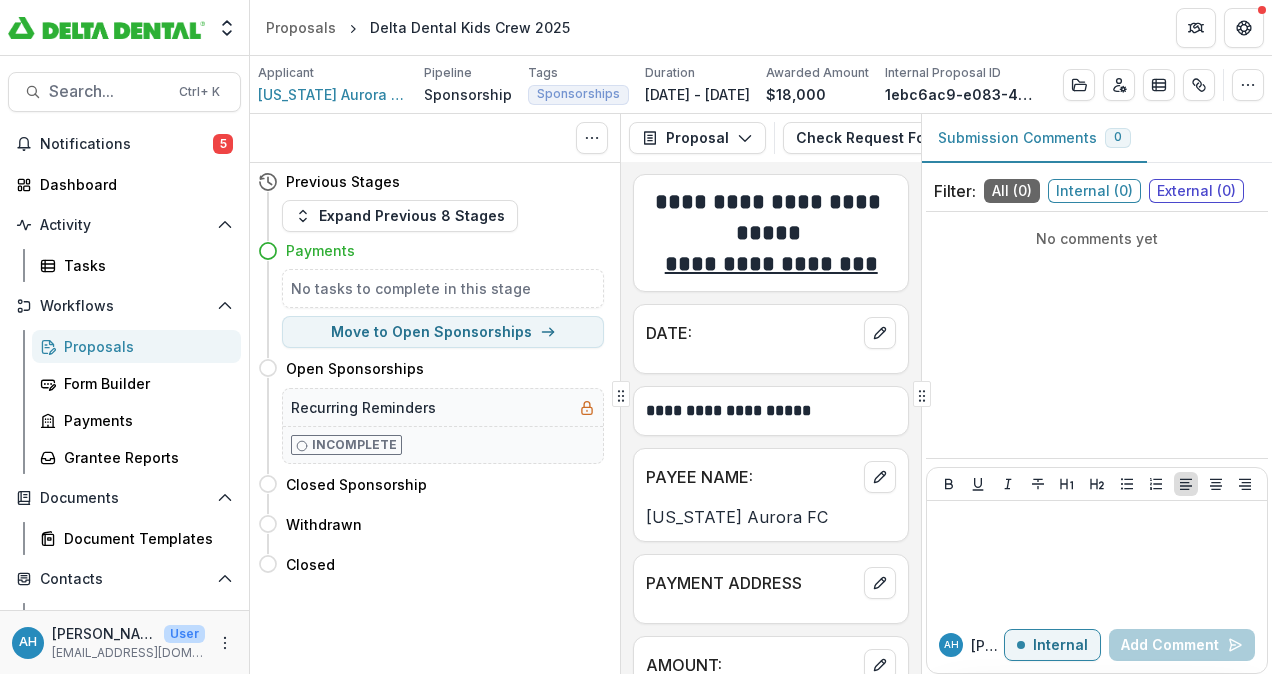 scroll, scrollTop: 0, scrollLeft: 0, axis: both 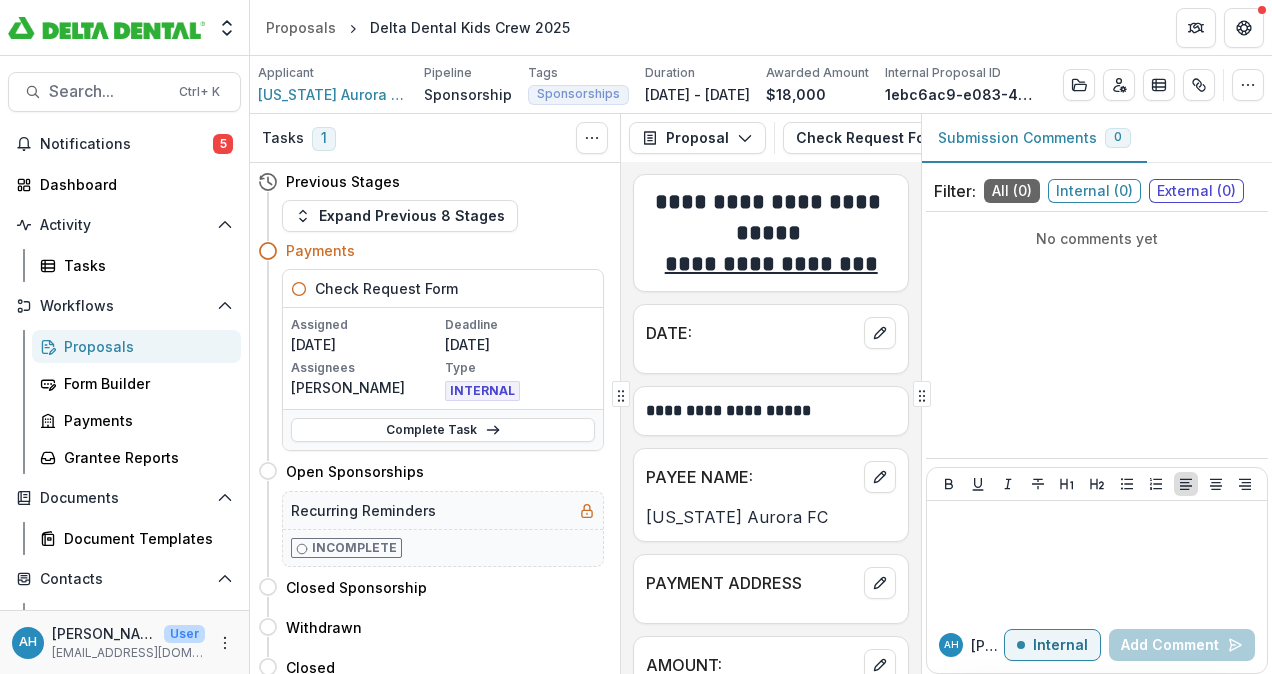 click on "**********" at bounding box center (771, 418) 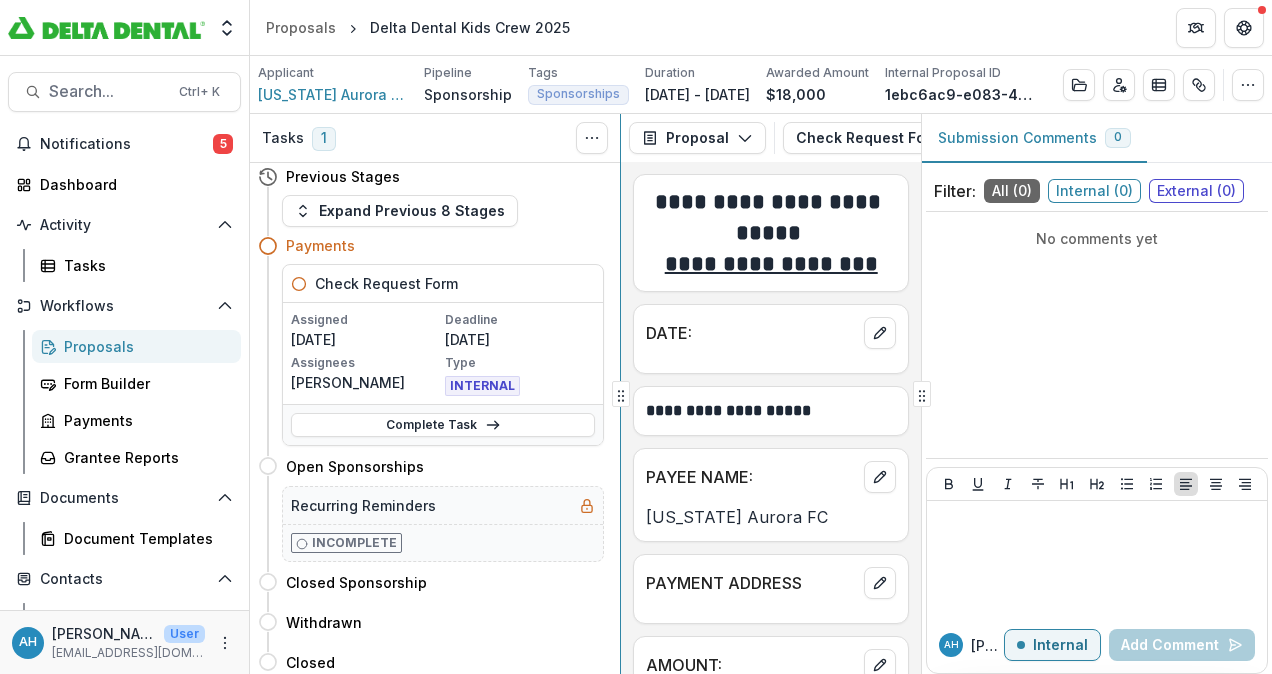 scroll, scrollTop: 0, scrollLeft: 0, axis: both 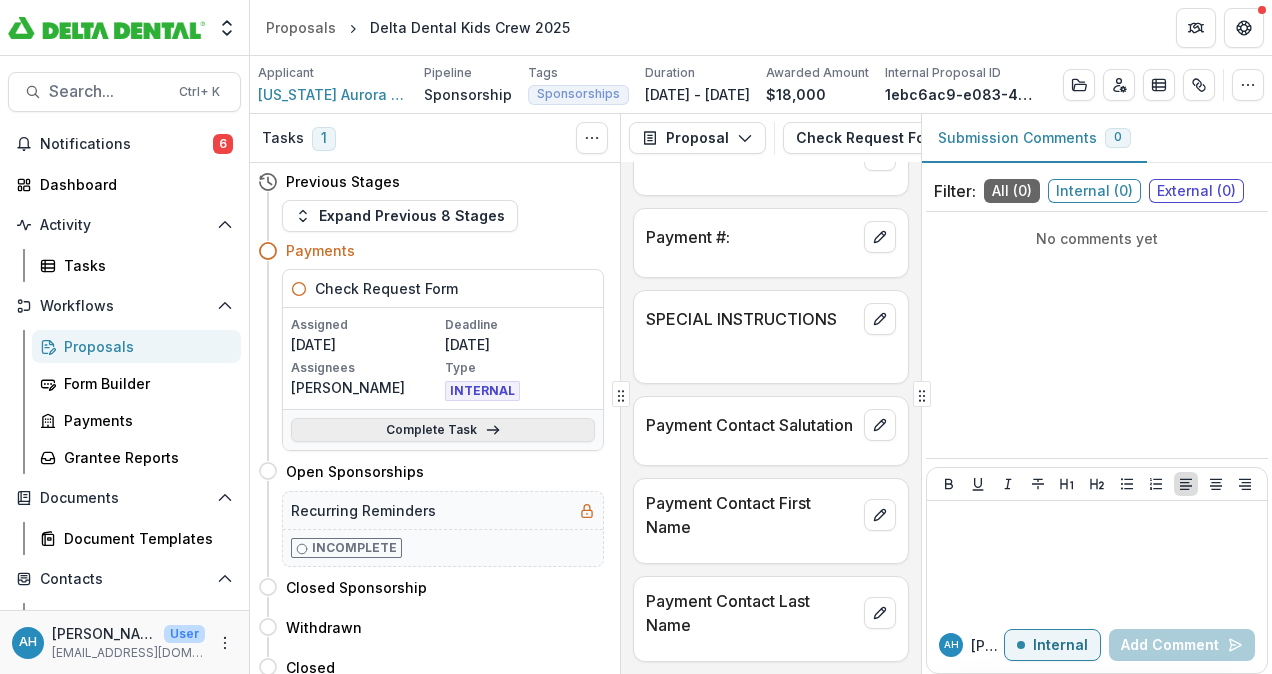 click on "Complete Task" at bounding box center [443, 430] 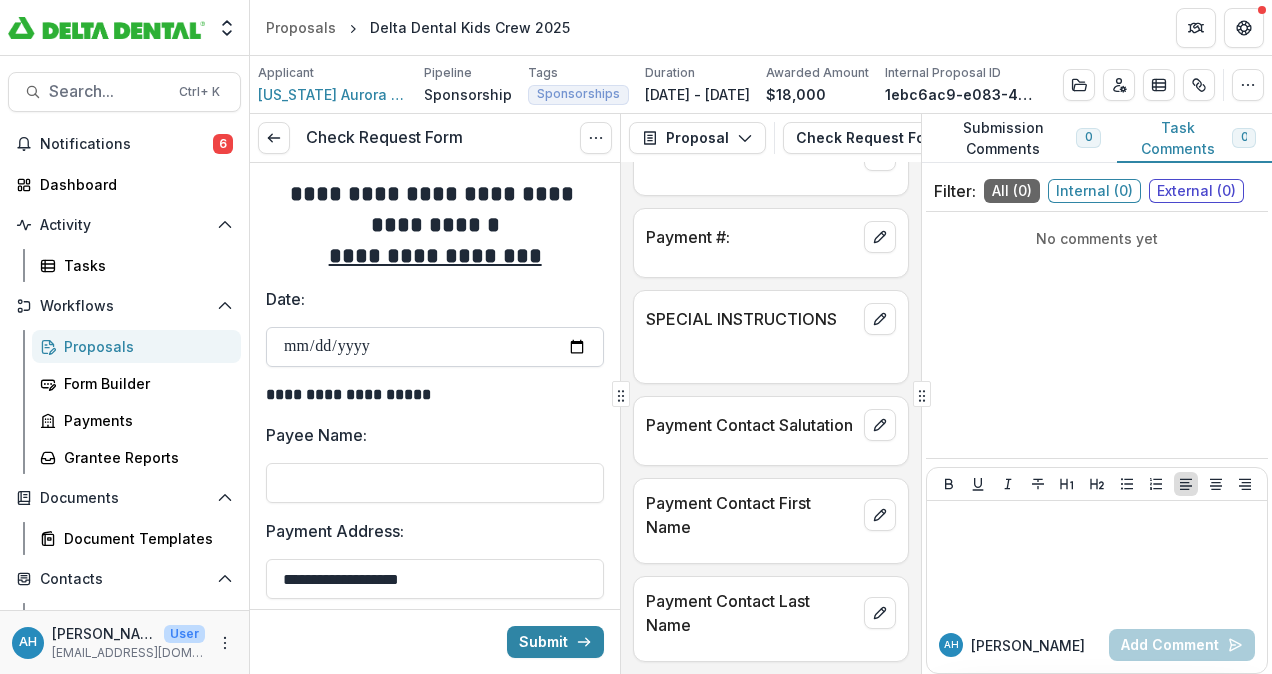 click on "Date:" at bounding box center (435, 347) 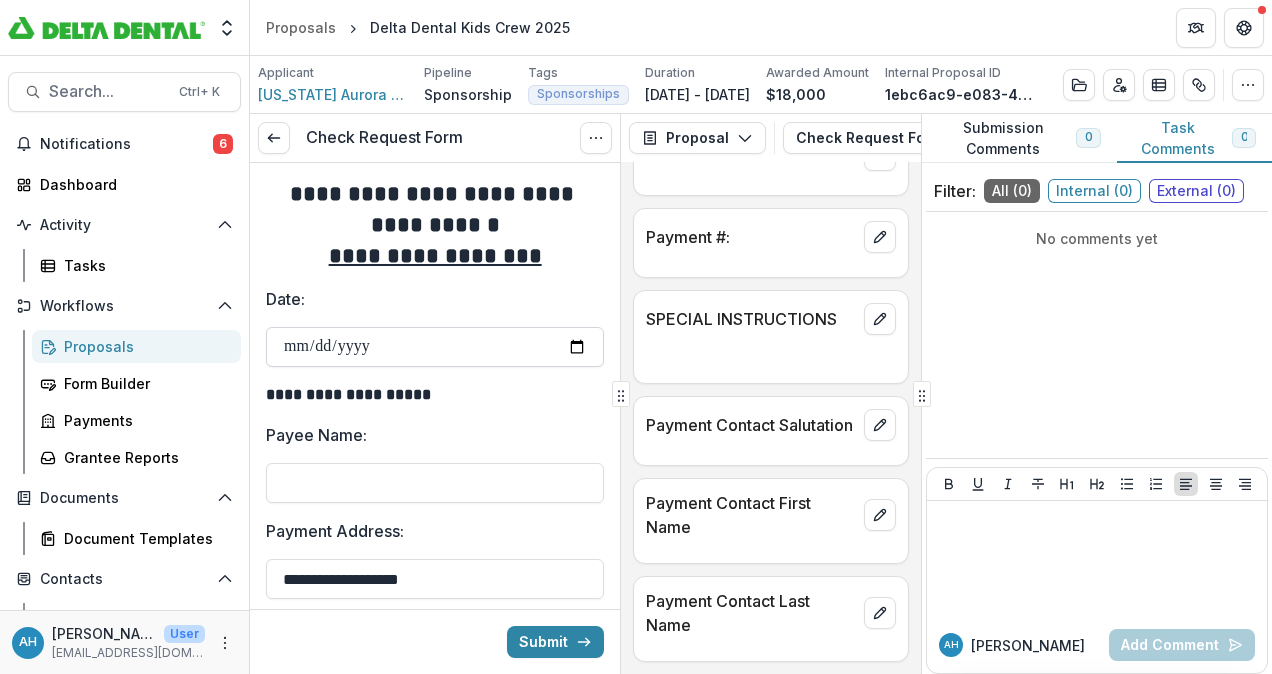 click on "Date:" at bounding box center [435, 347] 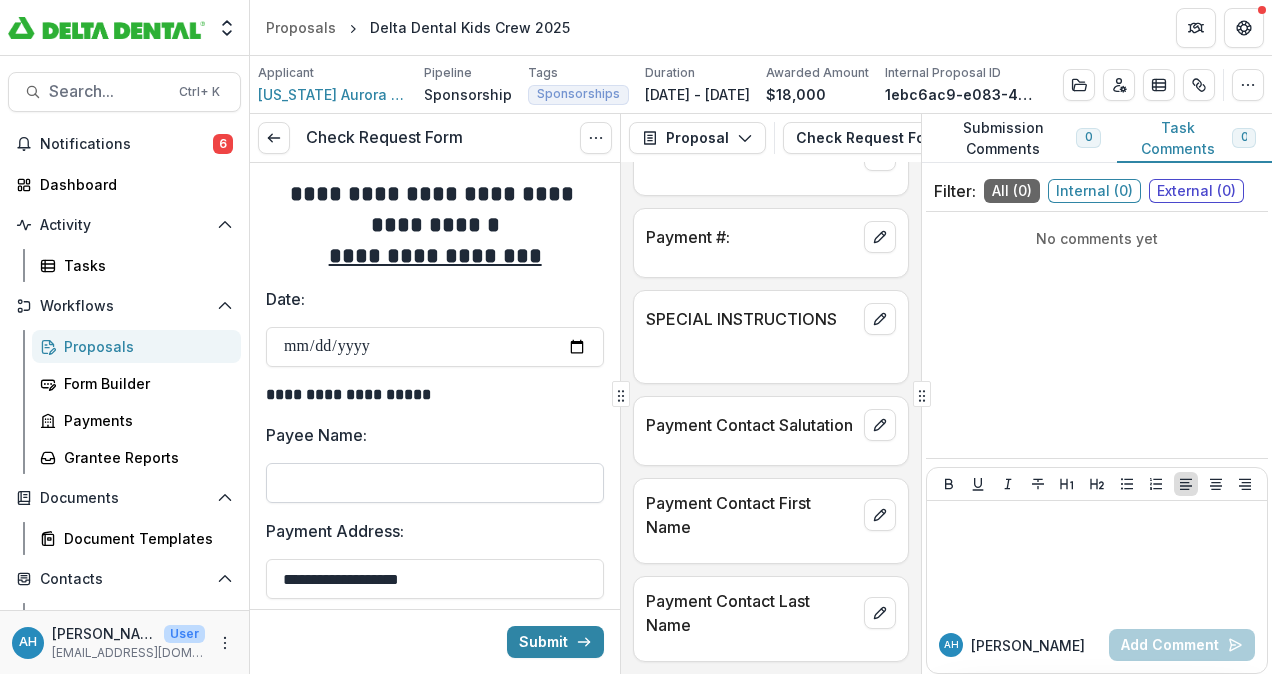 type on "**********" 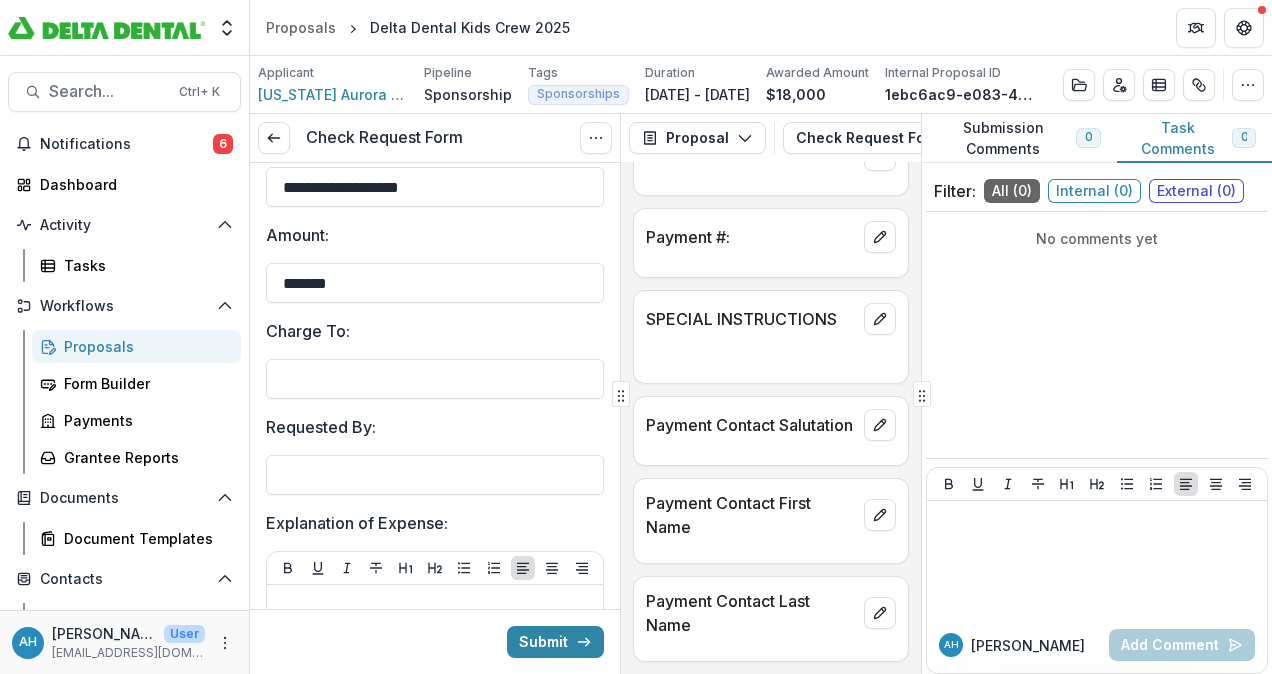 scroll, scrollTop: 0, scrollLeft: 0, axis: both 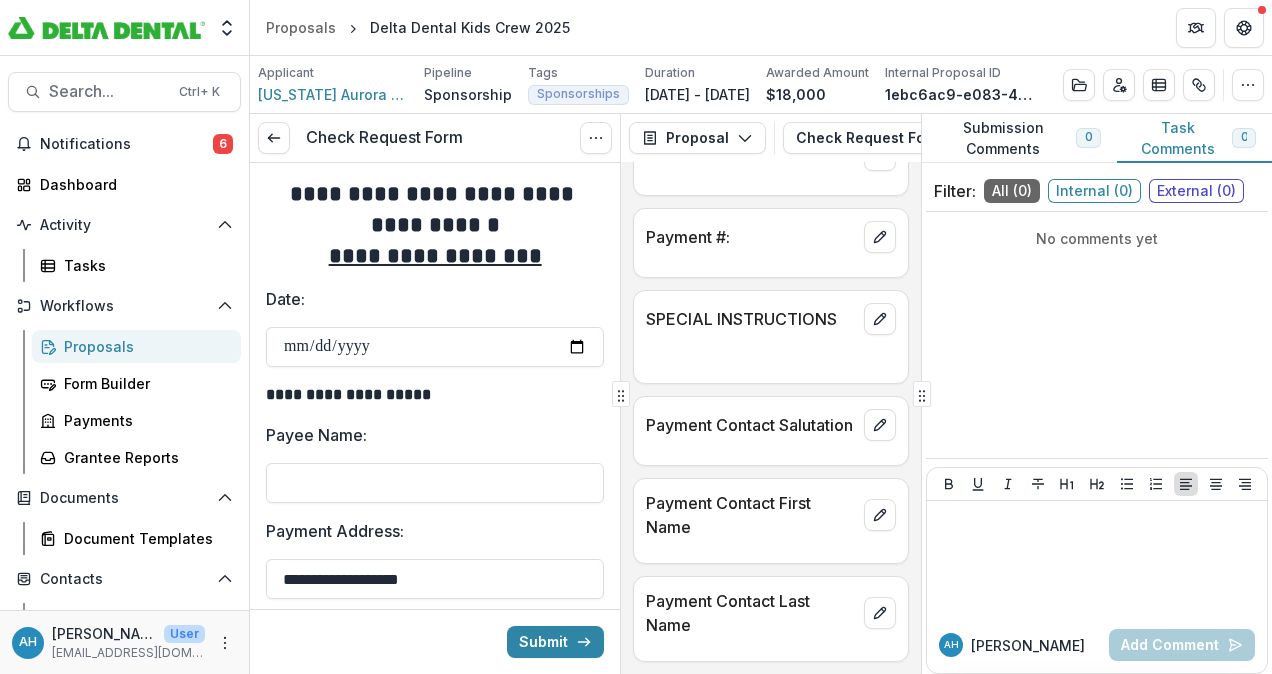 click on "**********" at bounding box center (435, 1196) 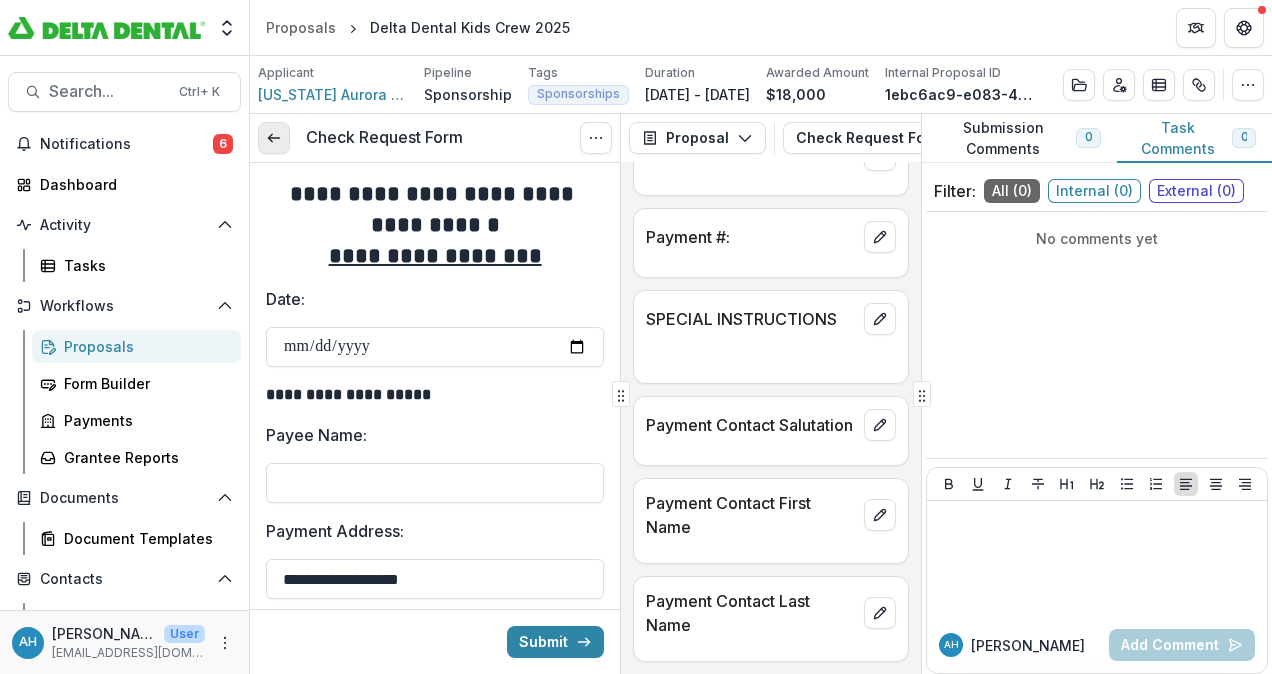 click at bounding box center [274, 138] 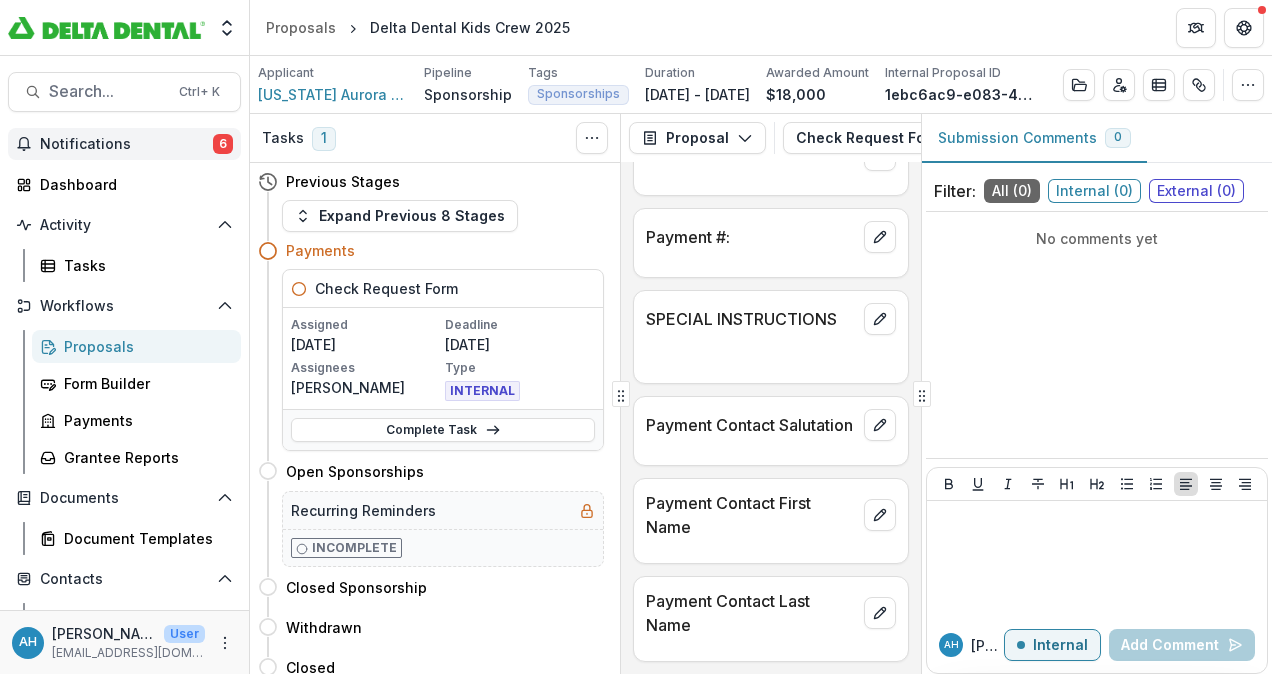 click on "Notifications" at bounding box center (126, 144) 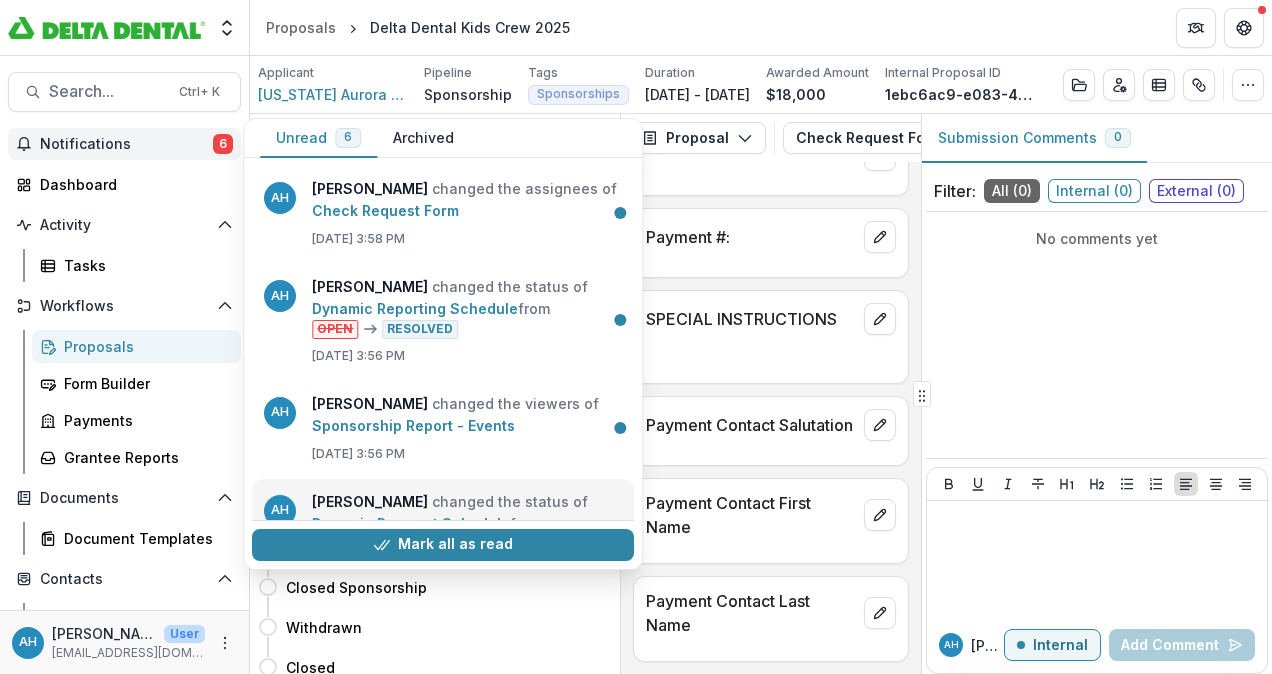 click on "Dynamic Payment Schedule" at bounding box center [411, 523] 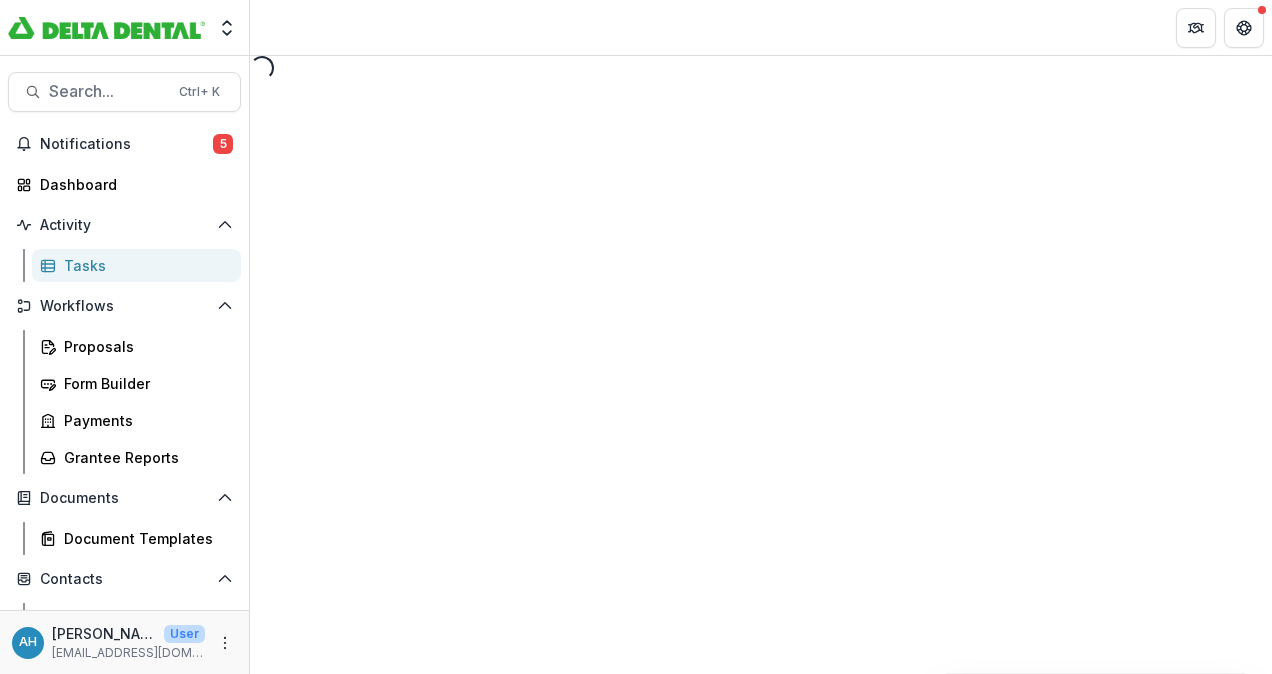 click on "Skip to content Team Settings Search... Ctrl  + K Notifications 5 Dashboard Activity Tasks Workflows Proposals Form Builder Payments Grantee Reports Documents Document Templates Contacts Grantees Communications Data & Reporting Dashboard Advanced Analytics Data Report Scenarios AH Annessa Hicks User ahicks@deltadentalmn.org Loading... Background Tasks Clear Temelio Chat Maya from Temelio More channels Continue on Email Network offline. Reconnecting... No messages can be received or sent for now. Some of our services are not working. See our status page   for more updates. Temelio How can we help with Temelio? Wednesday, 9 July Hello, Can you show me the steps on how to generate the grant agreement? 7/9/2025 Maya Hello! Please follow these steps:  https://scribehow.com/viewer/How_to_review_and_send_a_grant_agreement_for_signature__72TbE0zXT-WrRzbTLsxCnA 7/9/2025 How to review and send a grant agreement for signature Thank you! 7/9/2025 Read Maya You're welcome! 7/9/2025 Send a file Insert an emoji Send a file" at bounding box center [636, 337] 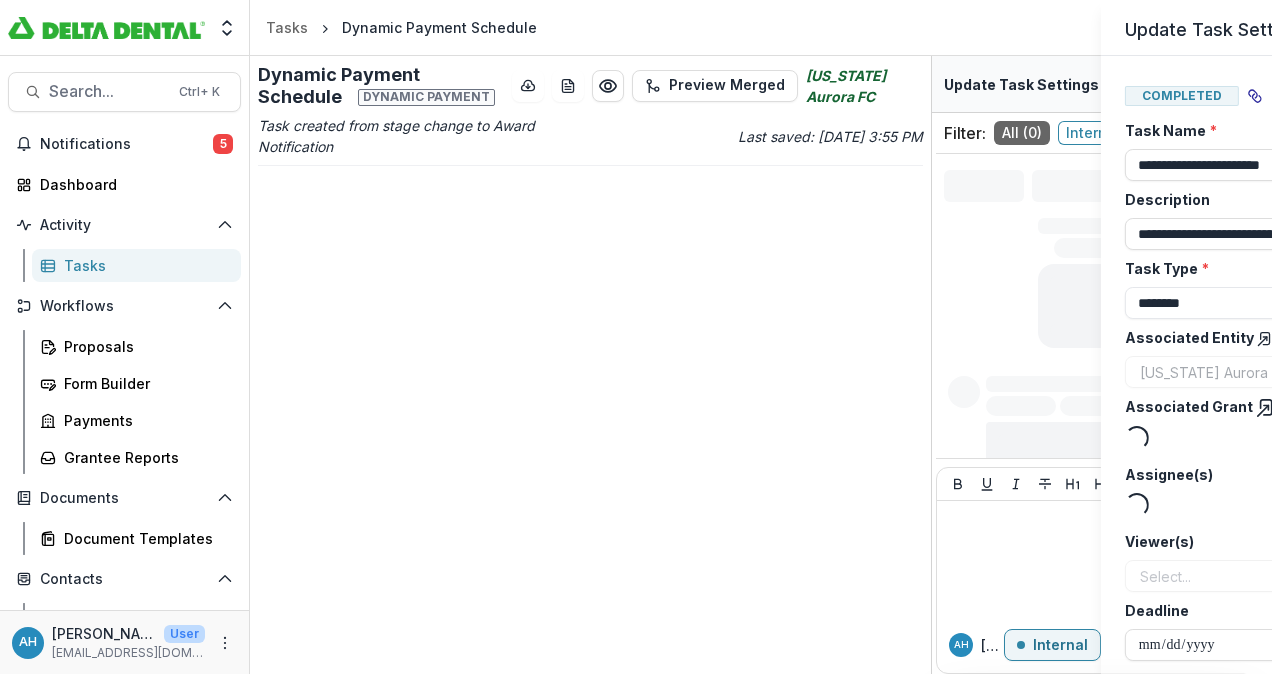 type on "*******" 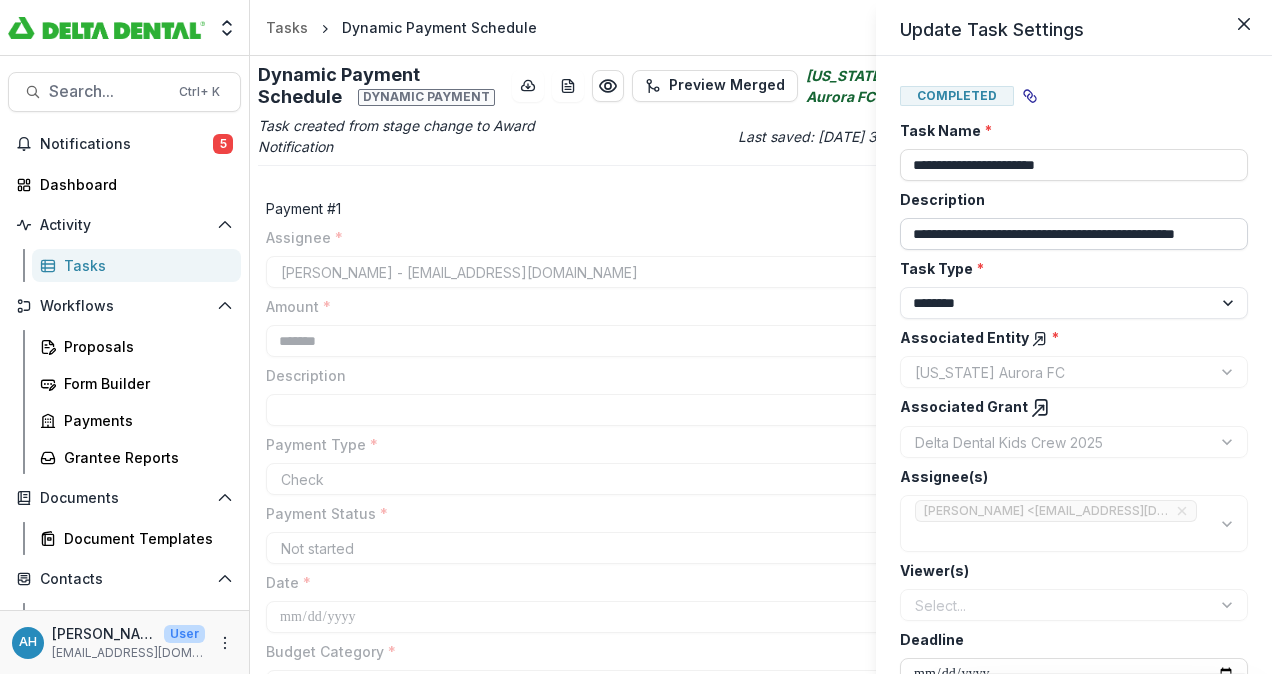 click on "**********" at bounding box center (1074, 234) 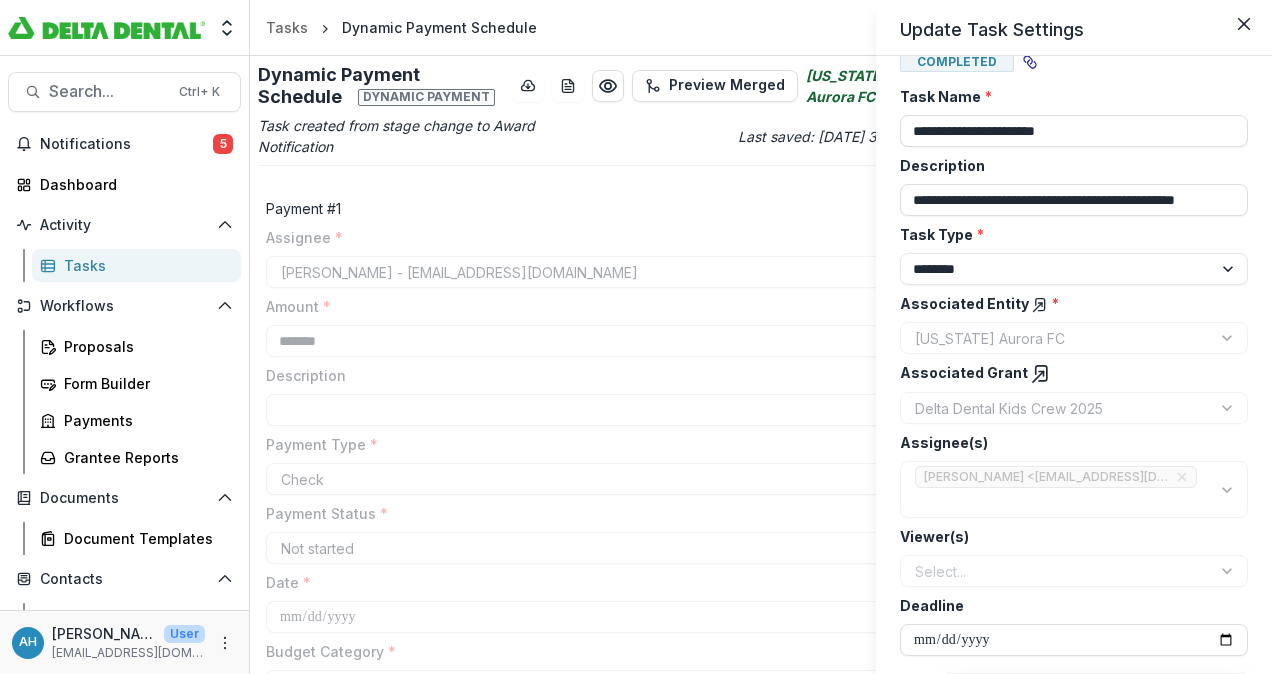 scroll, scrollTop: 0, scrollLeft: 0, axis: both 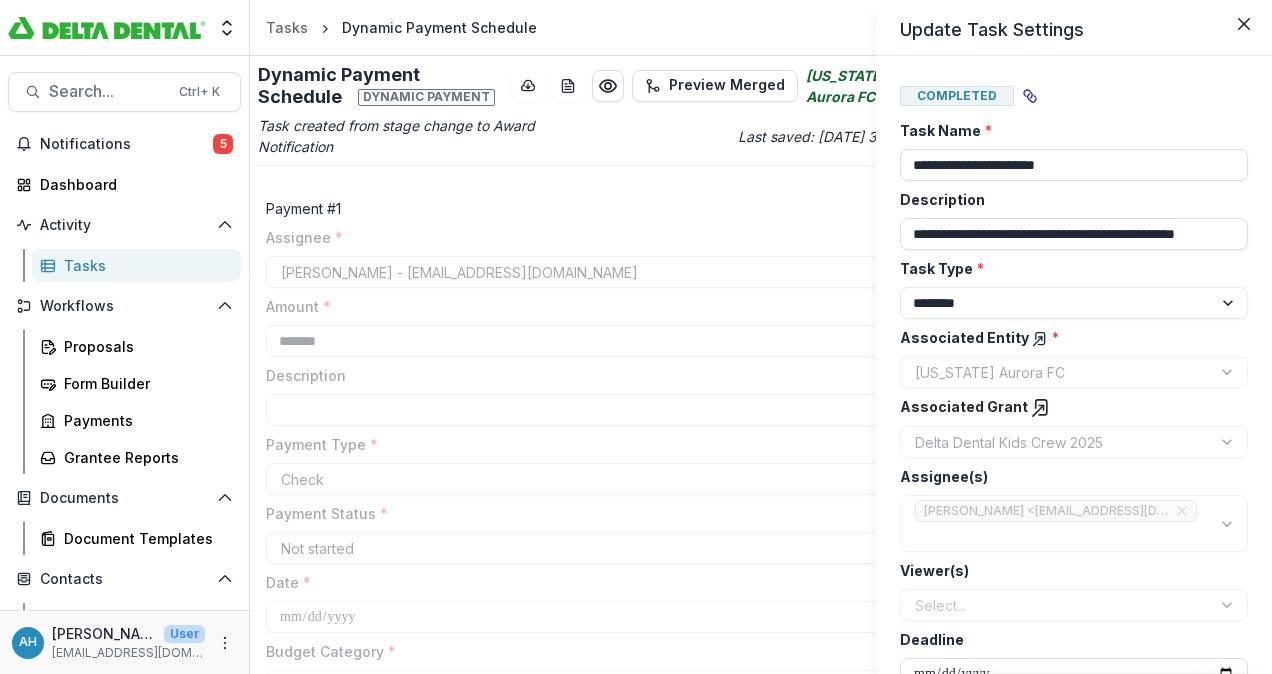 click on "**********" at bounding box center (636, 337) 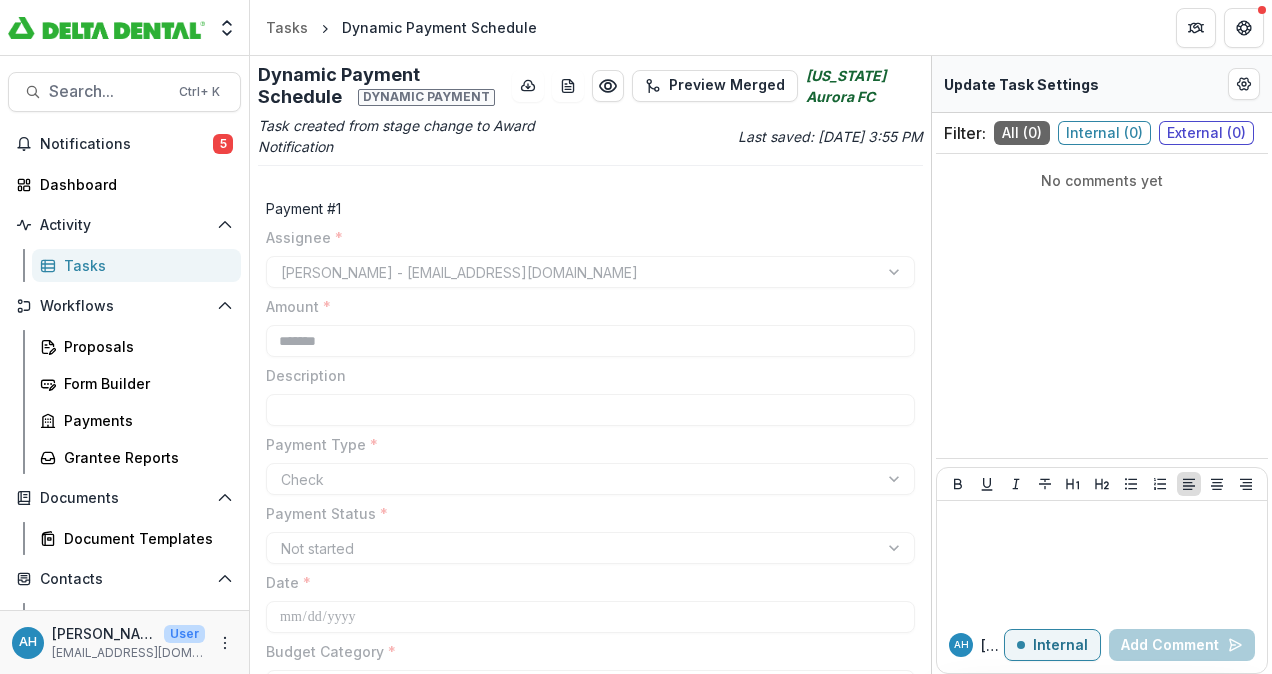 click on "Tasks Dynamic Payment Schedule" at bounding box center [761, 27] 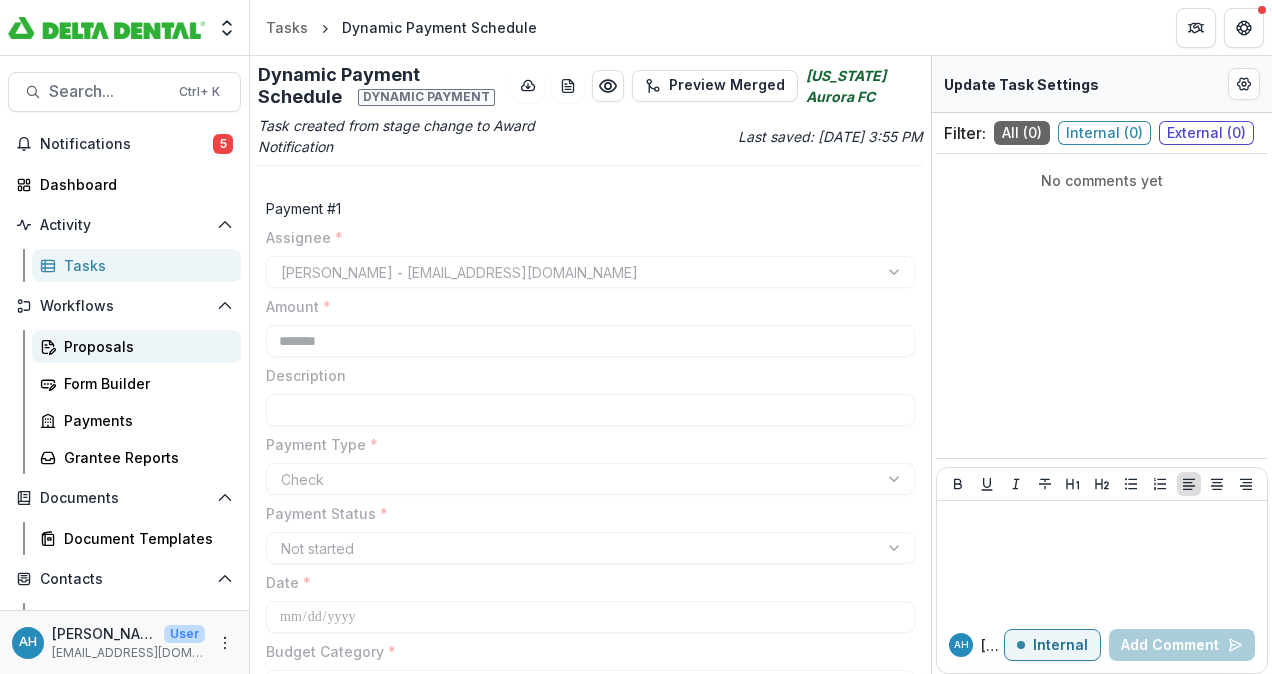 click on "Proposals" at bounding box center (144, 346) 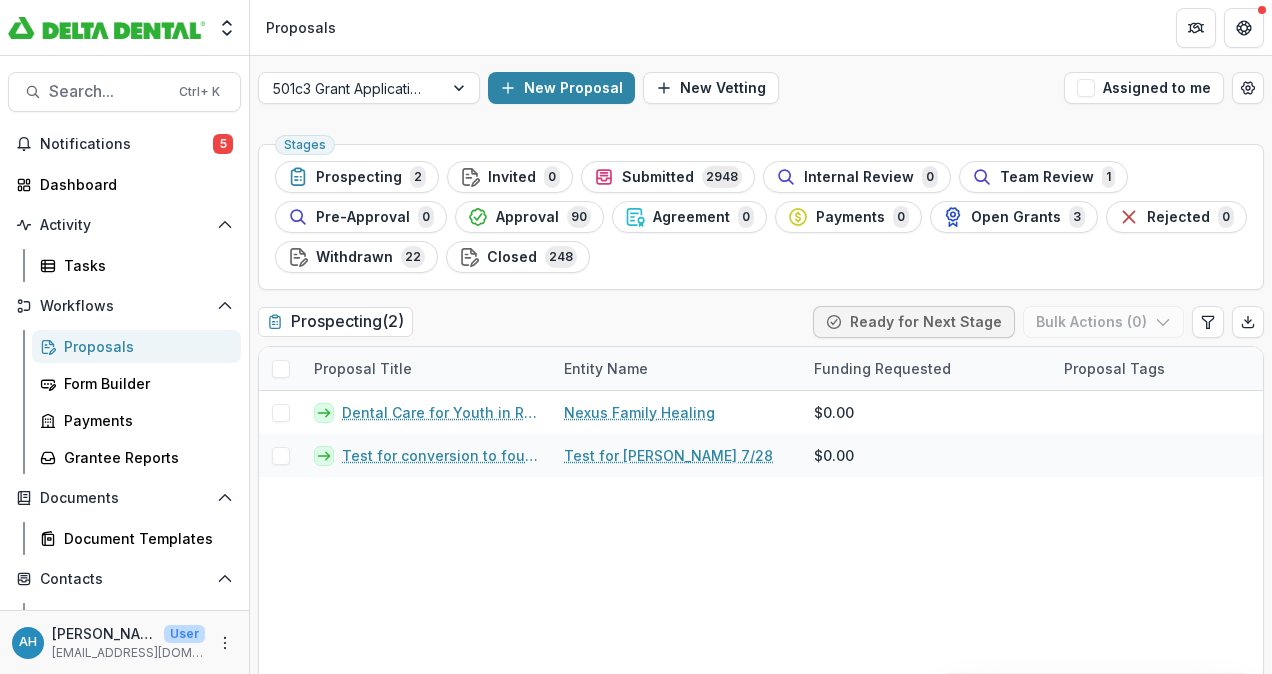 click on "New Proposal New Vetting" at bounding box center (772, 88) 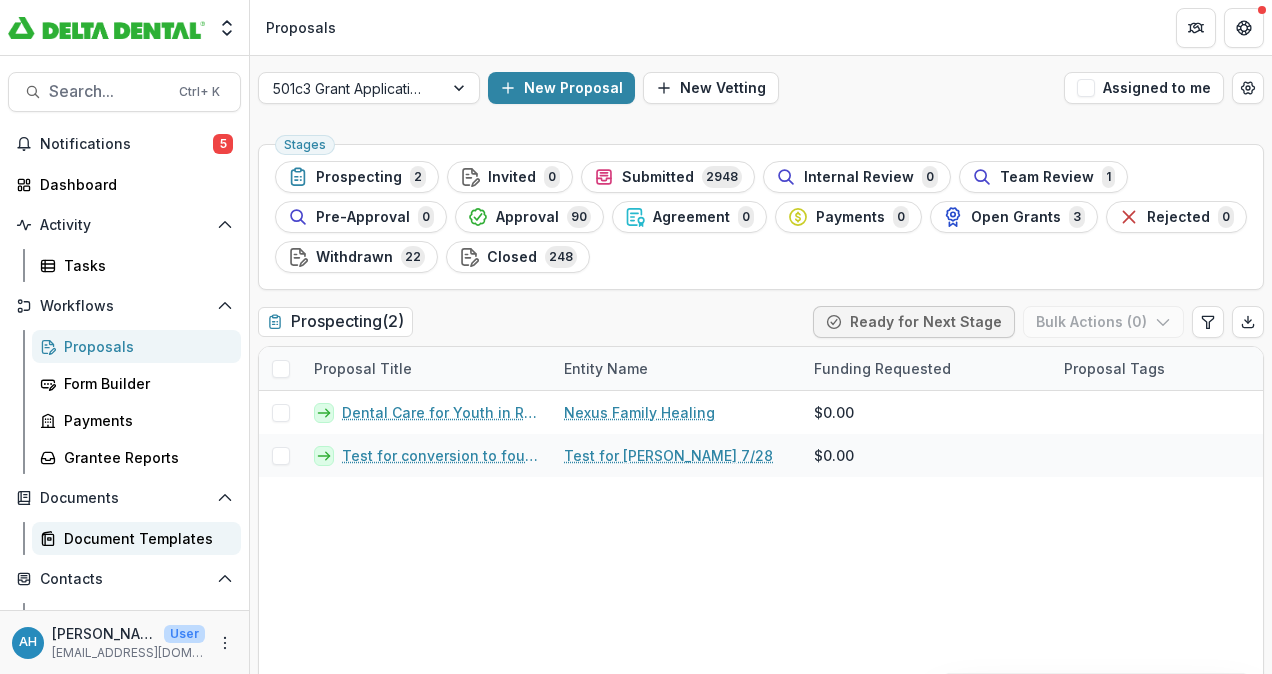 click on "Document Templates" at bounding box center (144, 538) 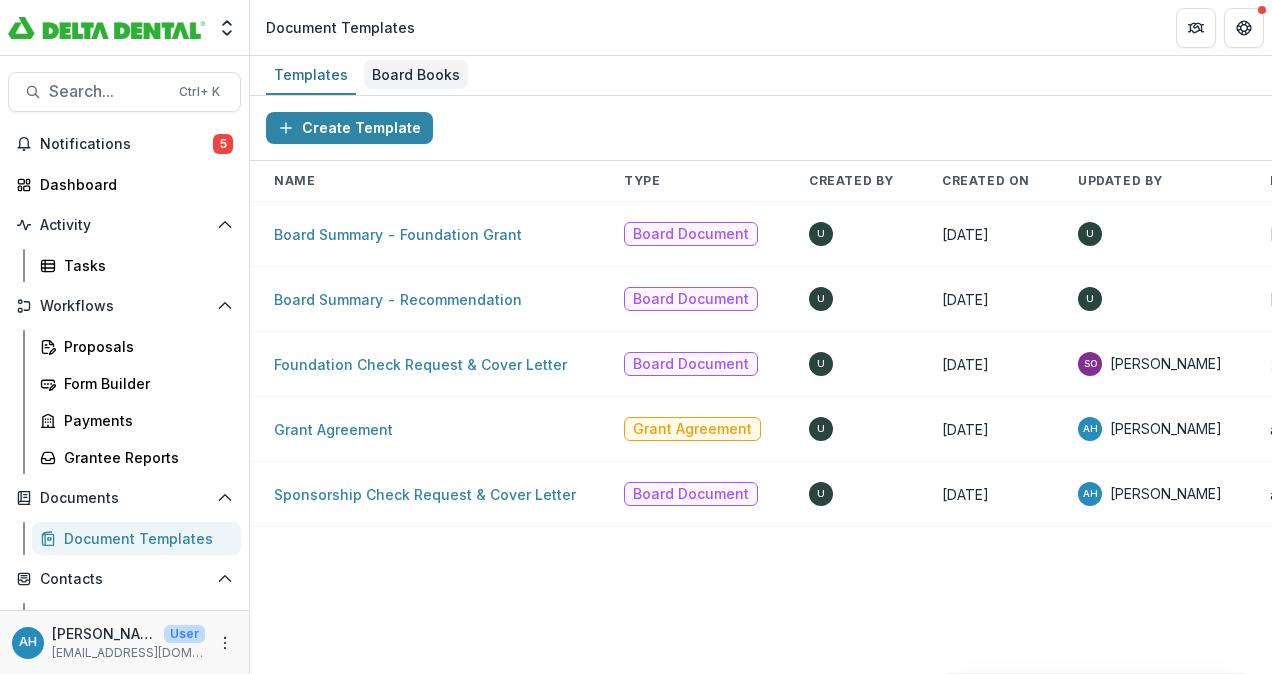 click on "Board Books" at bounding box center [416, 74] 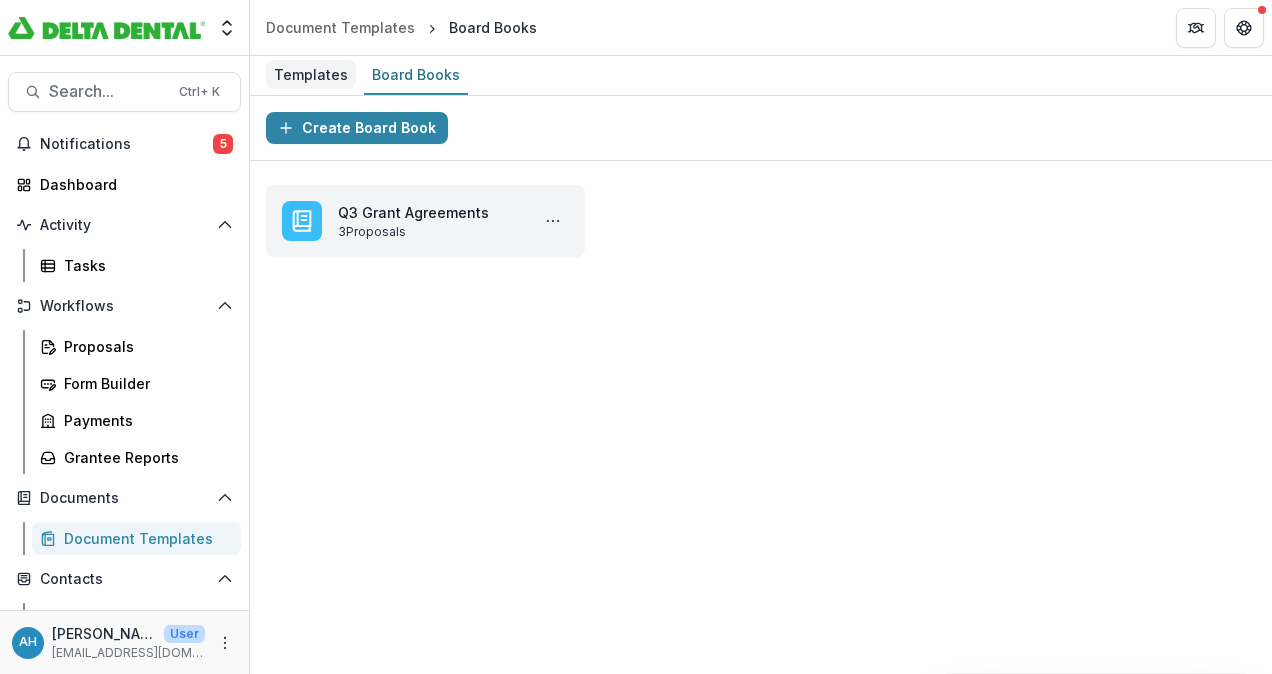 click on "Templates" at bounding box center [311, 74] 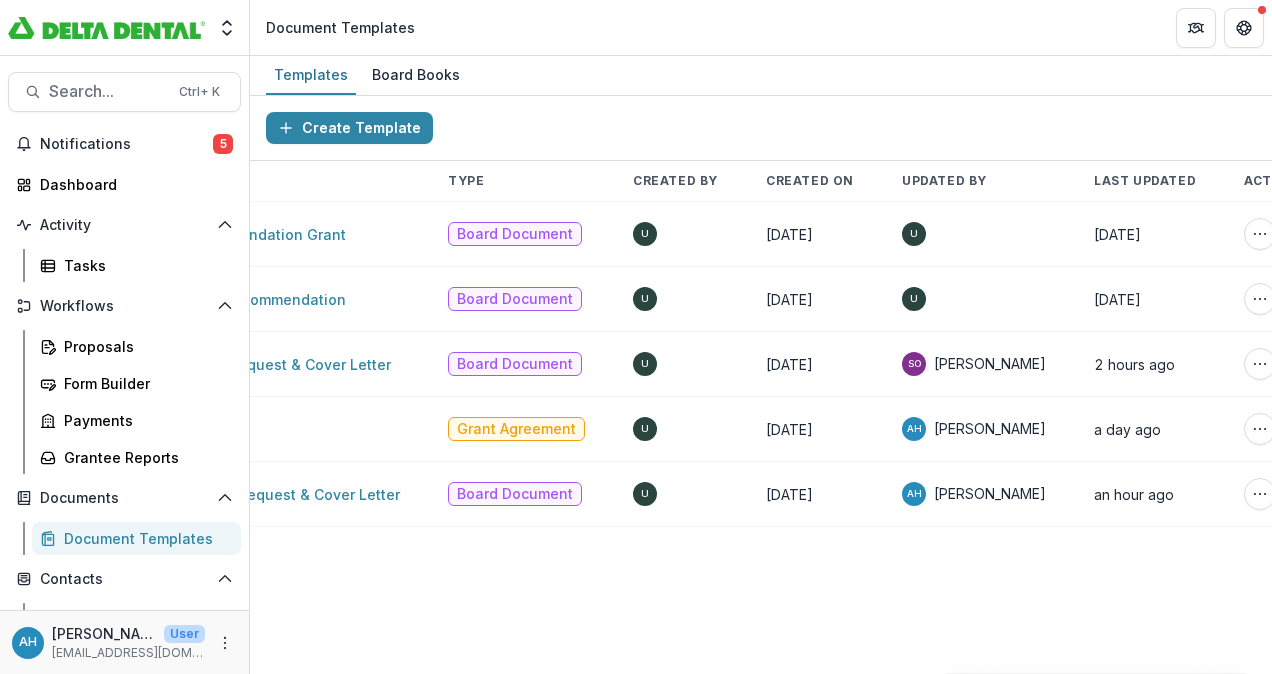 scroll, scrollTop: 0, scrollLeft: 189, axis: horizontal 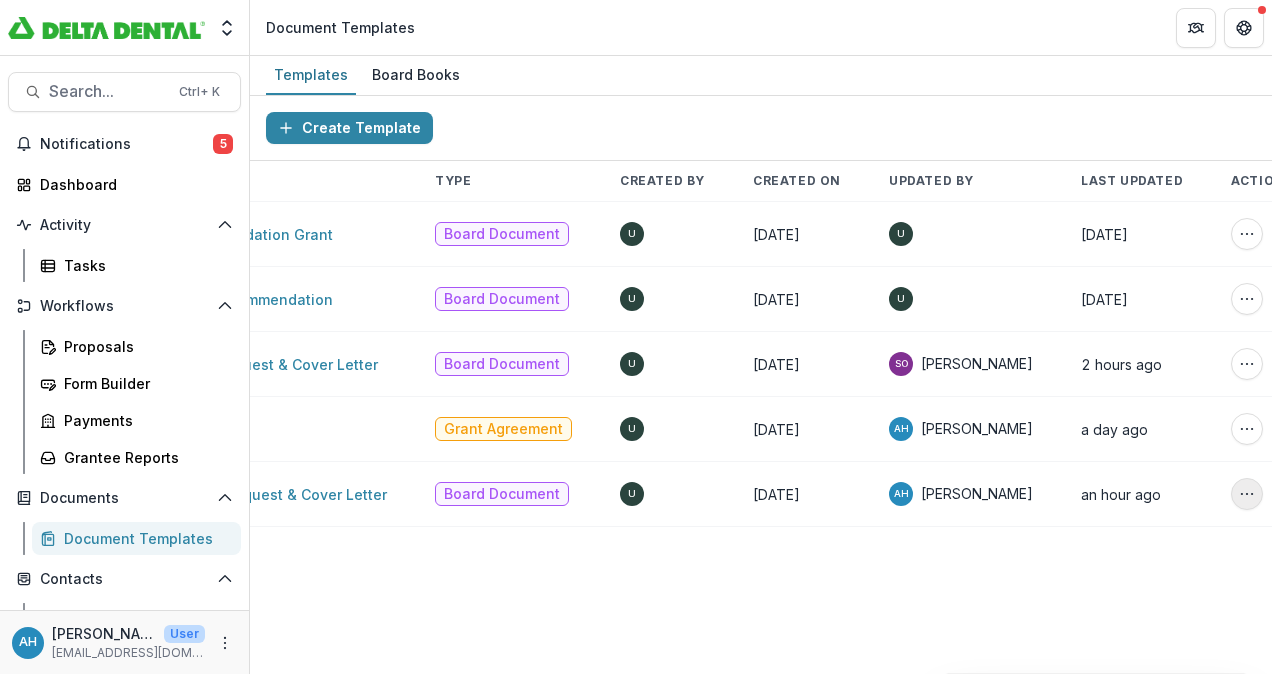 click at bounding box center (1247, 494) 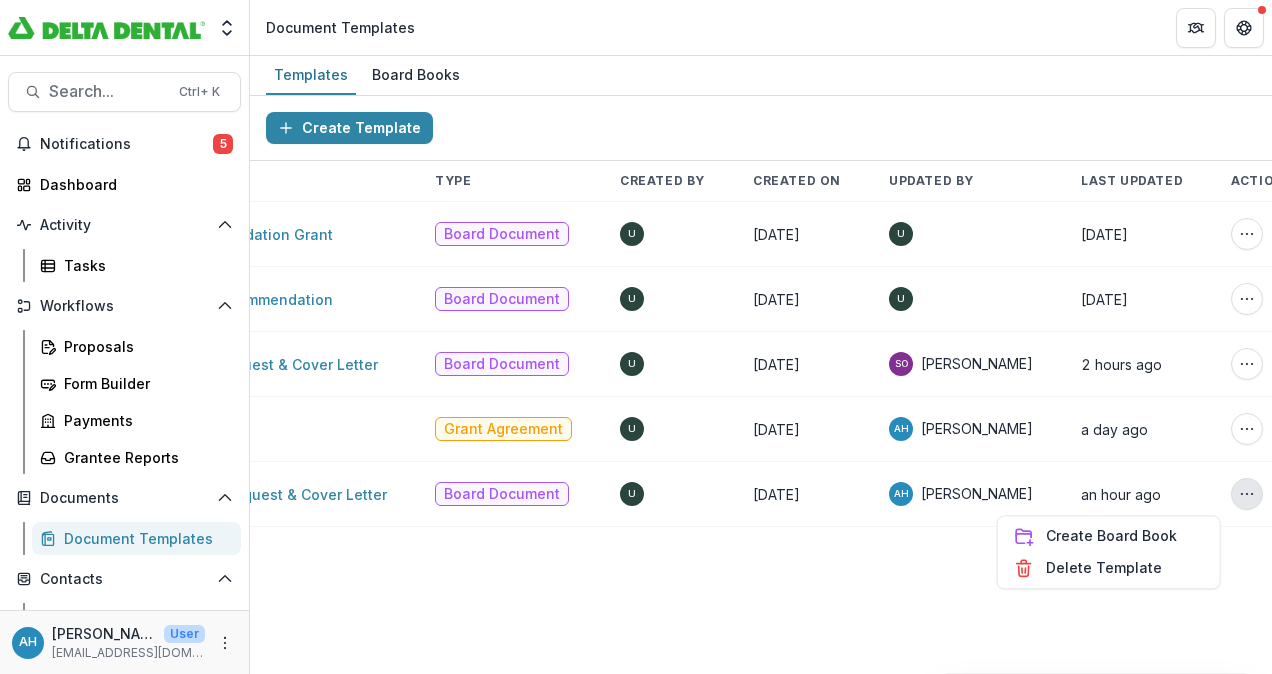 click on "Create Template Name Type Created By Created On Updated By Last Updated Actions Board Summary - Foundation Grant Board Document U 8 days ago U 8 days ago Create Board Book Delete Template Board Summary - Recommendation Board Document U 8 days ago U 8 days ago Create Board Book Delete Template Foundation Check Request & Cover Letter Board Document U 8 days ago SO Sharon Oswald 2 hours ago Create Board Book Delete Template Grant Agreement Grant Agreement U 8 days ago AH Annessa Hicks a day ago Create Board Book Delete Template Sponsorship Check Request & Cover Letter Board Document U 8 days ago AH Annessa Hicks an hour ago Create Board Book Delete Template" at bounding box center [761, 385] 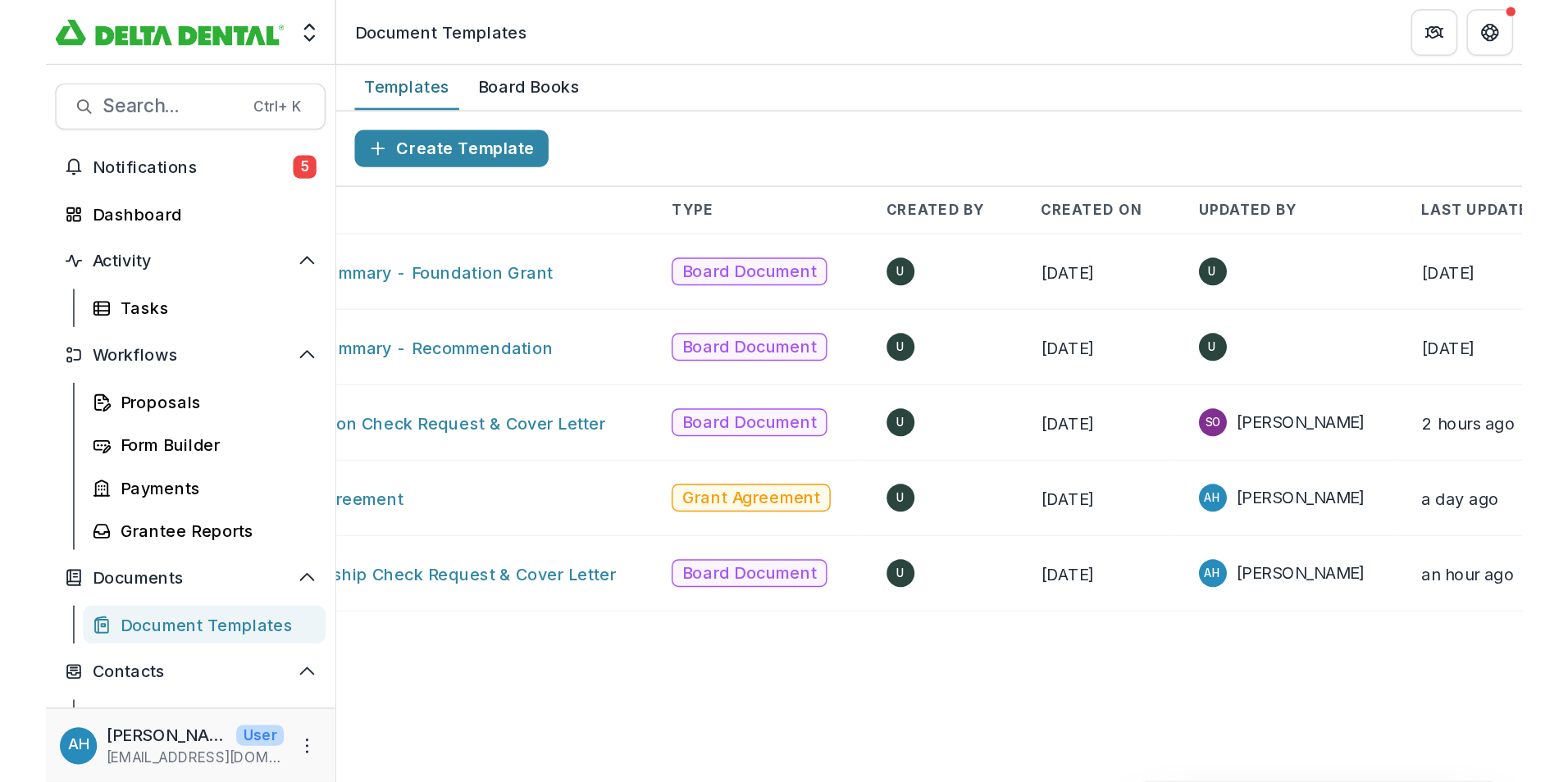 scroll, scrollTop: 0, scrollLeft: 0, axis: both 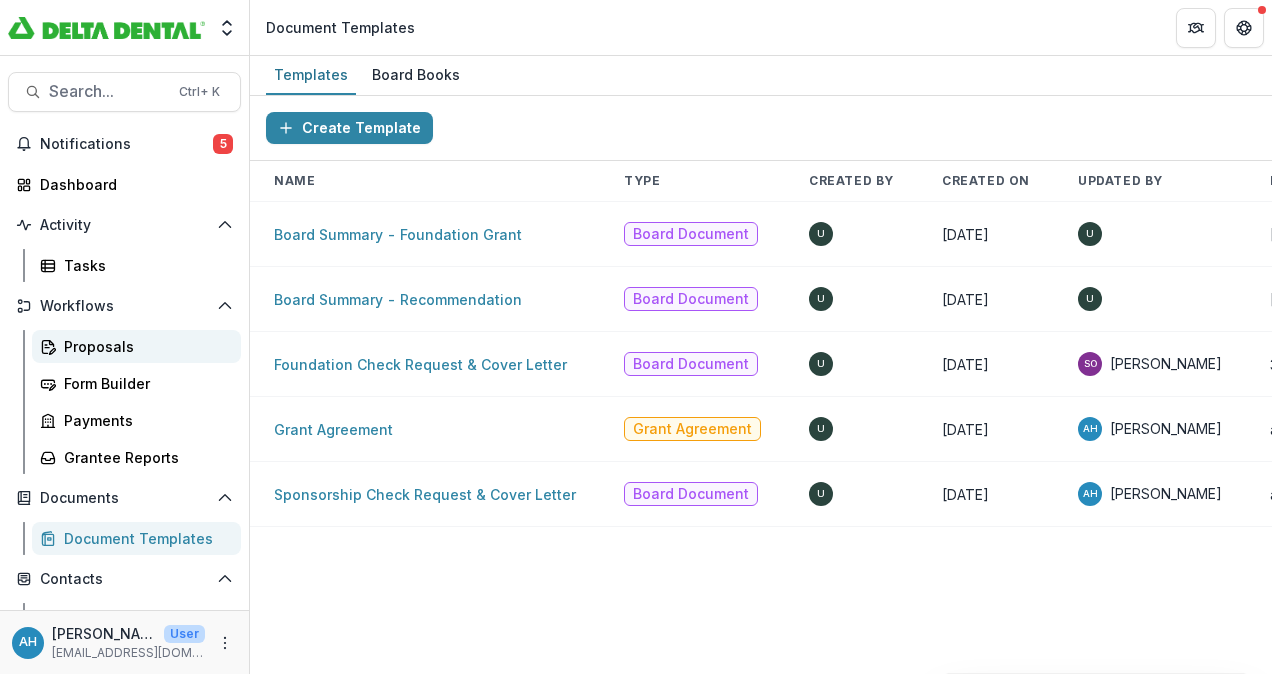 click on "Proposals" at bounding box center [144, 346] 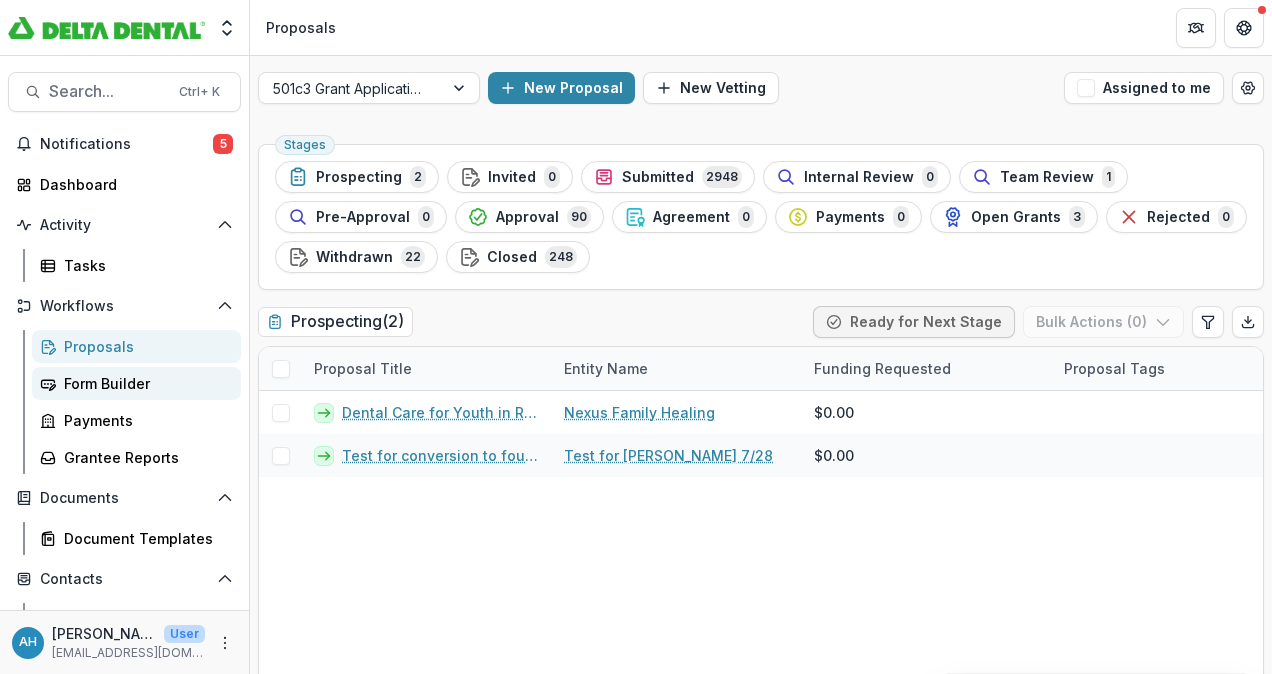 click on "Form Builder" at bounding box center (136, 383) 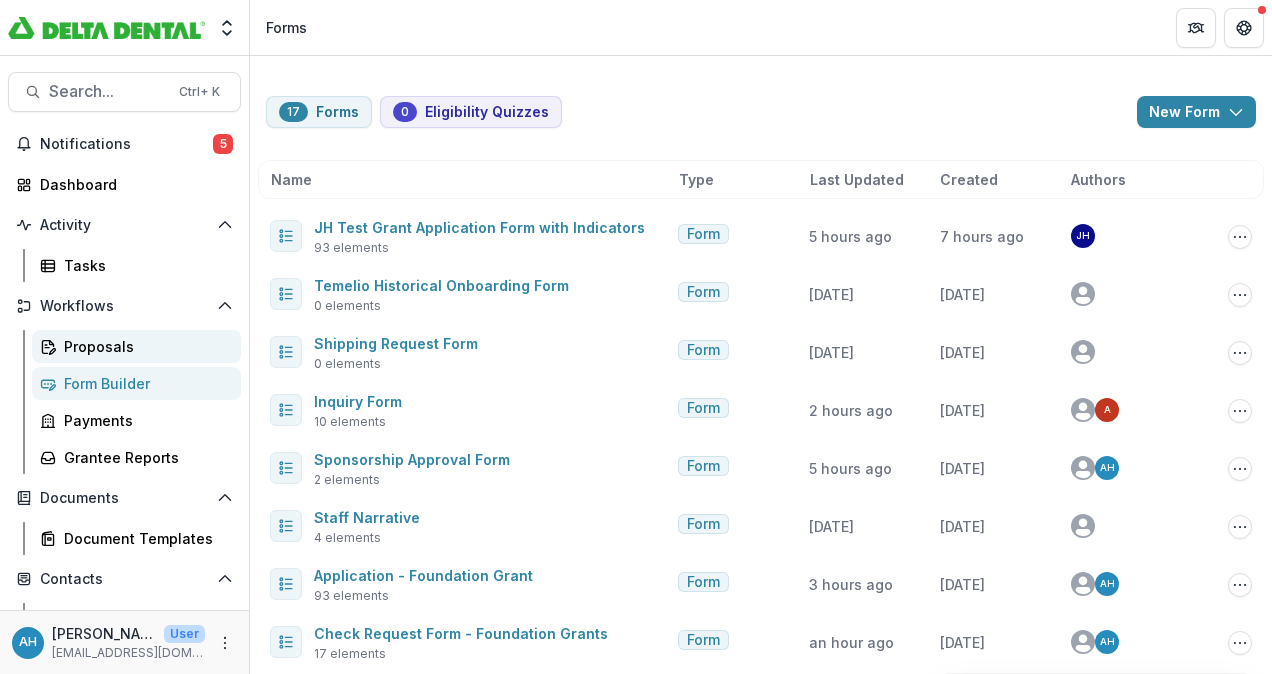 click on "Proposals" at bounding box center (144, 346) 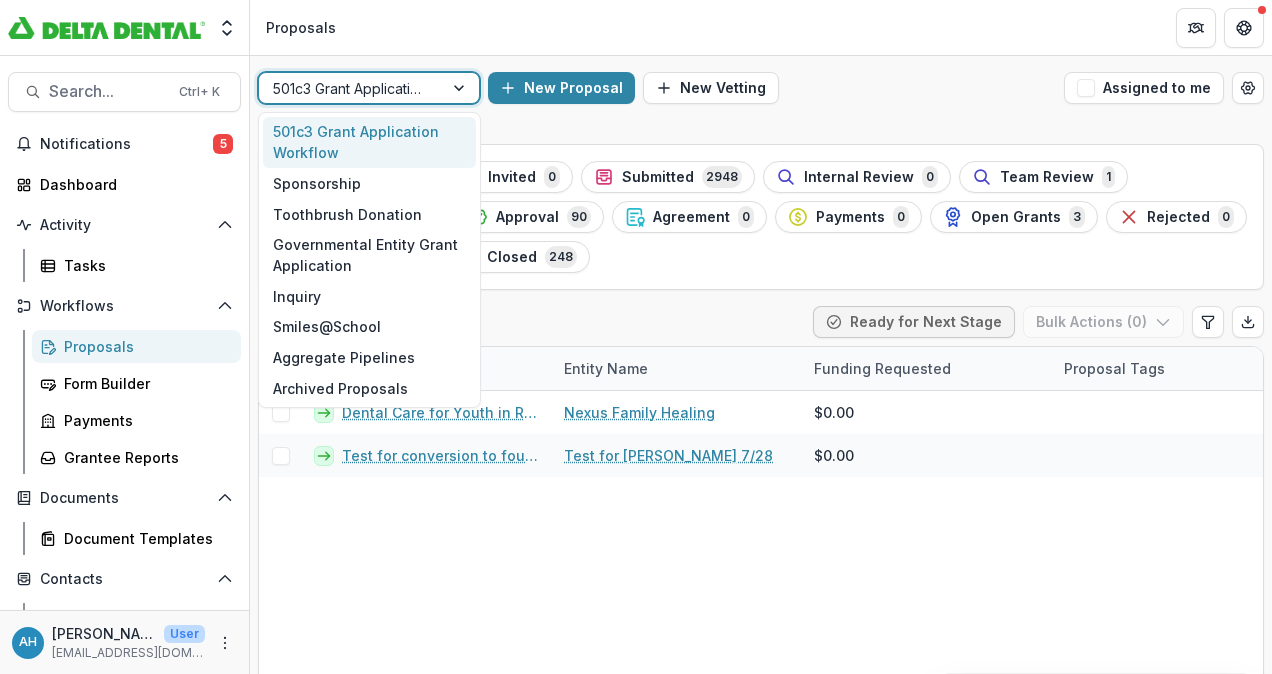 click at bounding box center [351, 88] 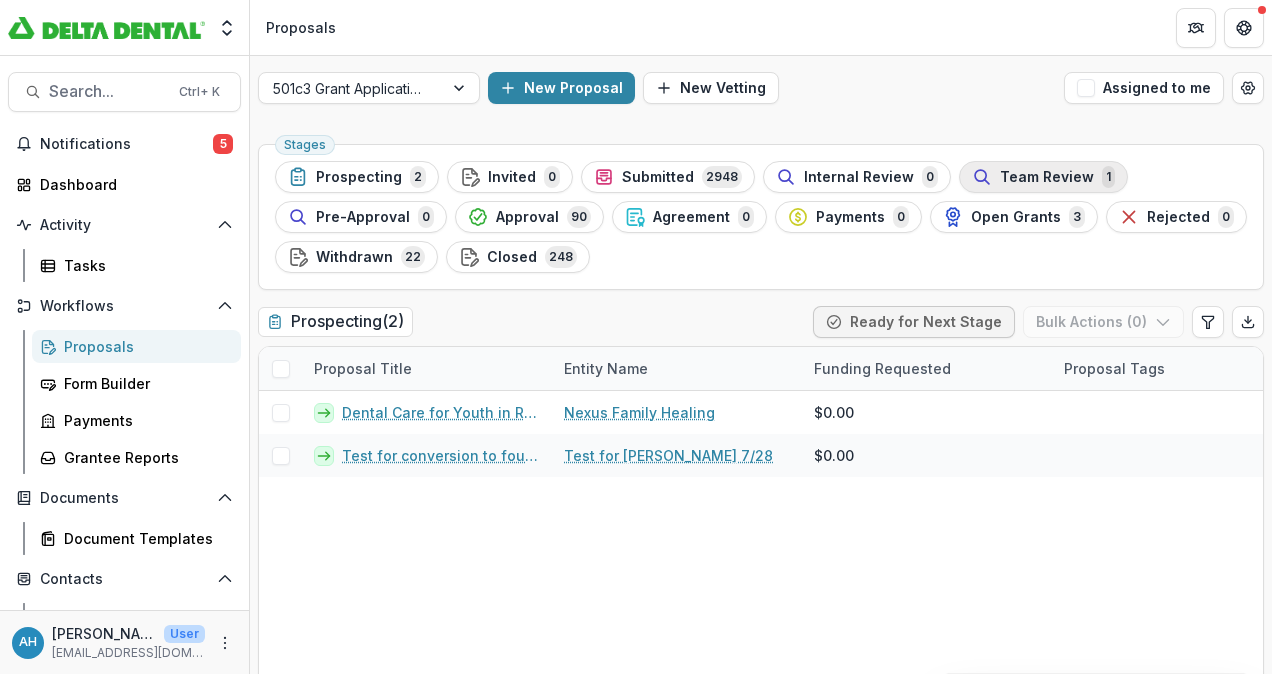 click on "Team Review" at bounding box center [1047, 177] 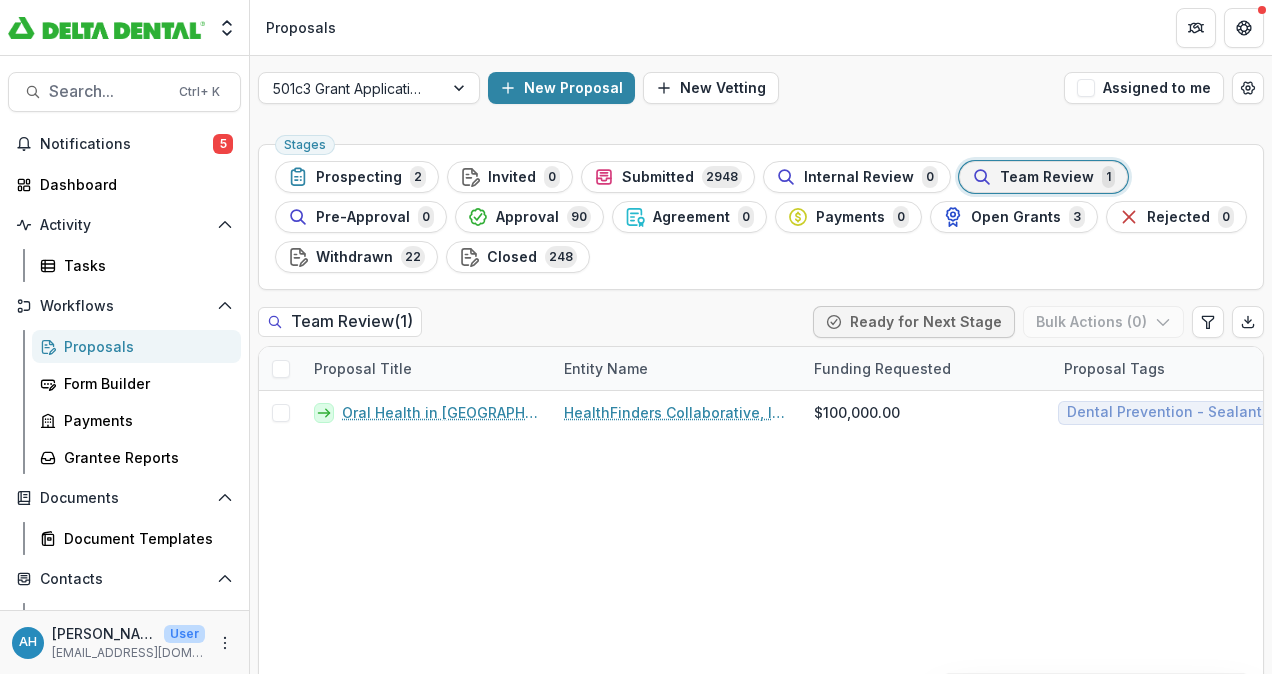 click on "Stages Prospecting 2 Invited 0 Submitted 2948 Internal Review 0 Team Review 1 Pre-Approval 0 Approval 90 Agreement 0 Payments 0 Open Grants 3 Rejected 0 Withdrawn 22 Closed 248" at bounding box center [761, 217] 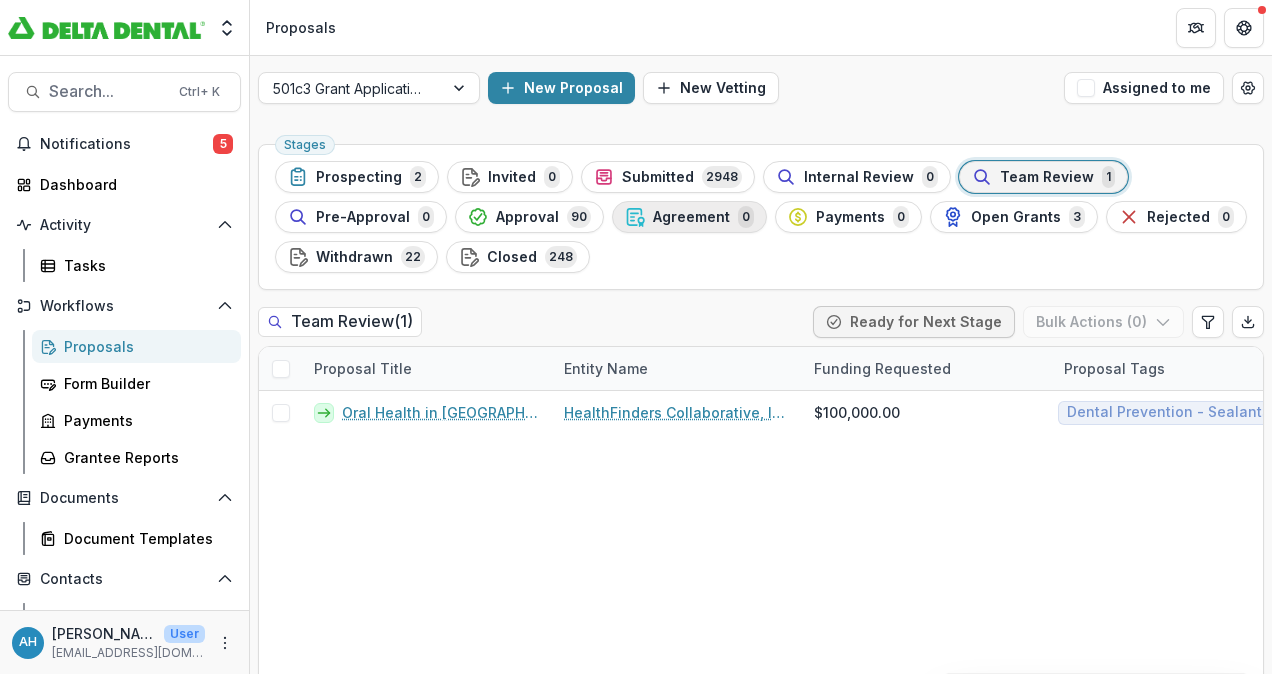 click on "Agreement" at bounding box center (691, 217) 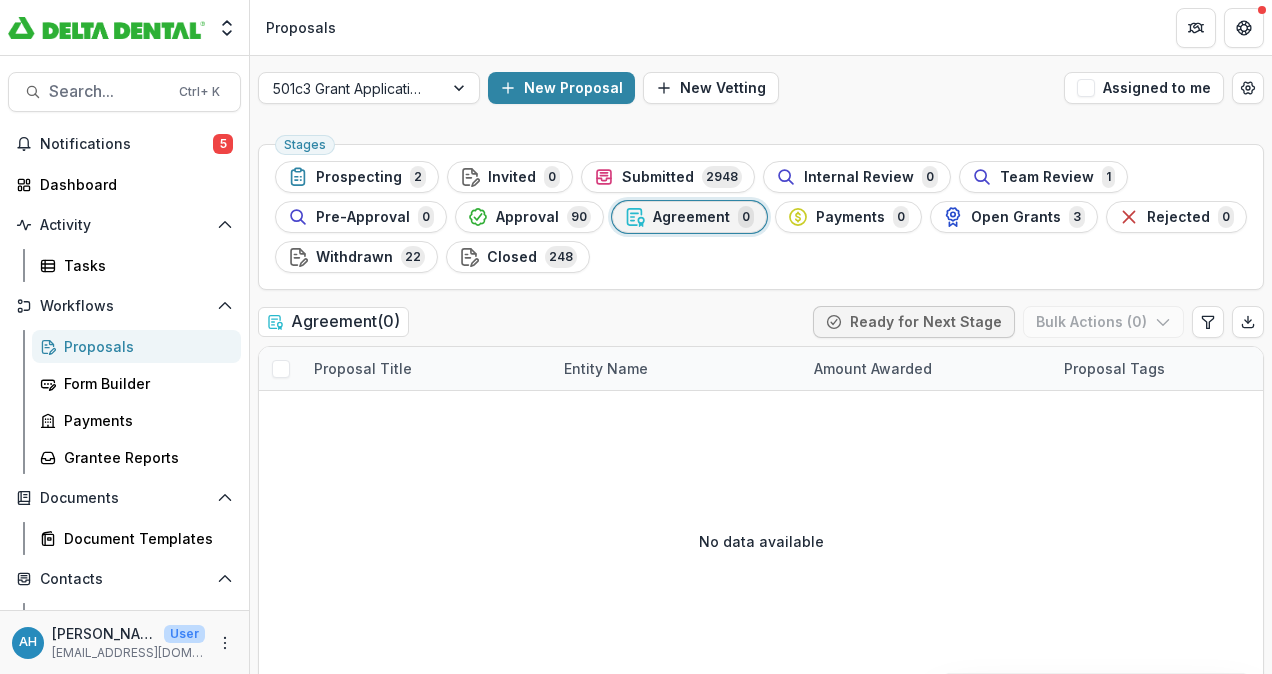 click on "Agreement" at bounding box center [691, 217] 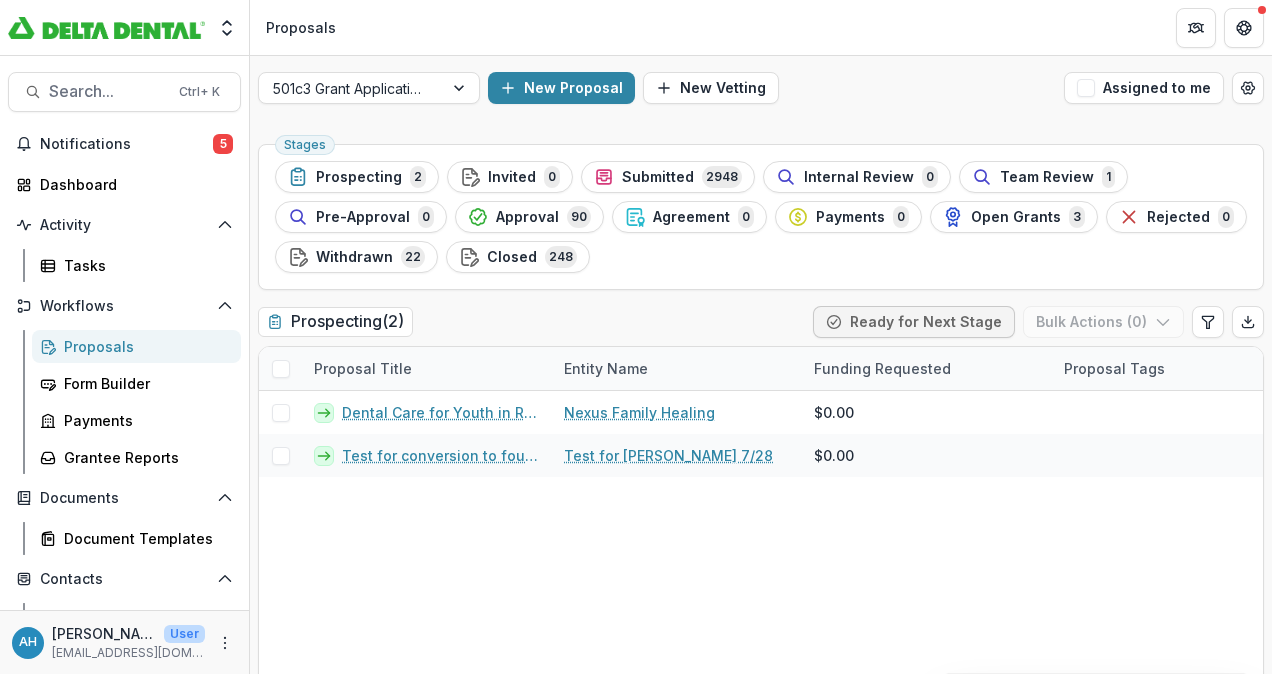 click on "Stages Prospecting 2 Invited 0 Submitted 2948 Internal Review 0 Team Review 1 Pre-Approval 0 Approval 90 Agreement 0 Payments 0 Open Grants 3 Rejected 0 Withdrawn 22 Closed 248" at bounding box center [761, 217] 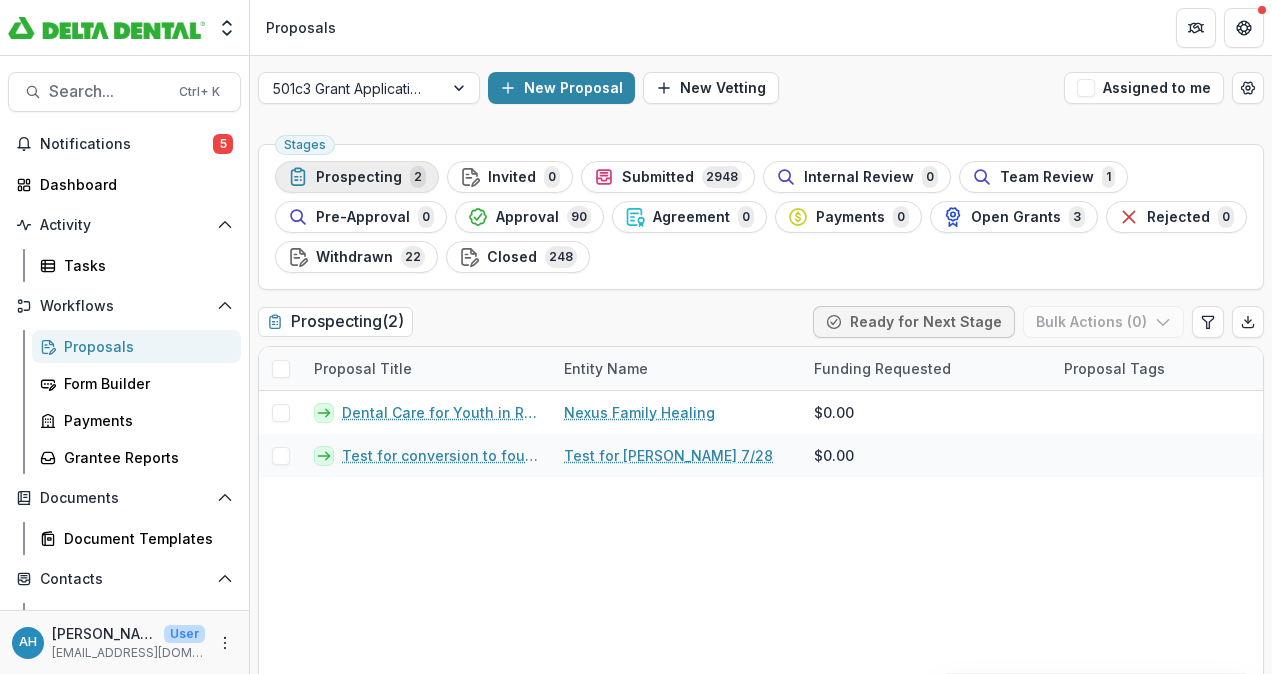 click on "Prospecting" at bounding box center [359, 177] 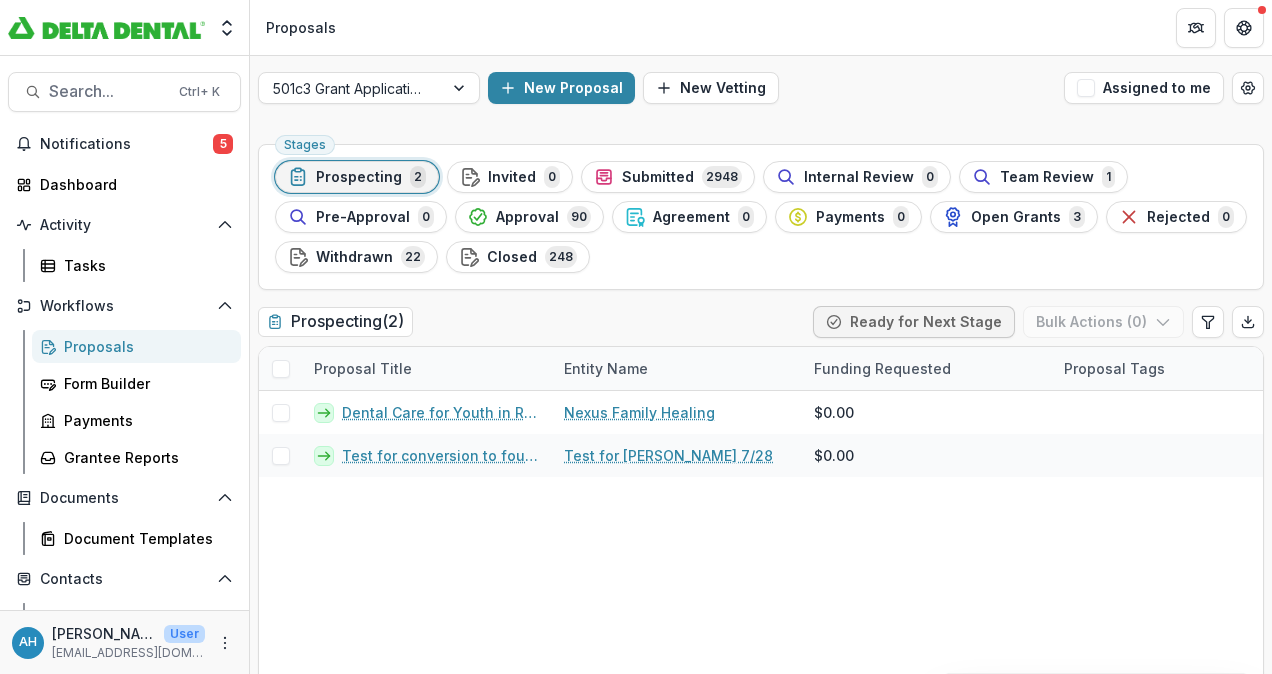 click on "Stages Prospecting 2 Invited 0 Submitted 2948 Internal Review 0 Team Review 1 Pre-Approval 0 Approval 90 Agreement 0 Payments 0 Open Grants 3 Rejected 0 Withdrawn 22 Closed 248 Prospecting  ( 2 ) Ready for Next Stage Bulk Actions ( 0 ) Proposal Title Entity Name Funding Requested Proposal Tags Created Submitted Date Form Current Stage Task Assignees Pending Tasks Dental Care for Youth in Residential and Foster Care Nexus Family Healing $0.00 Jul 2, 2025 -- Temelio Historical Onboarding Form 0 Test for conversion to foundation app Test for John Howe 7/28 $0.00 Jul 2, 2025 -- Temelio Historical Onboarding Form 0" at bounding box center [761, 425] 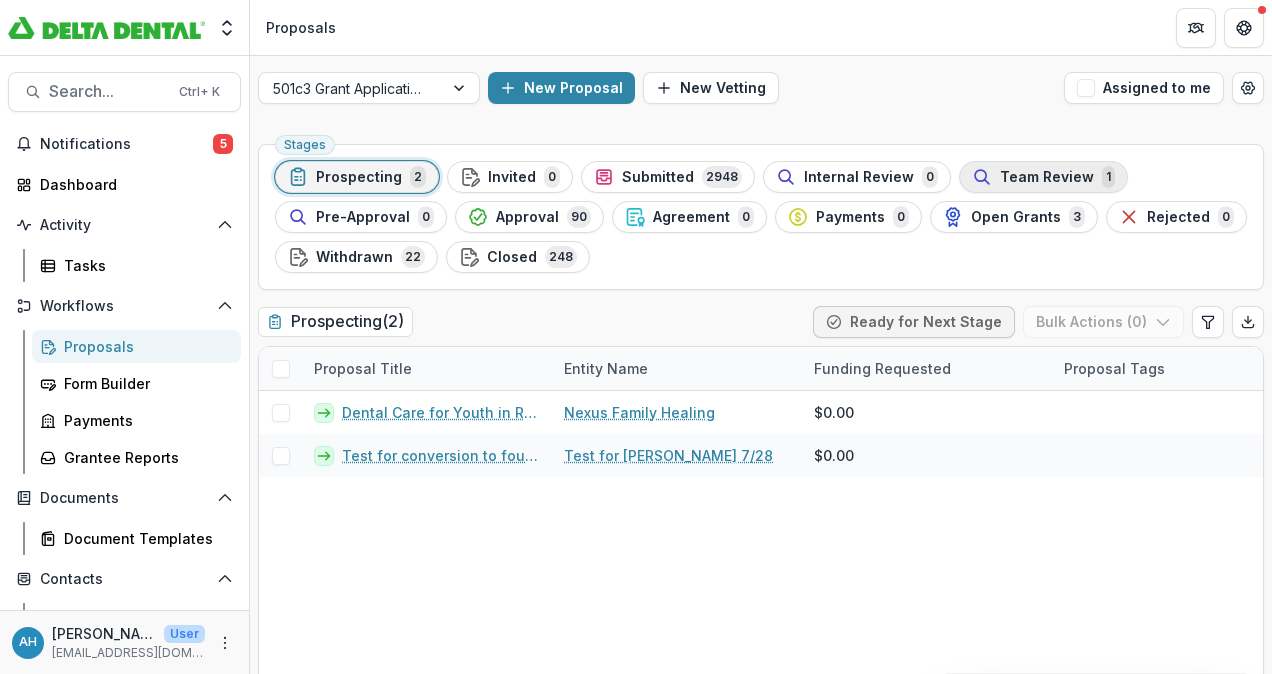 click on "Team Review" at bounding box center (1047, 177) 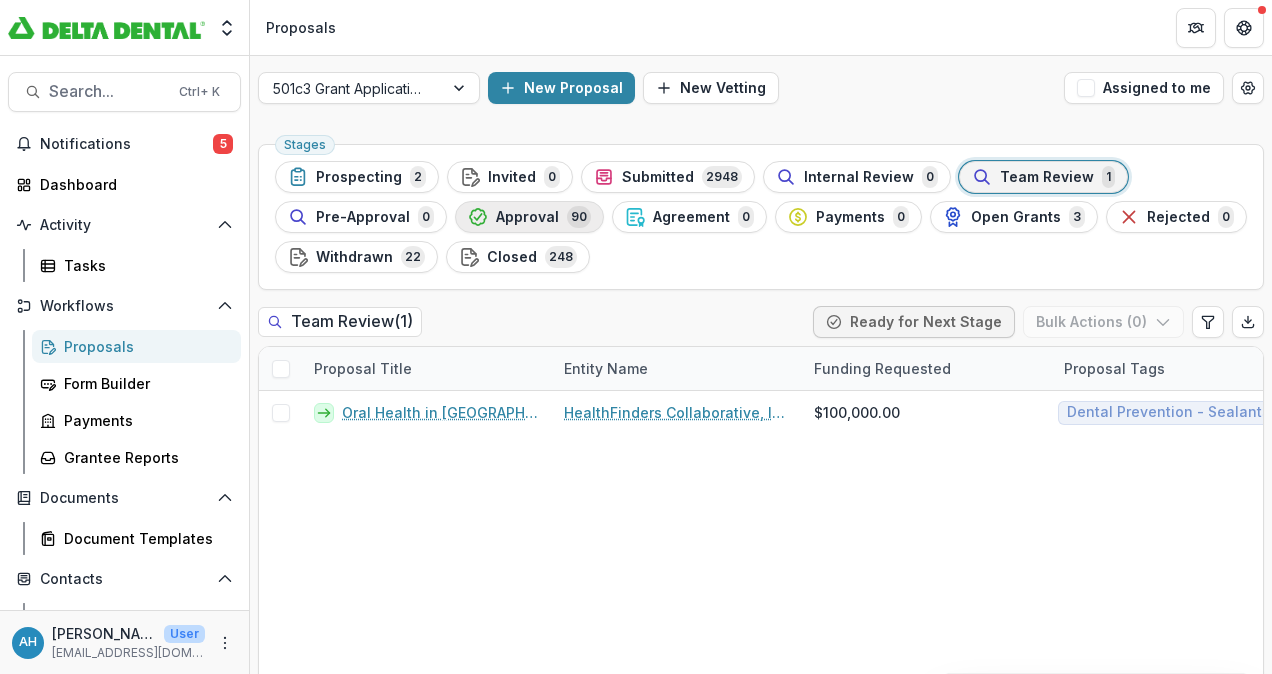 click on "Approval" at bounding box center [527, 217] 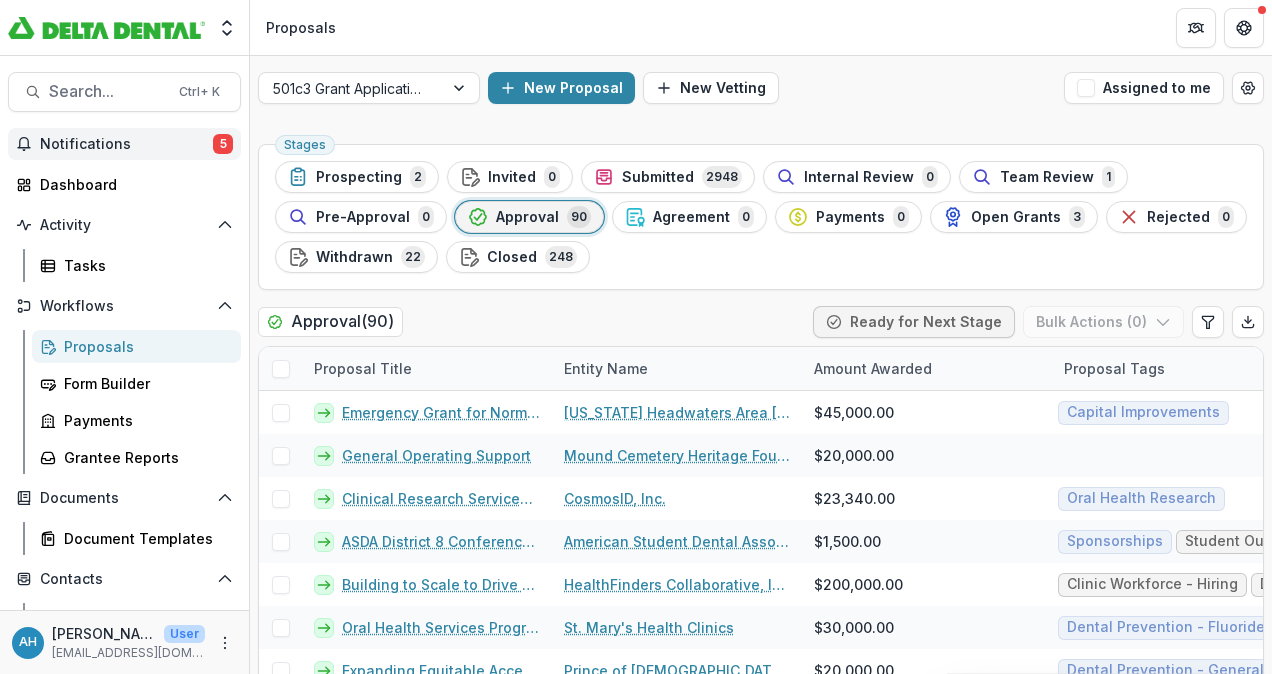 click on "Notifications" at bounding box center (126, 144) 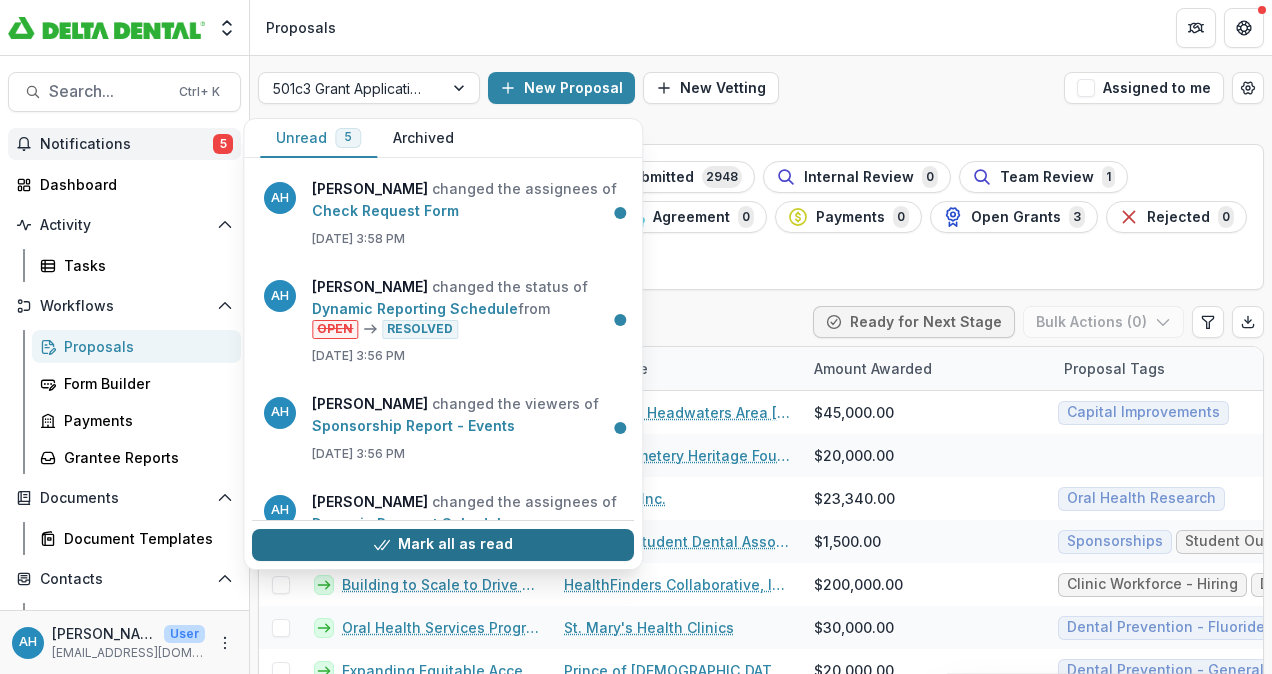 click on "Mark all as read" at bounding box center [443, 545] 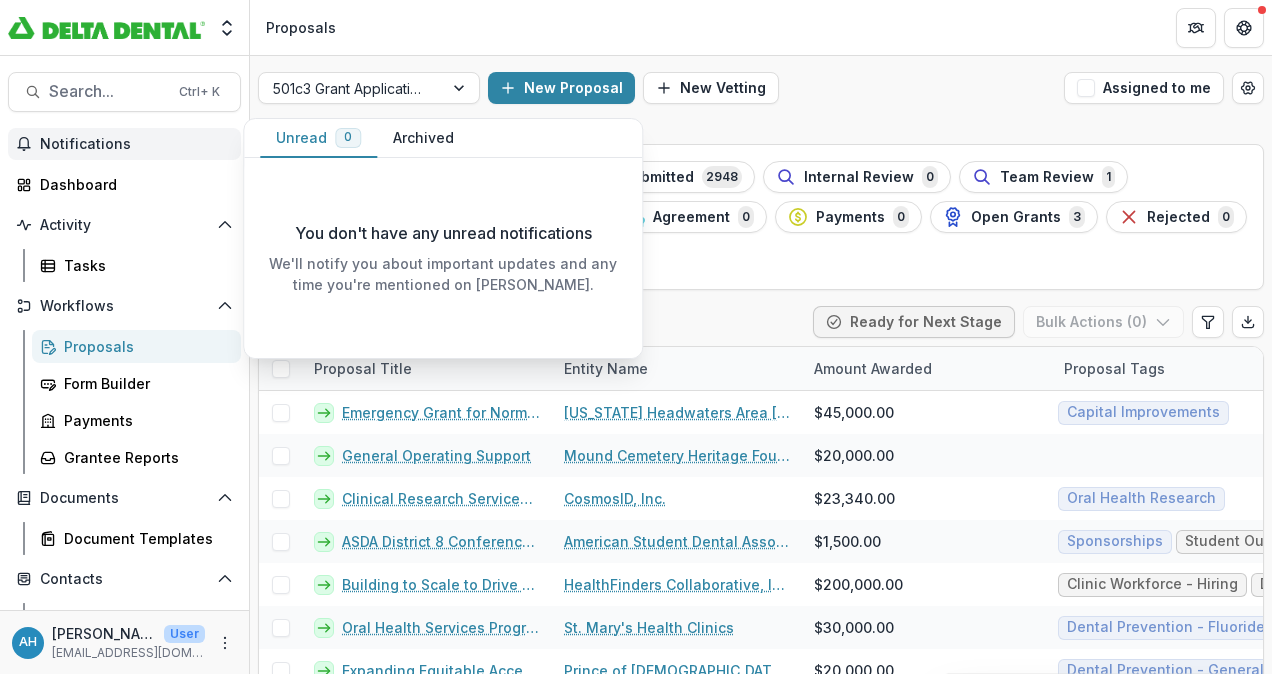 click on "New Proposal New Vetting" at bounding box center [772, 88] 